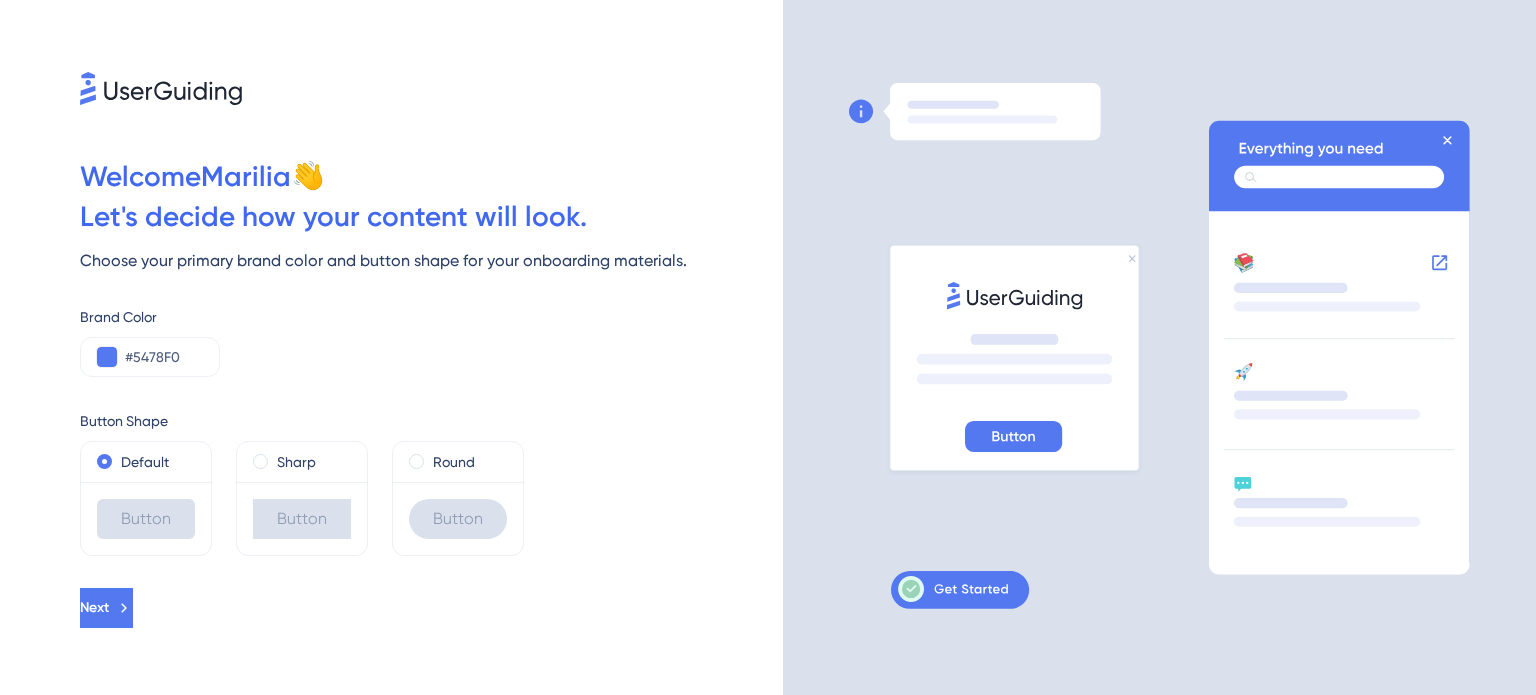 scroll, scrollTop: 0, scrollLeft: 0, axis: both 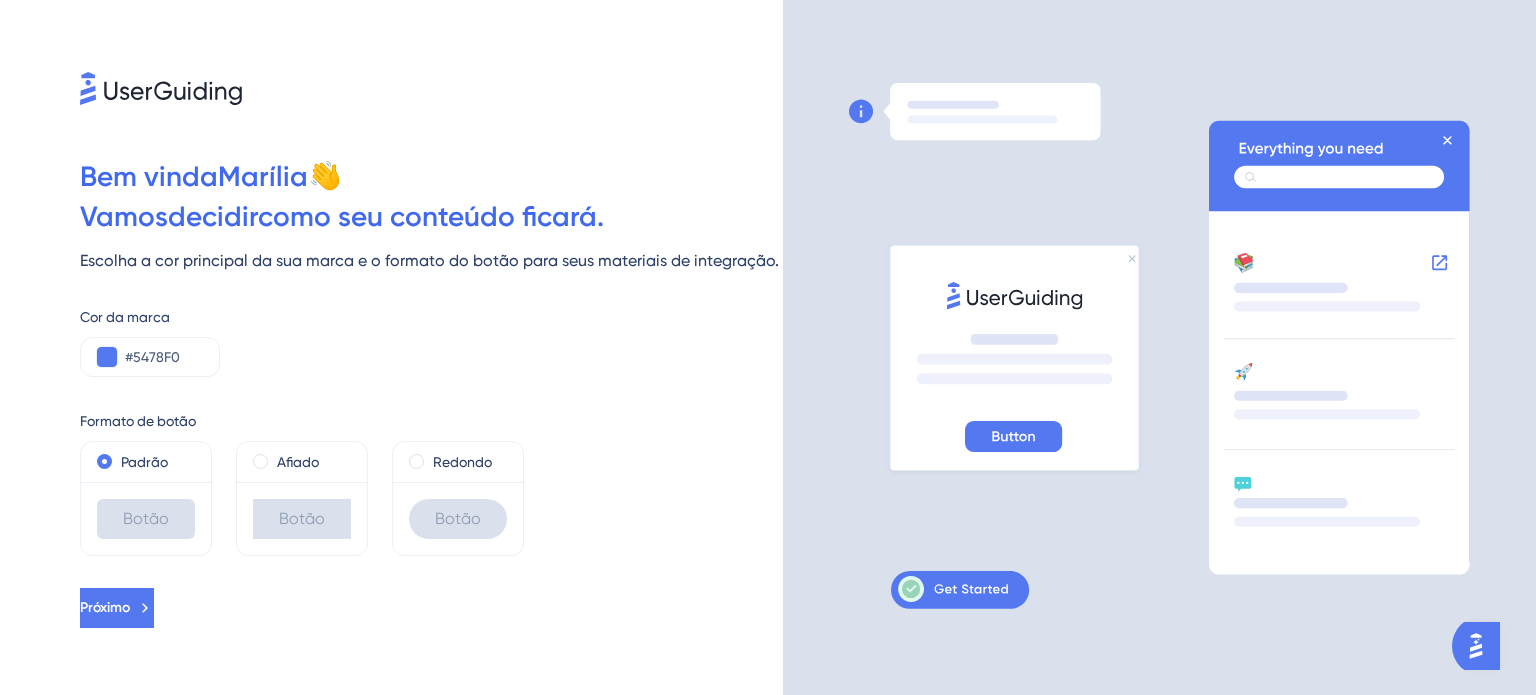 click on "Próximo" at bounding box center [117, 608] 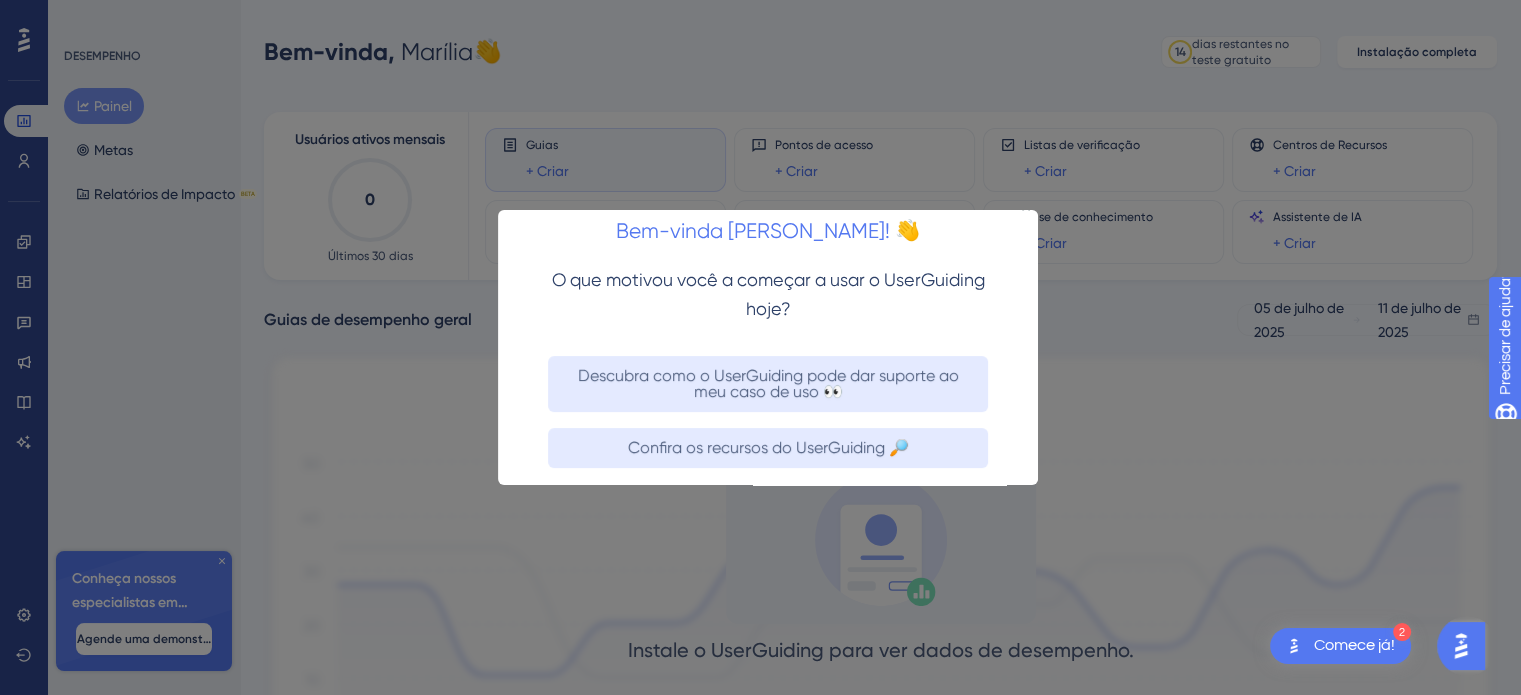 scroll, scrollTop: 0, scrollLeft: 0, axis: both 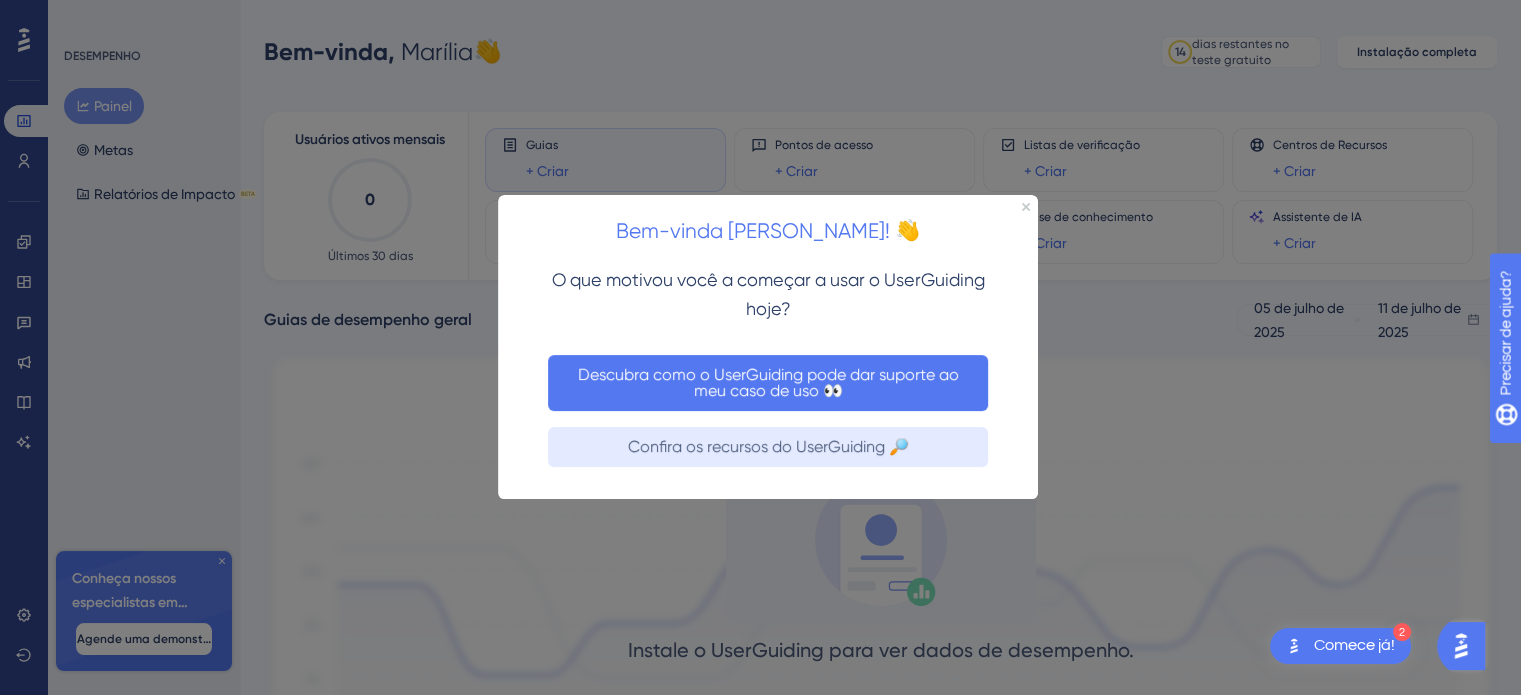 click on "Descubra como o UserGuiding pode dar suporte ao meu caso de uso 👀" at bounding box center [768, 383] 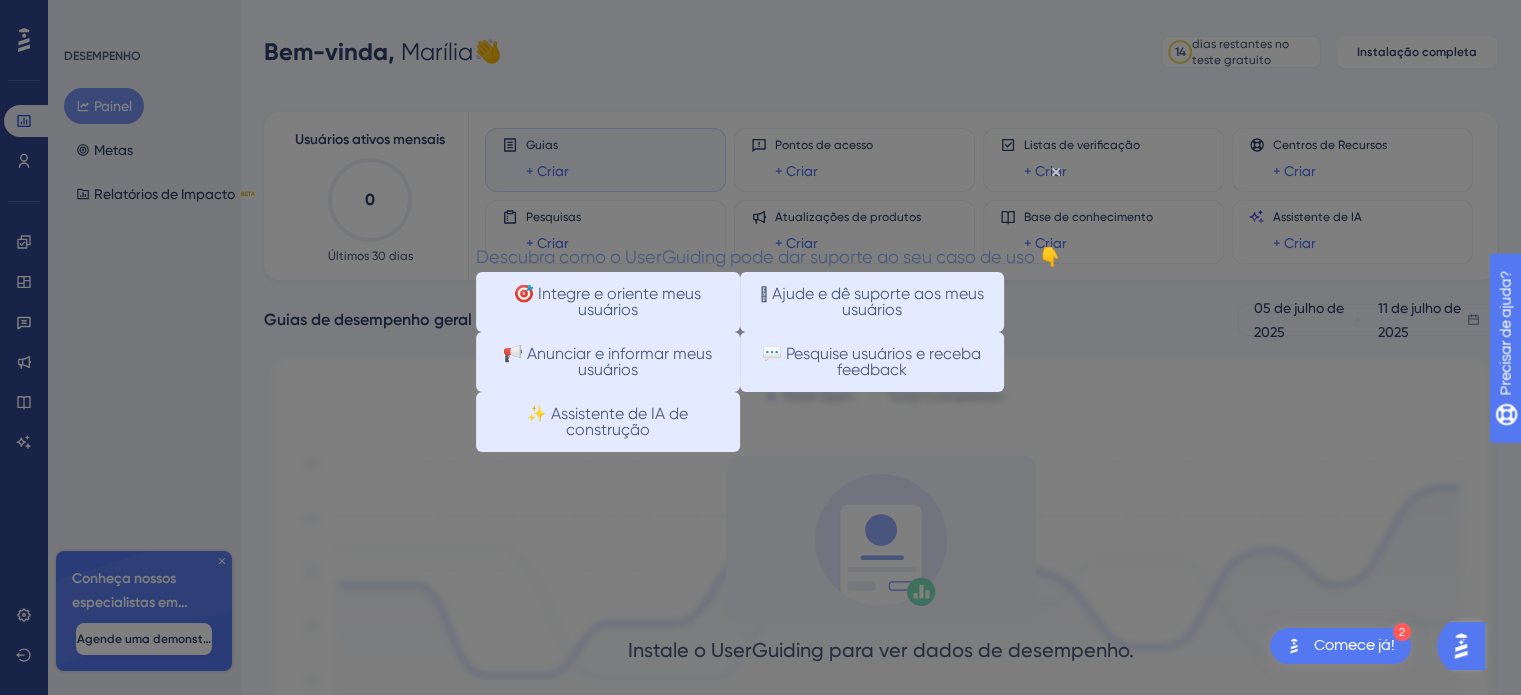 click on "Comece já!" at bounding box center [1354, 645] 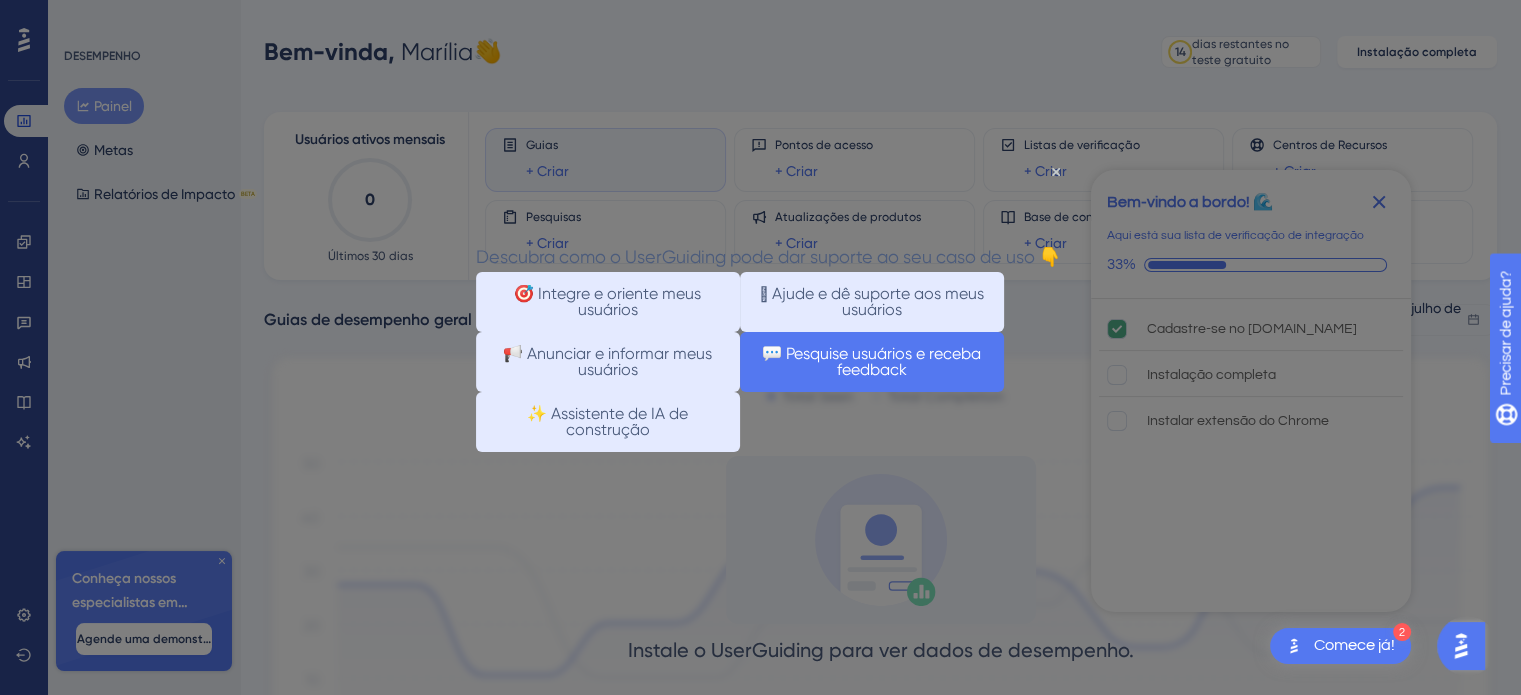 click on "💬 Pesquise usuários e receba feedback" at bounding box center (873, 361) 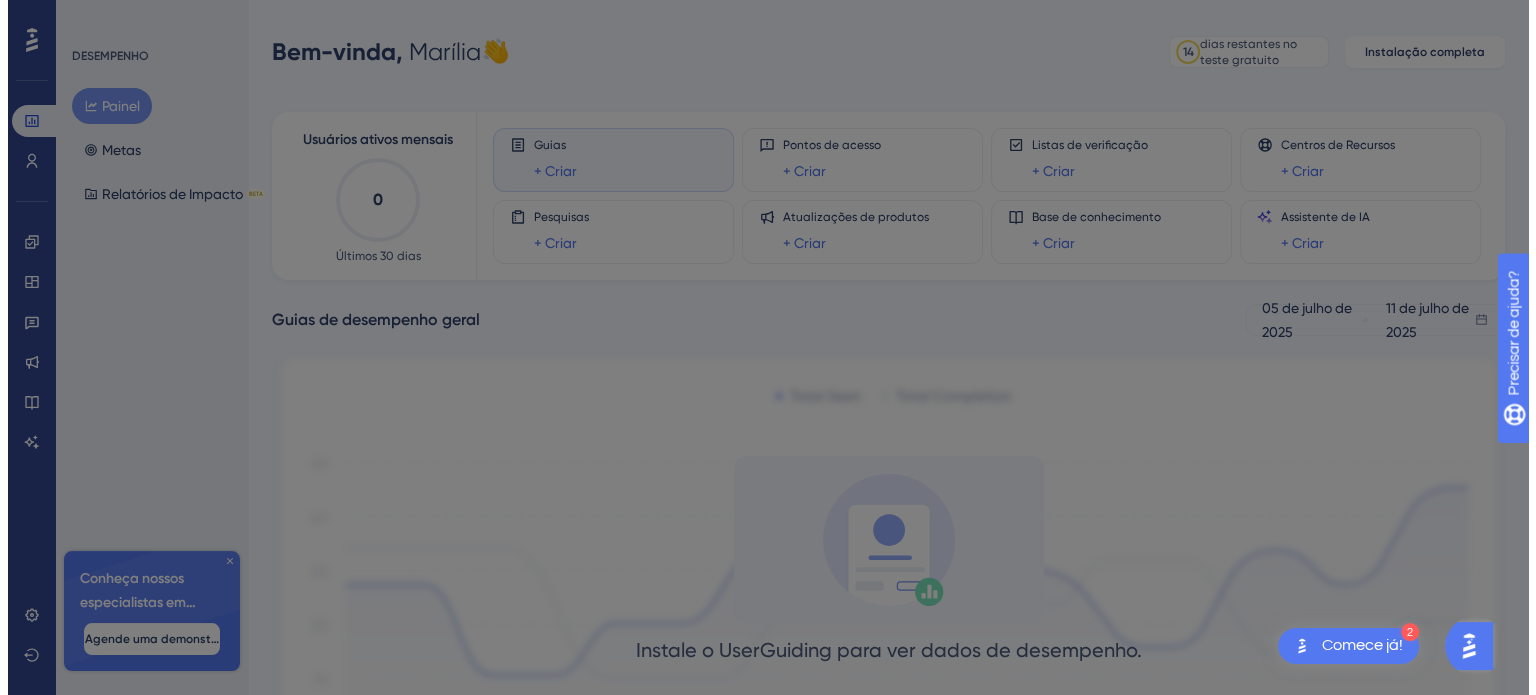 scroll, scrollTop: 0, scrollLeft: 0, axis: both 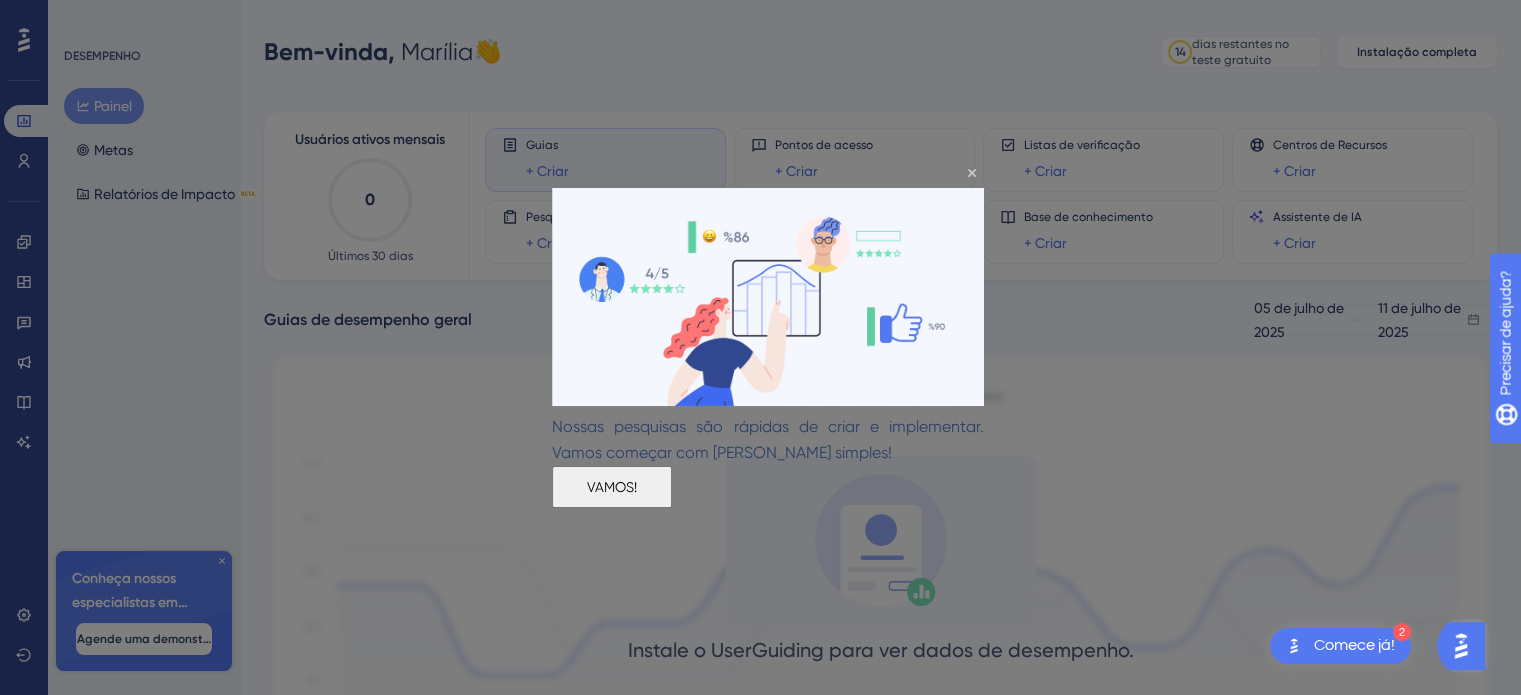 drag, startPoint x: 780, startPoint y: 491, endPoint x: 1332, endPoint y: 652, distance: 575 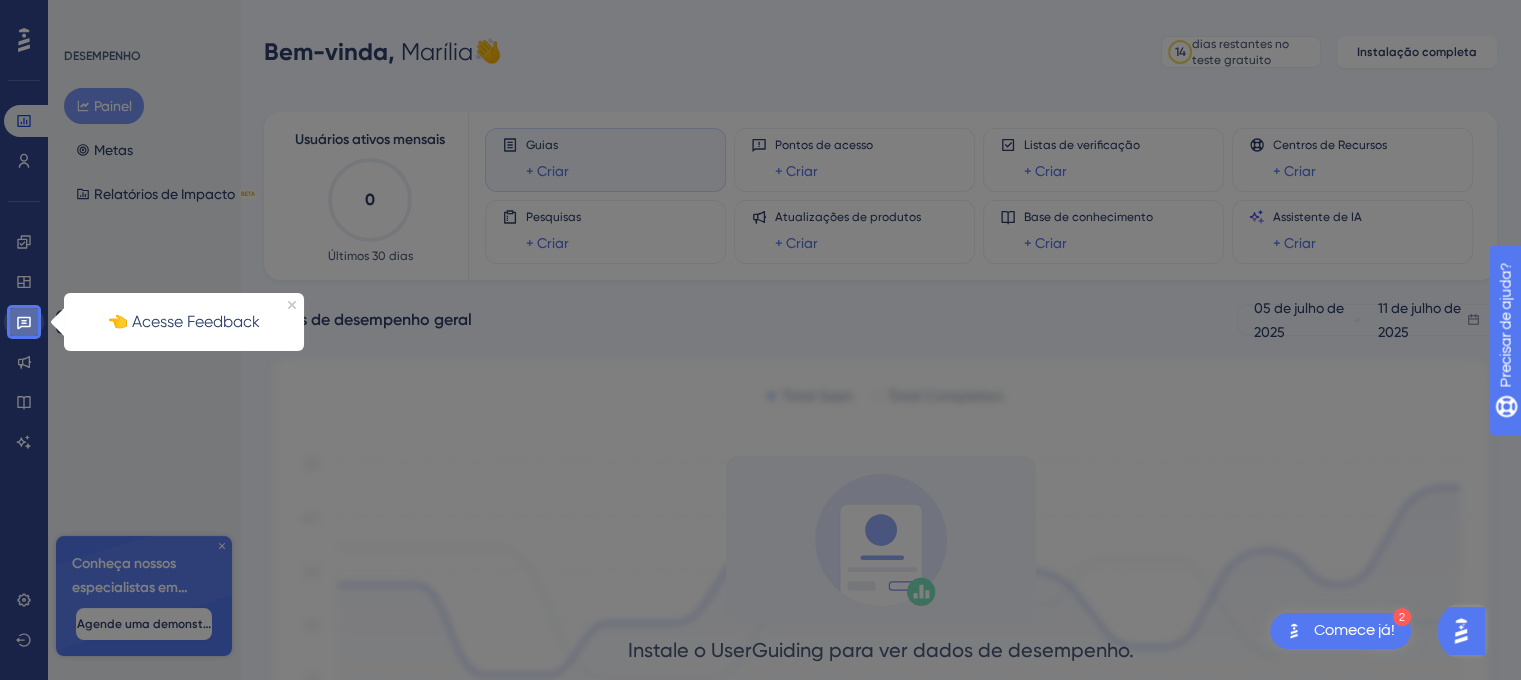 click 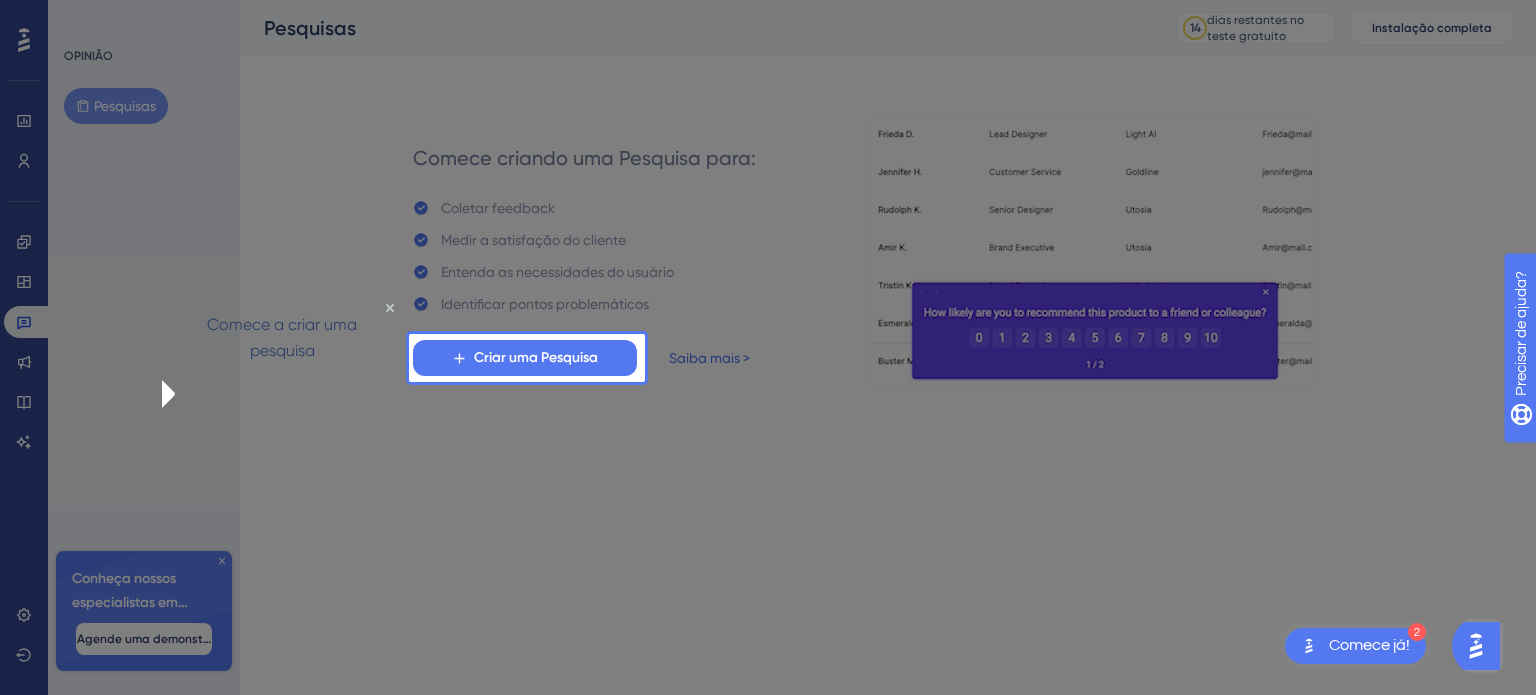 click at bounding box center (527, 167) 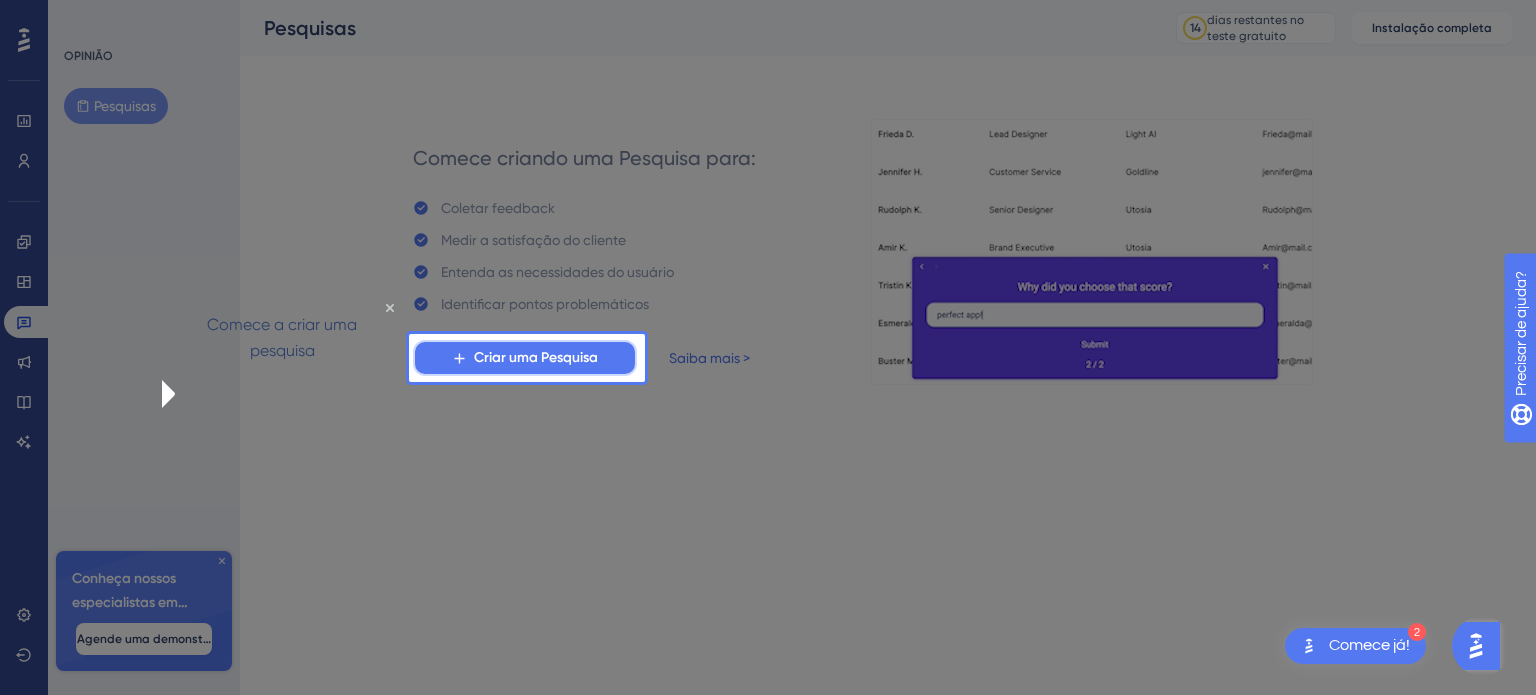 click on "Criar uma Pesquisa" at bounding box center (536, 357) 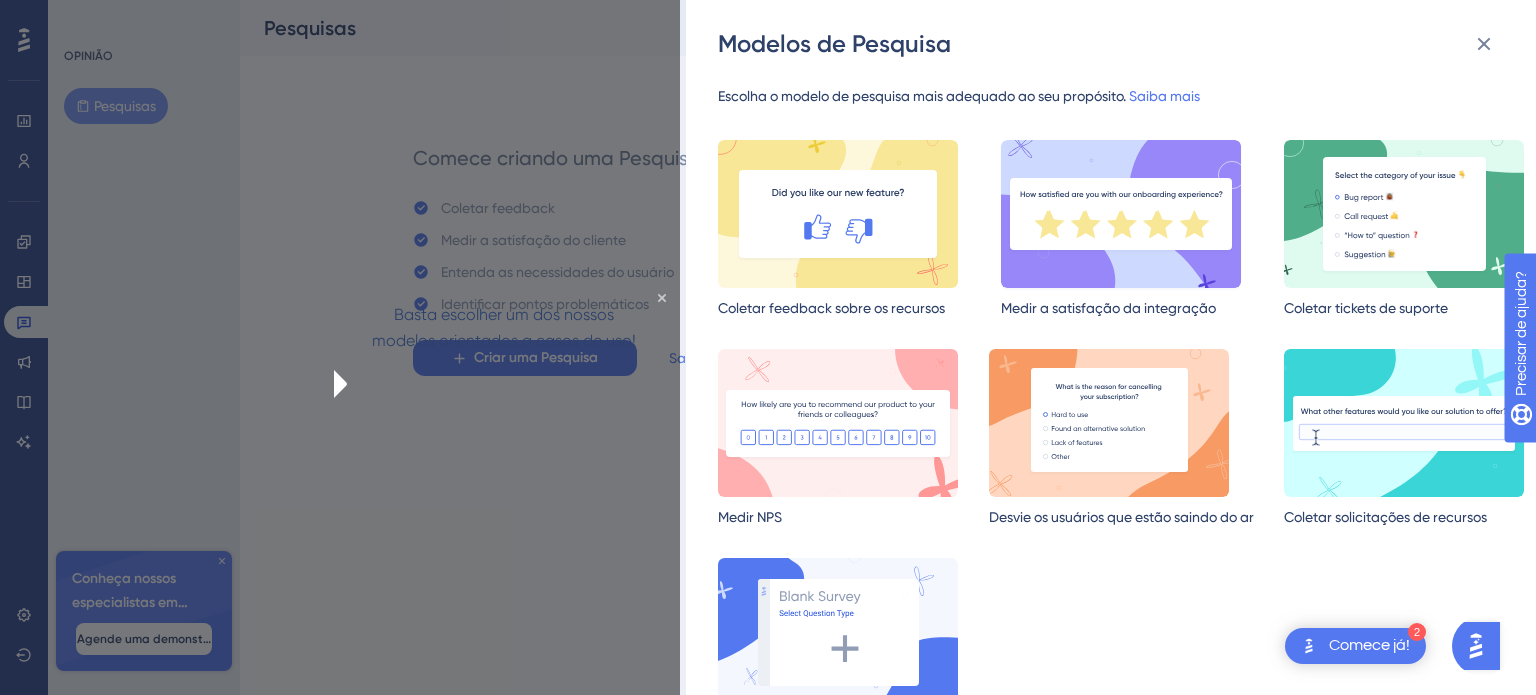 click at bounding box center (1121, 214) 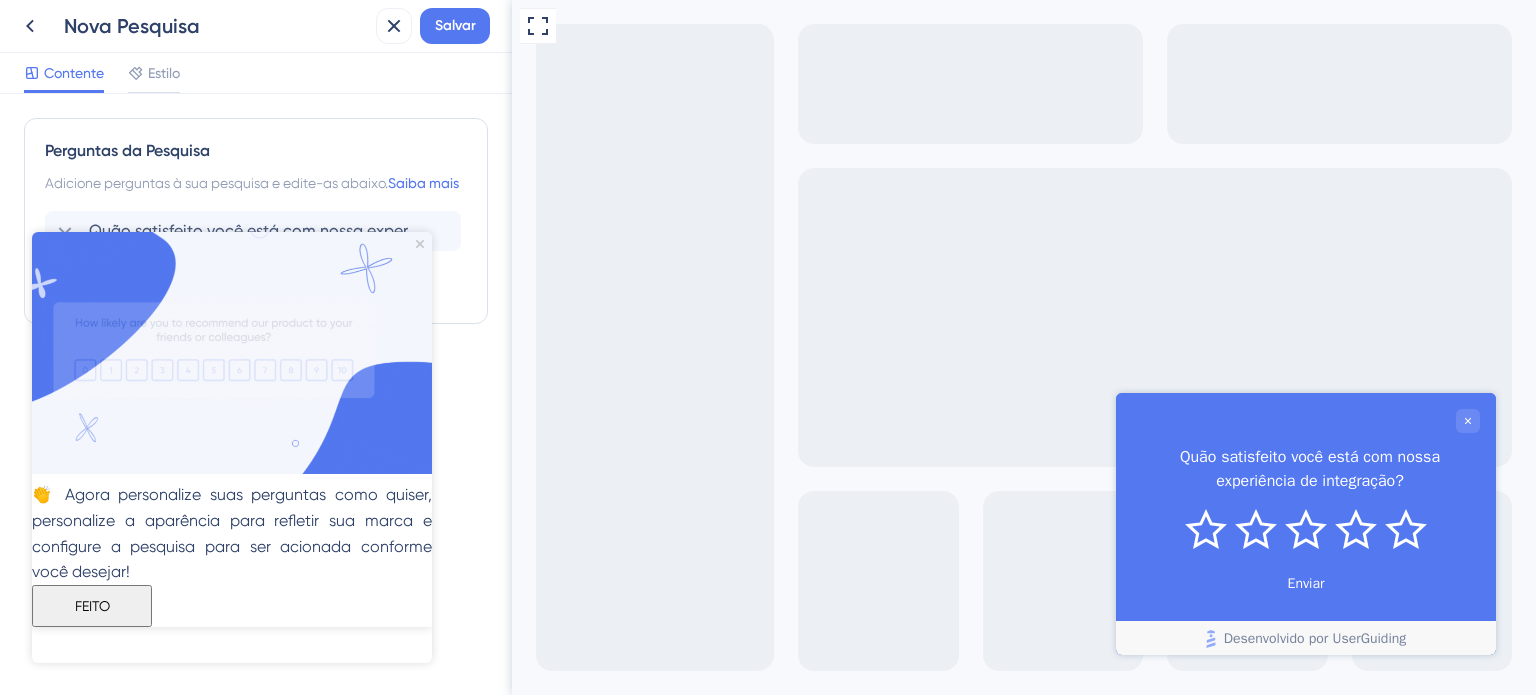 scroll, scrollTop: 0, scrollLeft: 0, axis: both 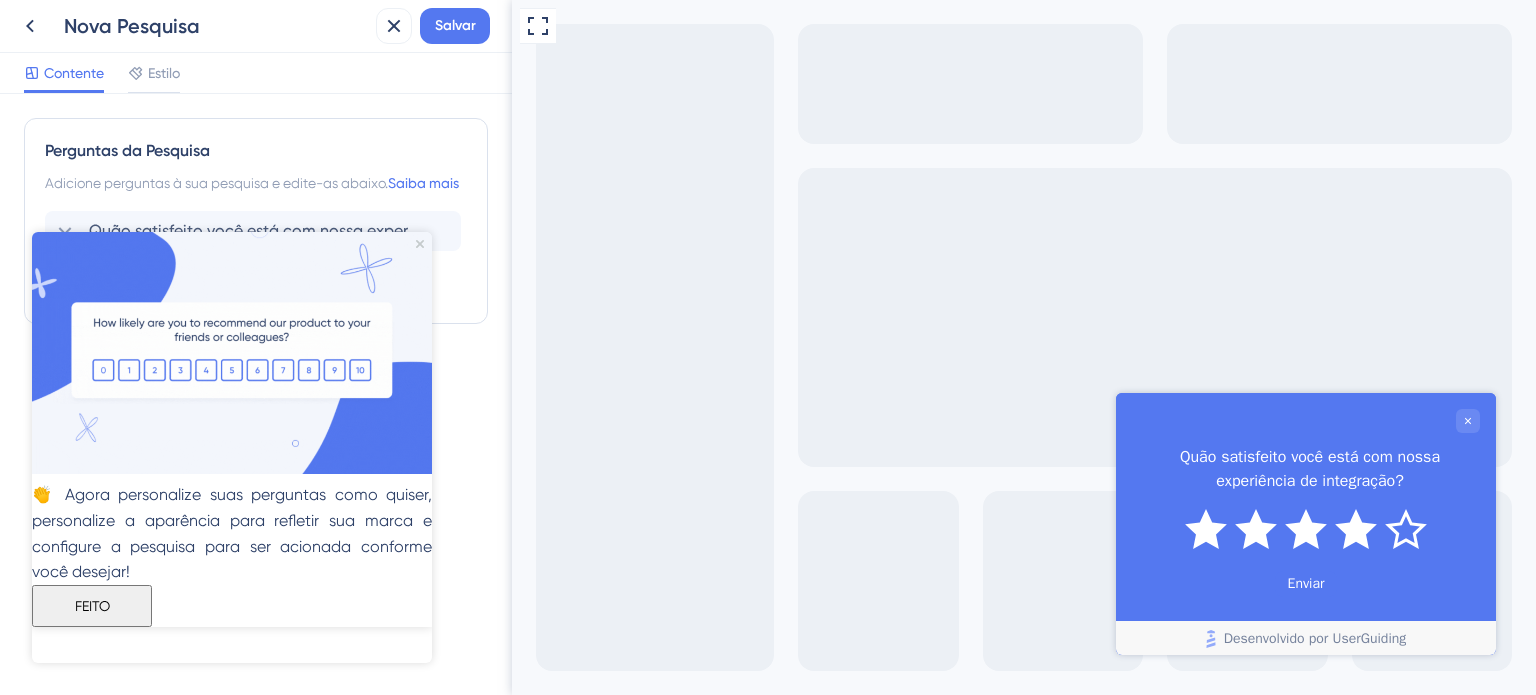 drag, startPoint x: 1355, startPoint y: 528, endPoint x: 1359, endPoint y: 555, distance: 27.294687 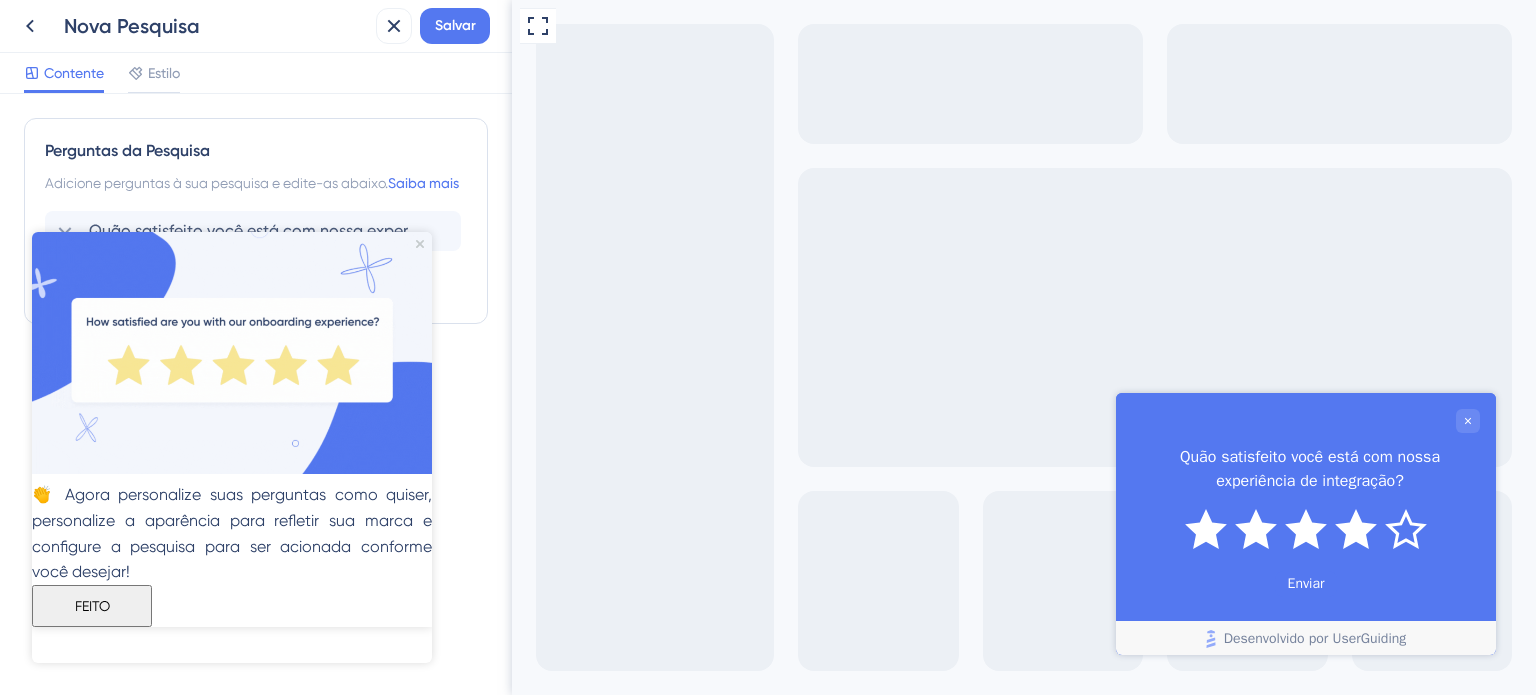 click 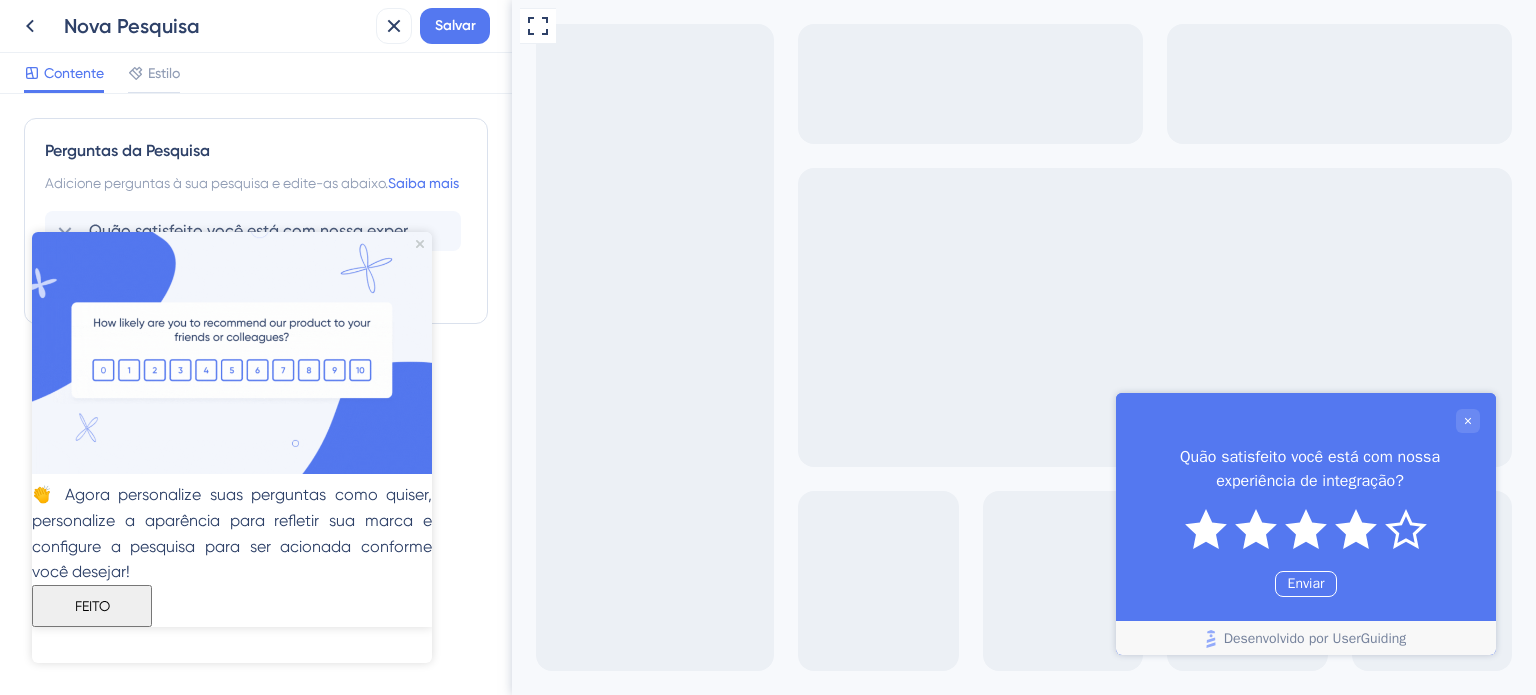 click on "Enviar" at bounding box center (1306, 583) 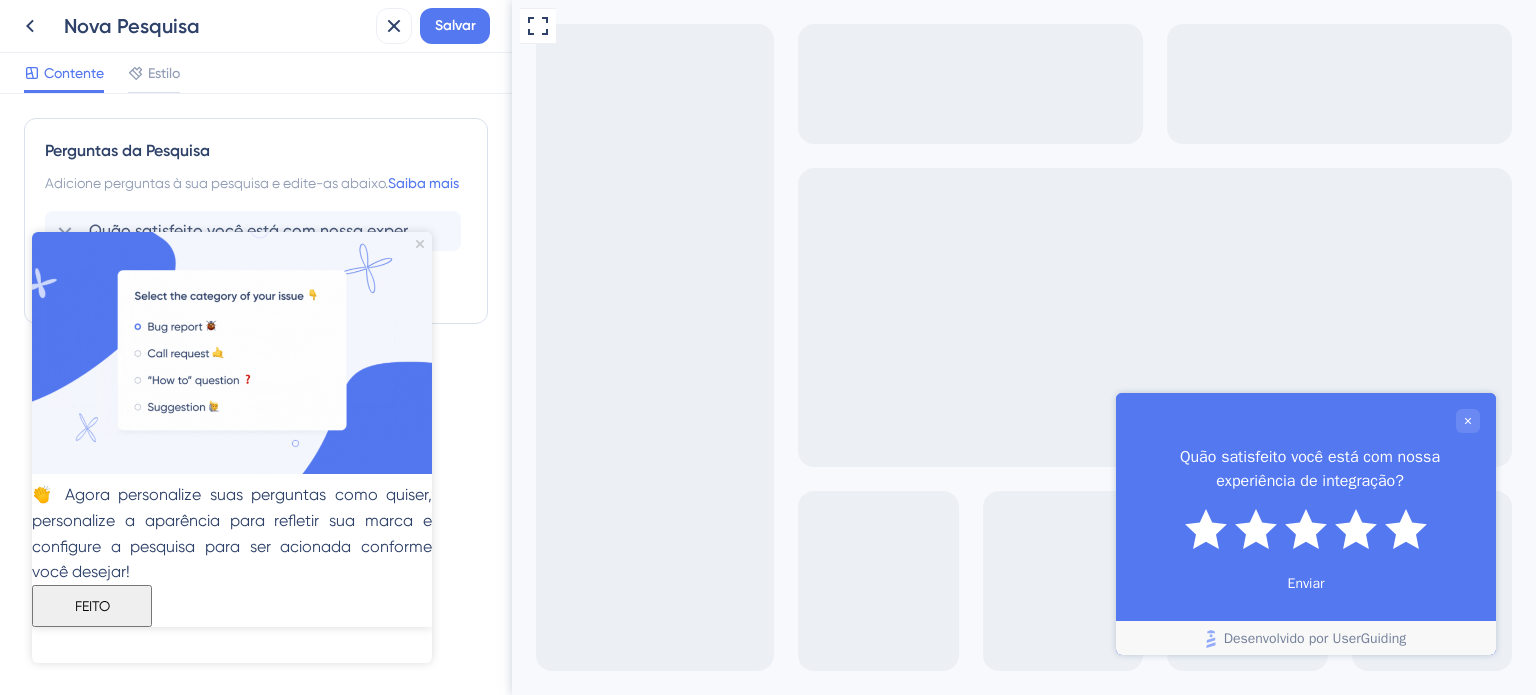 click 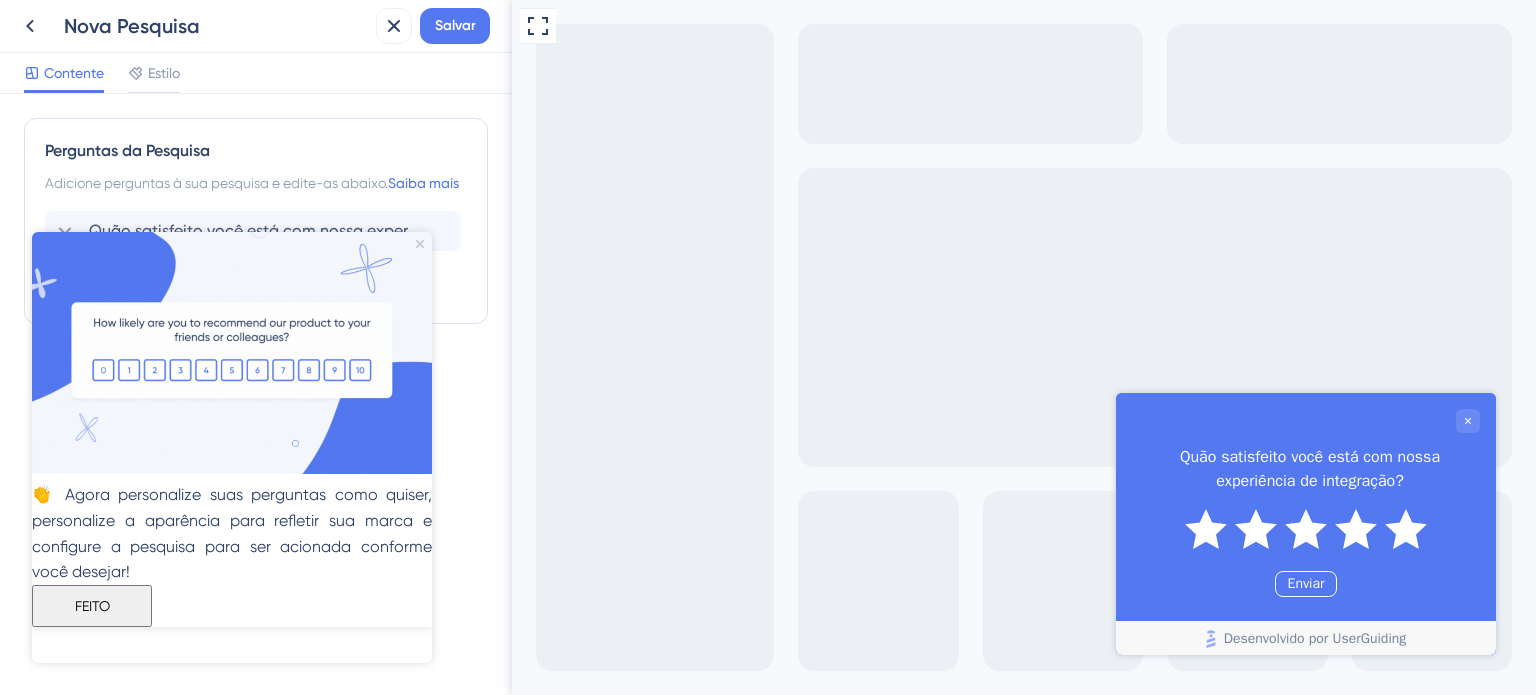 click on "Enviar" at bounding box center (1306, 583) 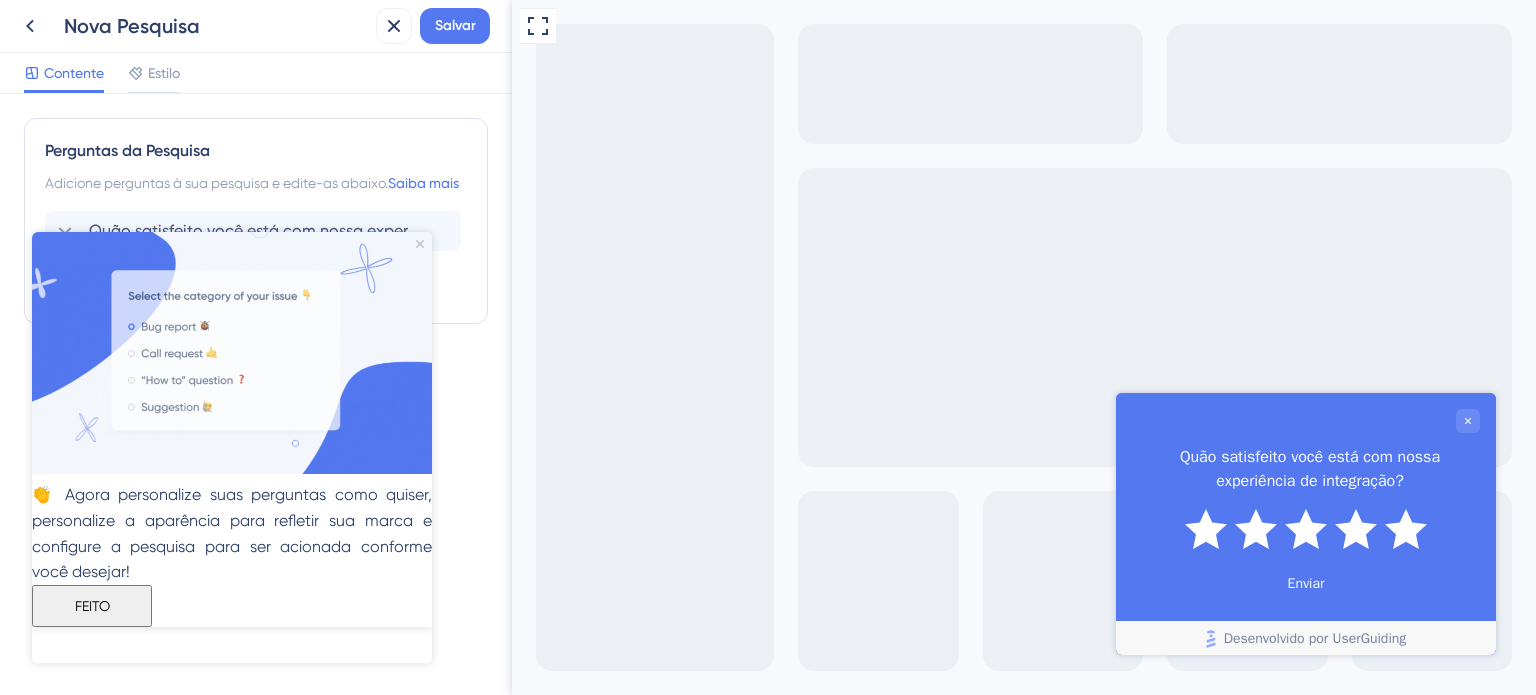 drag, startPoint x: 256, startPoint y: 621, endPoint x: 288, endPoint y: 857, distance: 238.1596 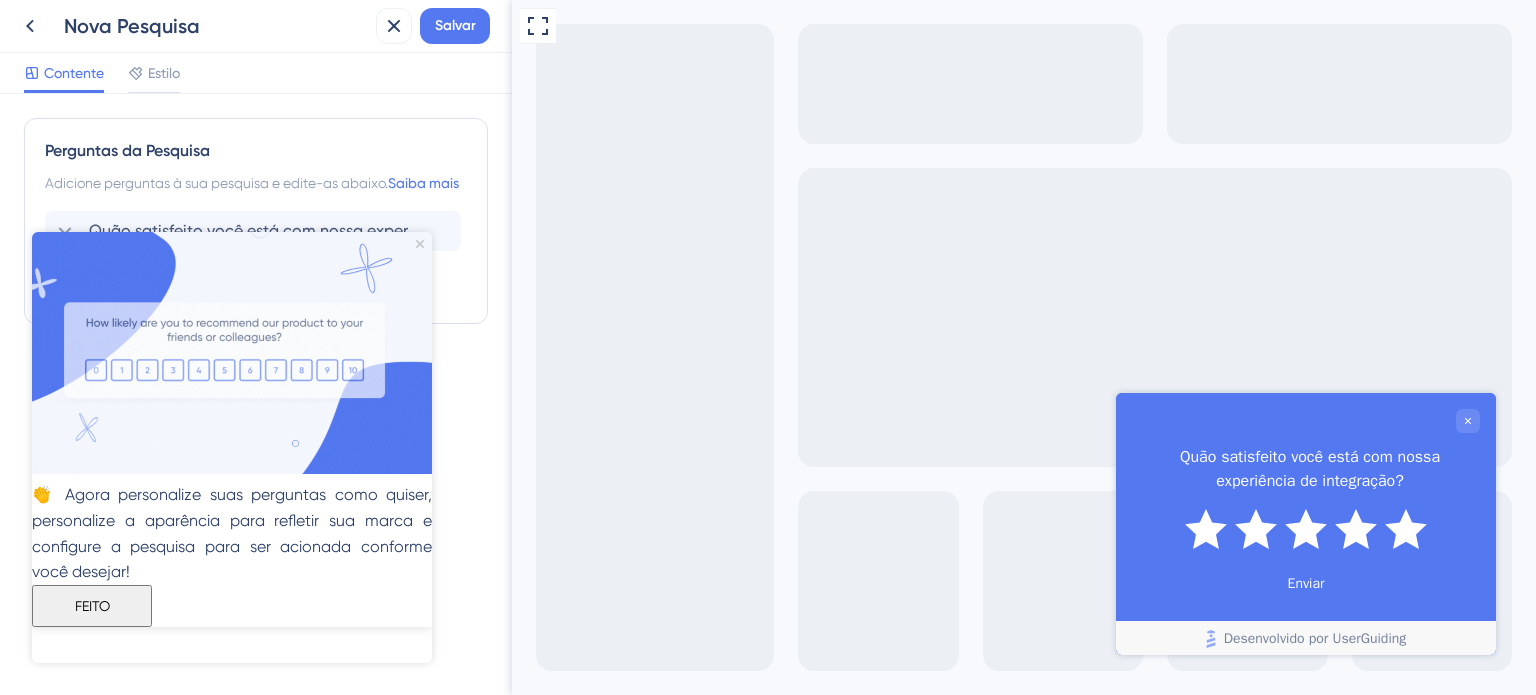 click on "FEITO" at bounding box center (92, 605) 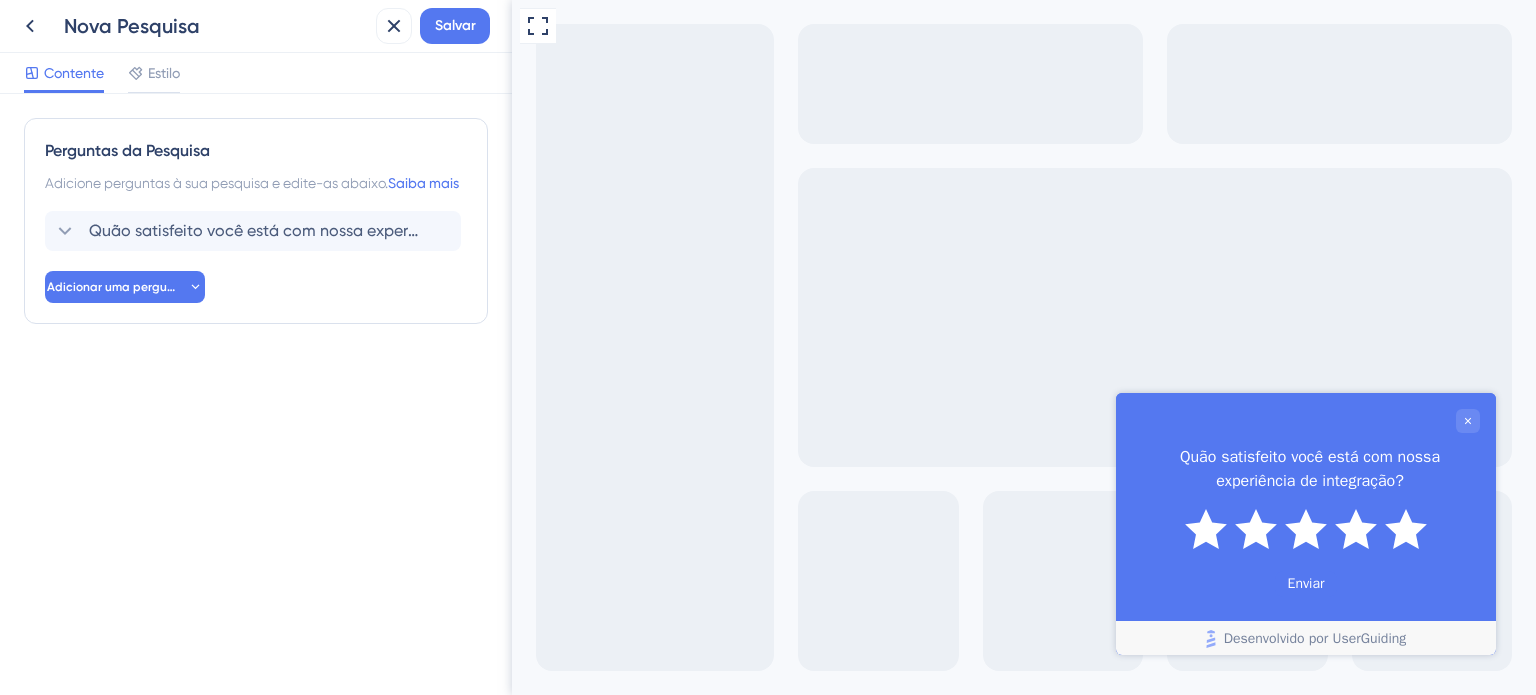 scroll, scrollTop: 0, scrollLeft: 0, axis: both 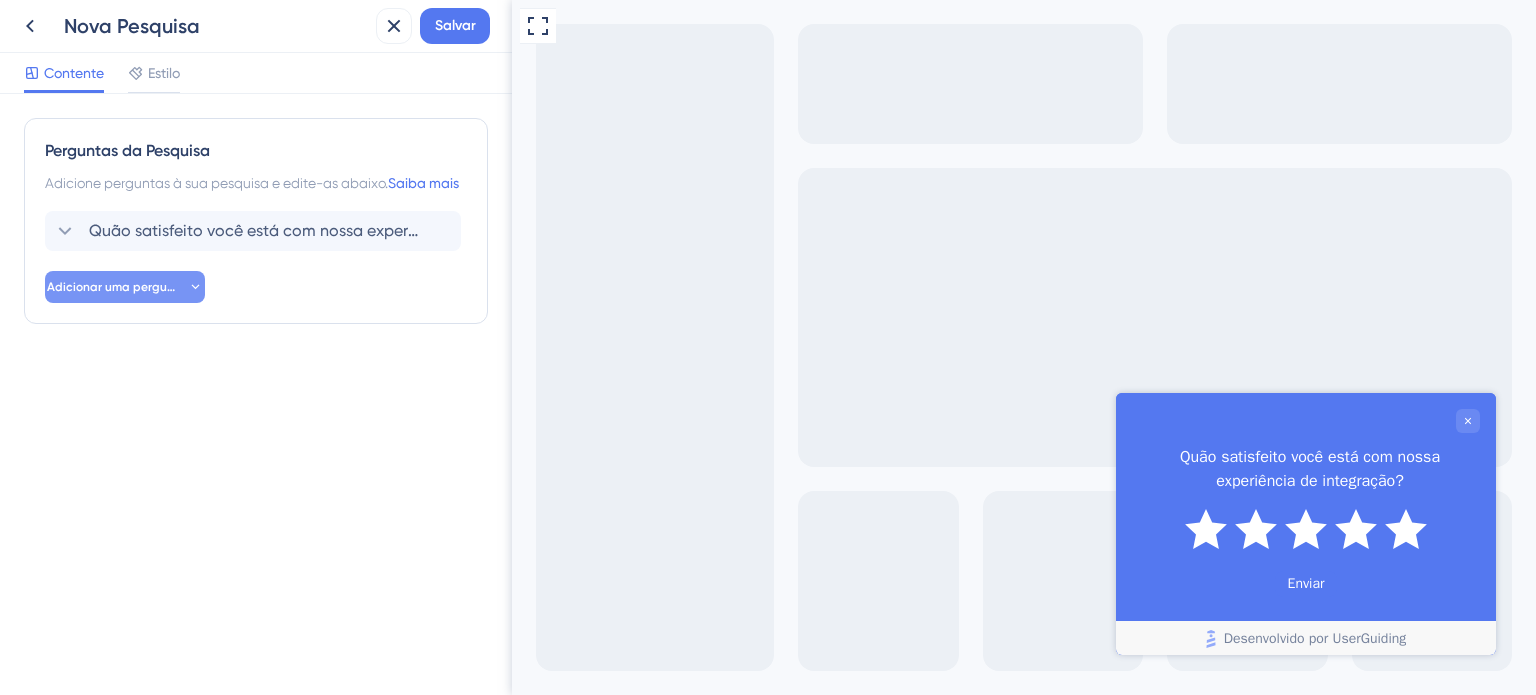 click on "Adicionar uma pergunta" at bounding box center (117, 287) 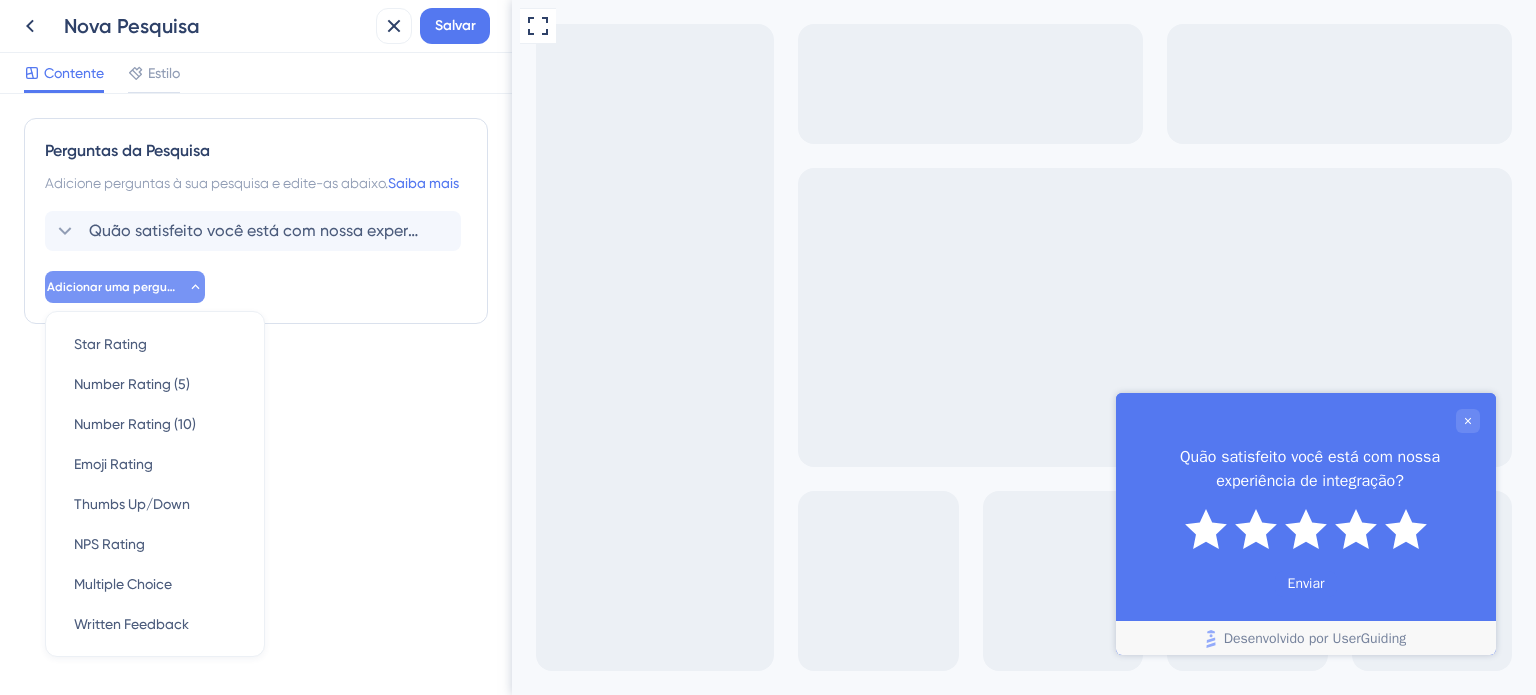 scroll, scrollTop: 64, scrollLeft: 0, axis: vertical 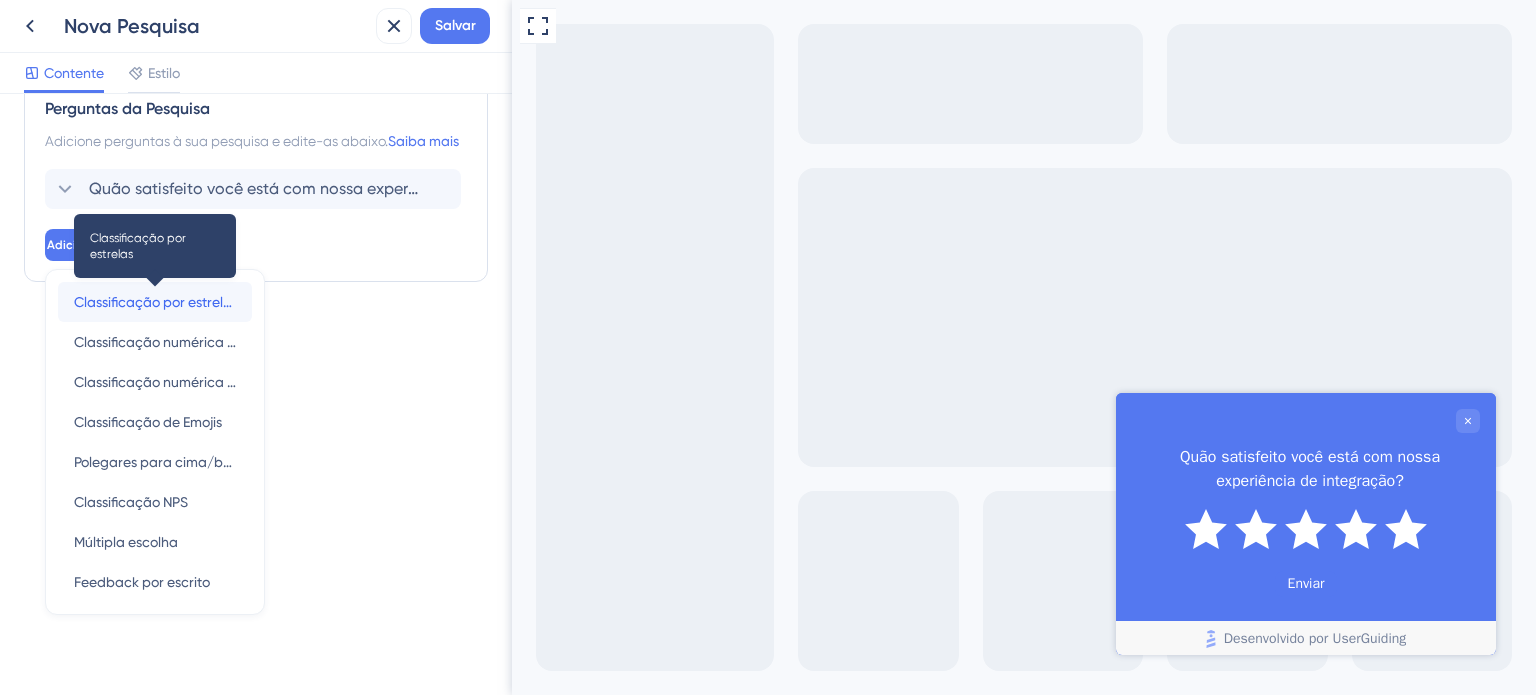 click on "Classificação por estrelas" at bounding box center [156, 302] 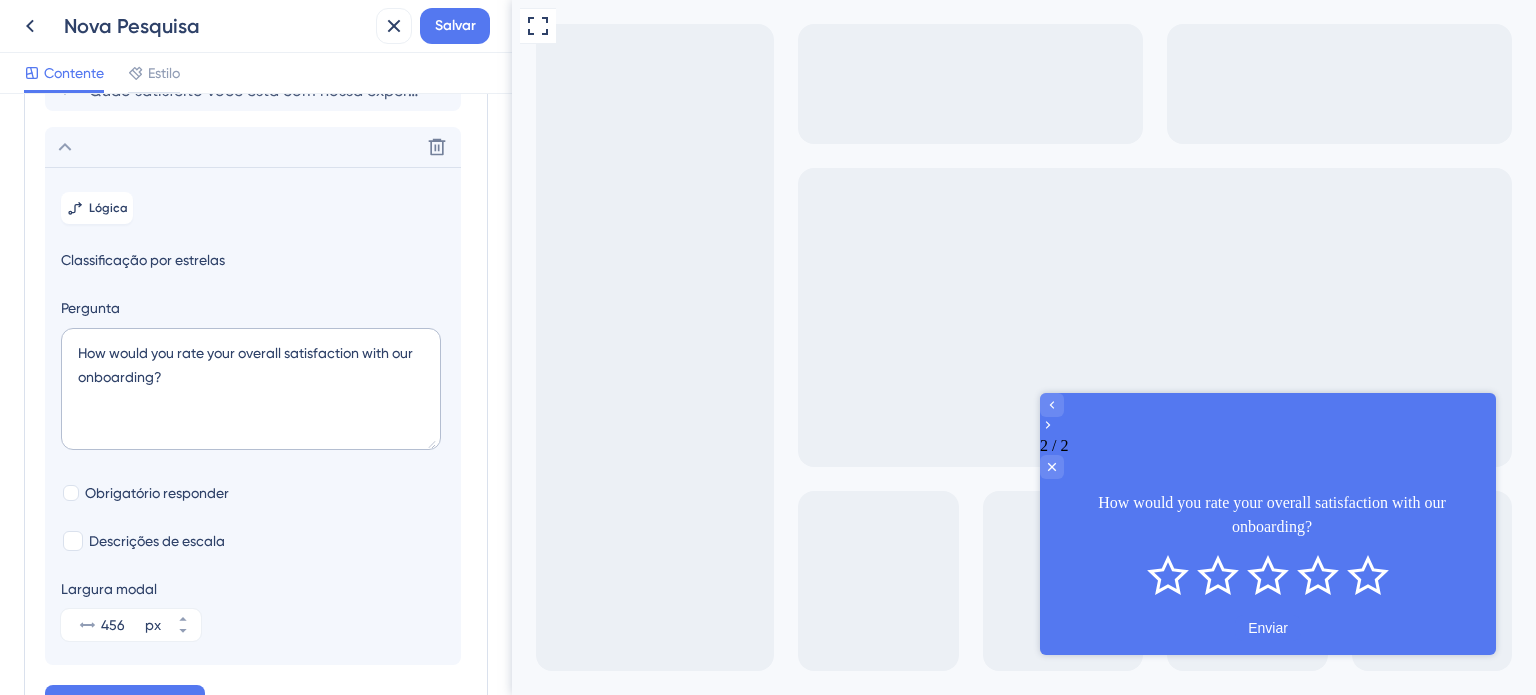 scroll, scrollTop: 196, scrollLeft: 0, axis: vertical 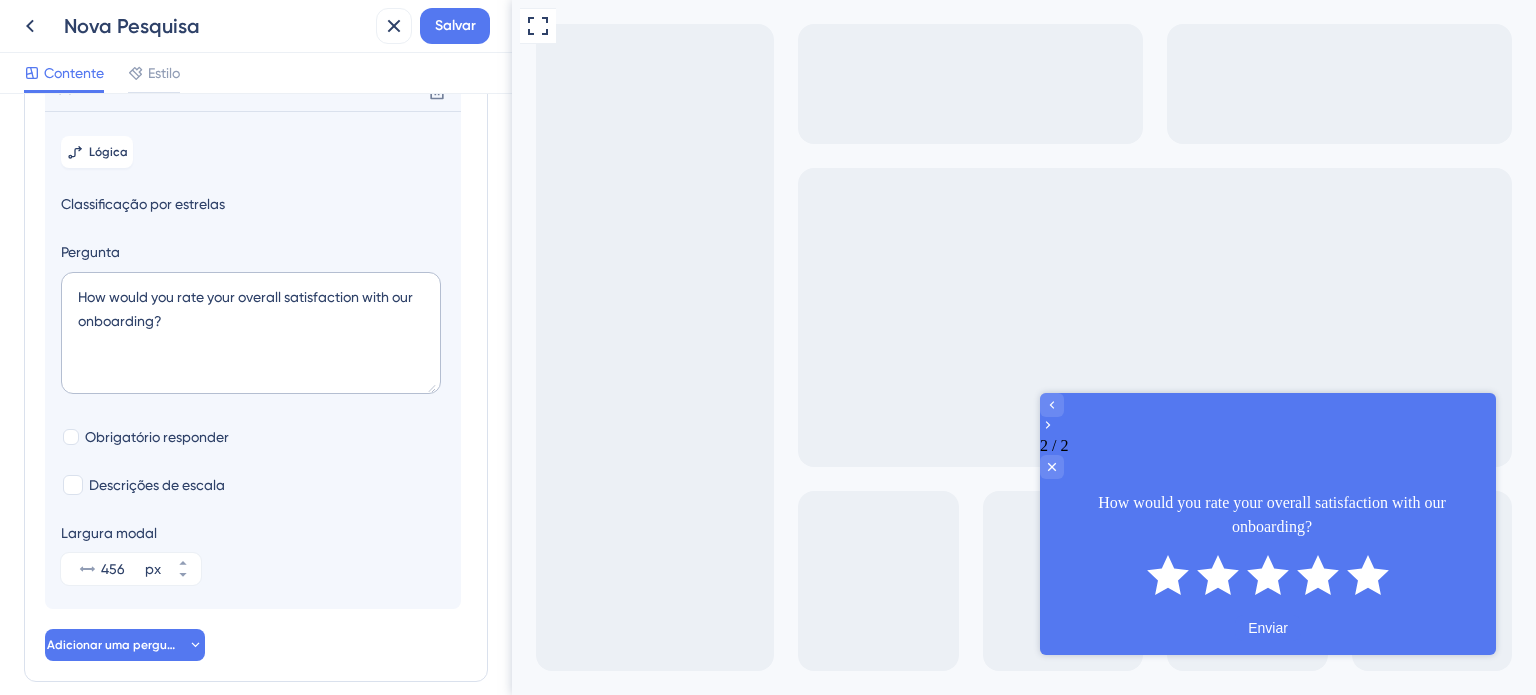 click 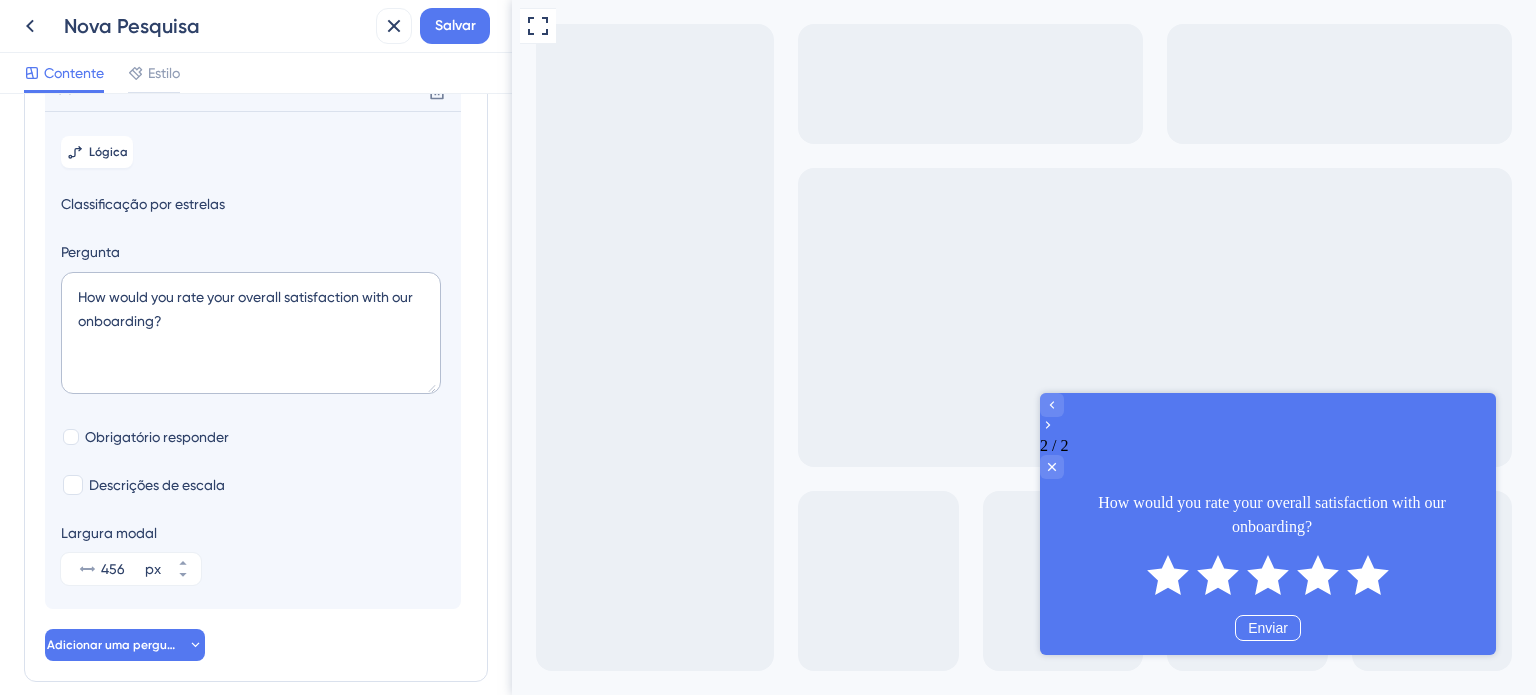 click on "Enviar" at bounding box center (1268, 628) 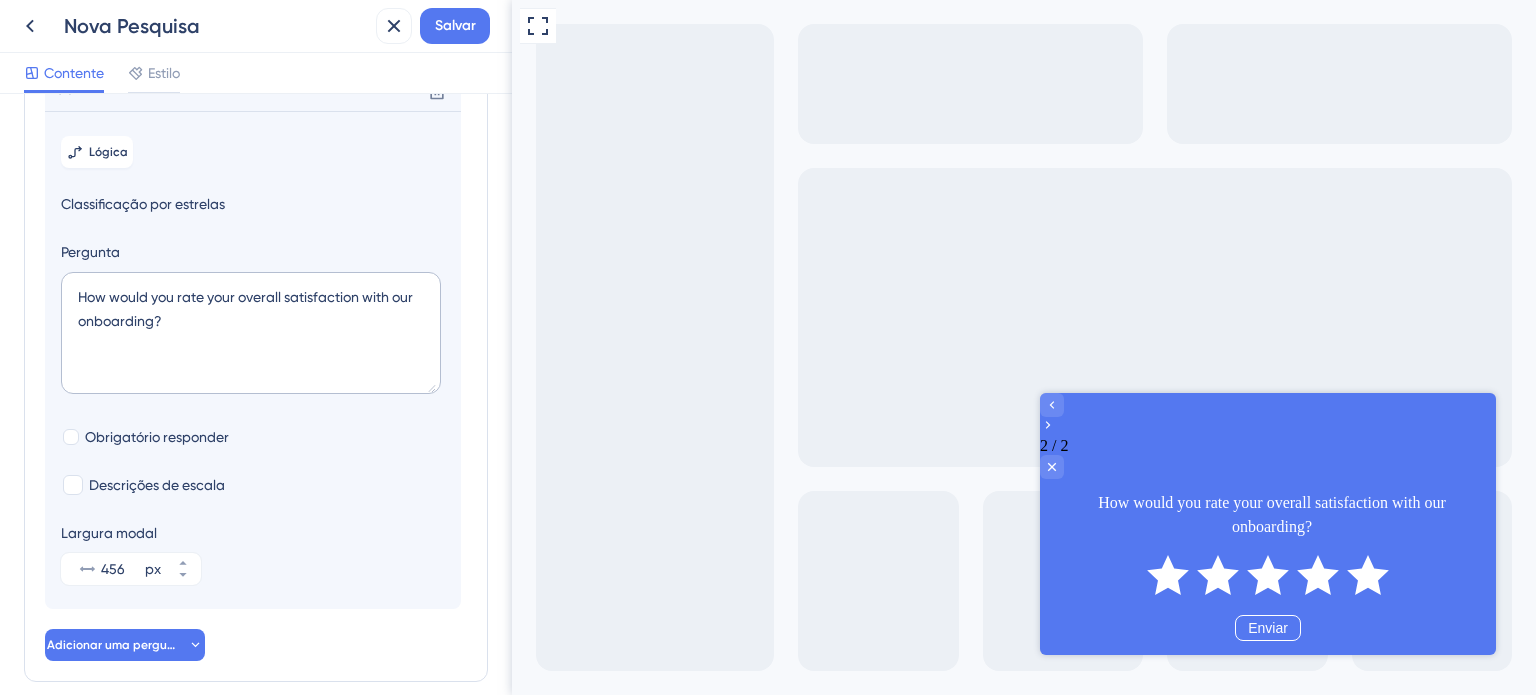 click on "Enviar" at bounding box center [1268, 628] 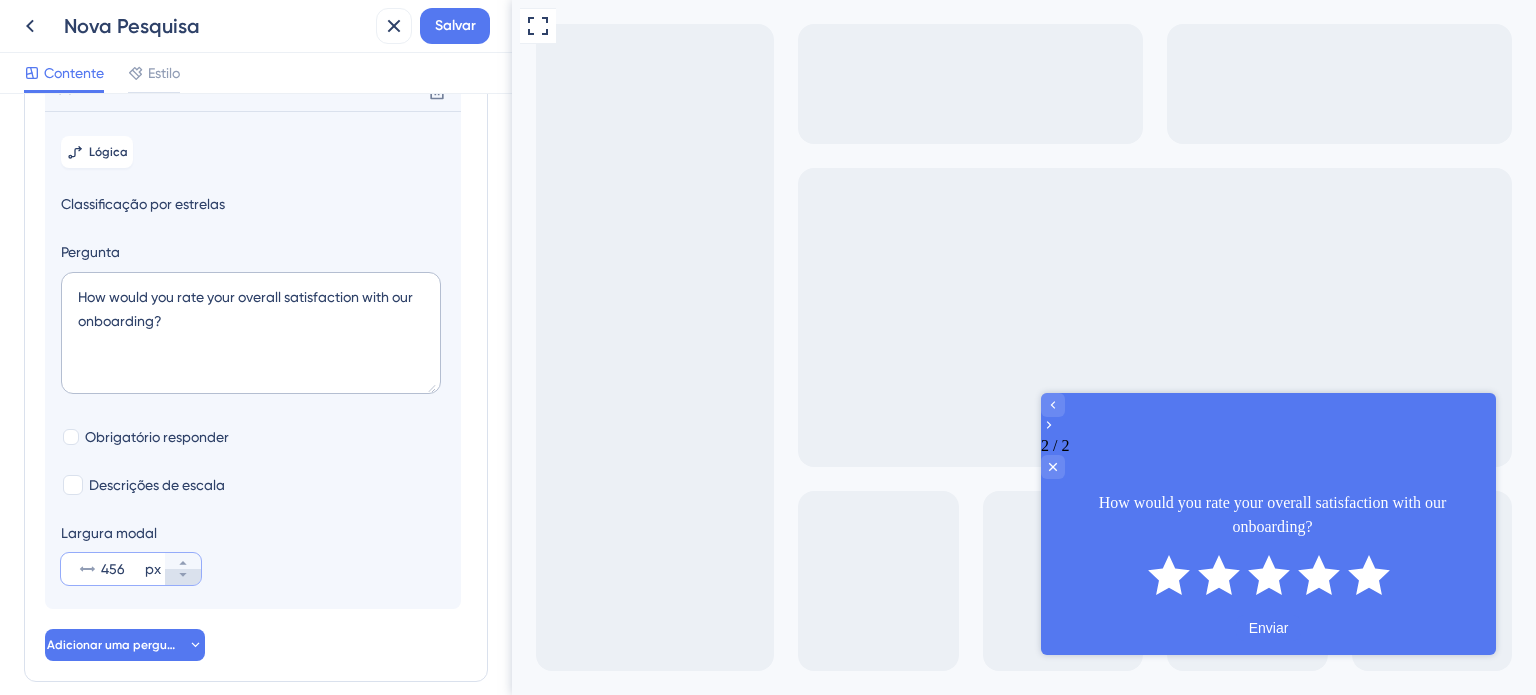 click 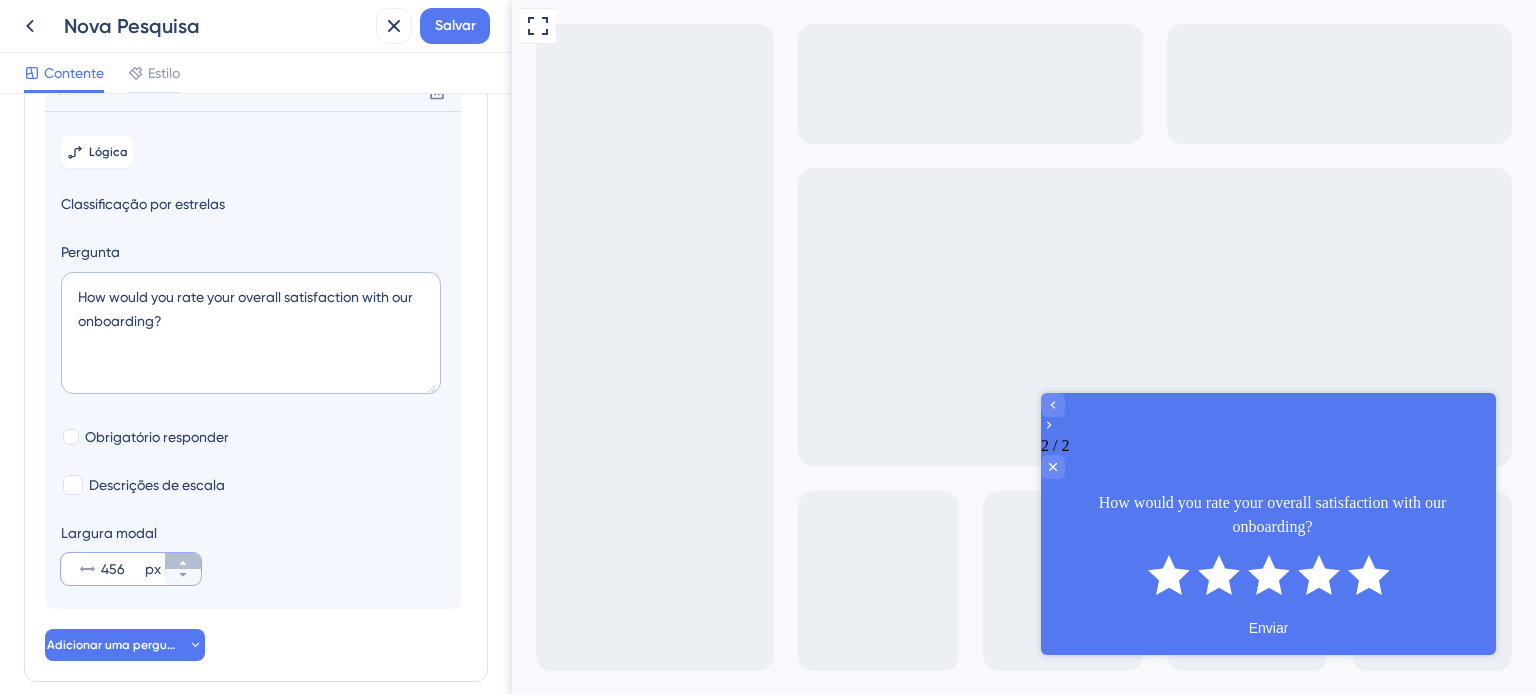 click 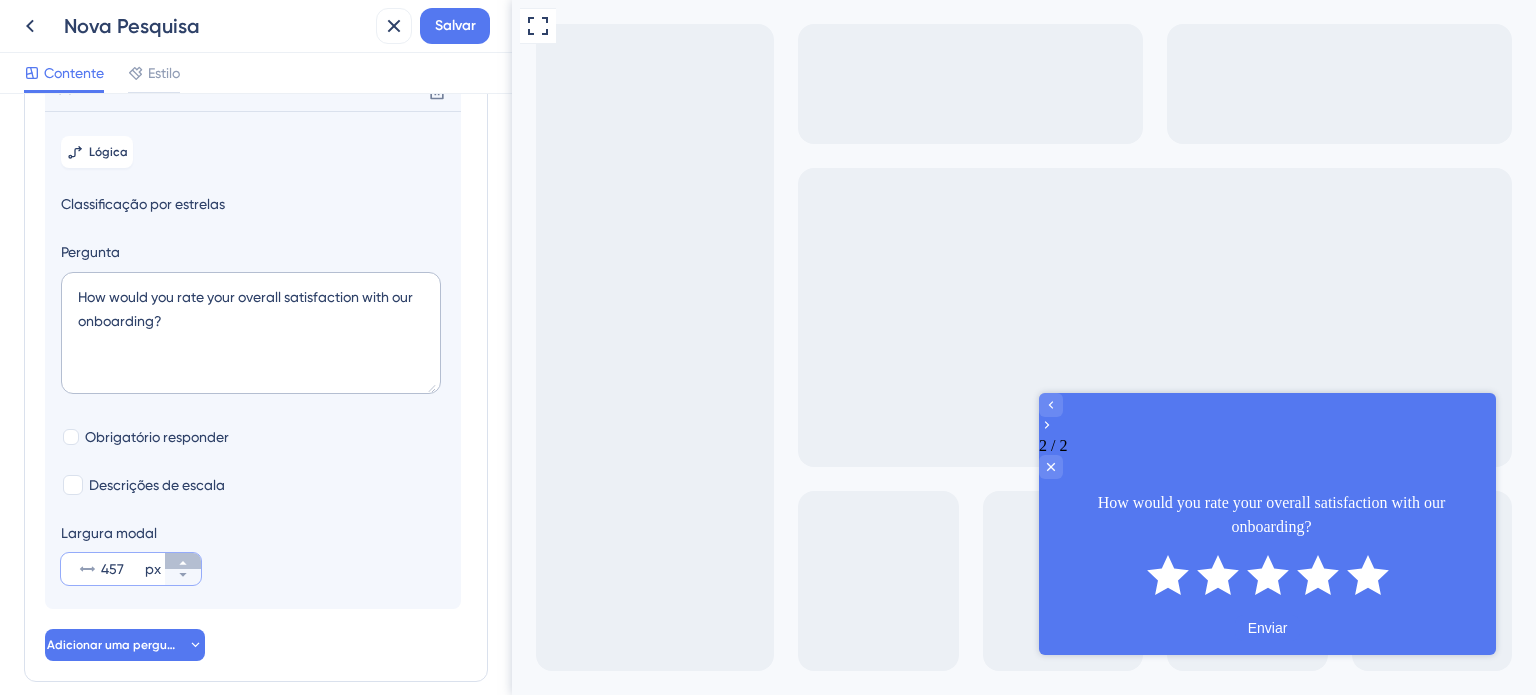 click 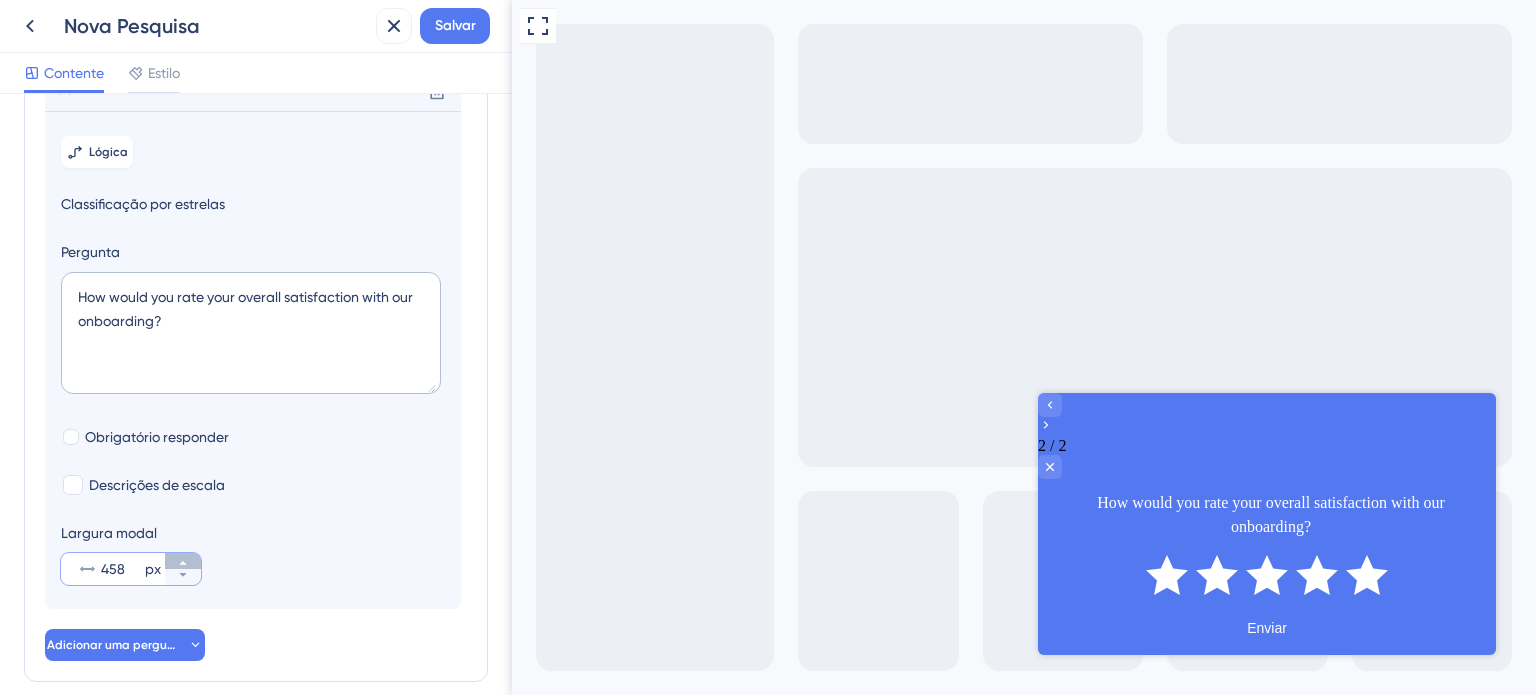click 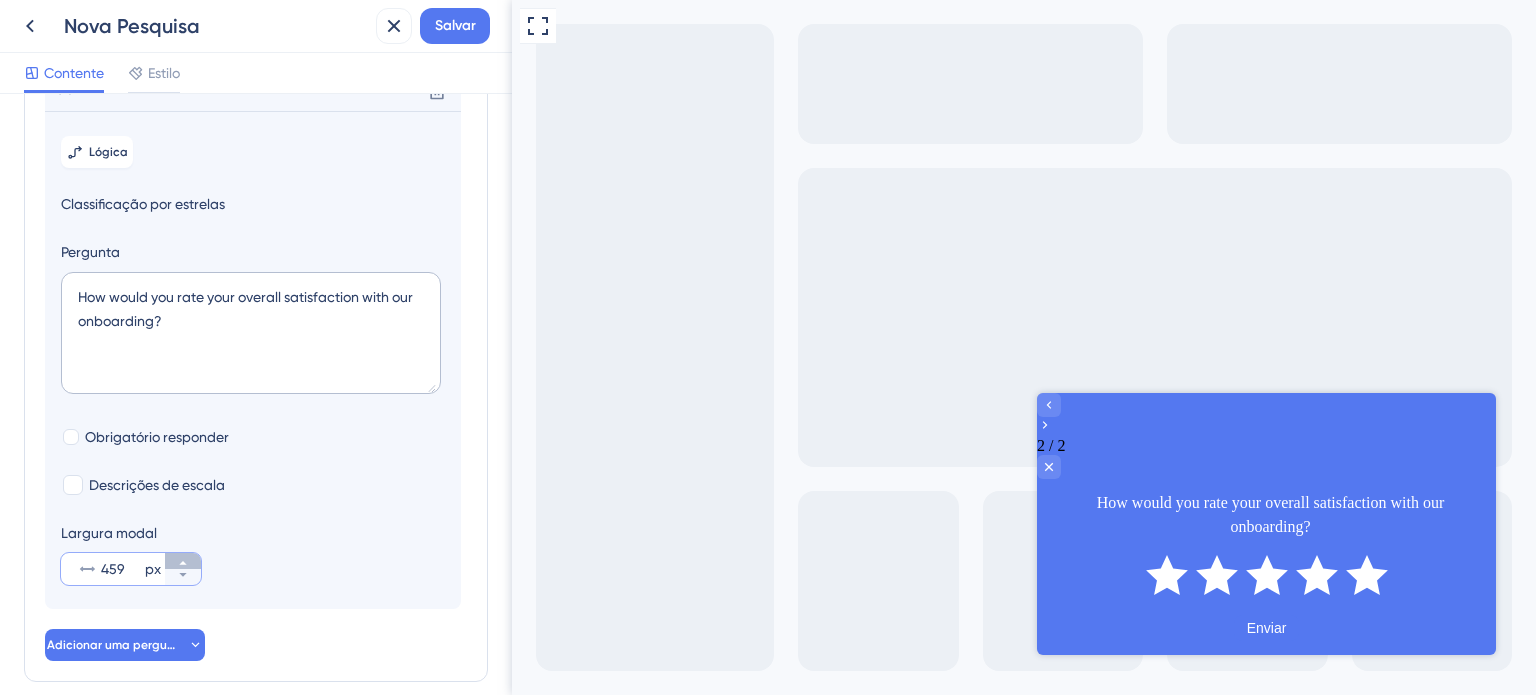 click 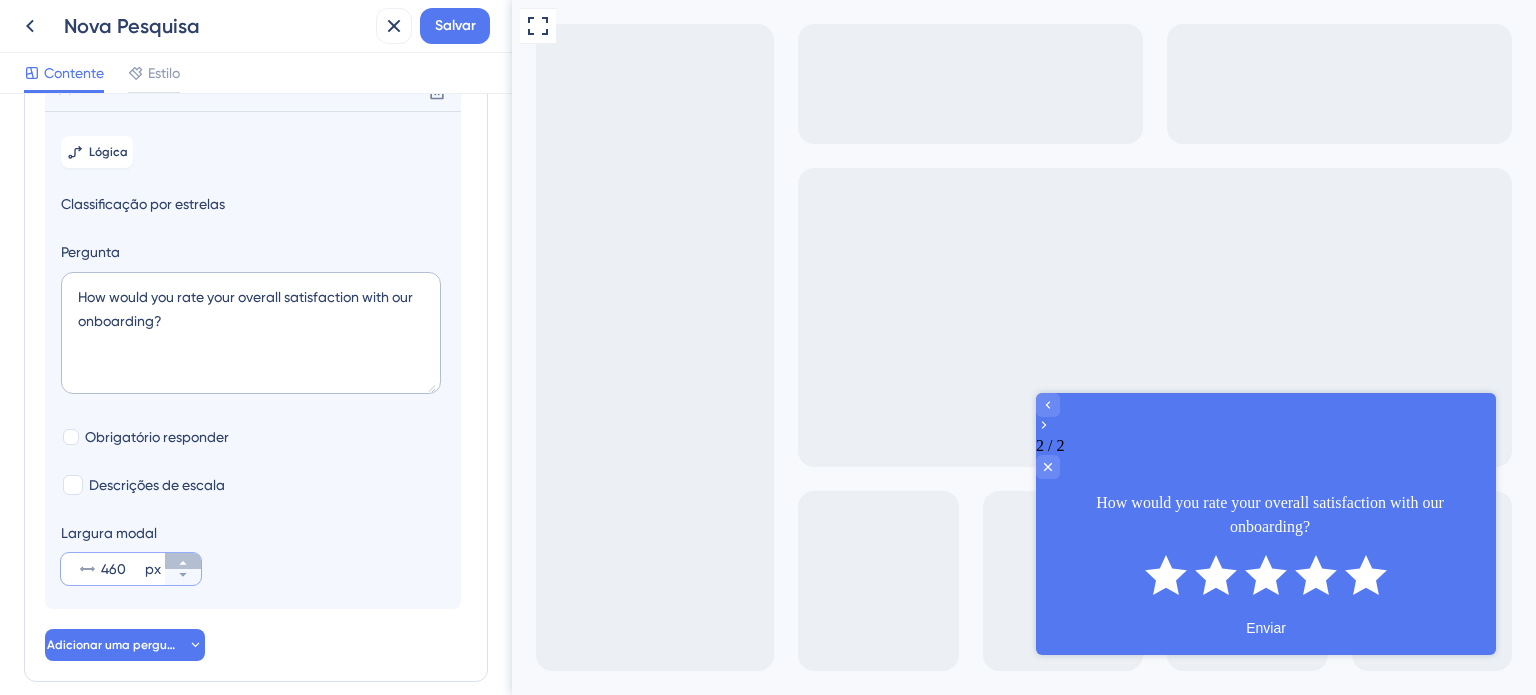 click 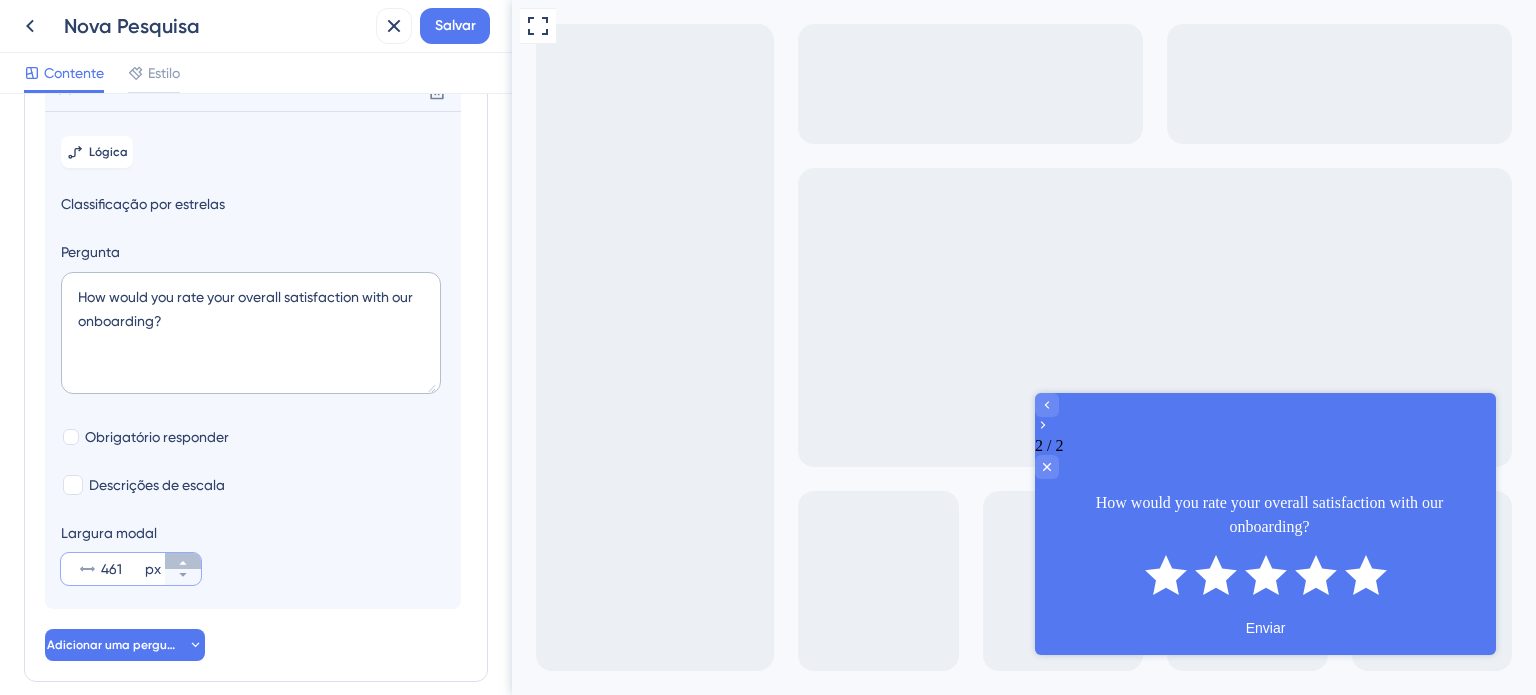 click 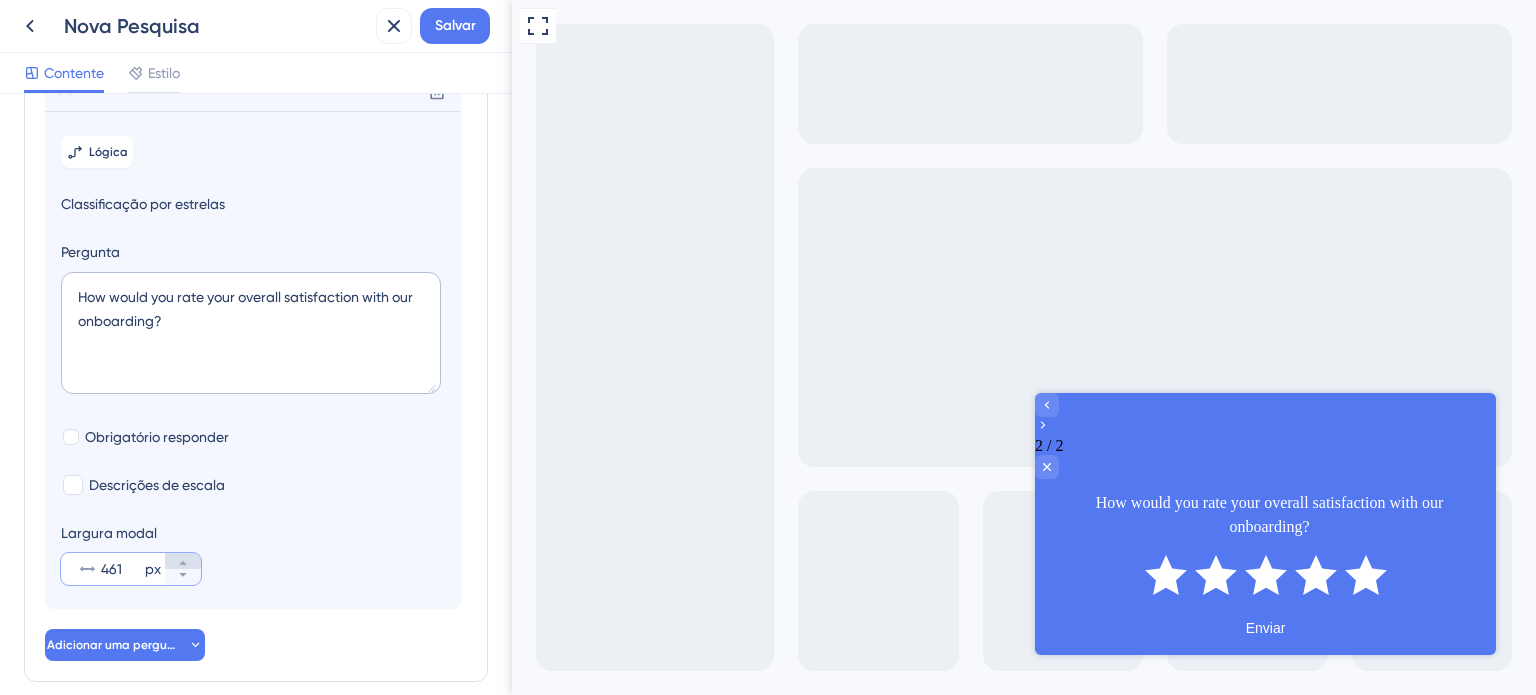 type on "462" 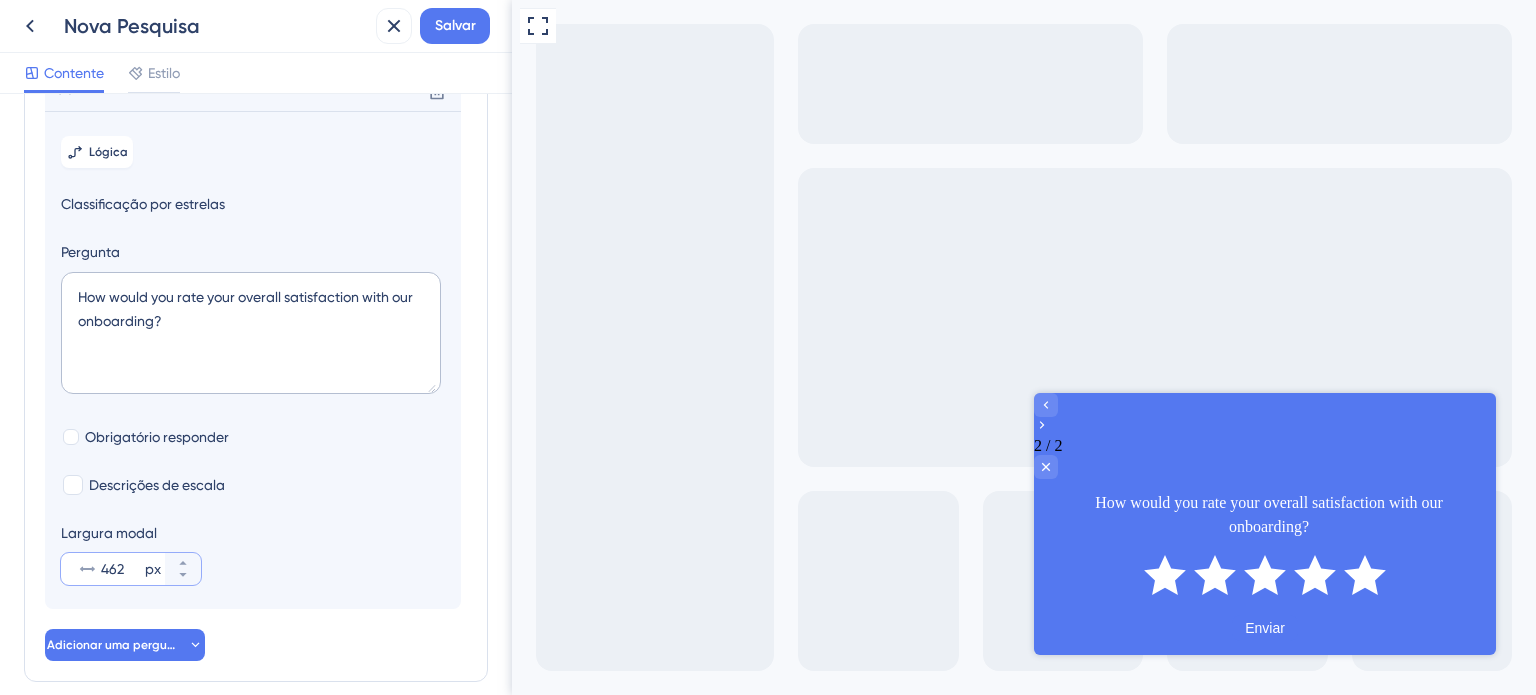 scroll, scrollTop: 309, scrollLeft: 0, axis: vertical 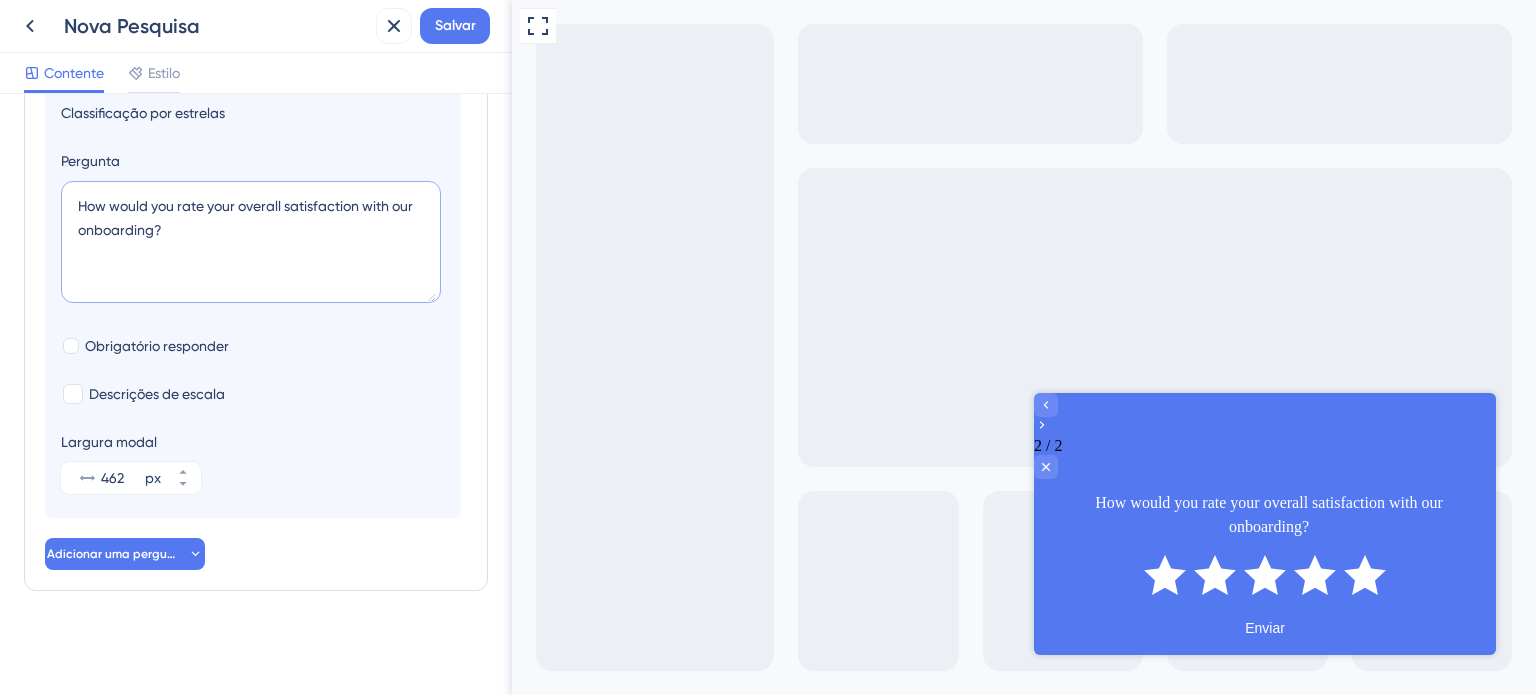 drag, startPoint x: 79, startPoint y: 210, endPoint x: 392, endPoint y: 252, distance: 315.80533 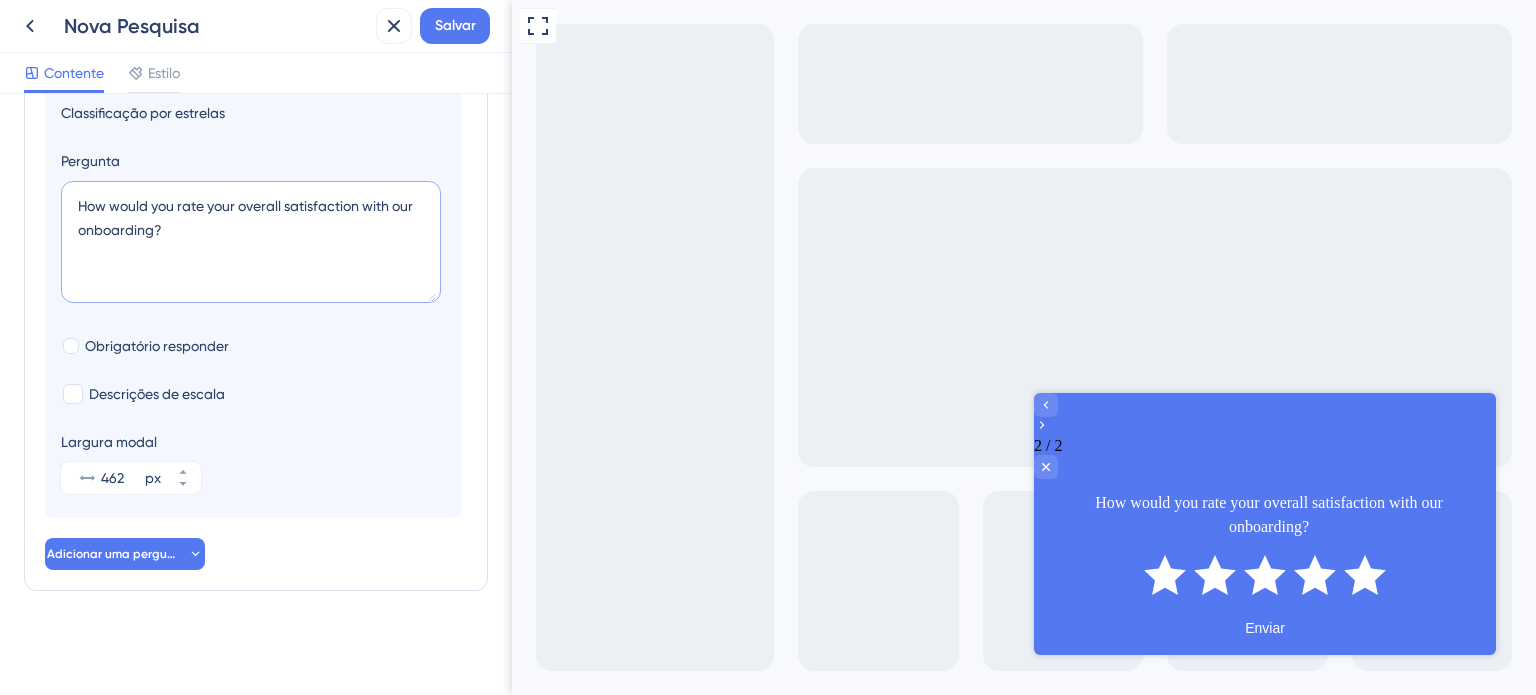 click on "How would you rate your overall satisfaction with our onboarding?" at bounding box center [251, 242] 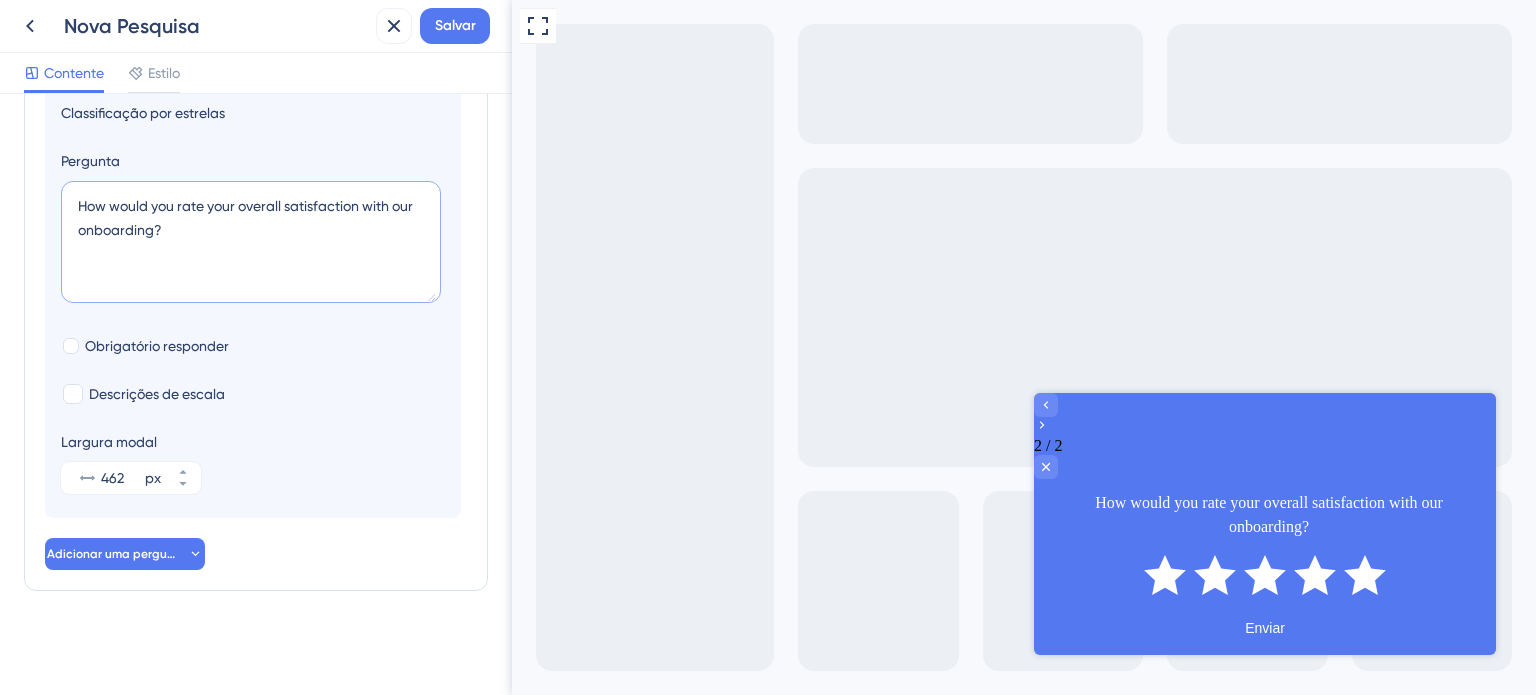 drag, startPoint x: 88, startPoint y: 217, endPoint x: 24, endPoint y: 244, distance: 69.46222 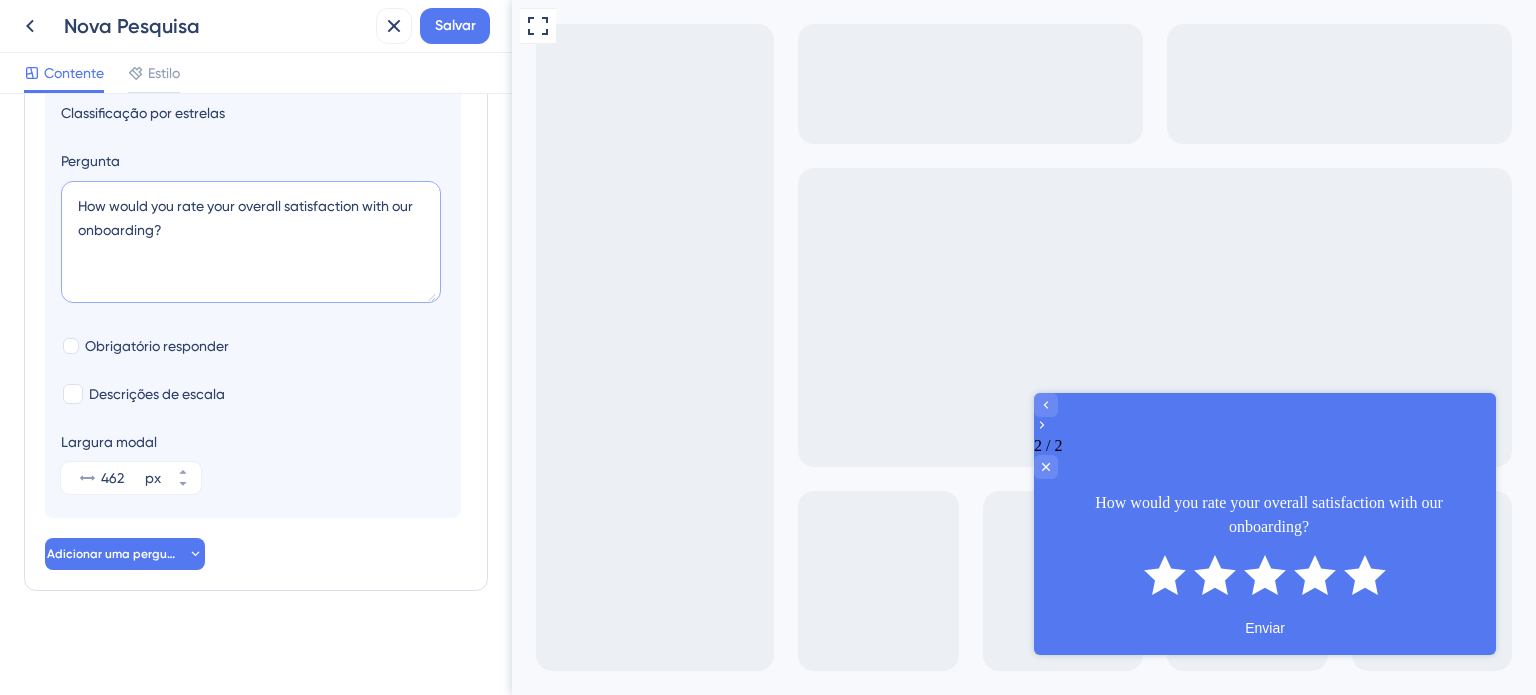 click on "How would you rate your overall satisfaction with our onboarding?" at bounding box center (251, 242) 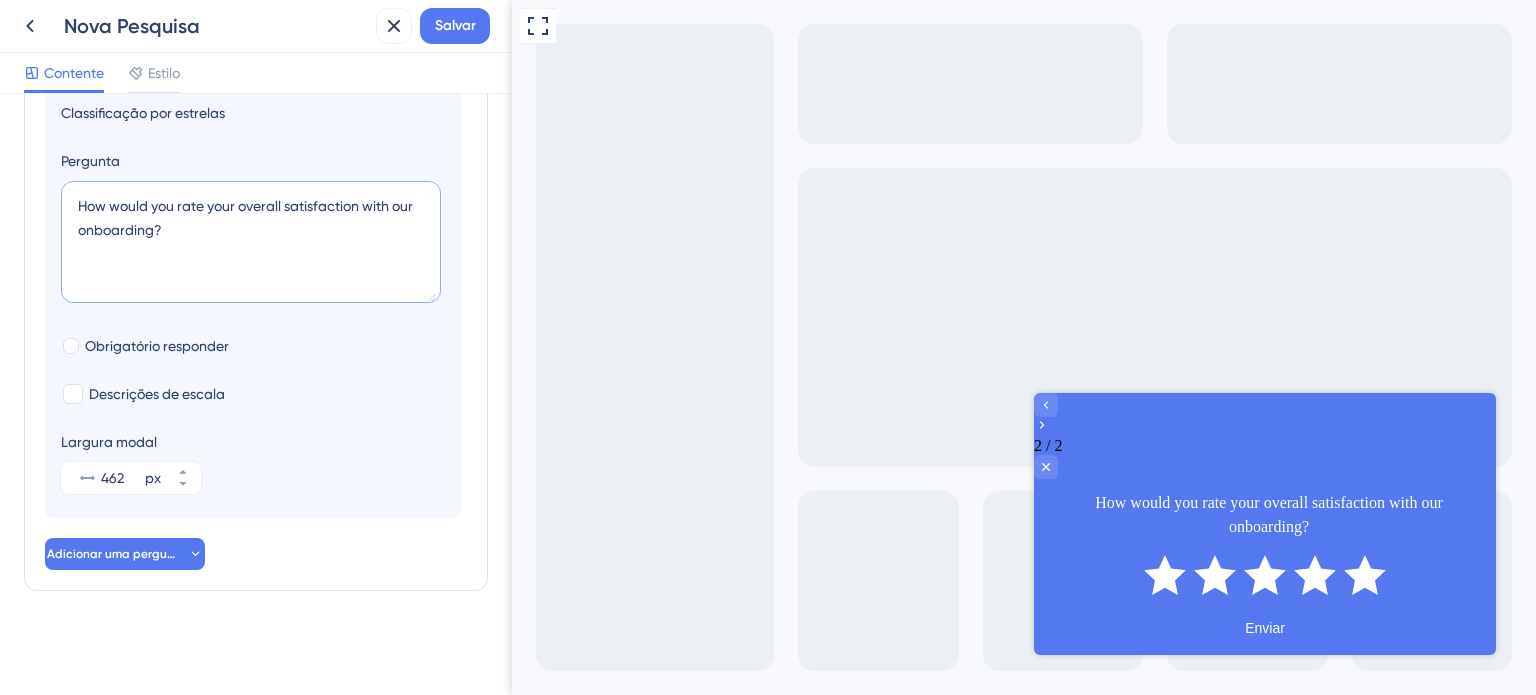drag, startPoint x: 87, startPoint y: 205, endPoint x: 375, endPoint y: 287, distance: 299.44617 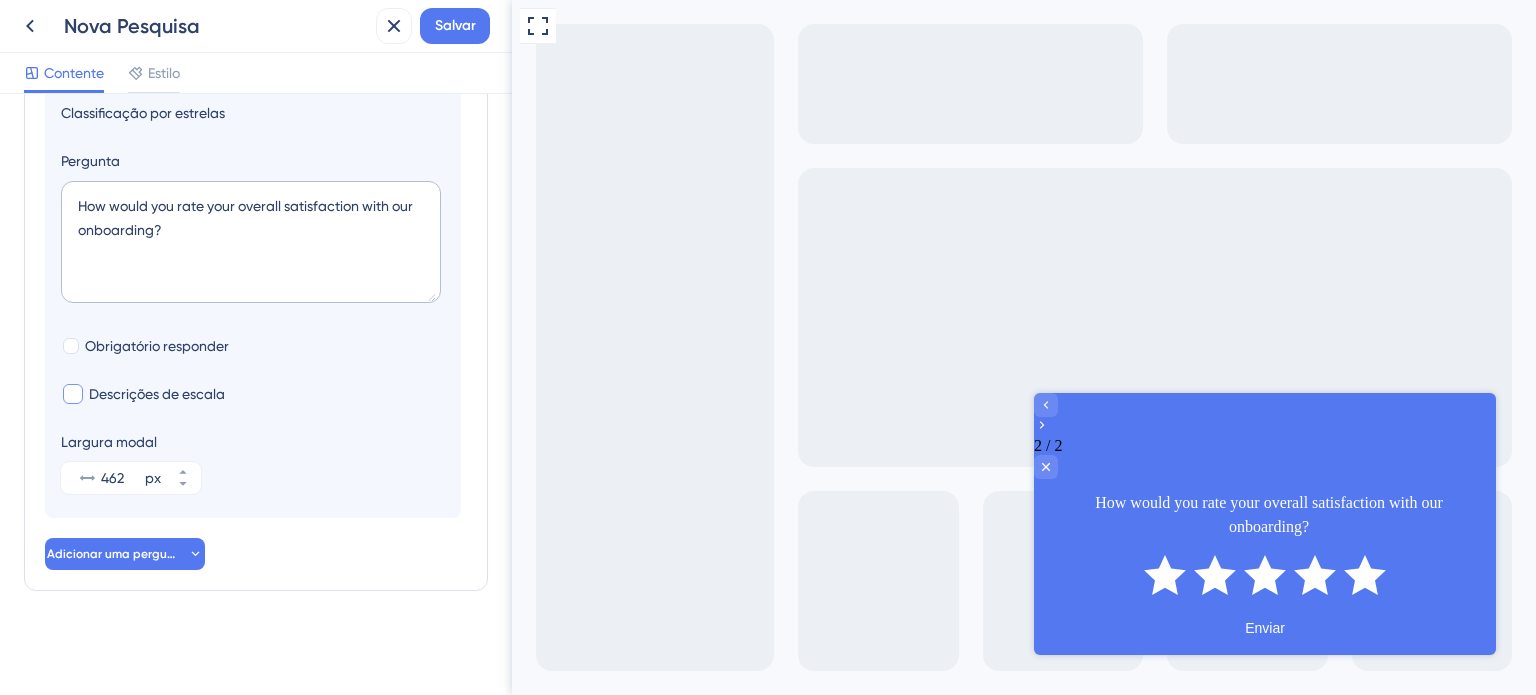 click at bounding box center (73, 394) 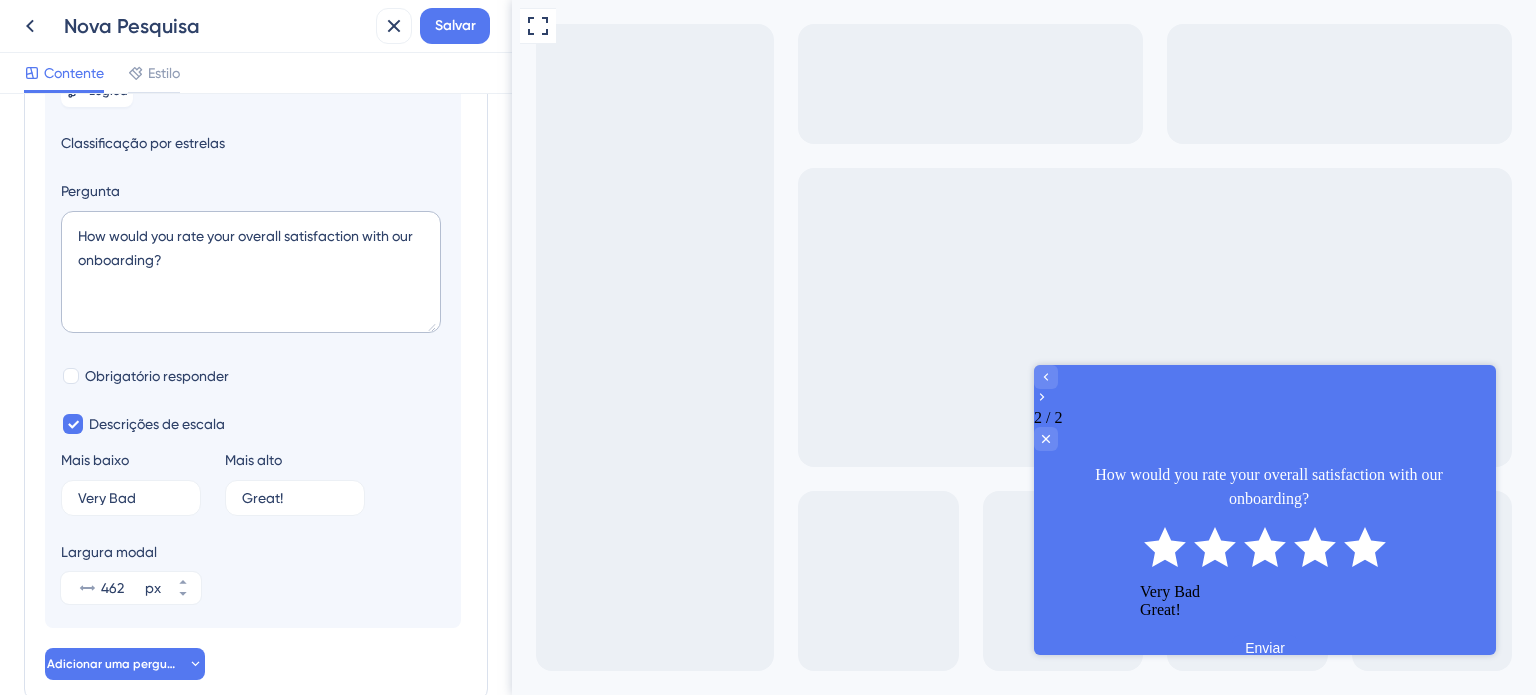 scroll, scrollTop: 309, scrollLeft: 0, axis: vertical 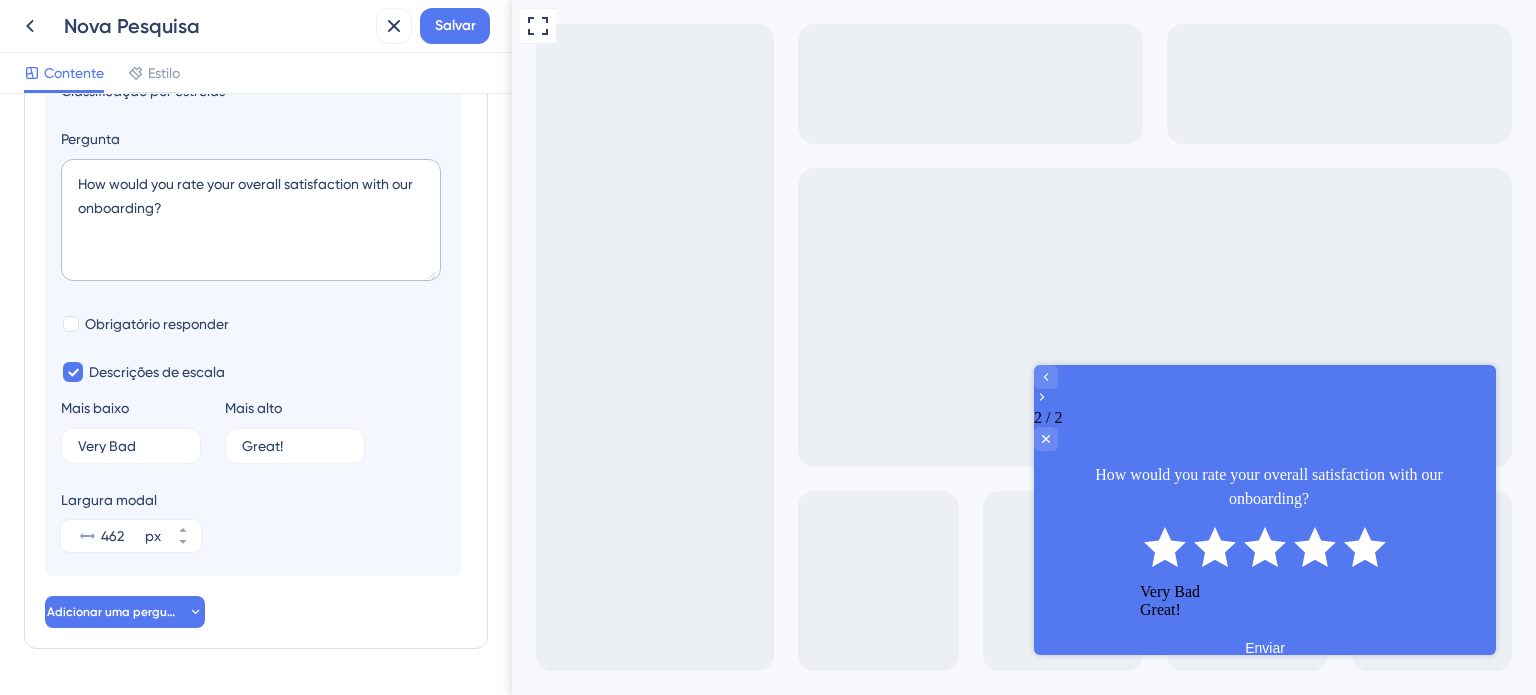 click on "Mais baixo" at bounding box center (95, 408) 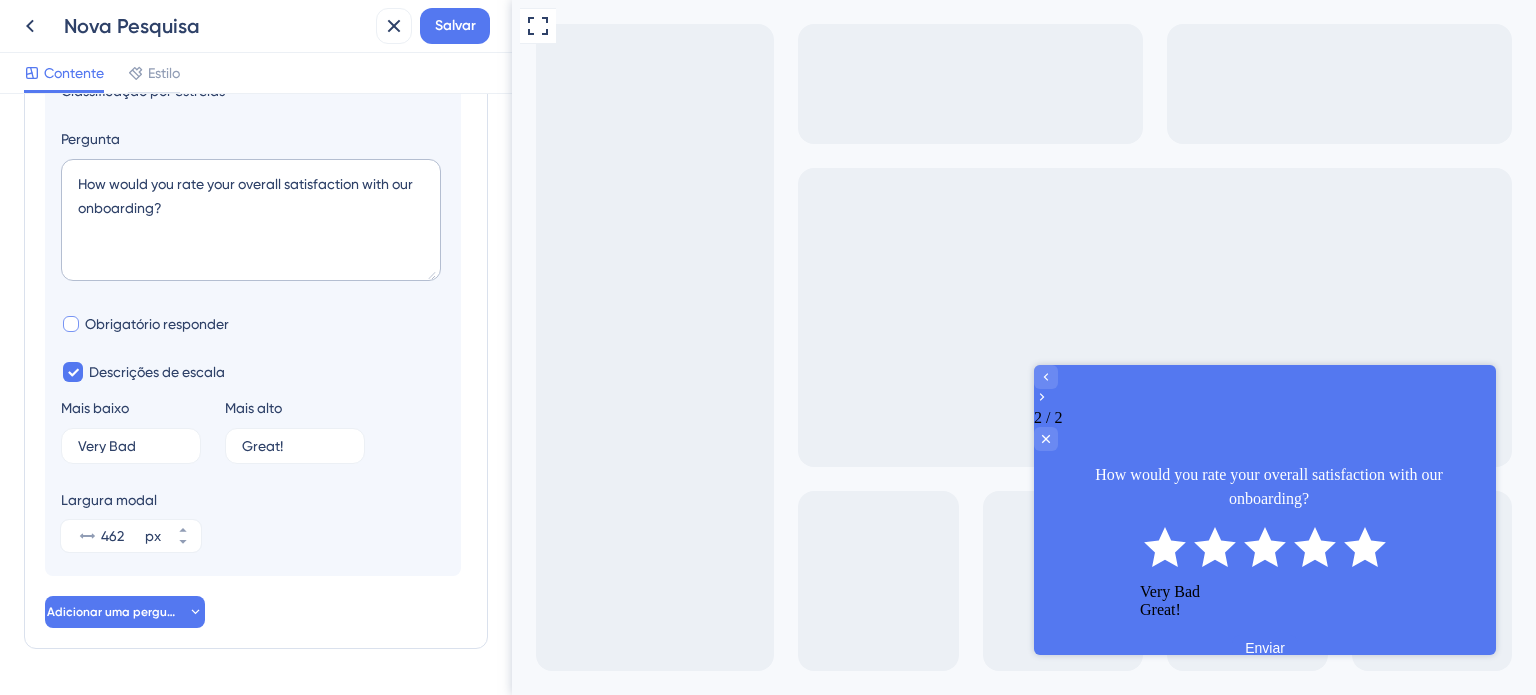 click at bounding box center [71, 324] 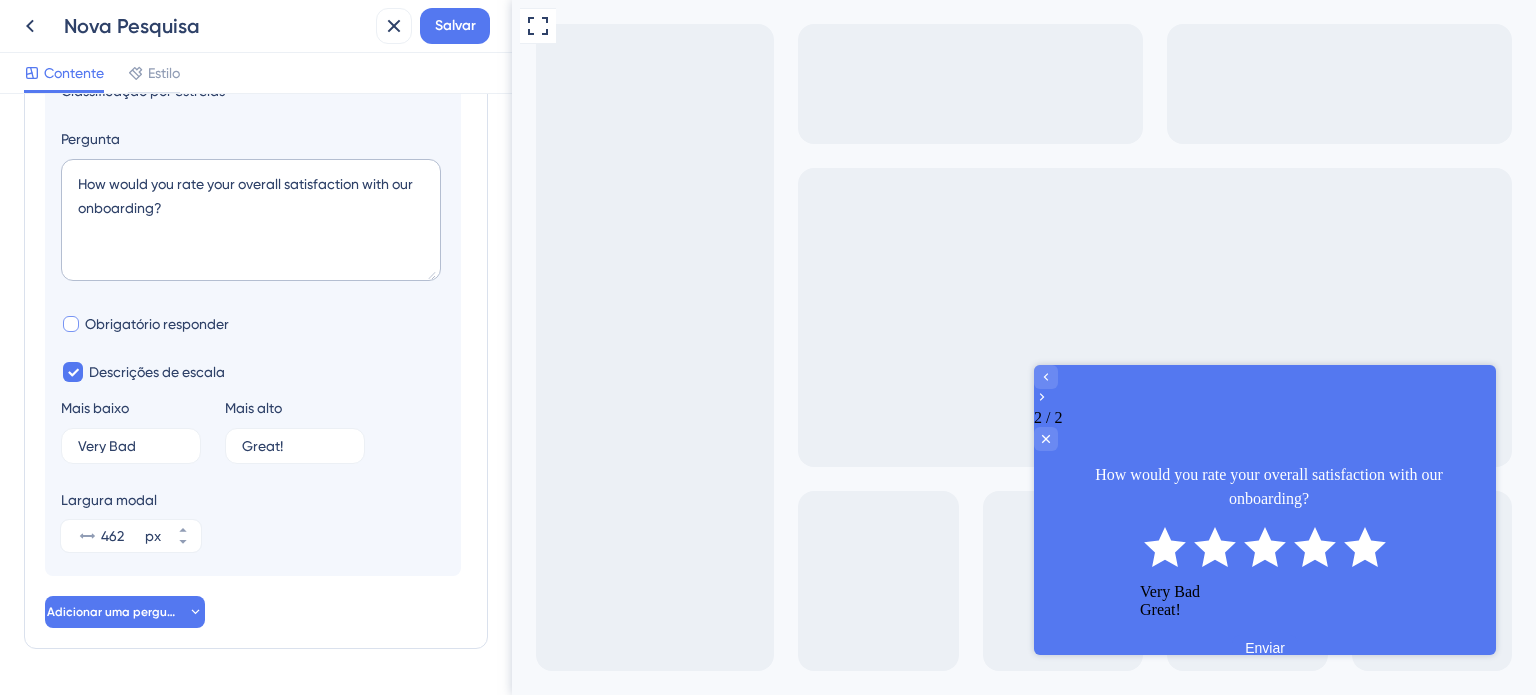 checkbox on "true" 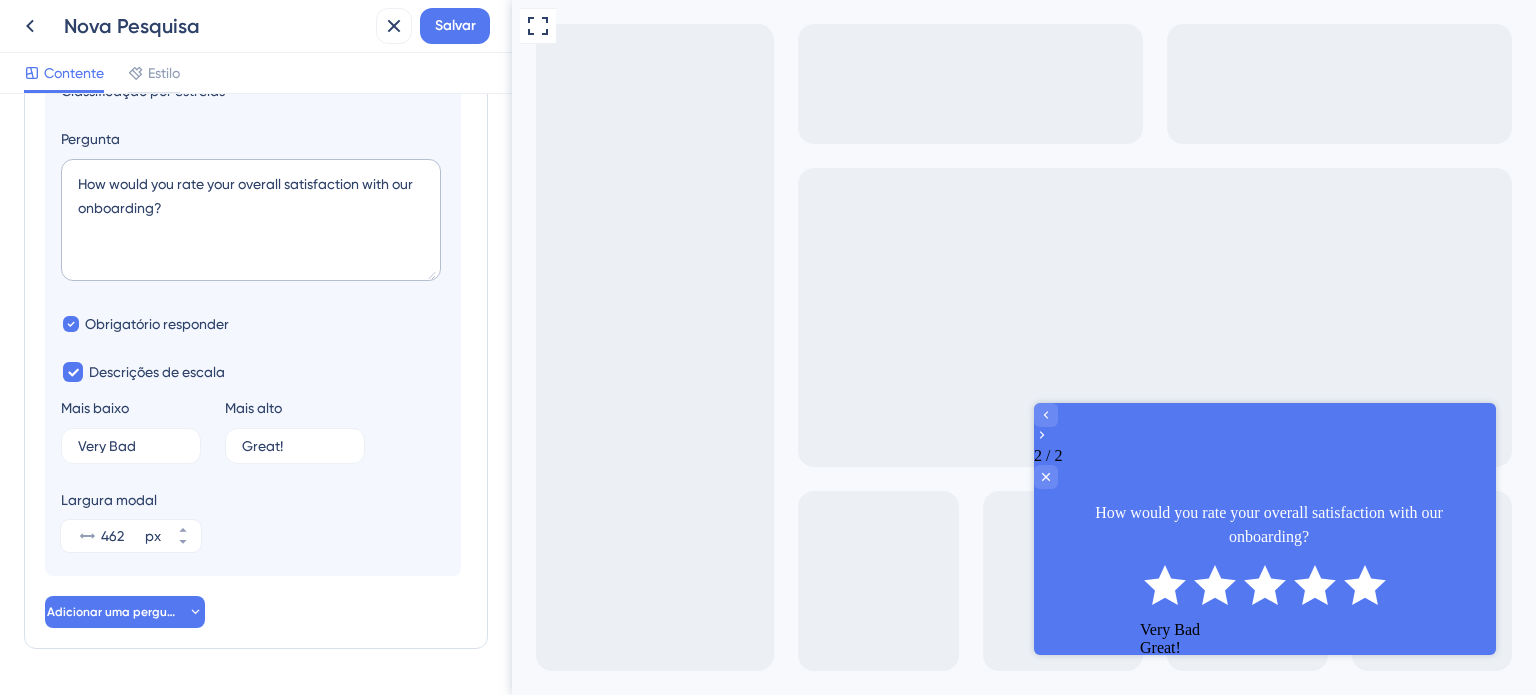 drag, startPoint x: 261, startPoint y: 438, endPoint x: 249, endPoint y: 442, distance: 12.649111 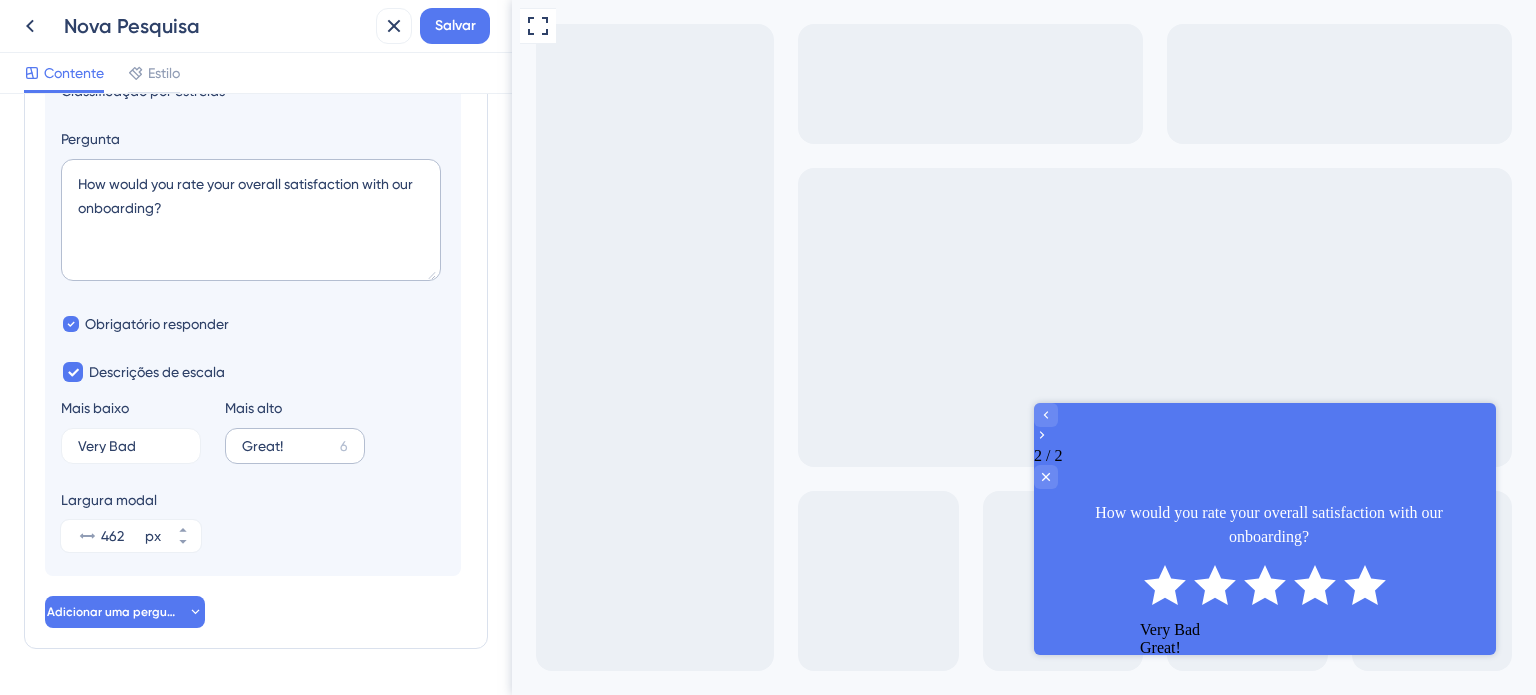 click on "Great! 6" at bounding box center [295, 446] 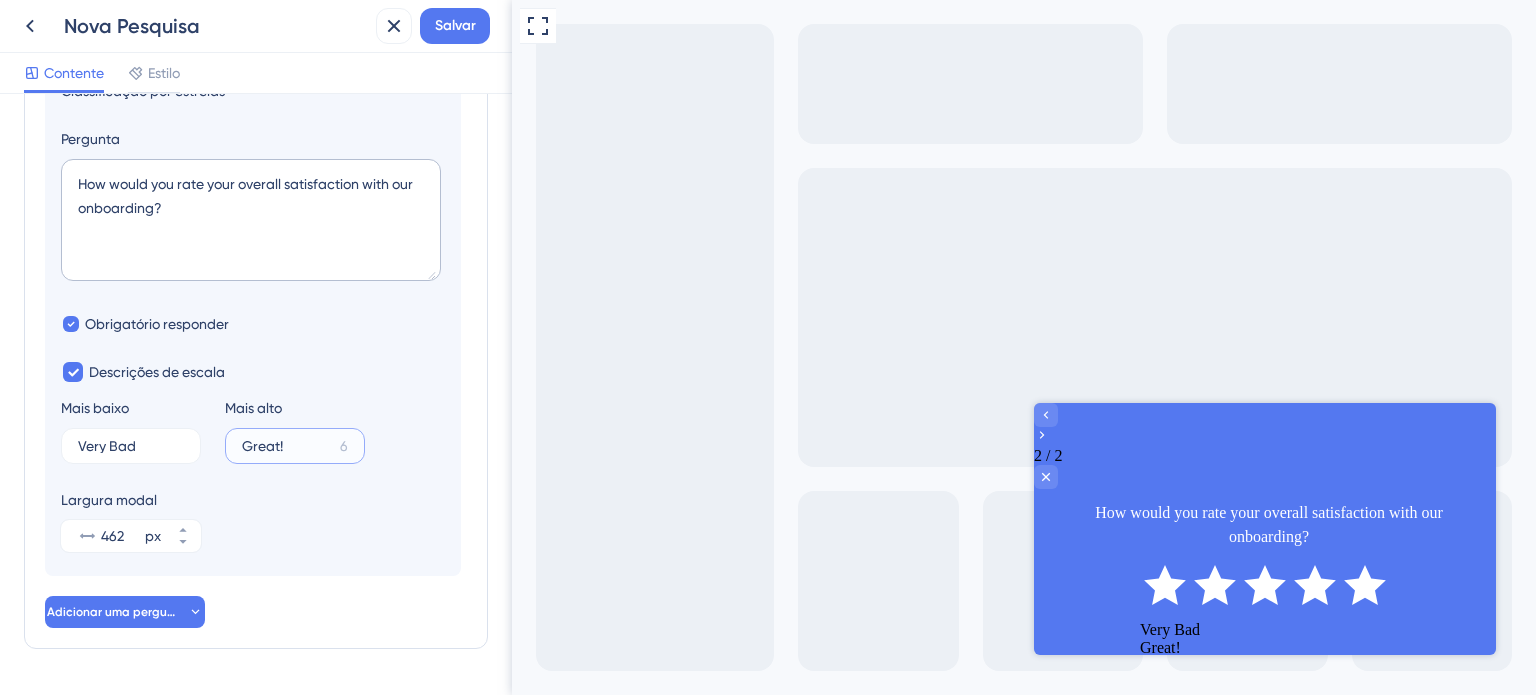 click on "Great!" at bounding box center (287, 446) 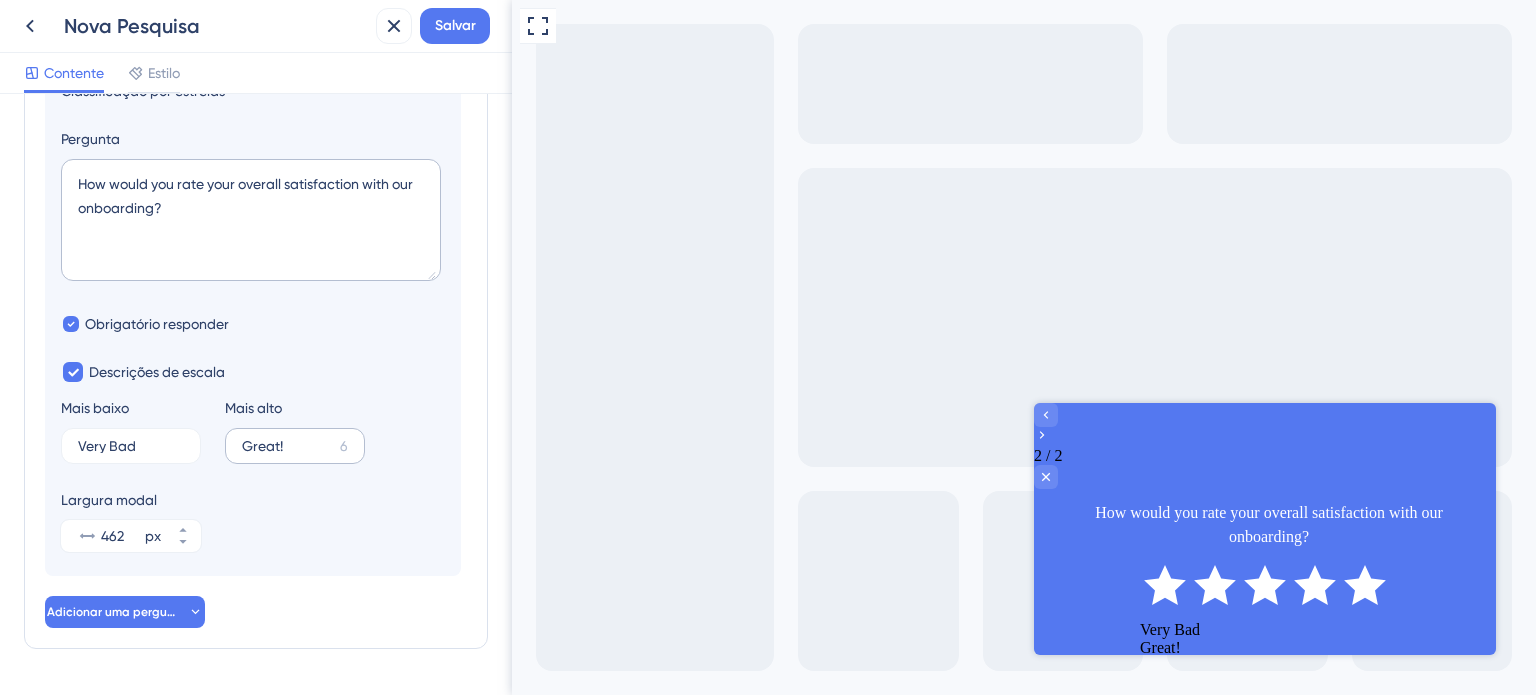 click on "6" at bounding box center [344, 446] 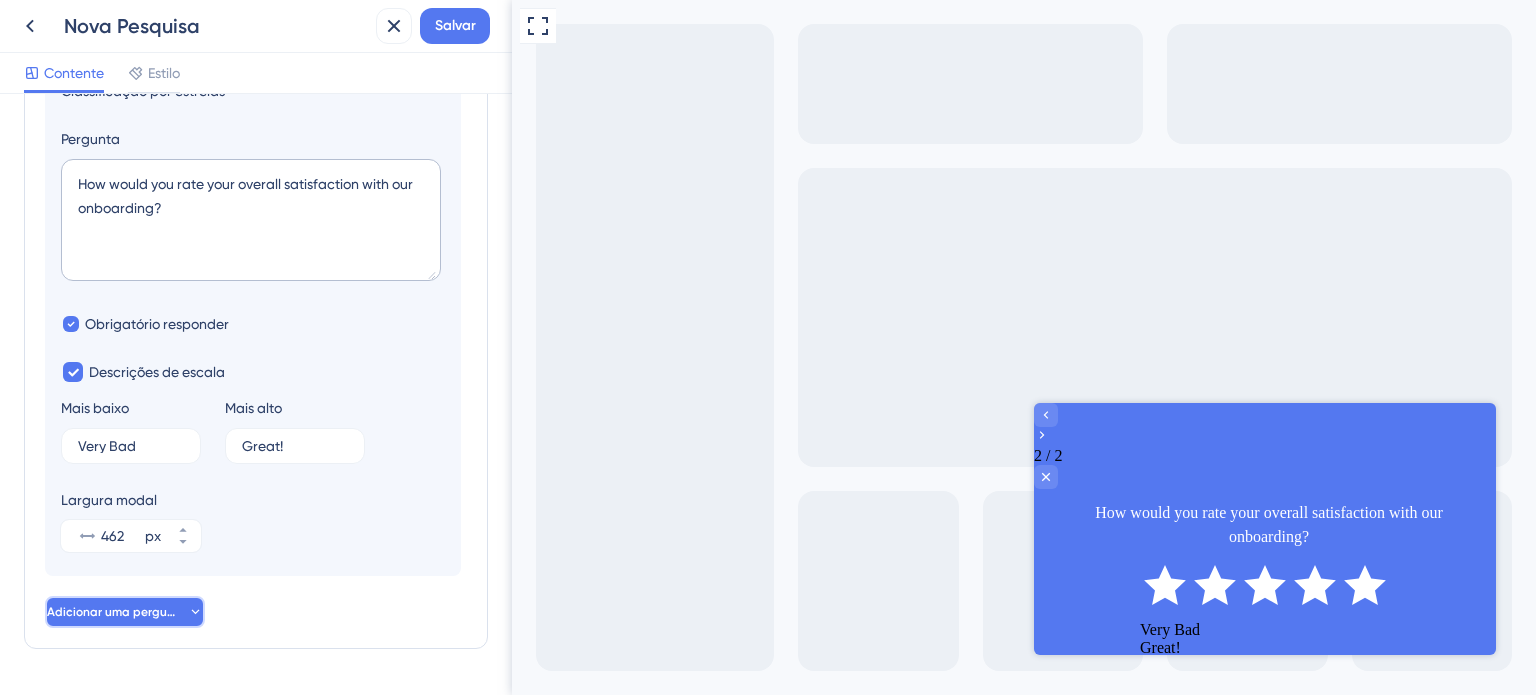 drag, startPoint x: 112, startPoint y: 631, endPoint x: 118, endPoint y: 640, distance: 10.816654 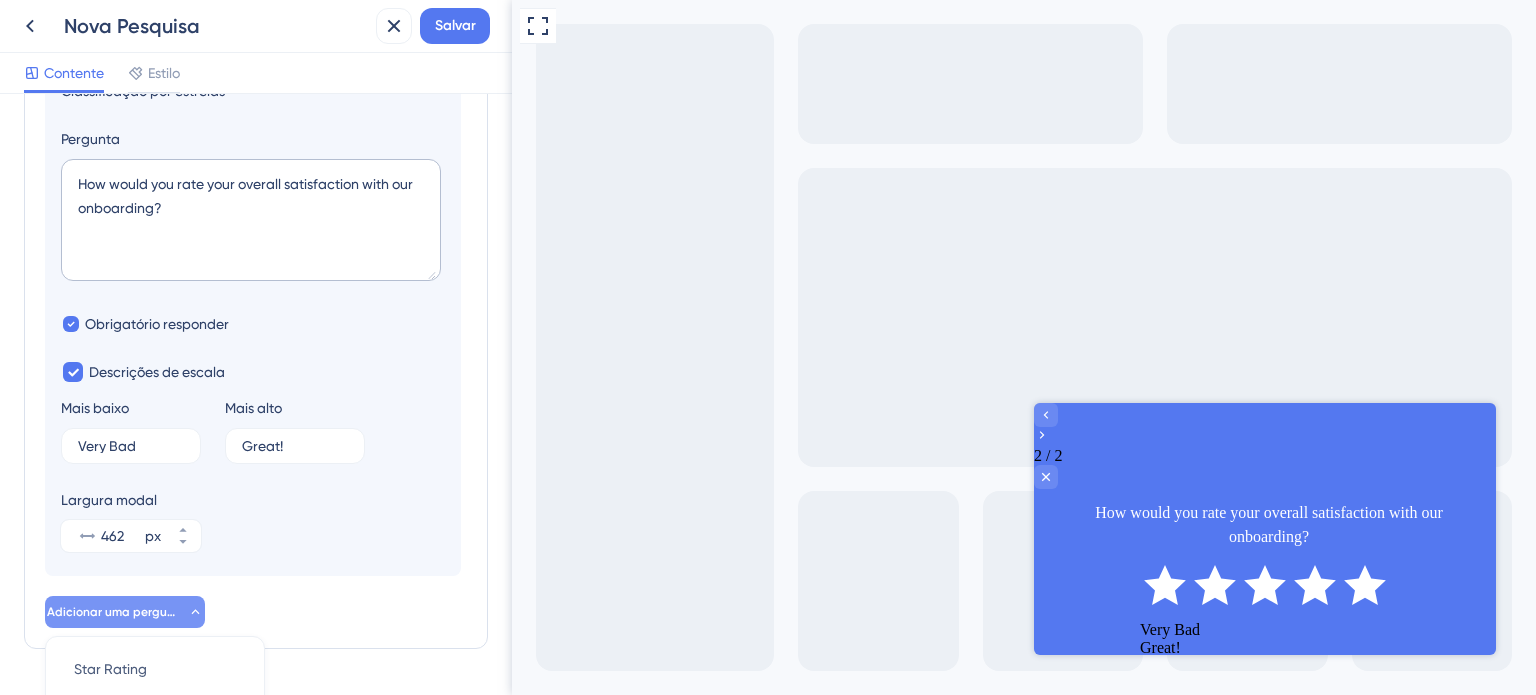 scroll, scrollTop: 698, scrollLeft: 0, axis: vertical 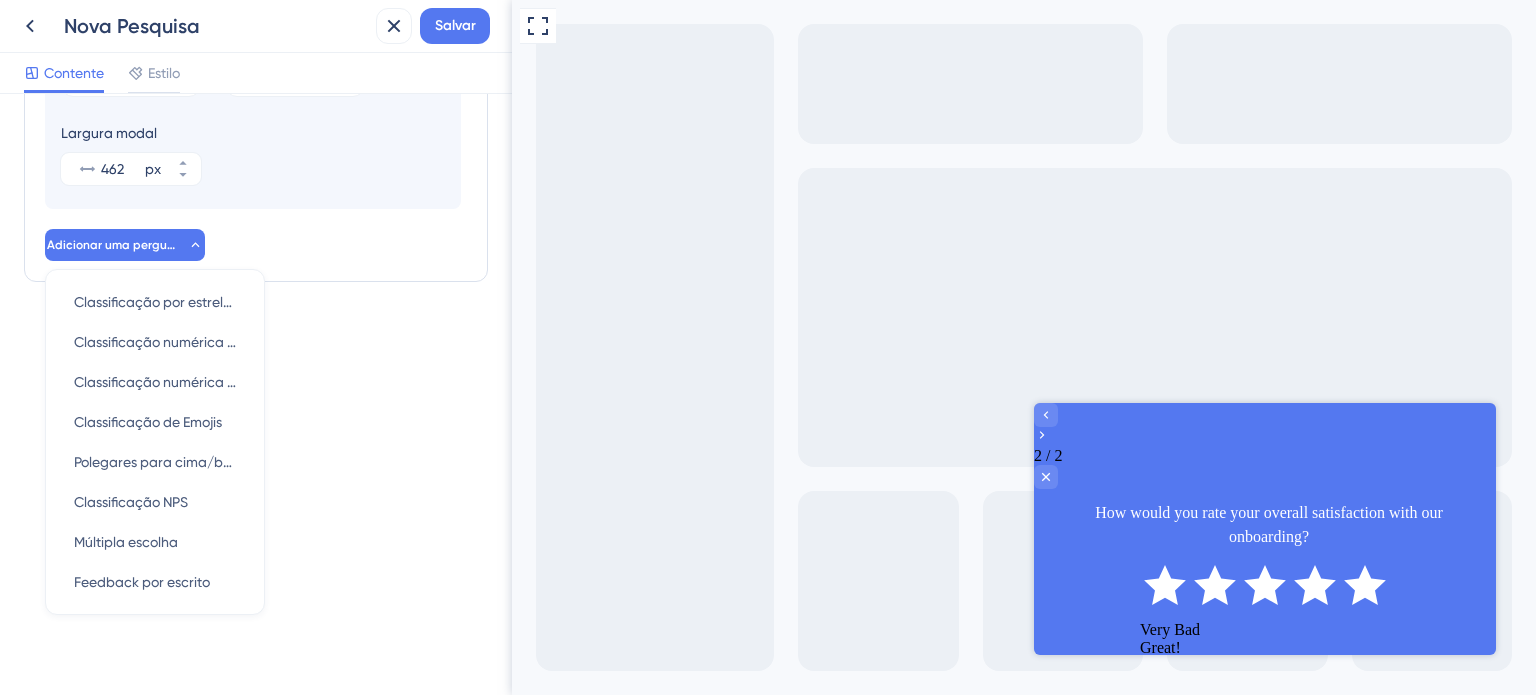 click 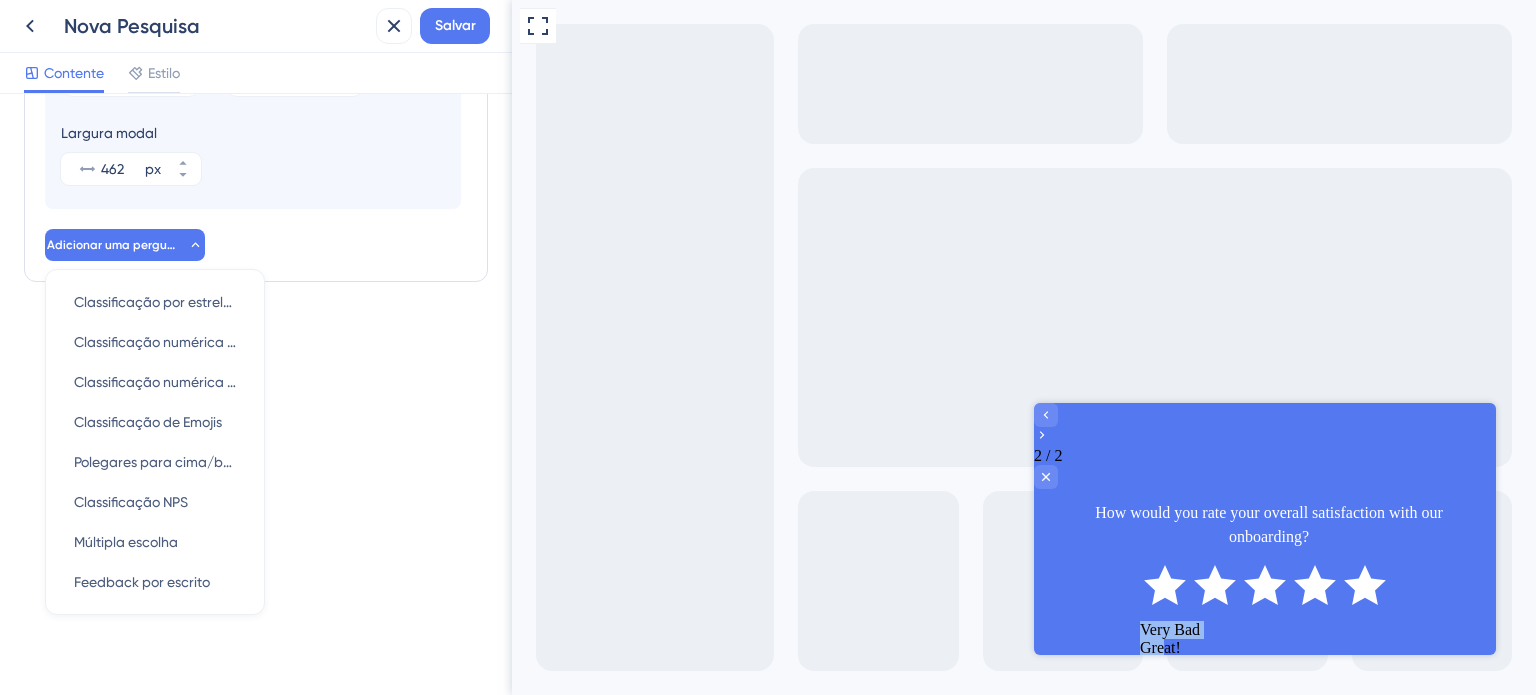 drag, startPoint x: 1362, startPoint y: 550, endPoint x: 1372, endPoint y: 569, distance: 21.470911 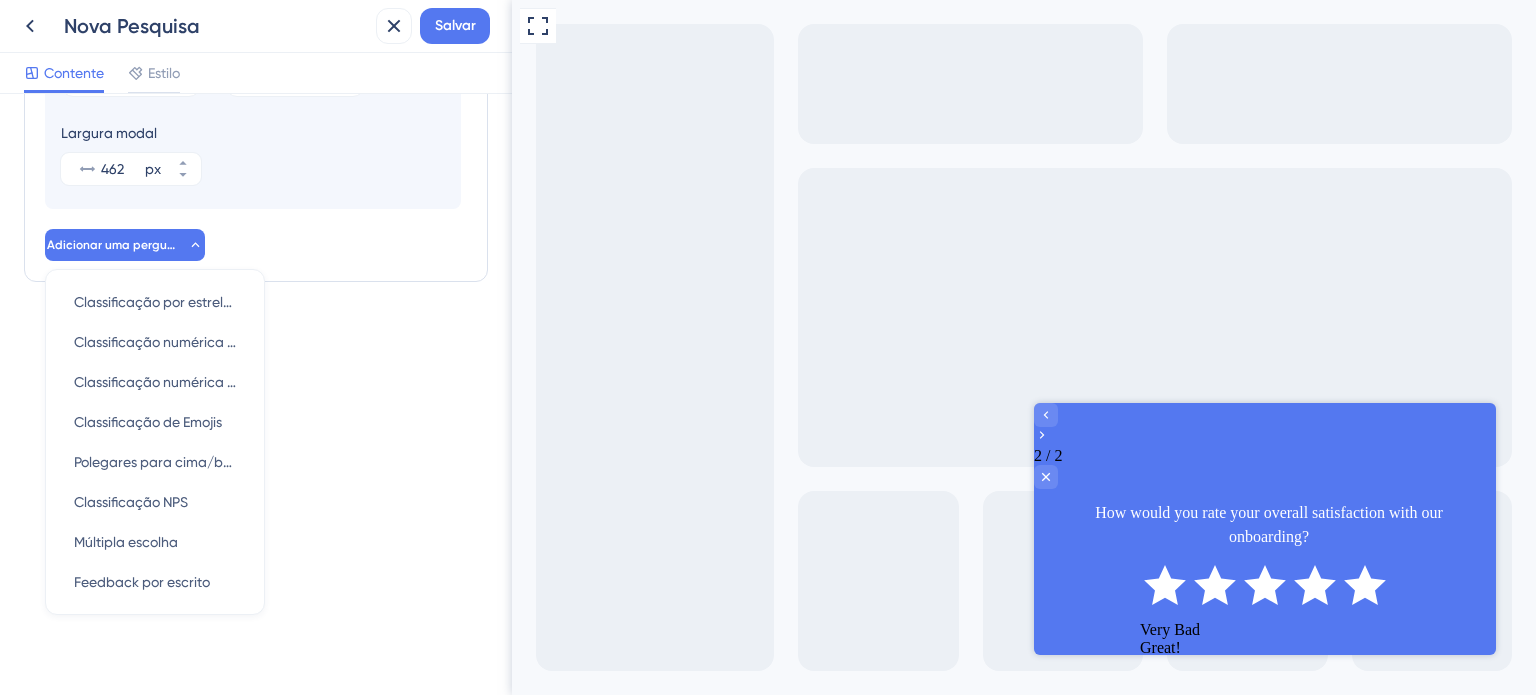 click 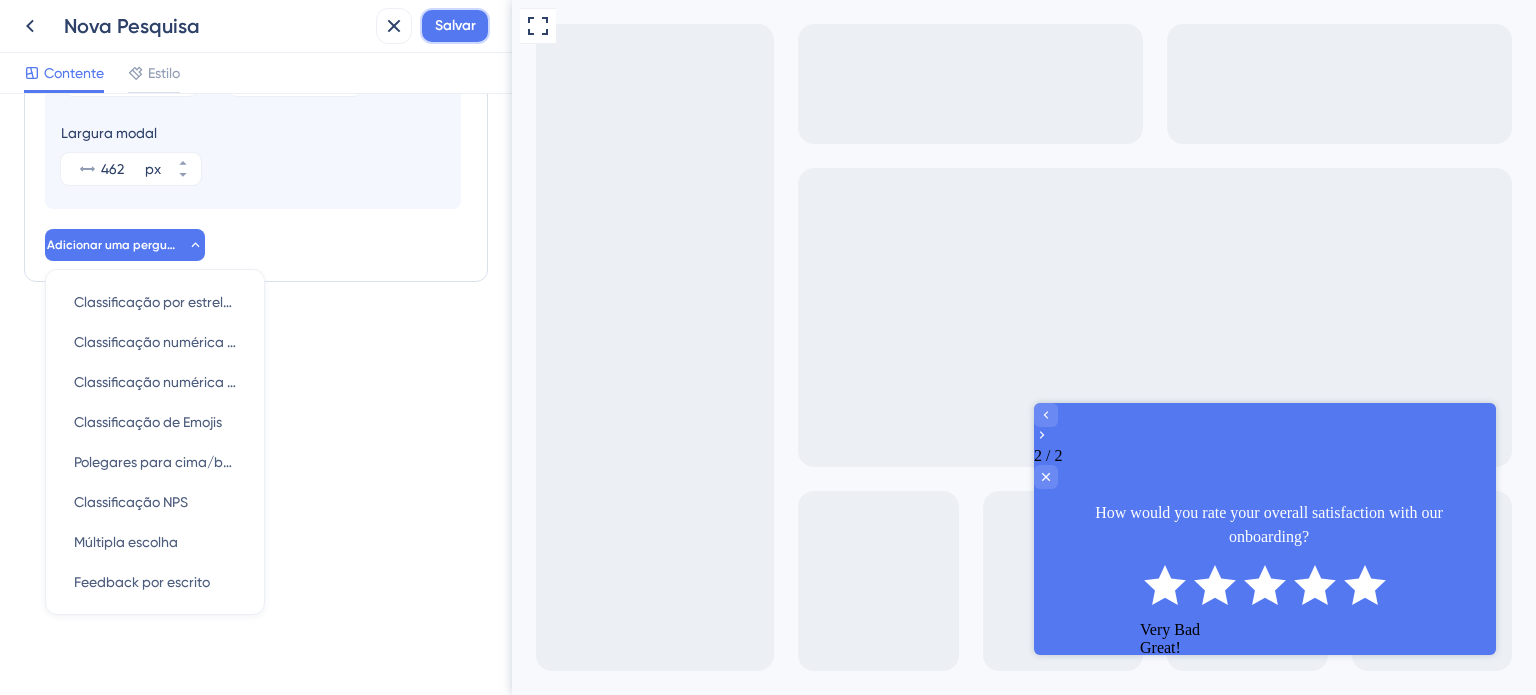 click on "Salvar" at bounding box center (455, 25) 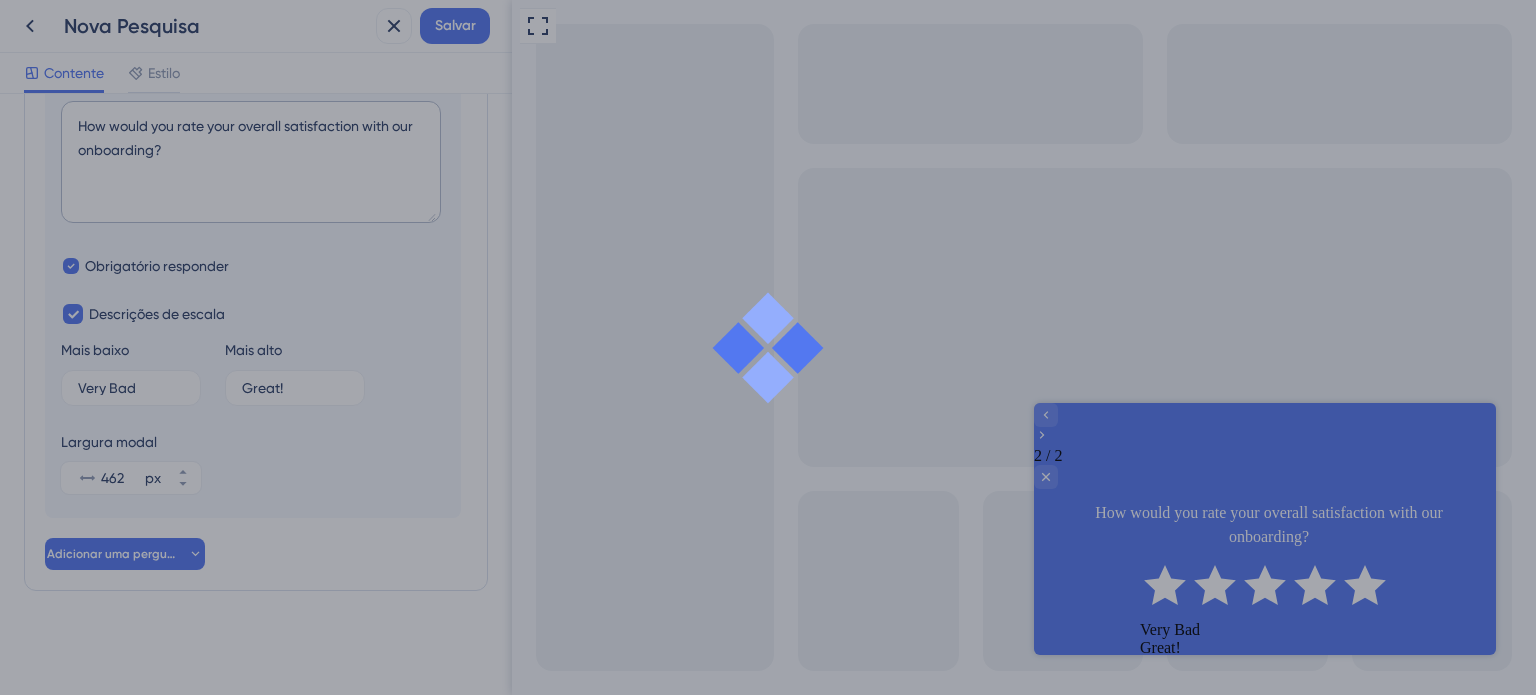 scroll, scrollTop: 389, scrollLeft: 0, axis: vertical 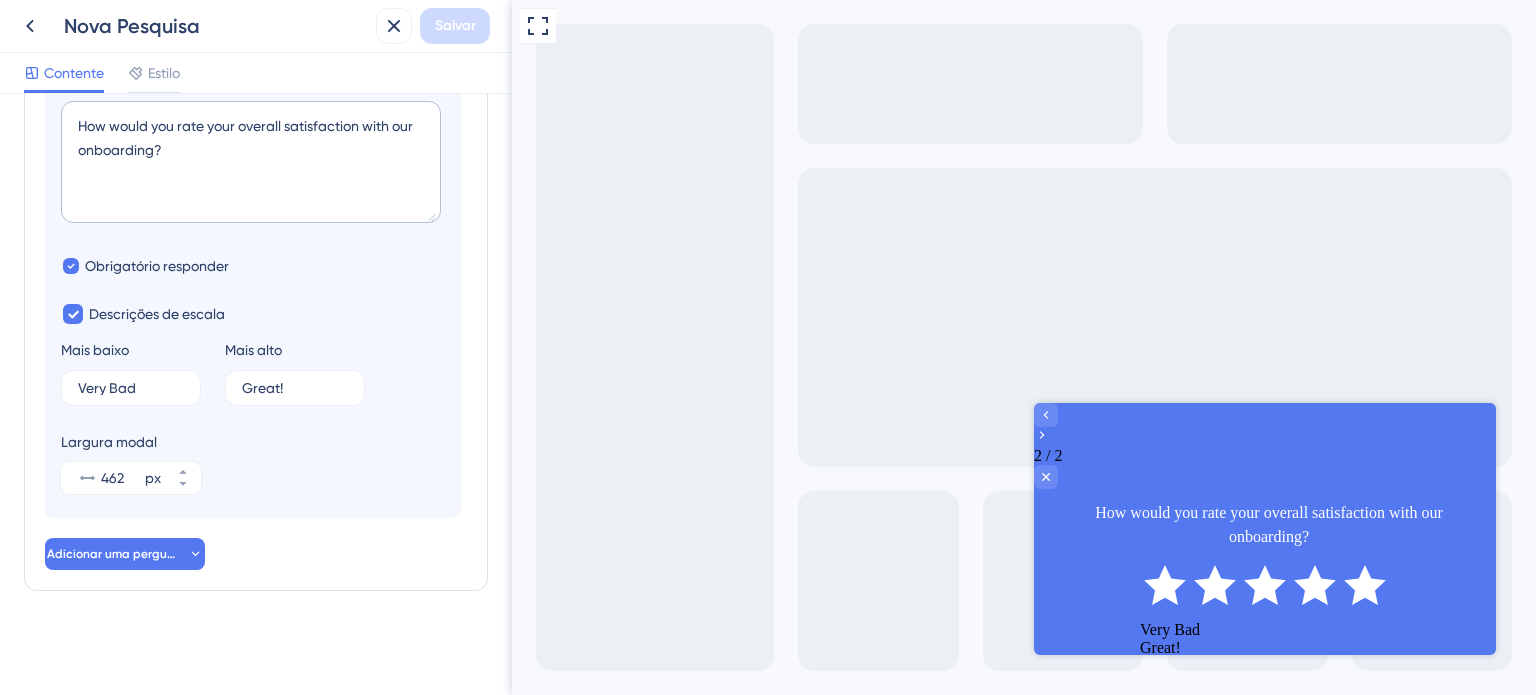 click 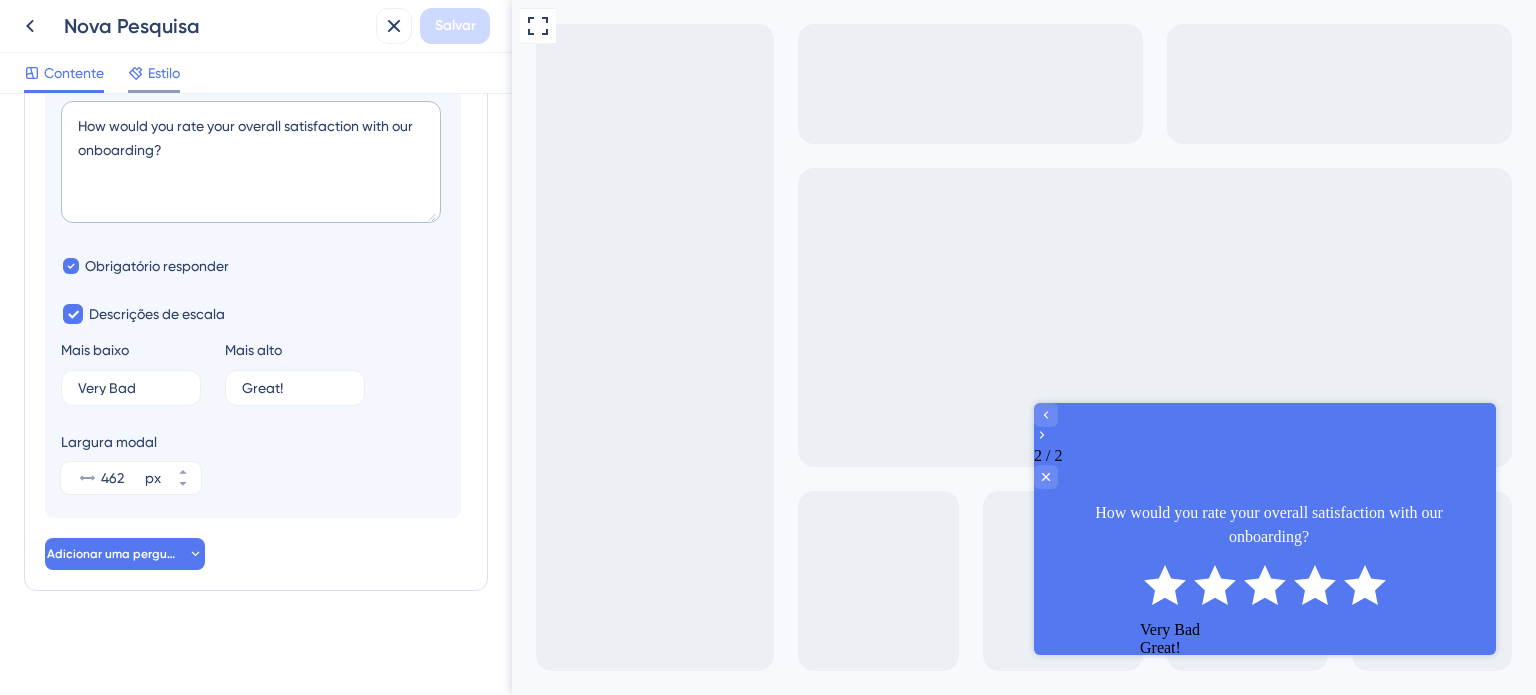 click on "Estilo" at bounding box center (164, 73) 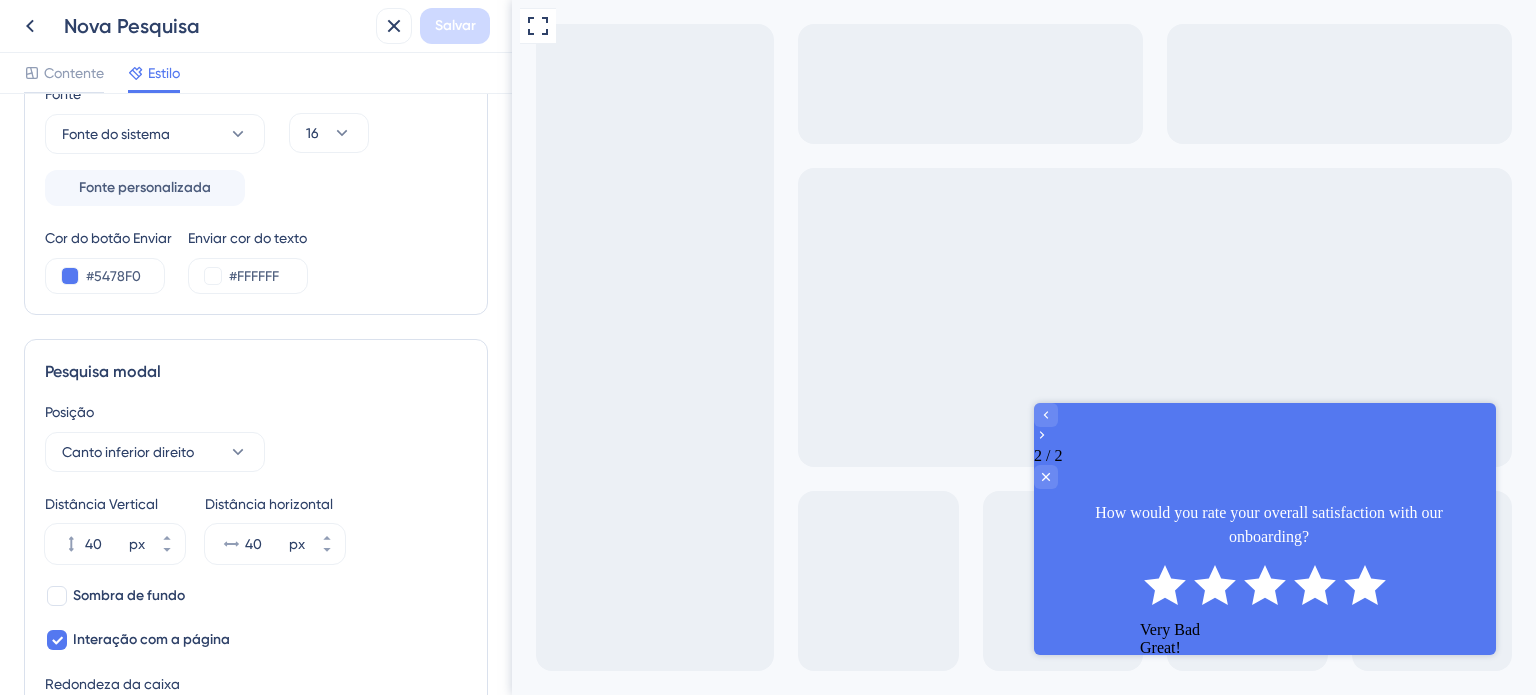 scroll, scrollTop: 0, scrollLeft: 0, axis: both 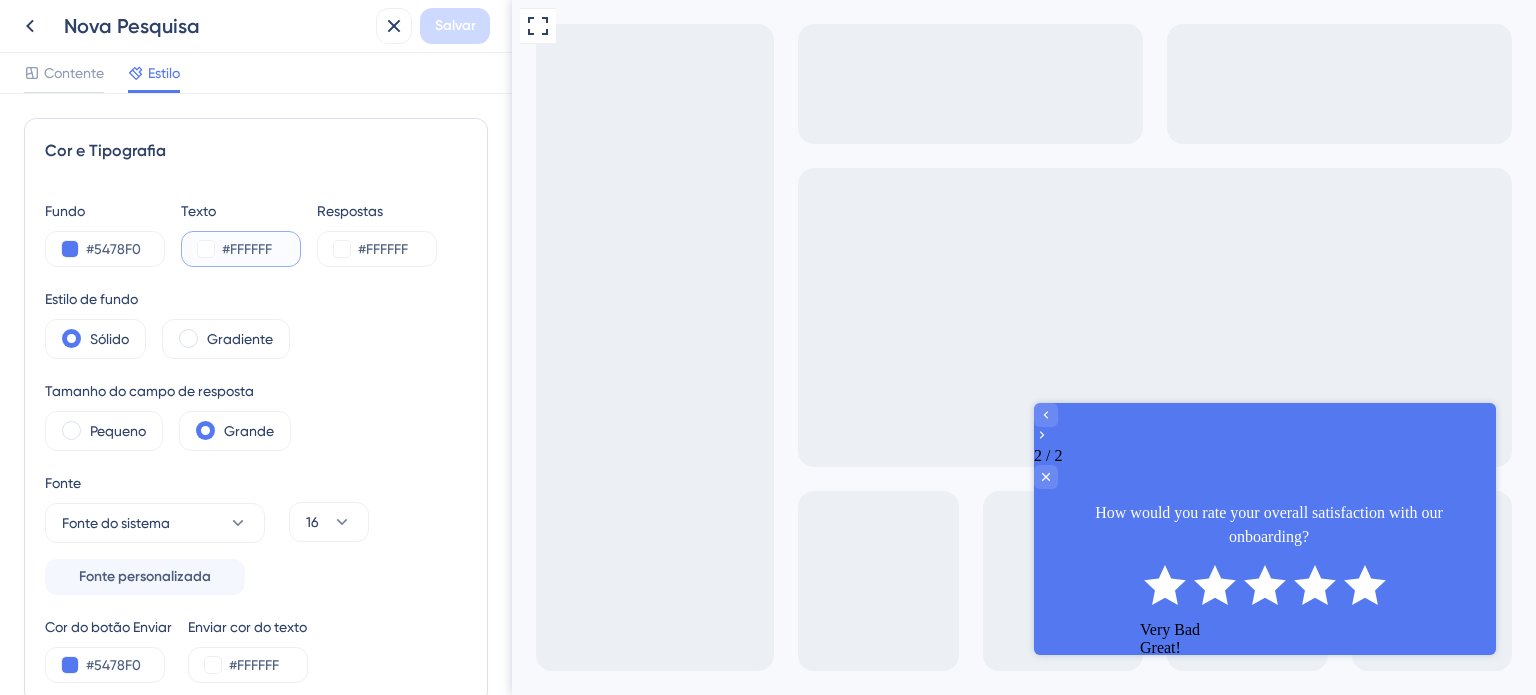 click on "#FFFFFF" at bounding box center [263, 249] 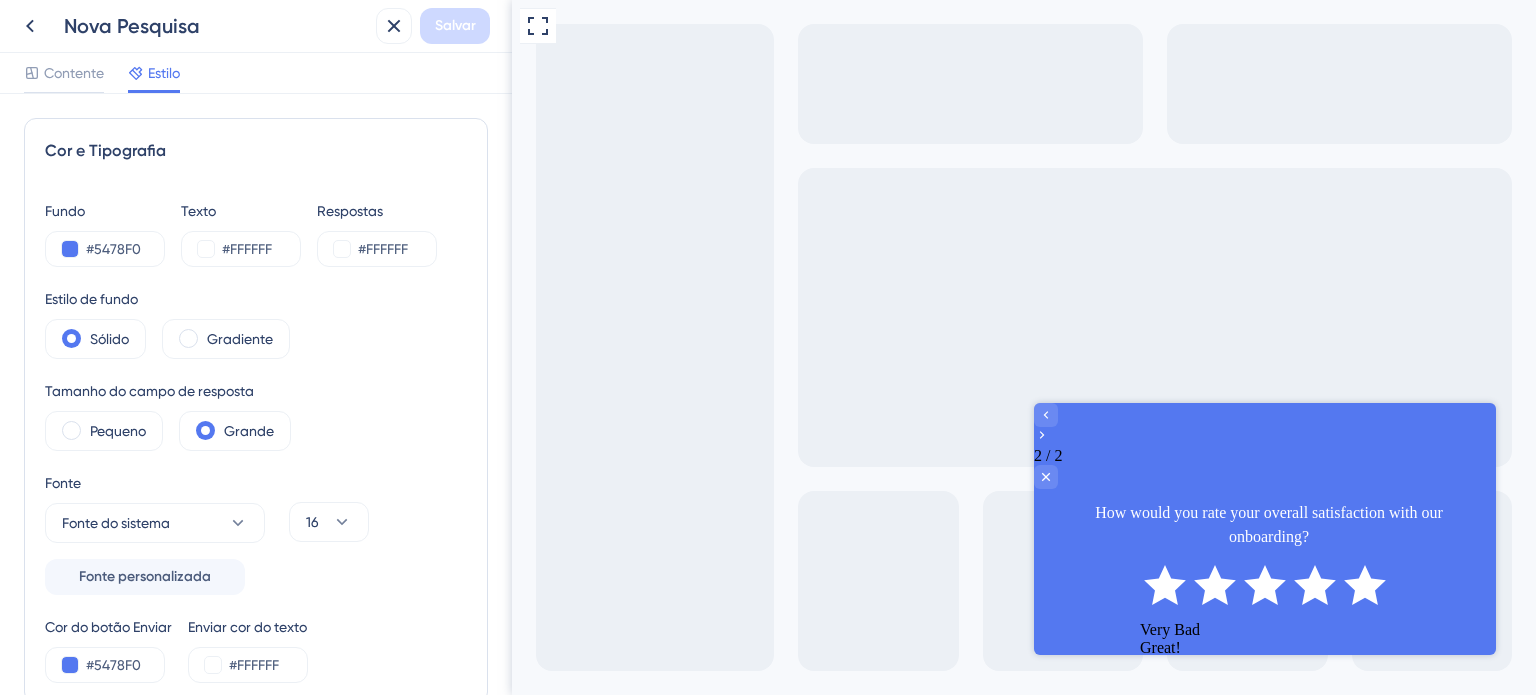 drag, startPoint x: 68, startPoint y: 337, endPoint x: 67, endPoint y: 363, distance: 26.019224 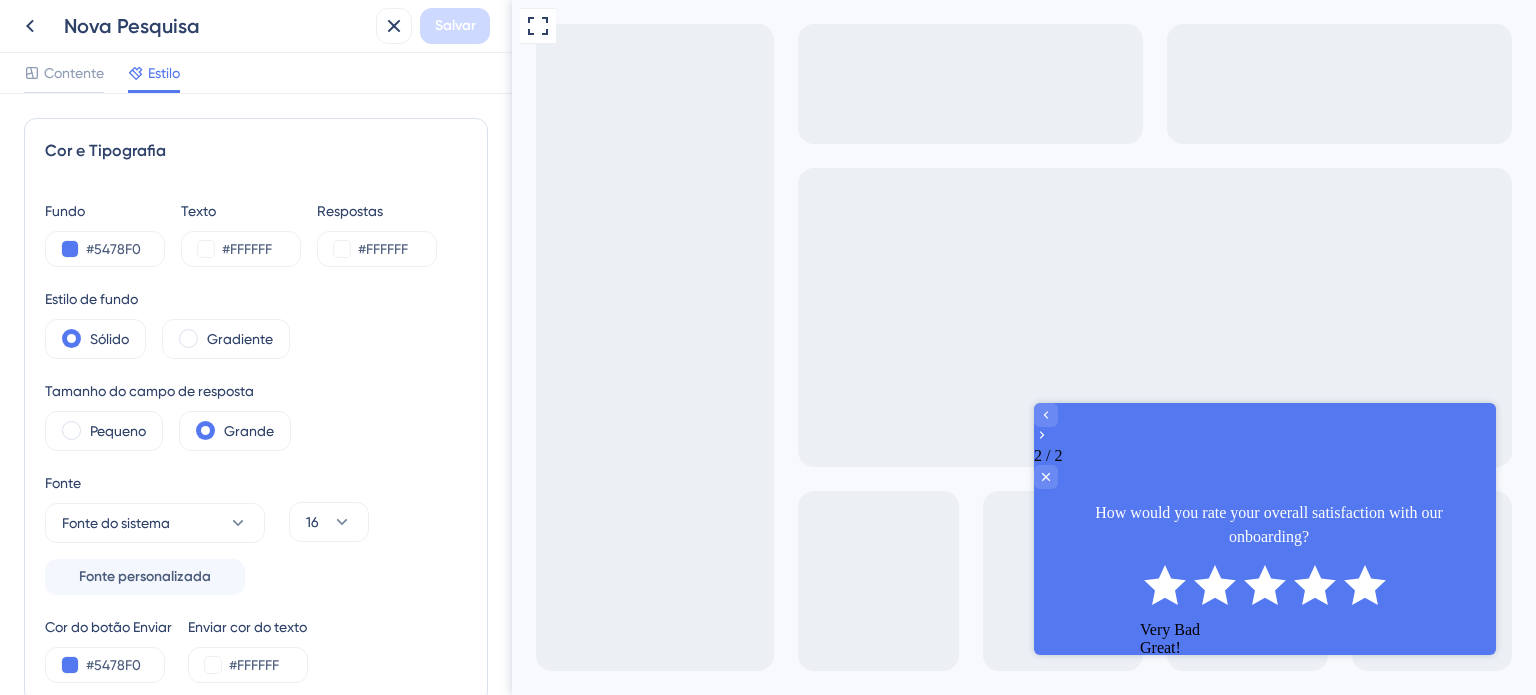 click at bounding box center [71, 338] 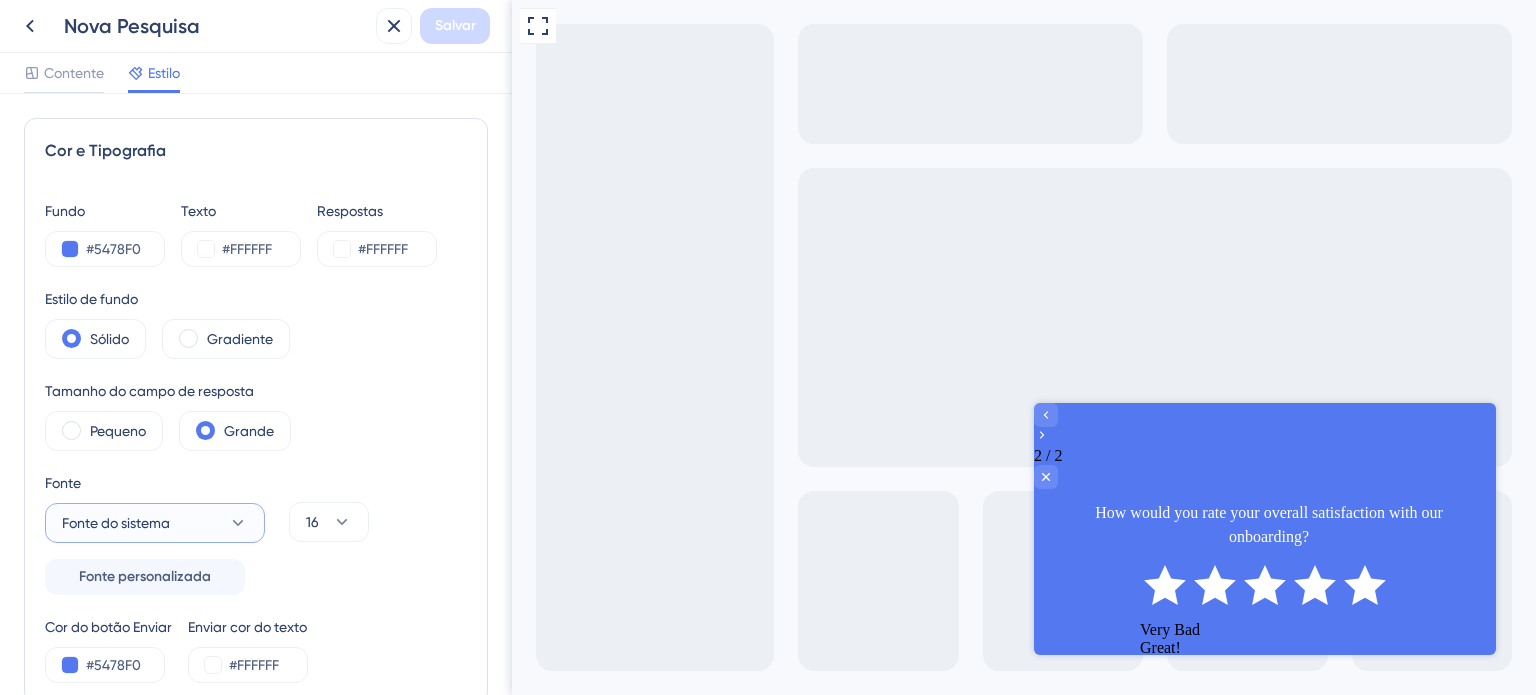 click 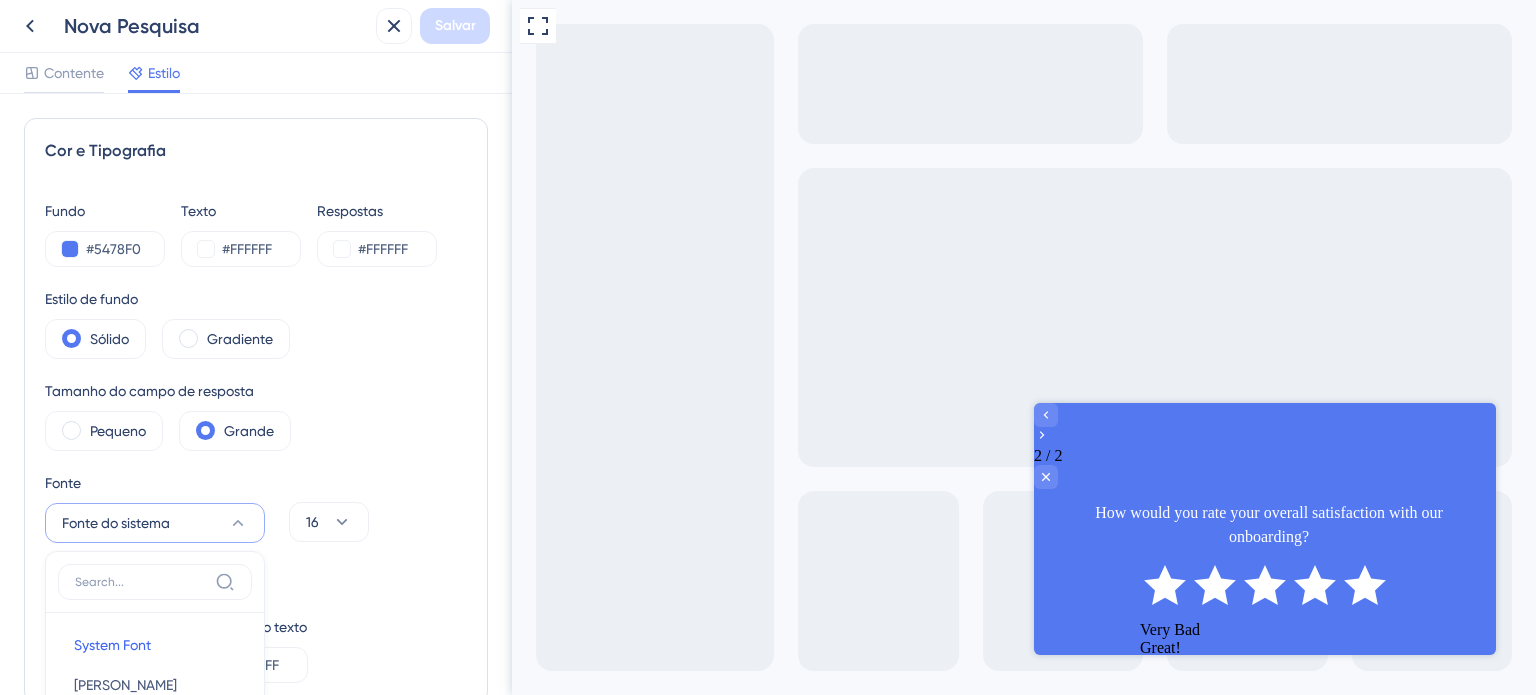 scroll, scrollTop: 340, scrollLeft: 0, axis: vertical 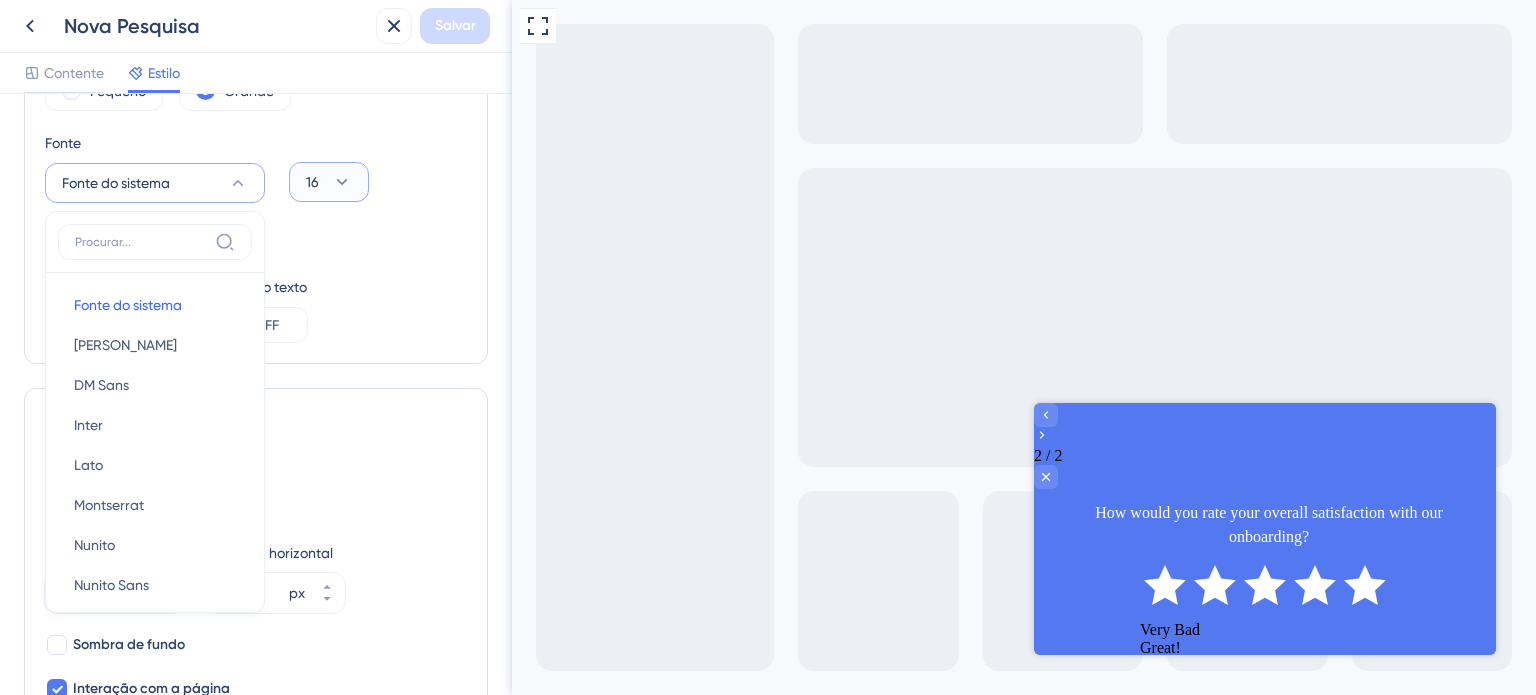 click 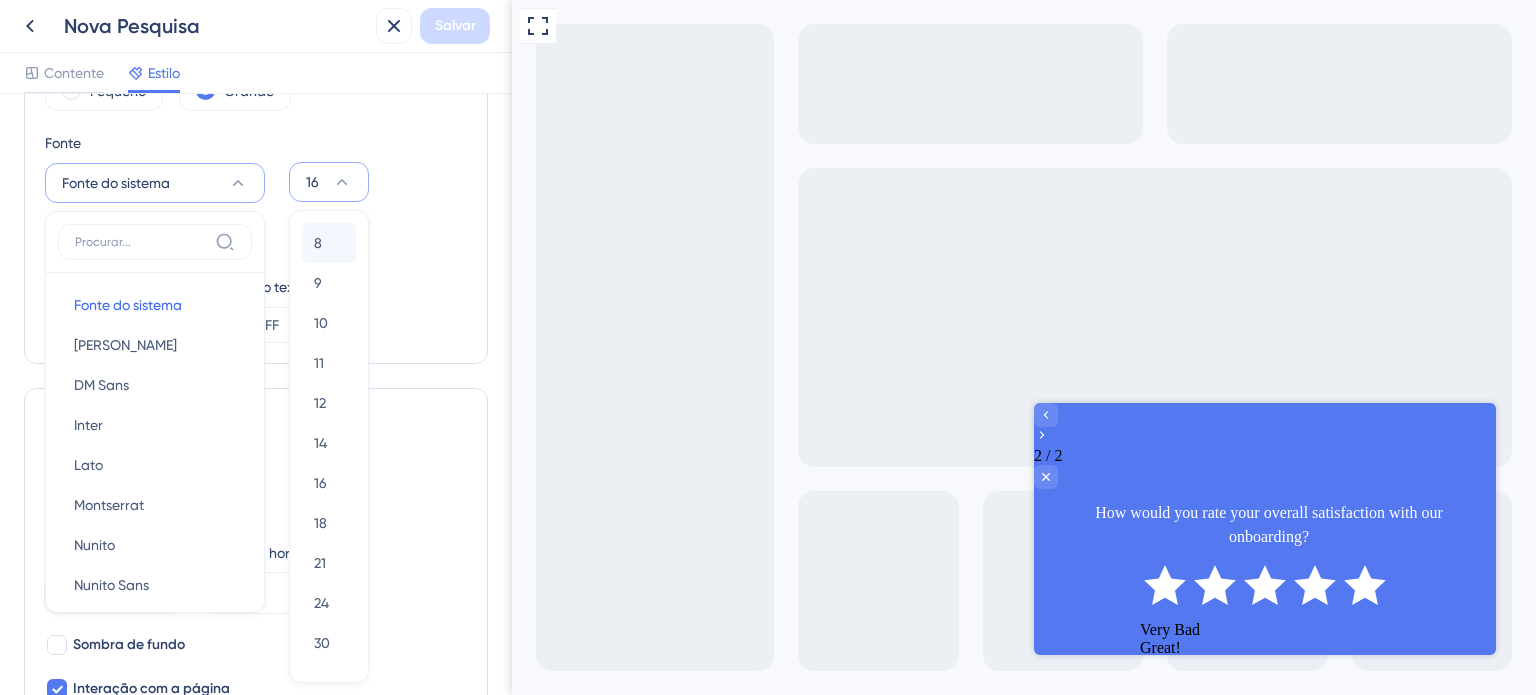 scroll, scrollTop: 387, scrollLeft: 0, axis: vertical 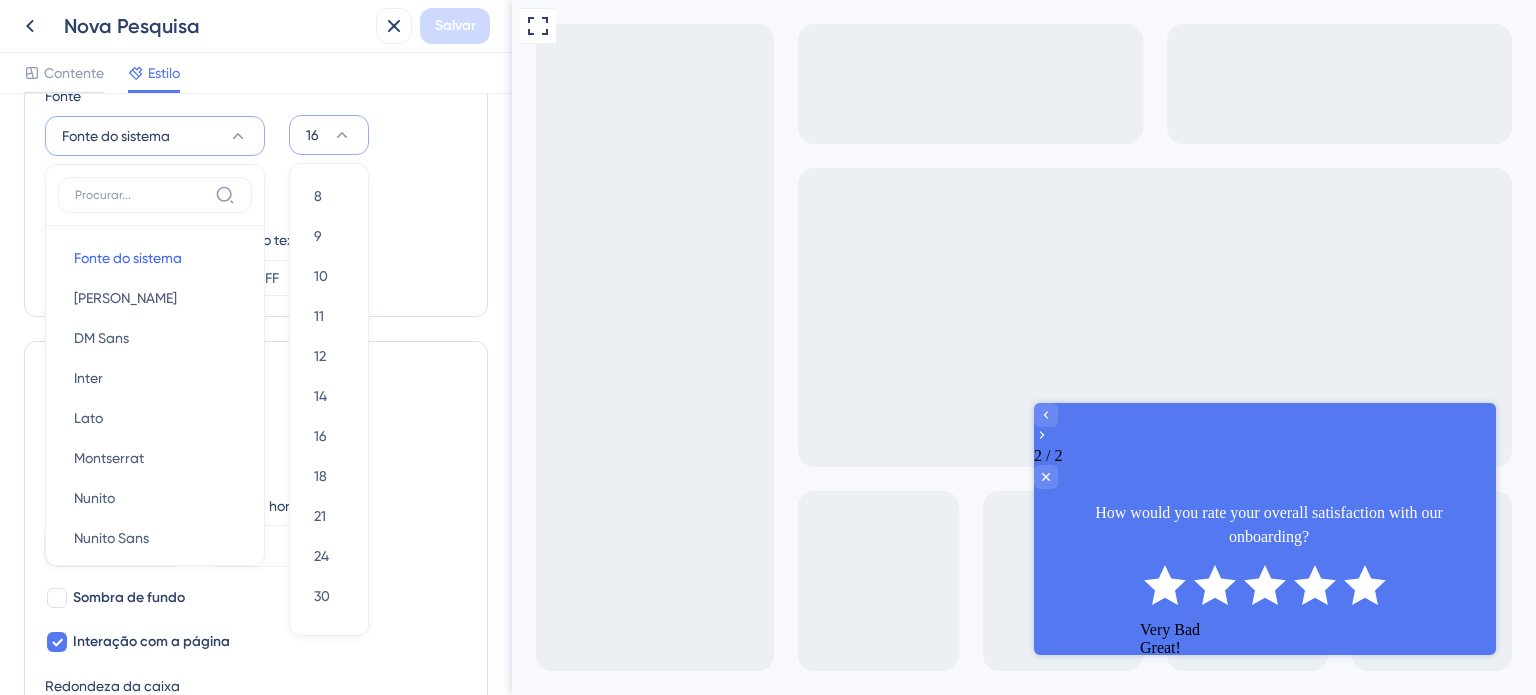 click on "Cor e Tipografia Fundo #5478F0 Texto #FFFFFF Respostas #FFFFFF Estilo de fundo Sólido Gradiente Tamanho do campo de resposta Pequeno Grande [GEOGRAPHIC_DATA] do sistema Fonte do sistema Fonte do sistema [PERSON_NAME] [PERSON_NAME] Sans DM Sans Inter Inter Lato Lato Montserrat Montserrat Nunito Nunito Nunito Sans Nunito Sans Aberto Sans Aberto Sans Poppins Poppins Areia movediça Areia movediça Raleway Raleway Robô Robô Rubik Rubik Fonte Sans Pro Fonte Sans Pro Fonte personalizada 16 8 8 9 9 10 10 11 11 12 12 14 14 16 16 18 18 21 21 24 24 30 30 36 36 48 48 60 60 72 72 96 96 Cor do botão Enviar #5478F0 Enviar cor do texto #FFFFFF" at bounding box center [256, 24] 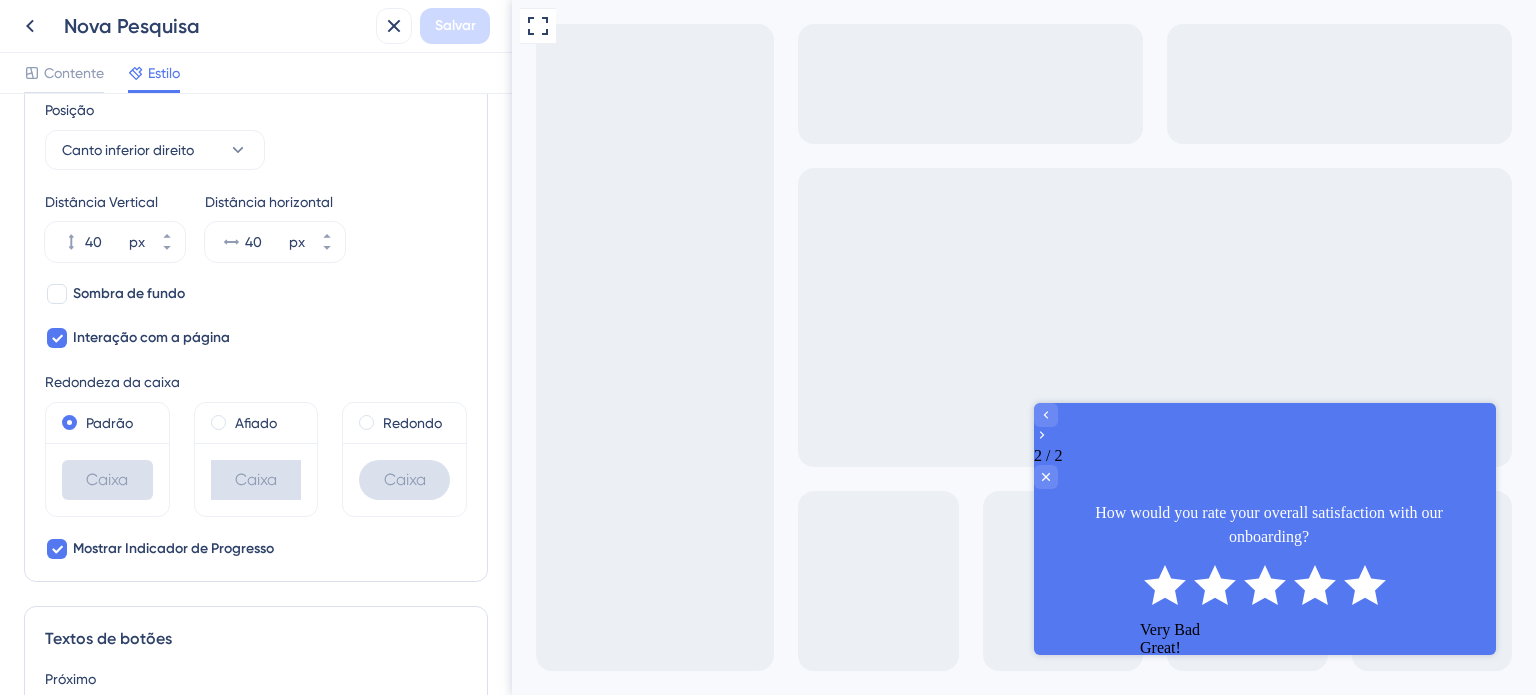 scroll, scrollTop: 707, scrollLeft: 0, axis: vertical 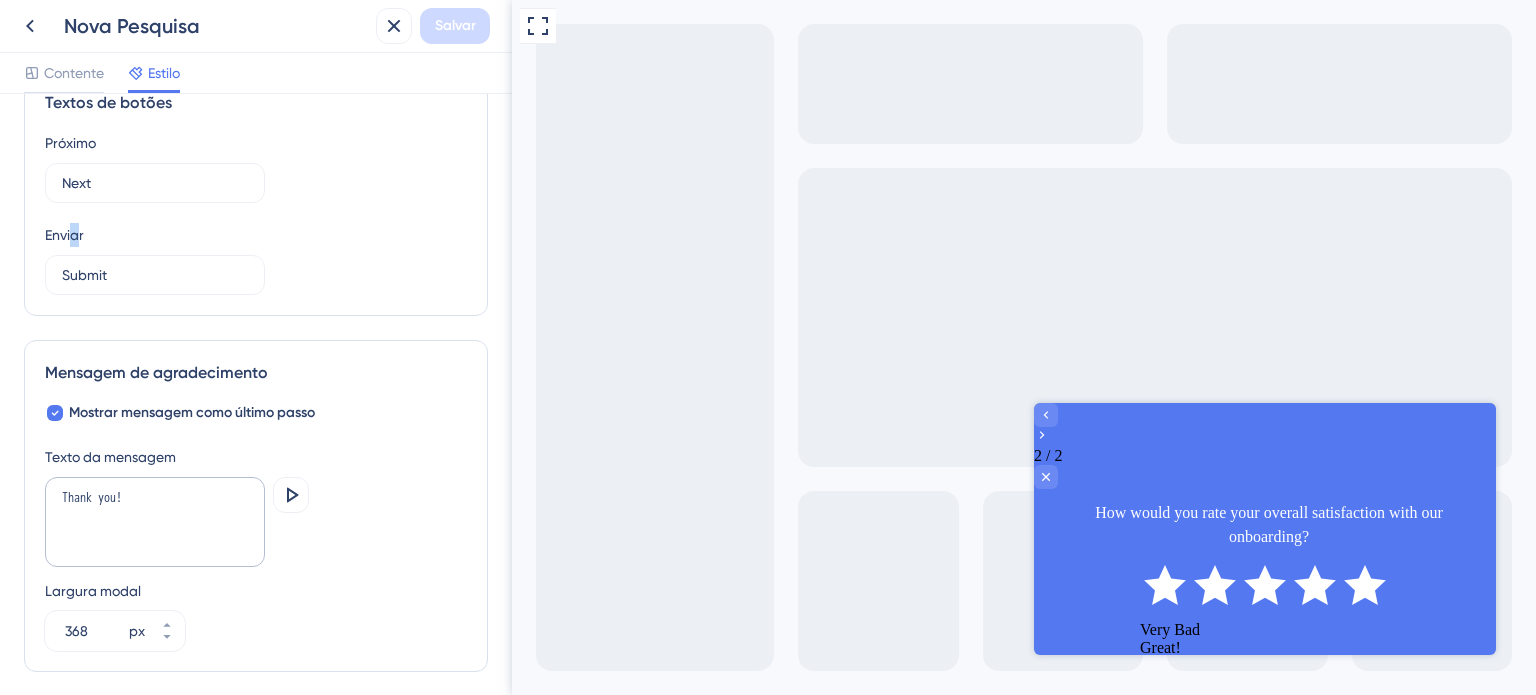 click on "Enviar" at bounding box center (64, 235) 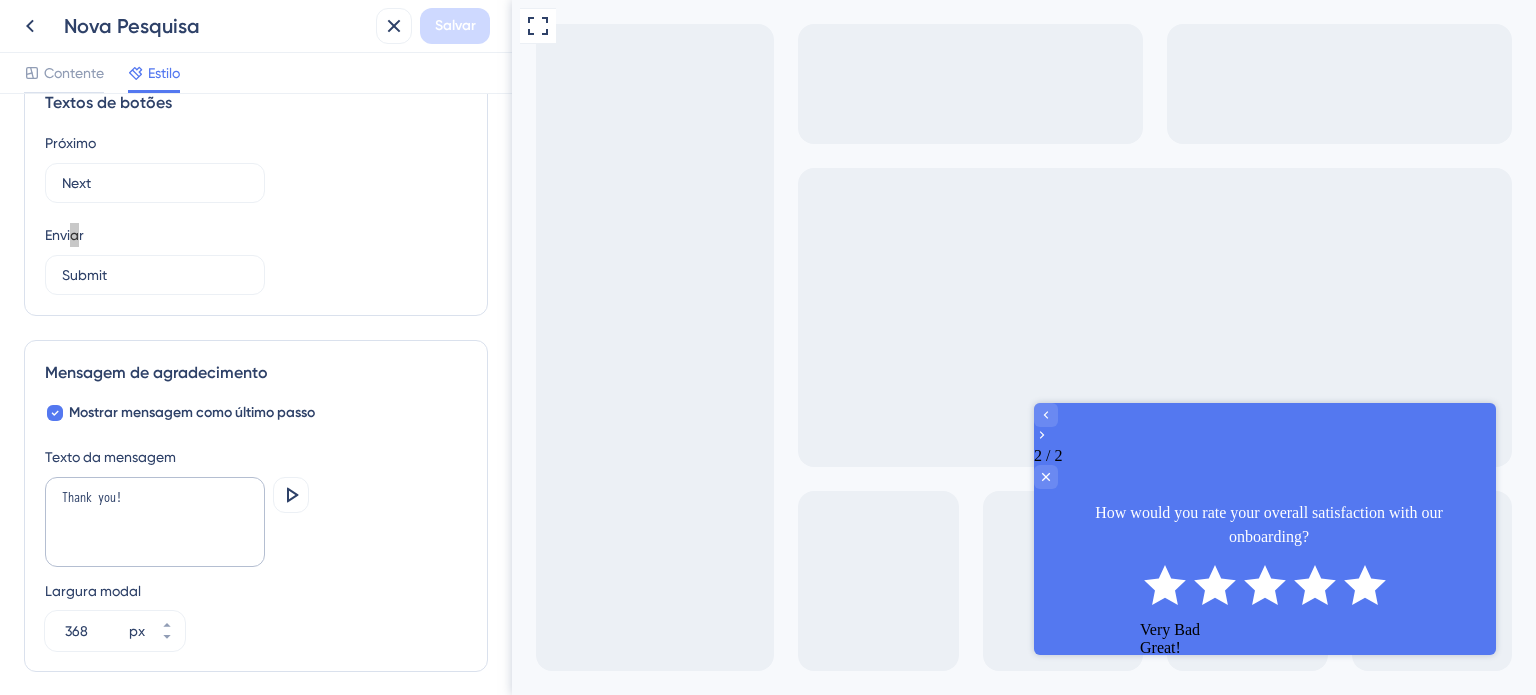 click 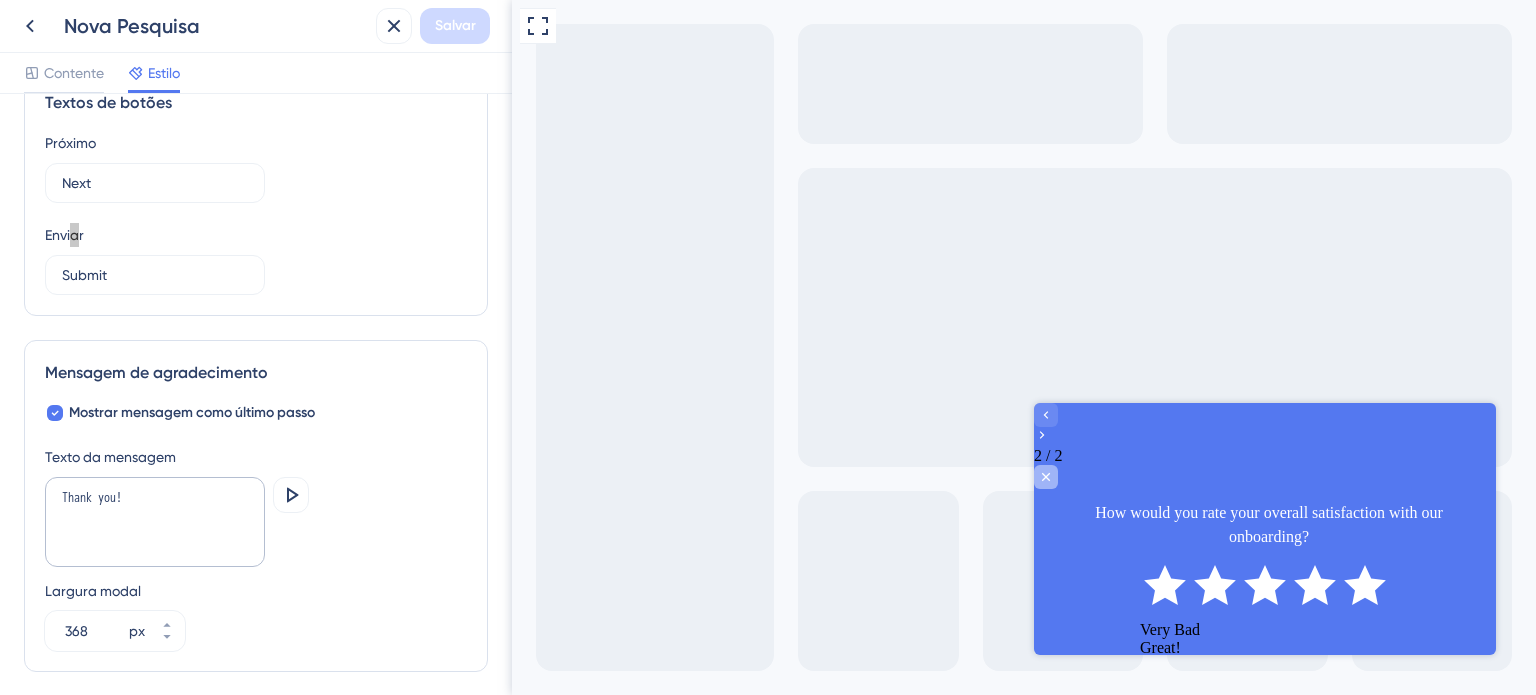click 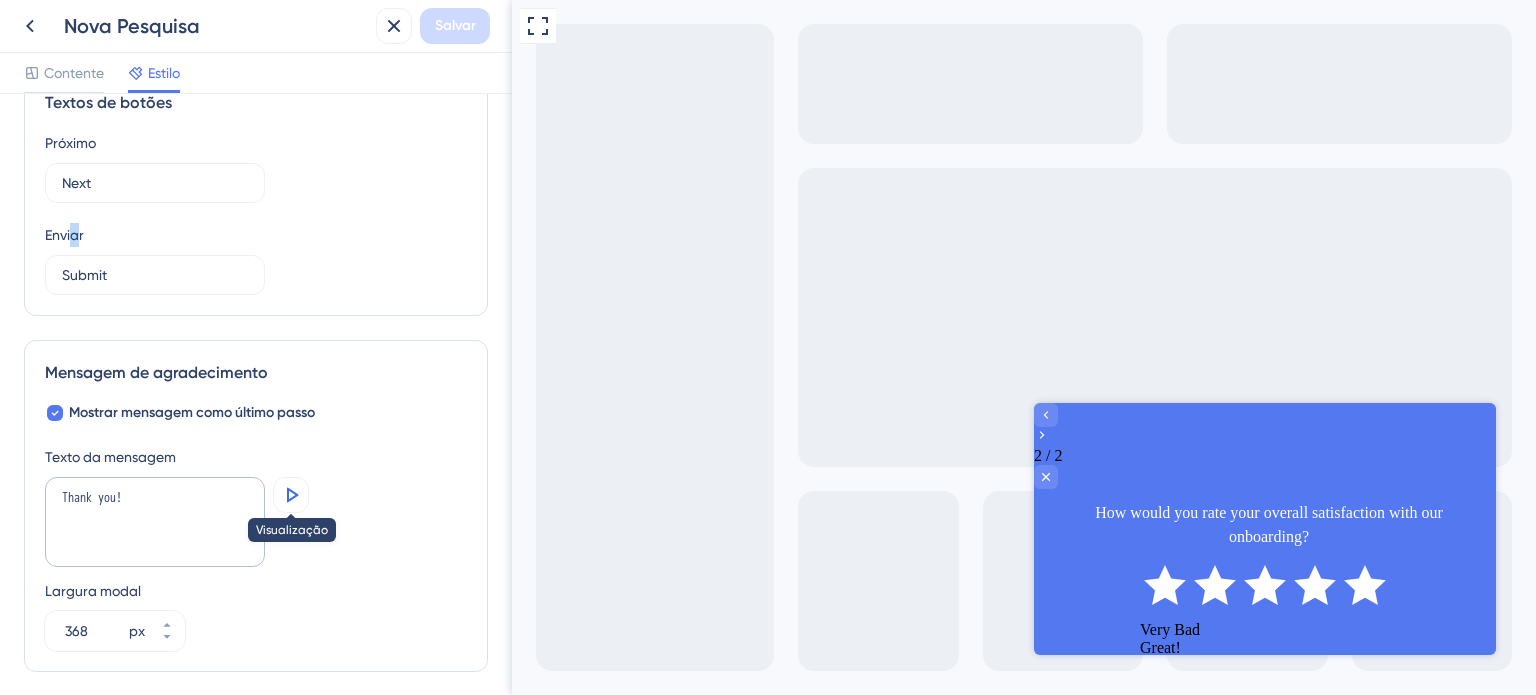 click 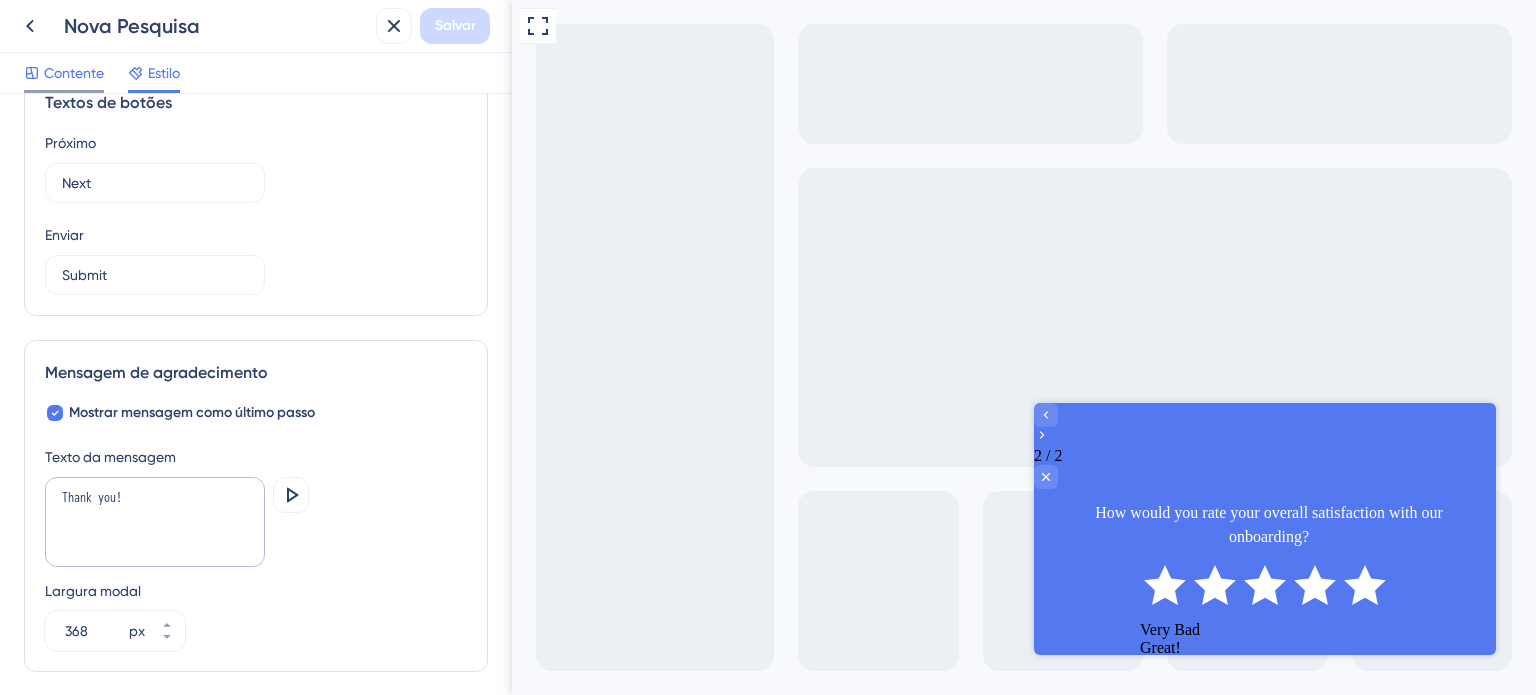 click on "Contente" at bounding box center [74, 73] 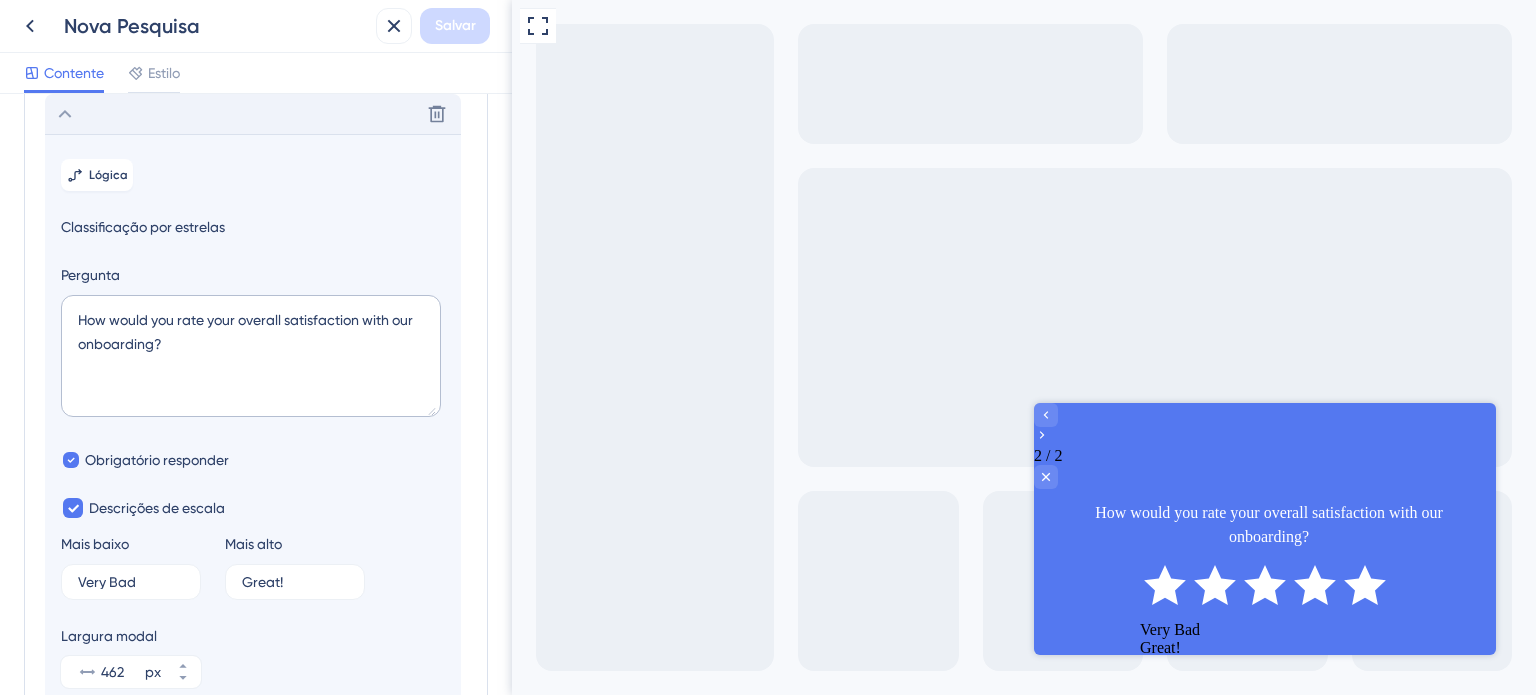 scroll, scrollTop: 172, scrollLeft: 0, axis: vertical 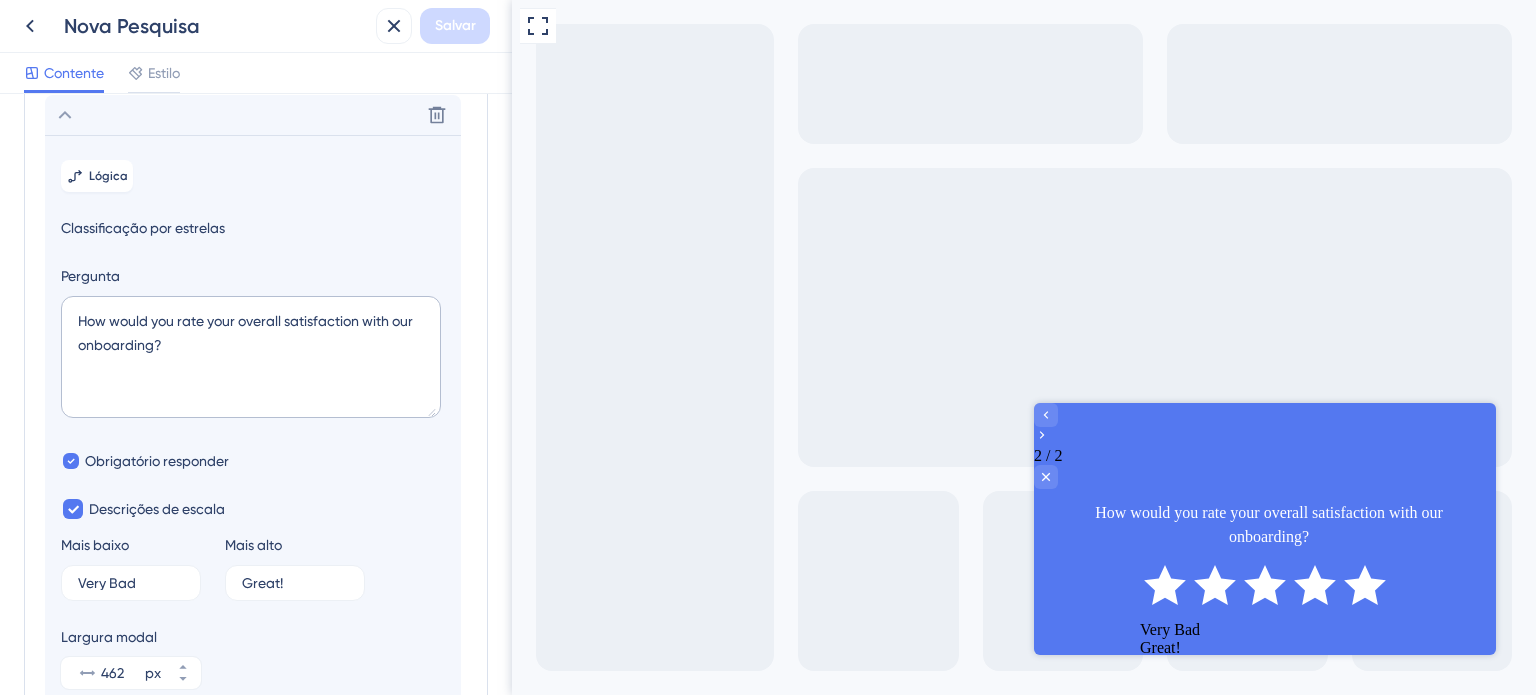 click on "Mais alto" at bounding box center (253, 545) 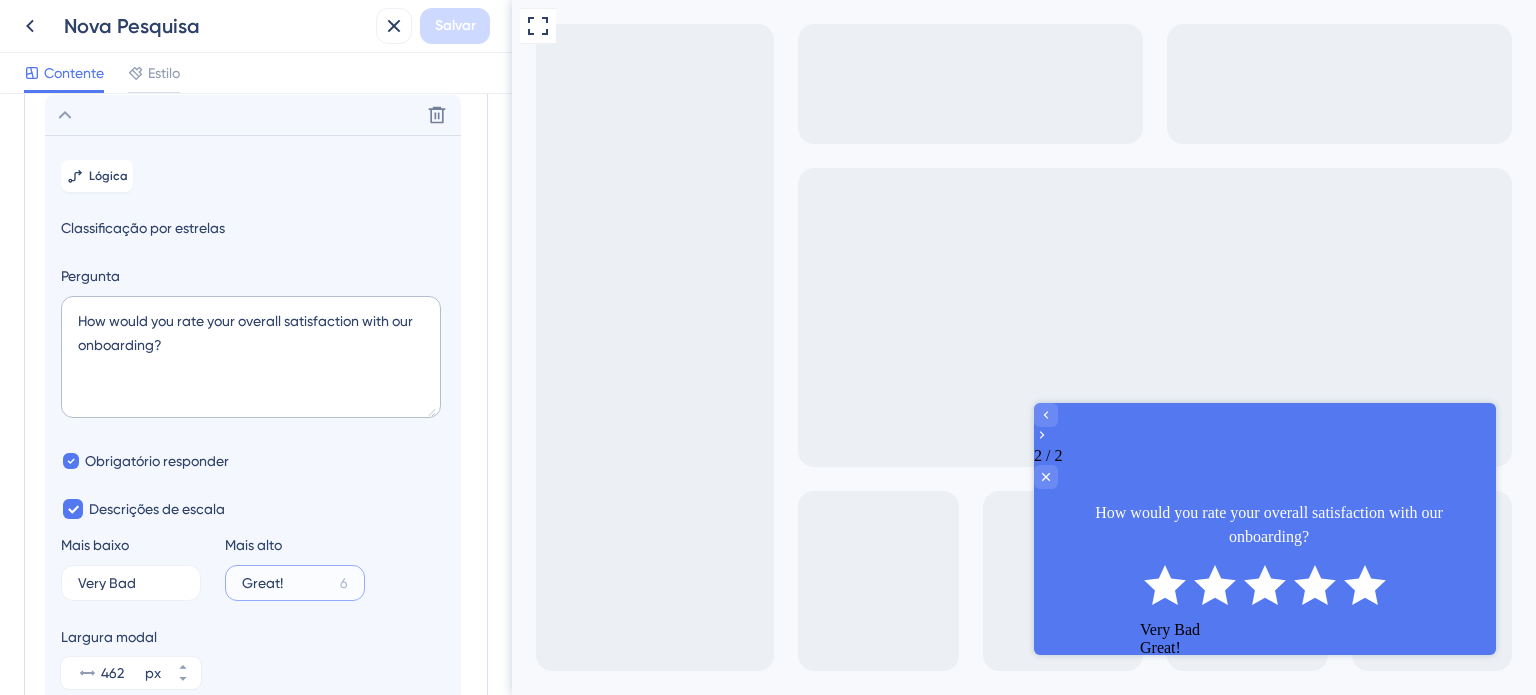 click on "Great!" at bounding box center (287, 583) 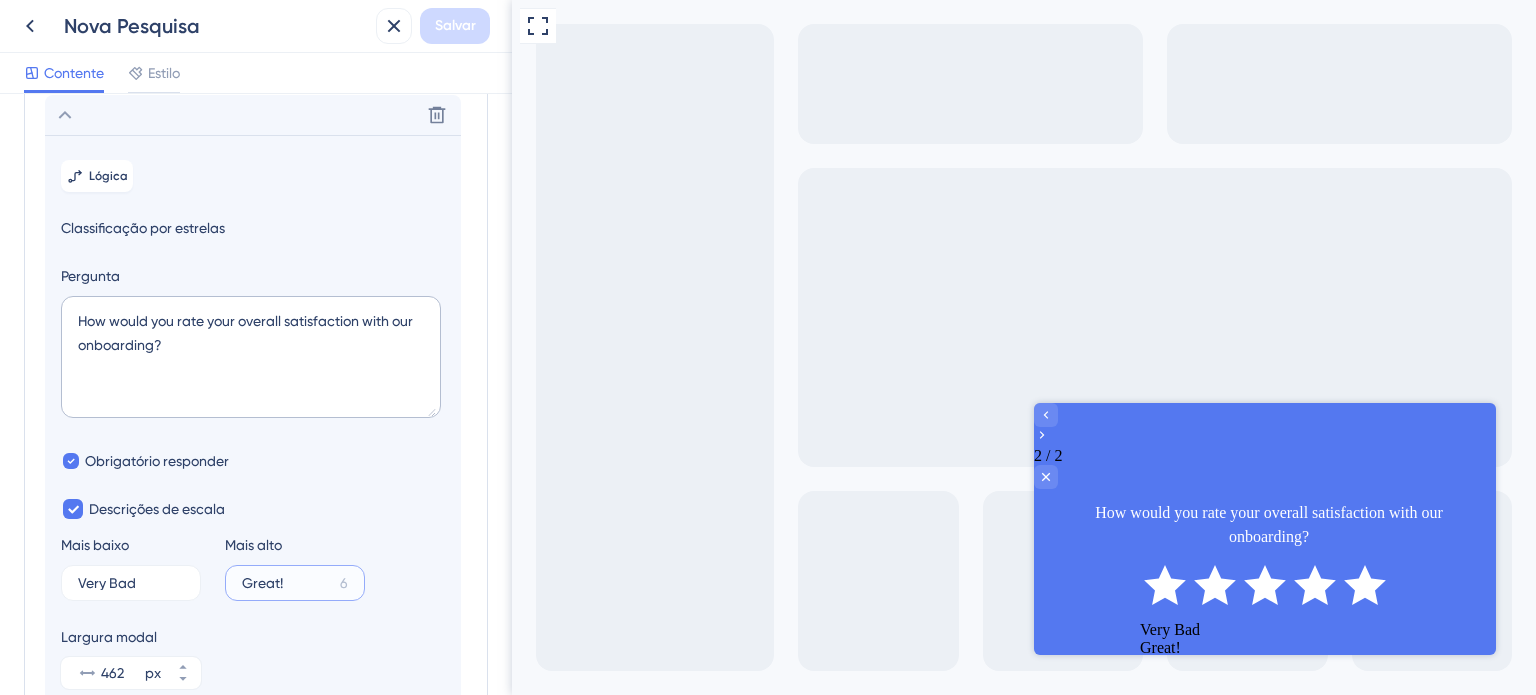 scroll, scrollTop: 72, scrollLeft: 0, axis: vertical 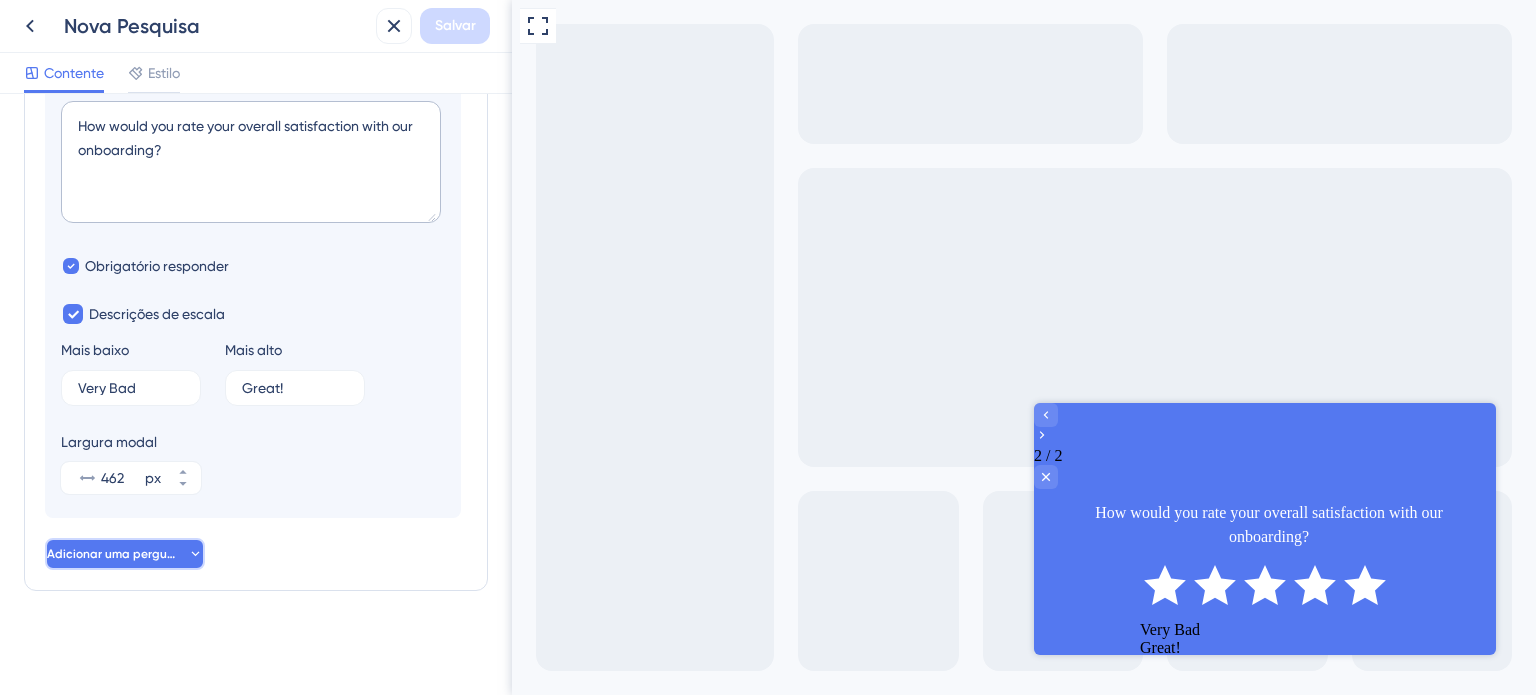click on "Adicionar uma pergunta" at bounding box center [117, 554] 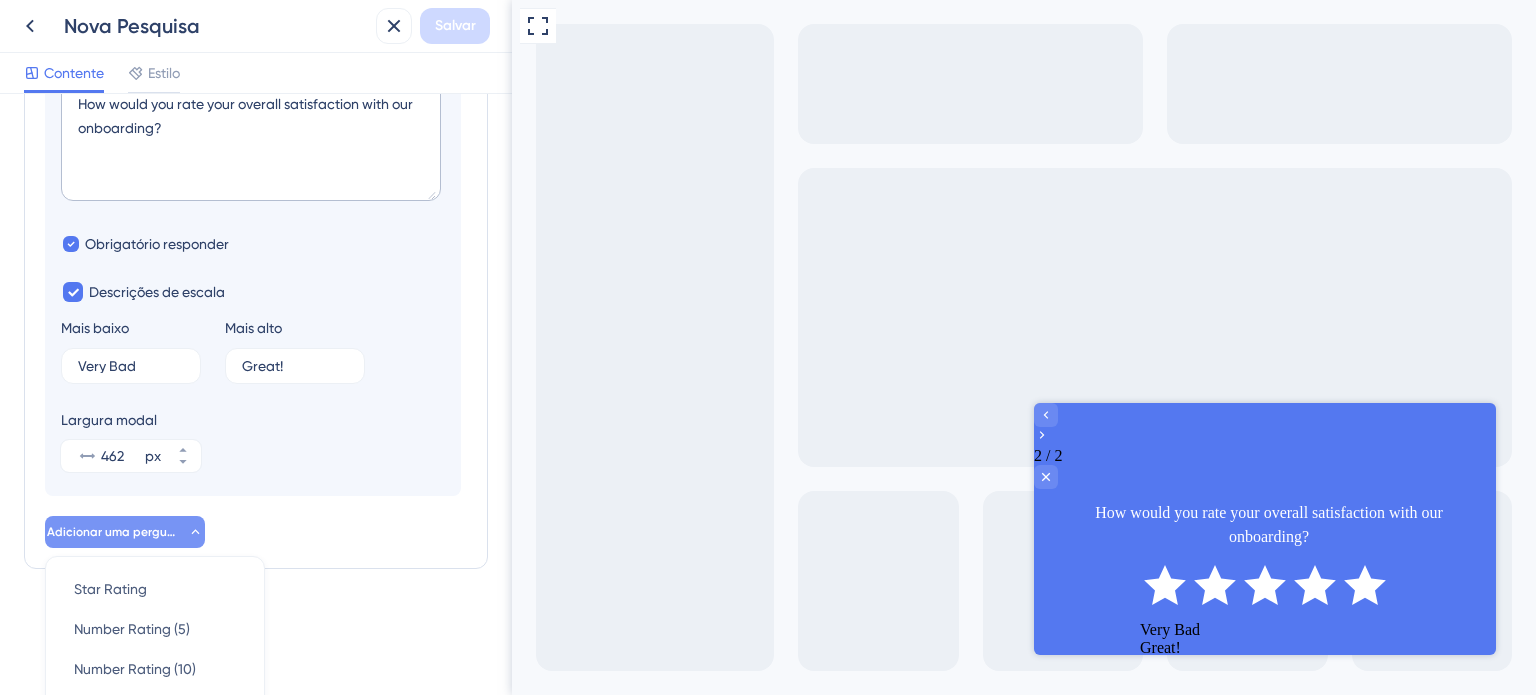scroll, scrollTop: 698, scrollLeft: 0, axis: vertical 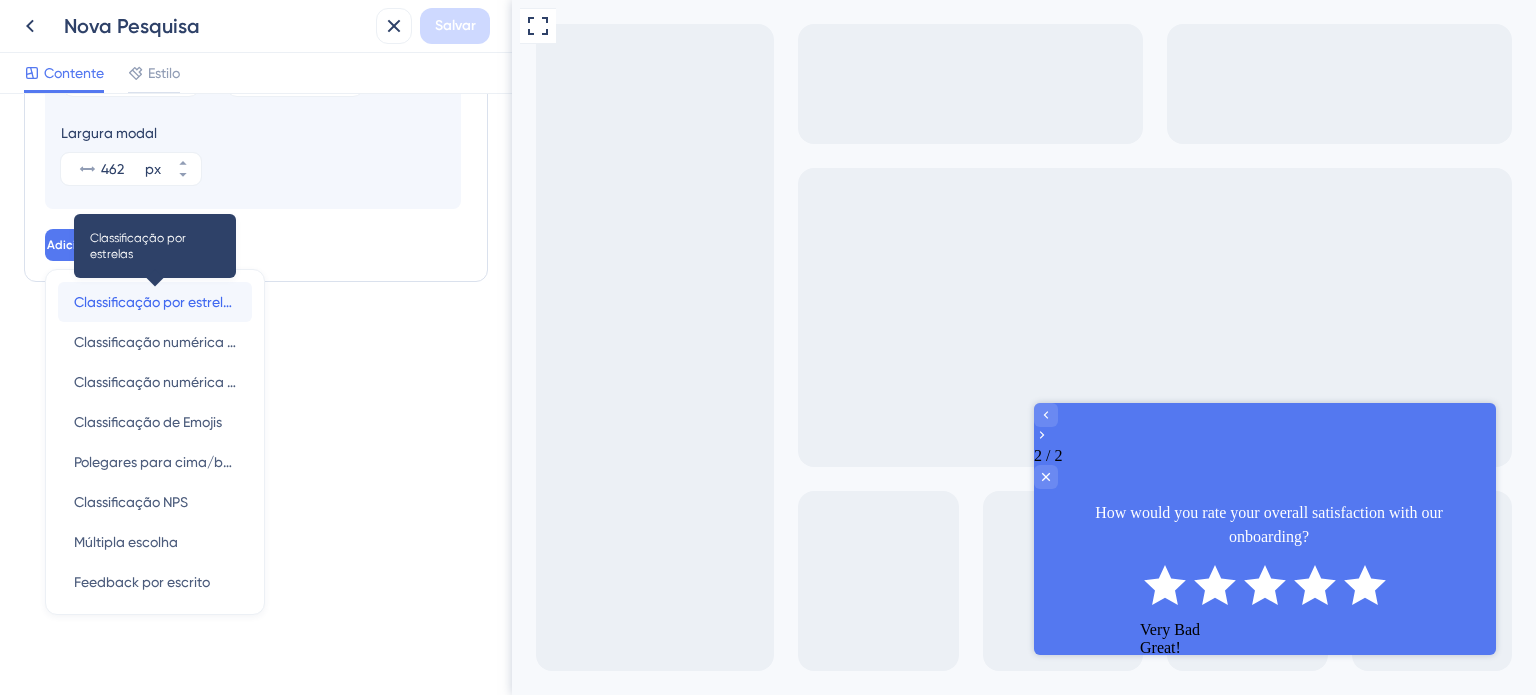 click on "Classificação por estrelas" at bounding box center [156, 302] 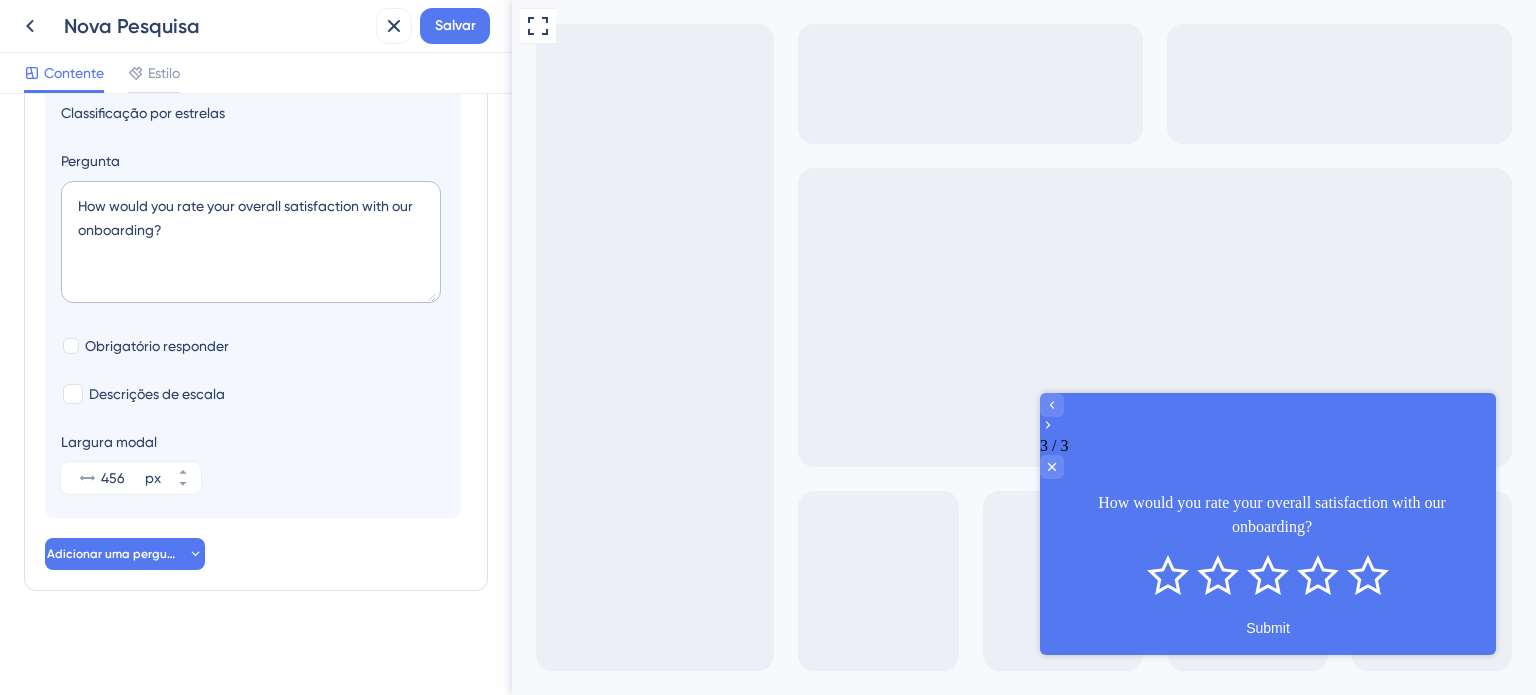 scroll, scrollTop: 252, scrollLeft: 0, axis: vertical 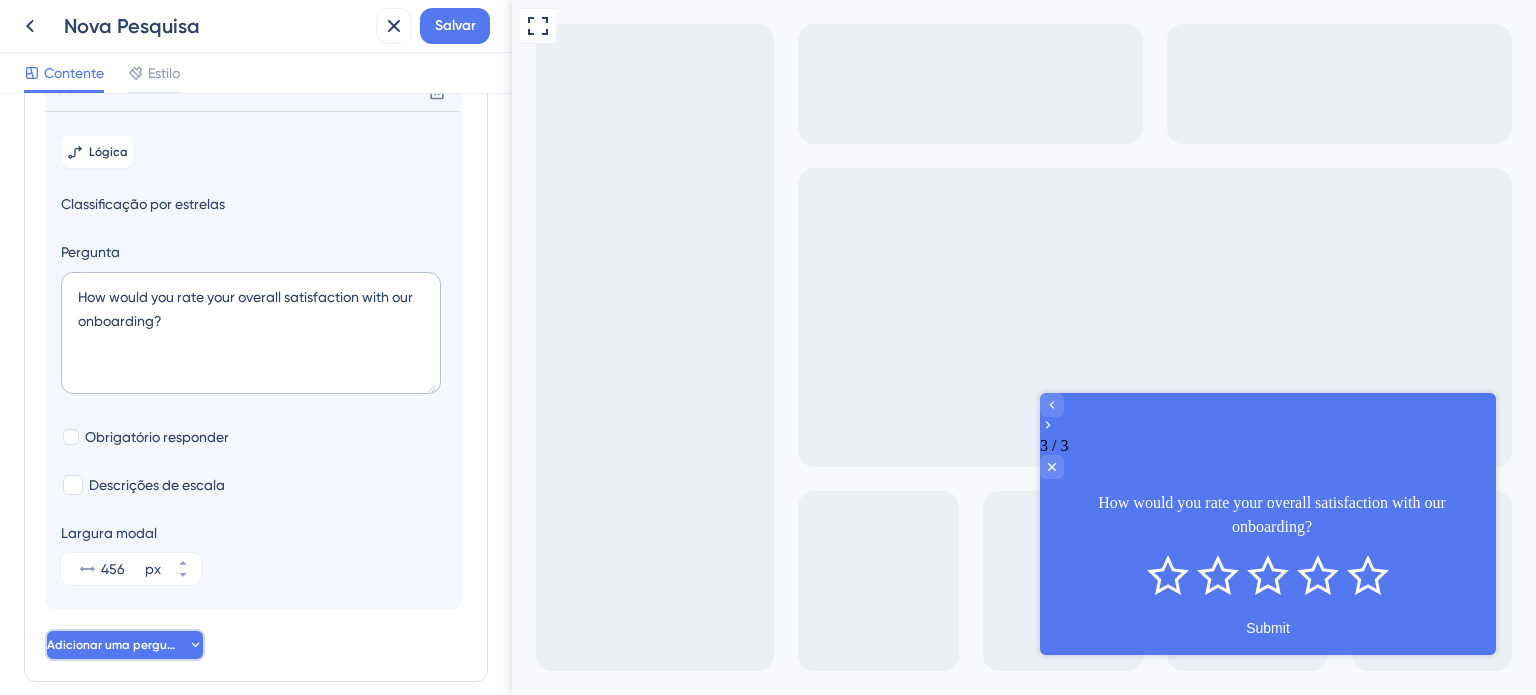 click on "Adicionar uma pergunta" at bounding box center [117, 645] 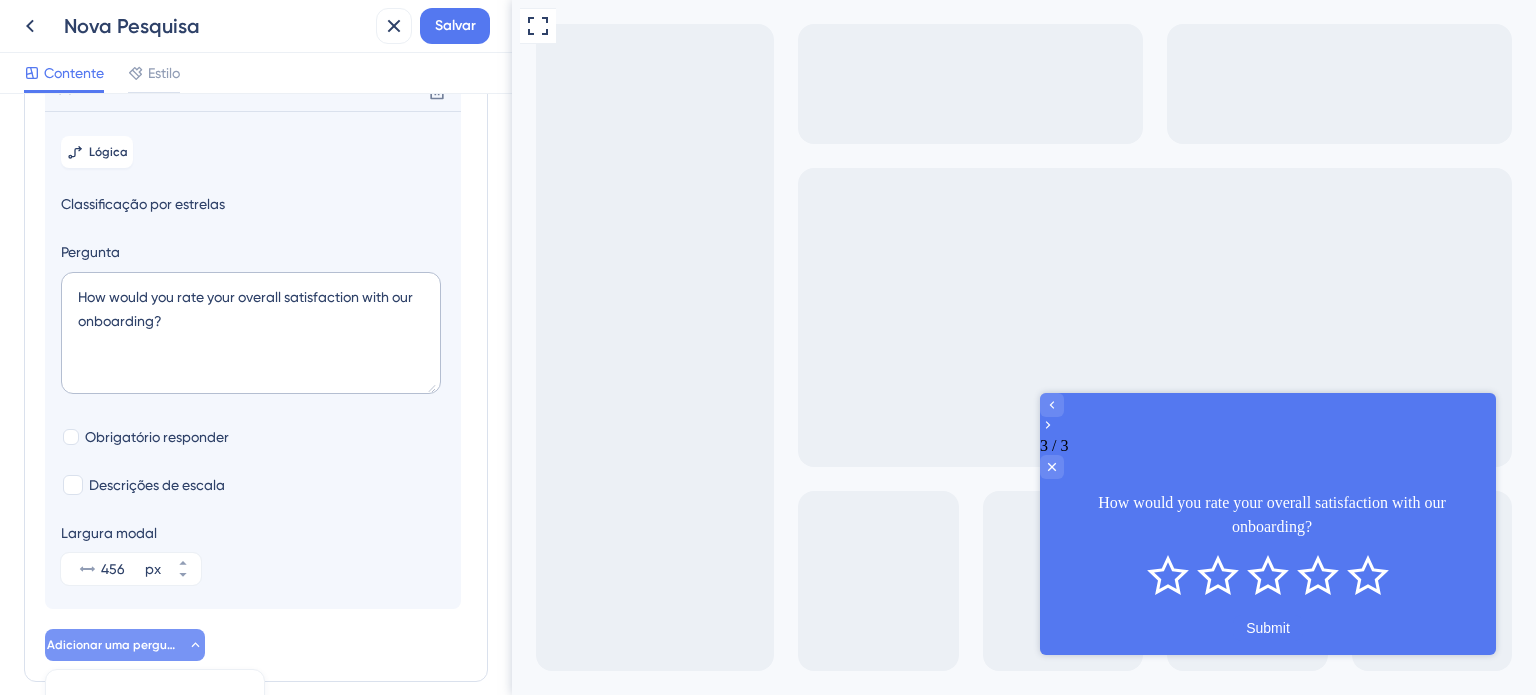 scroll, scrollTop: 674, scrollLeft: 0, axis: vertical 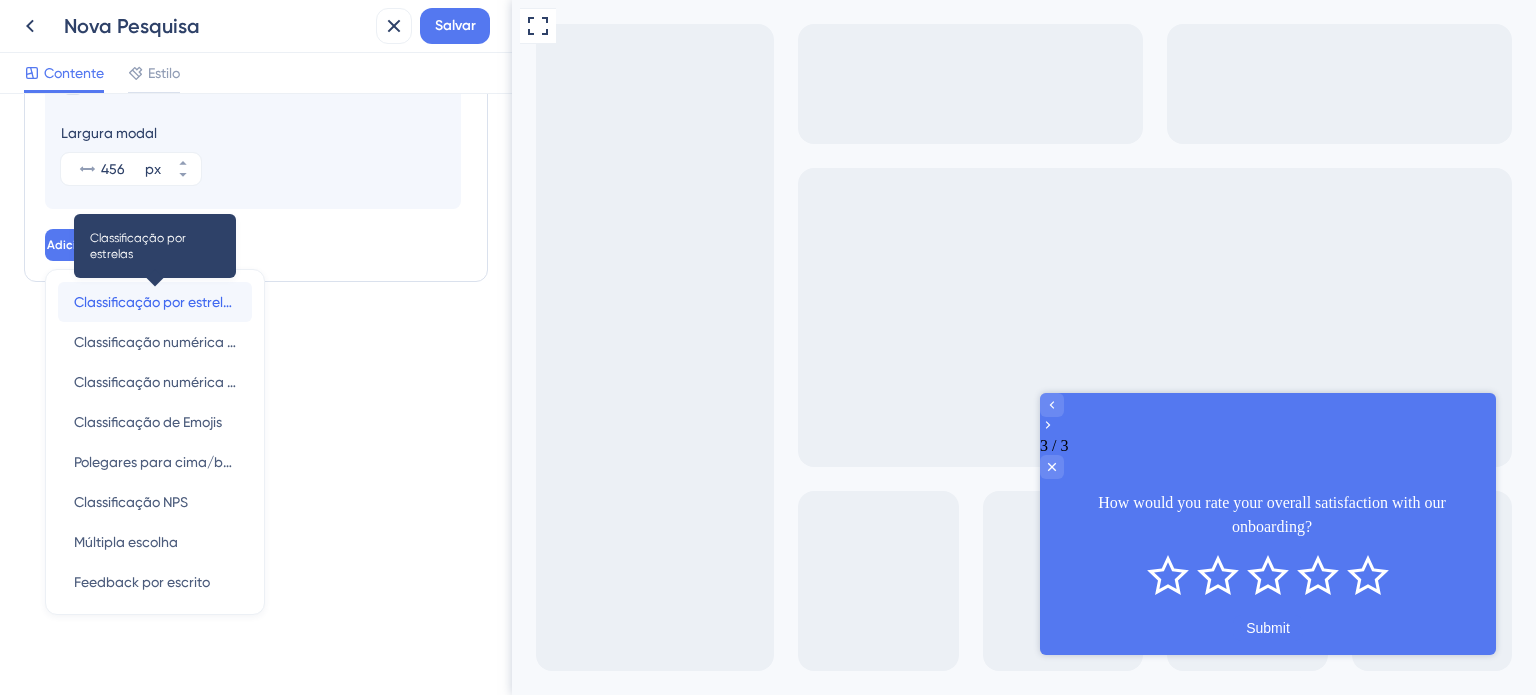 click on "Classificação por estrelas" at bounding box center [156, 302] 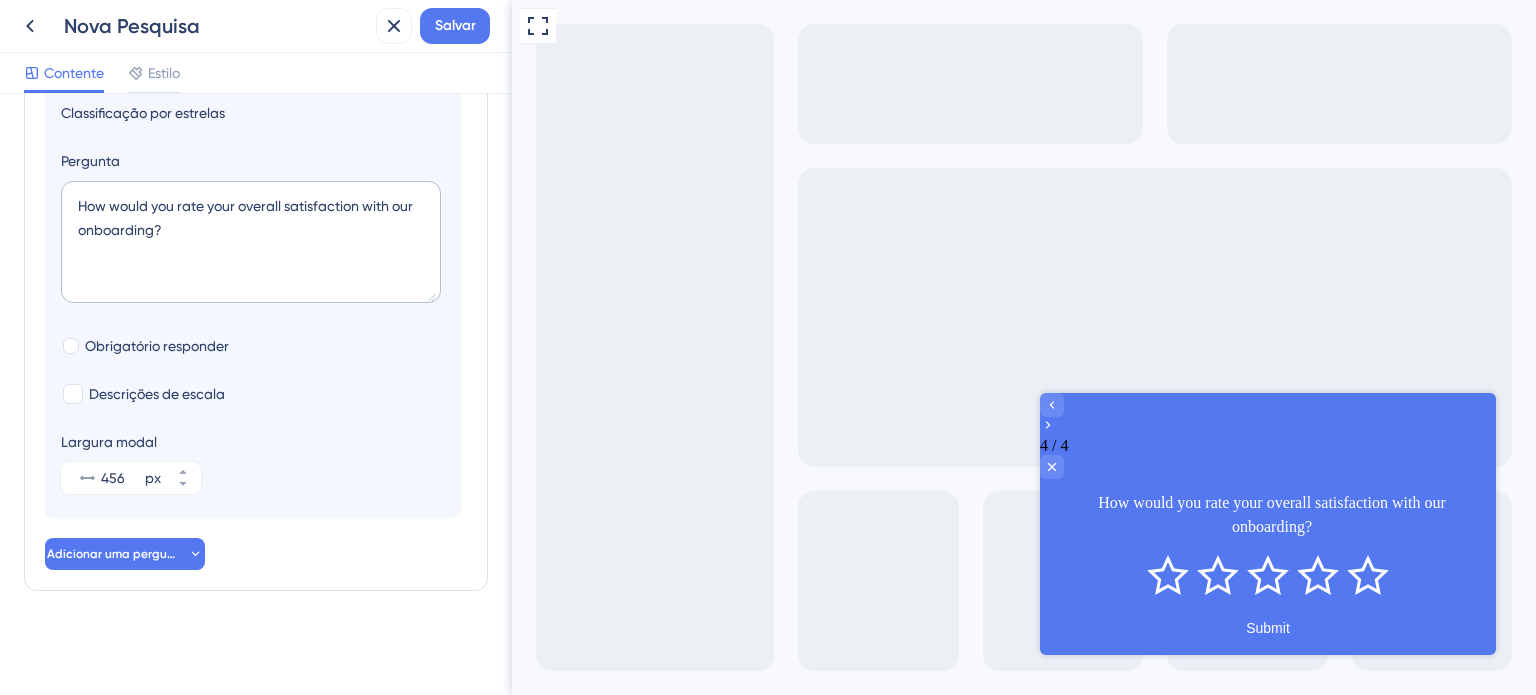 scroll, scrollTop: 308, scrollLeft: 0, axis: vertical 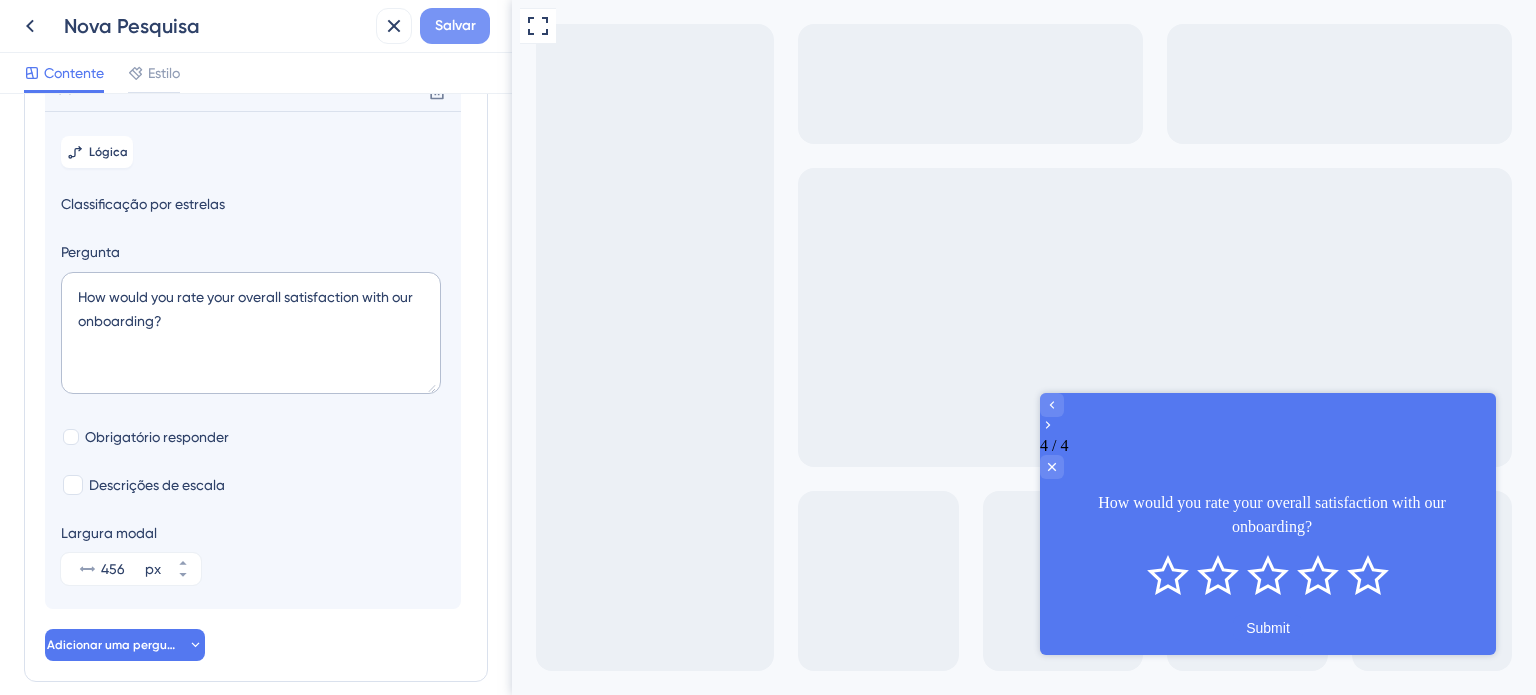 click on "Salvar" at bounding box center (455, 25) 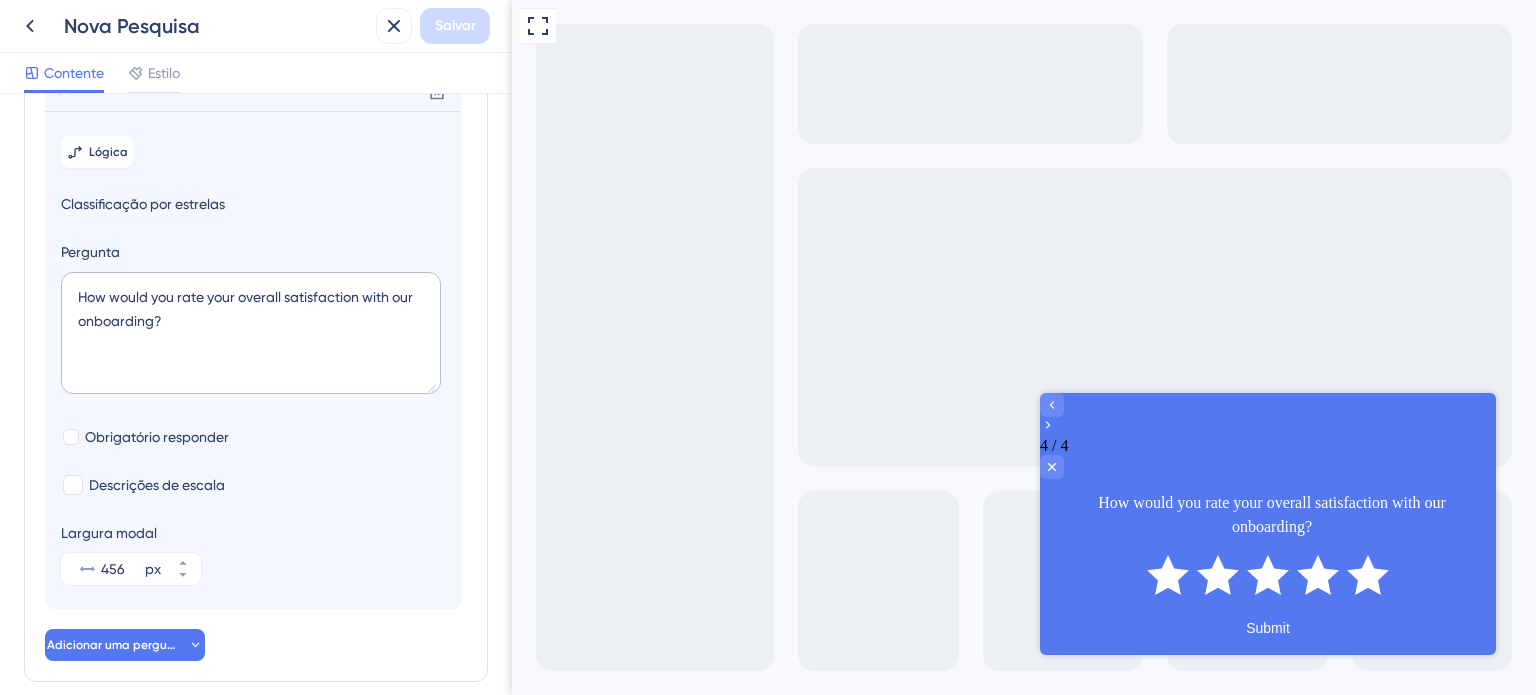 click 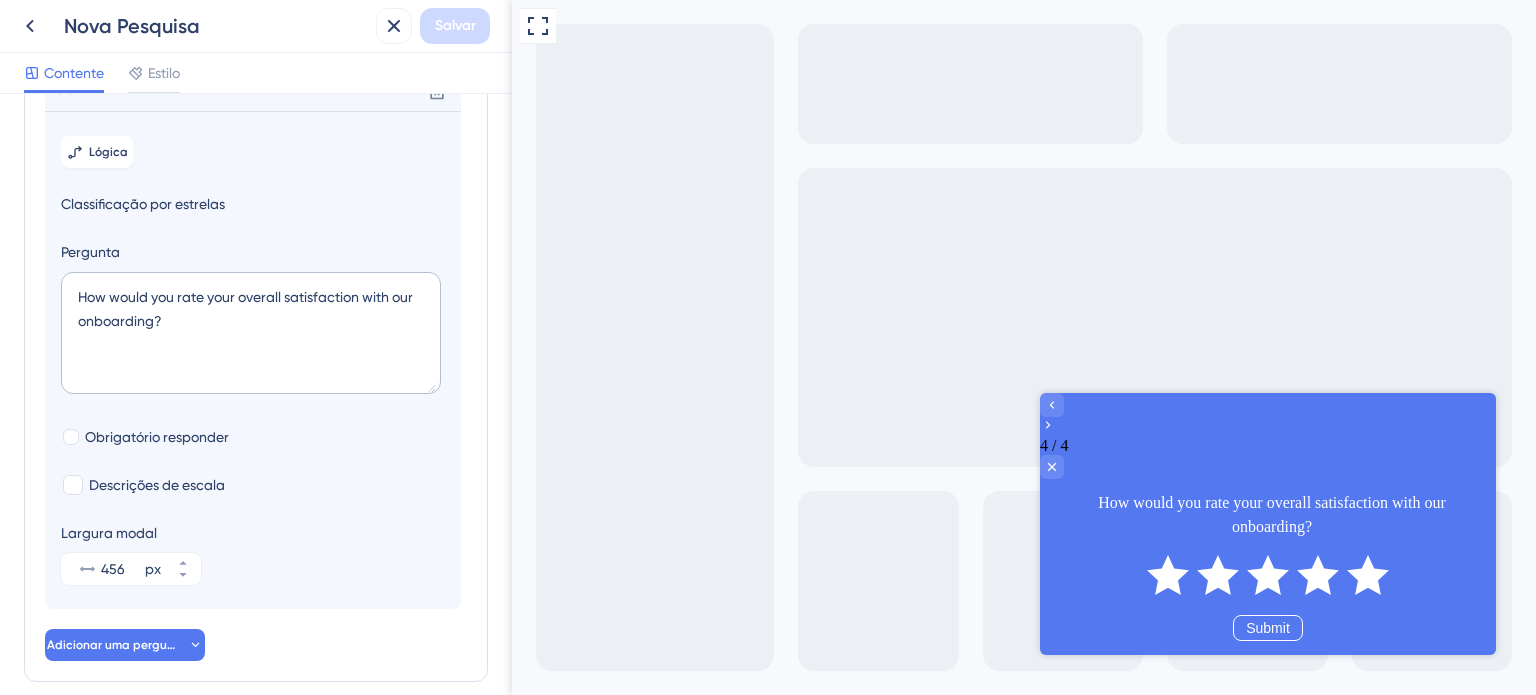 click on "Submit" at bounding box center [1268, 628] 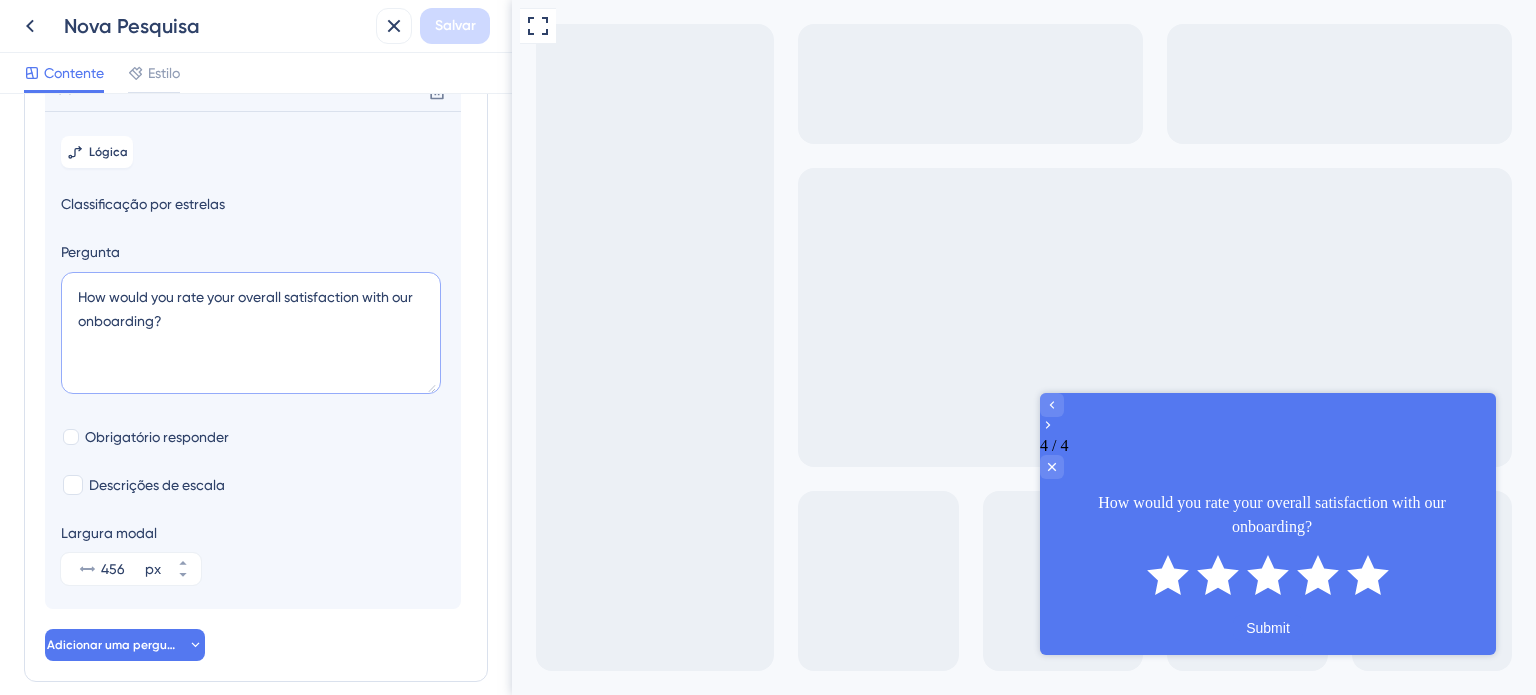 drag, startPoint x: 148, startPoint y: 324, endPoint x: 44, endPoint y: 326, distance: 104.019226 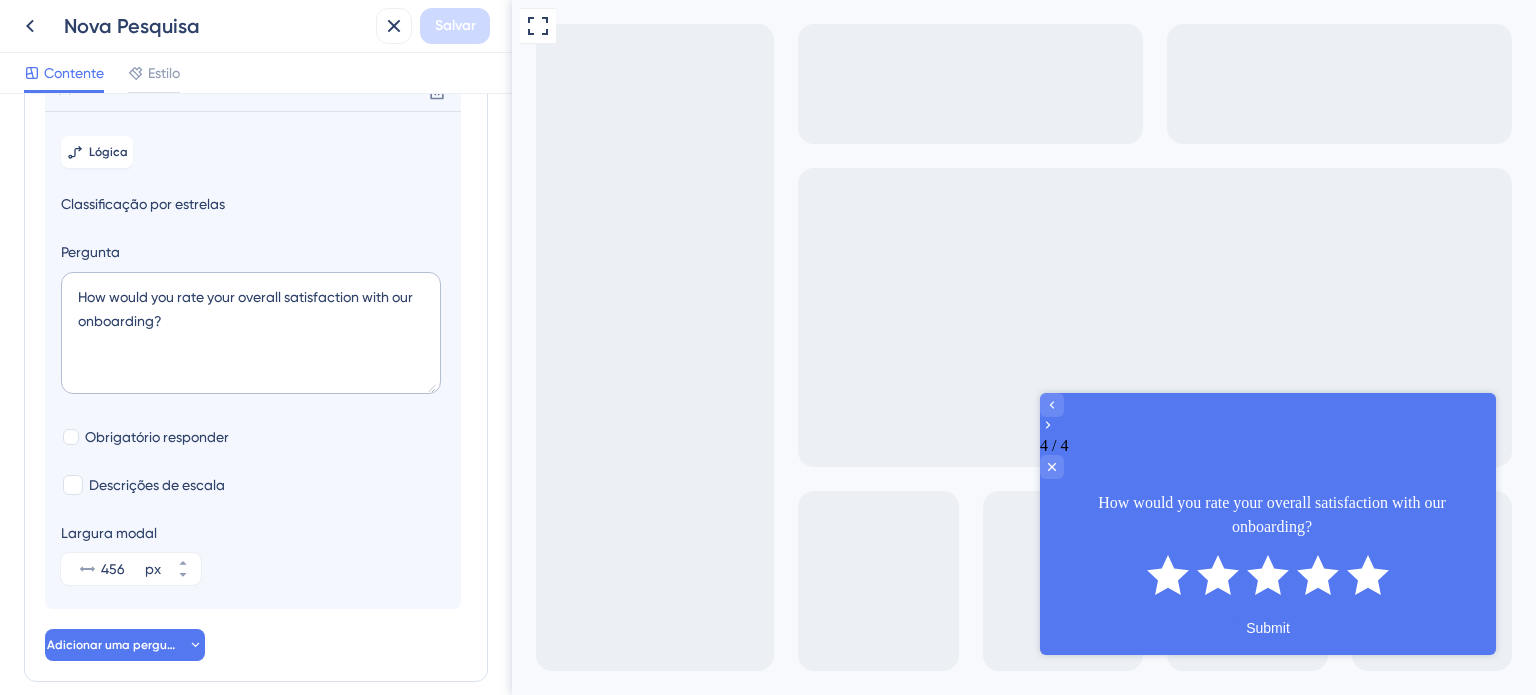 click 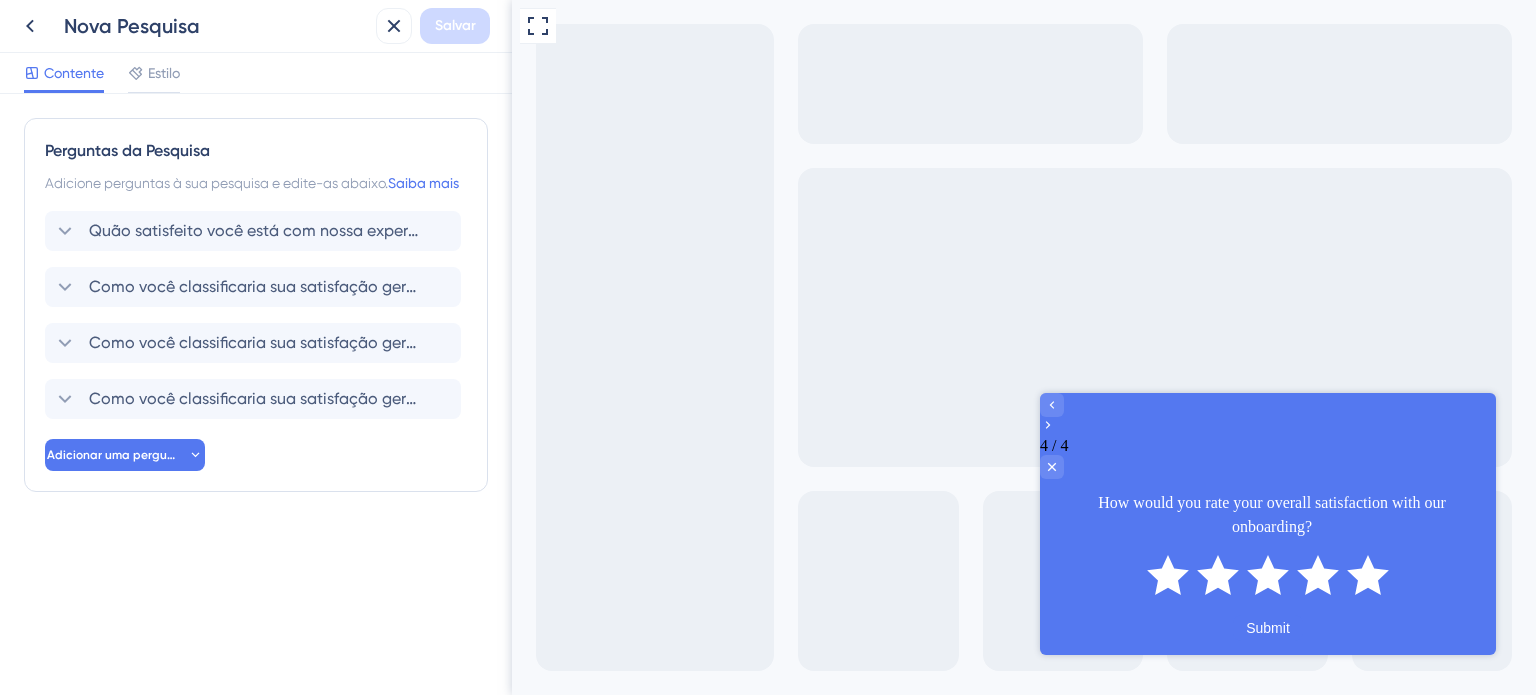 drag, startPoint x: 1362, startPoint y: 528, endPoint x: 1344, endPoint y: 553, distance: 30.805843 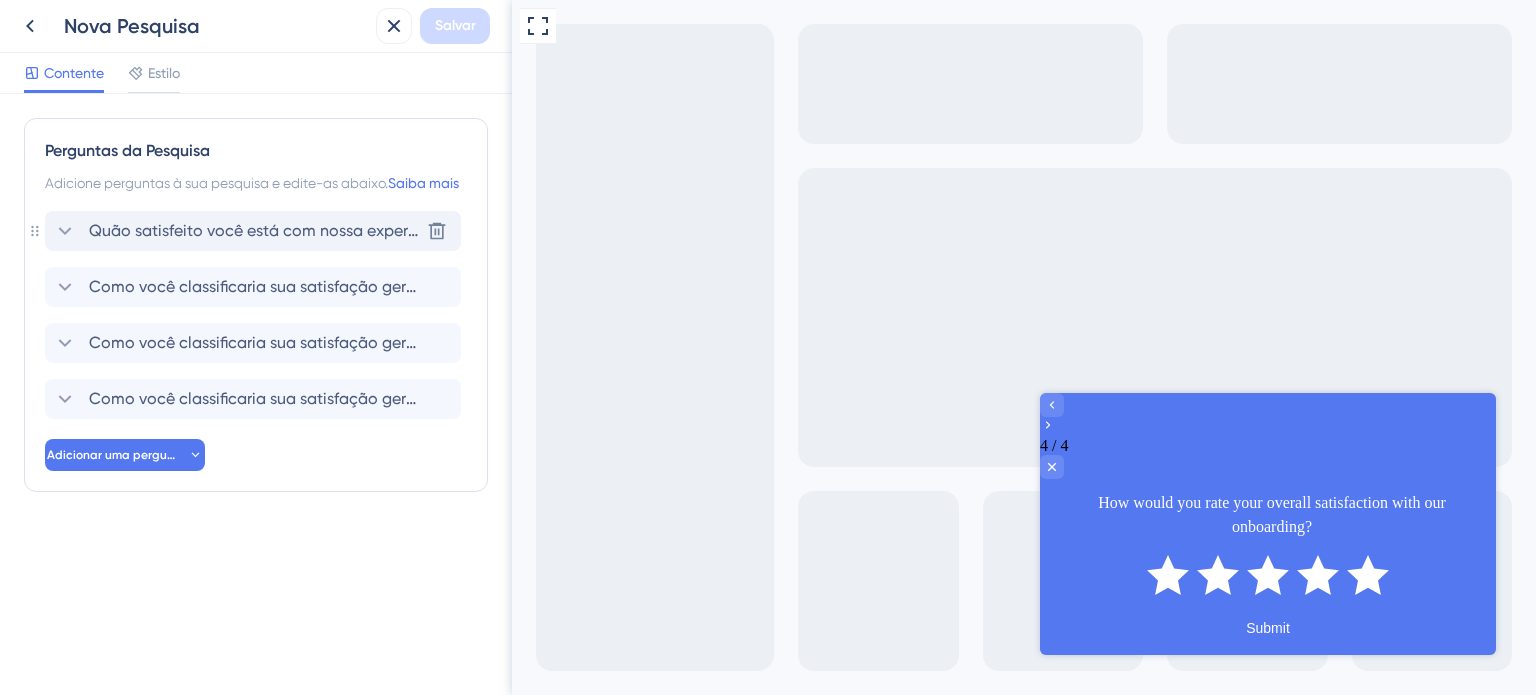 click on "Quão satisfeito você está com nossa experiência de integração?" at bounding box center [329, 230] 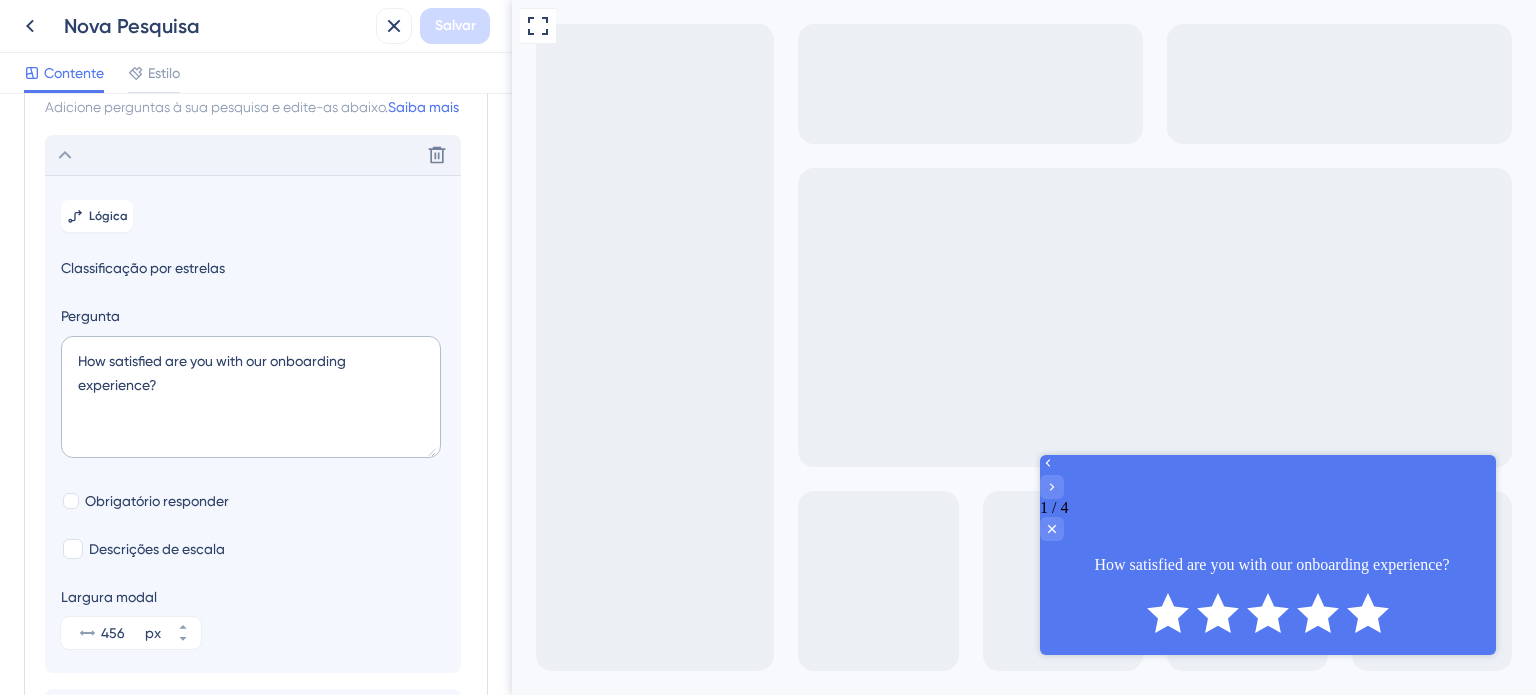 scroll, scrollTop: 140, scrollLeft: 0, axis: vertical 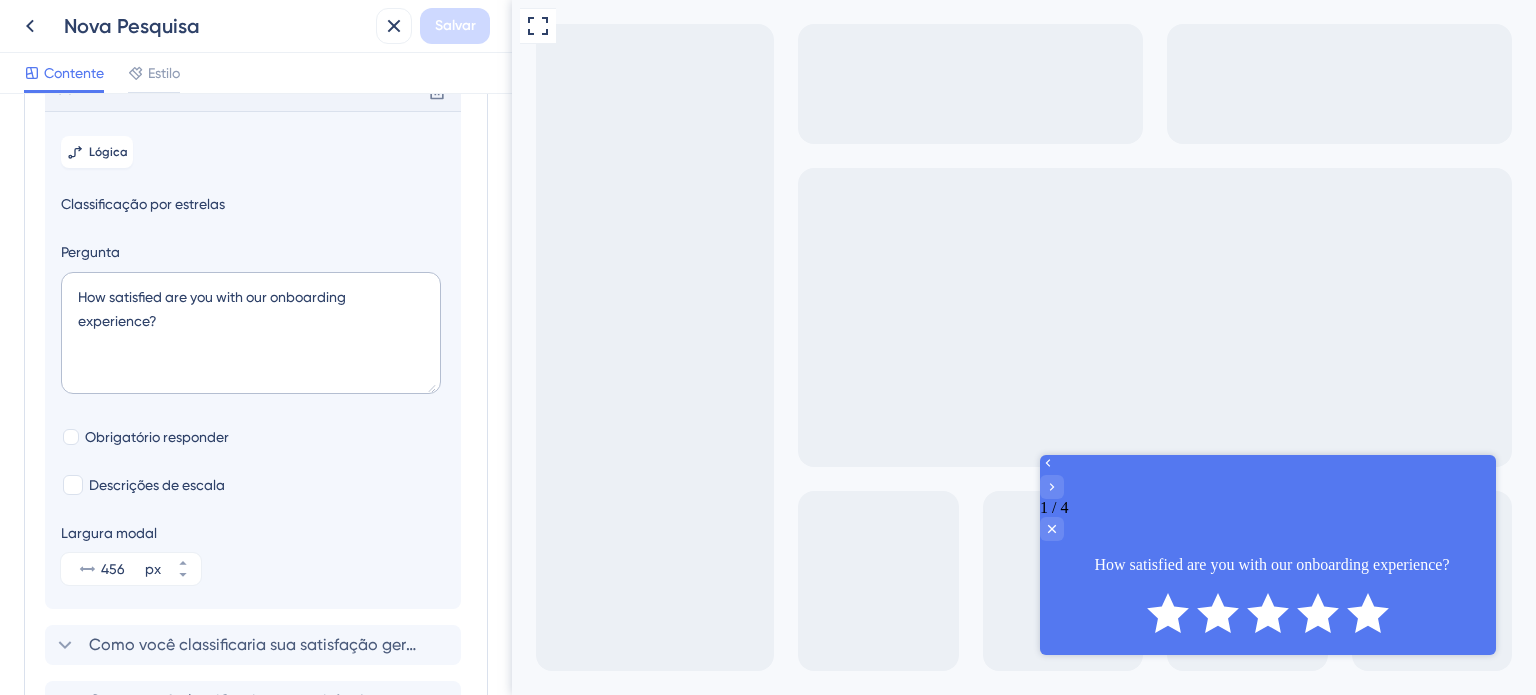 click 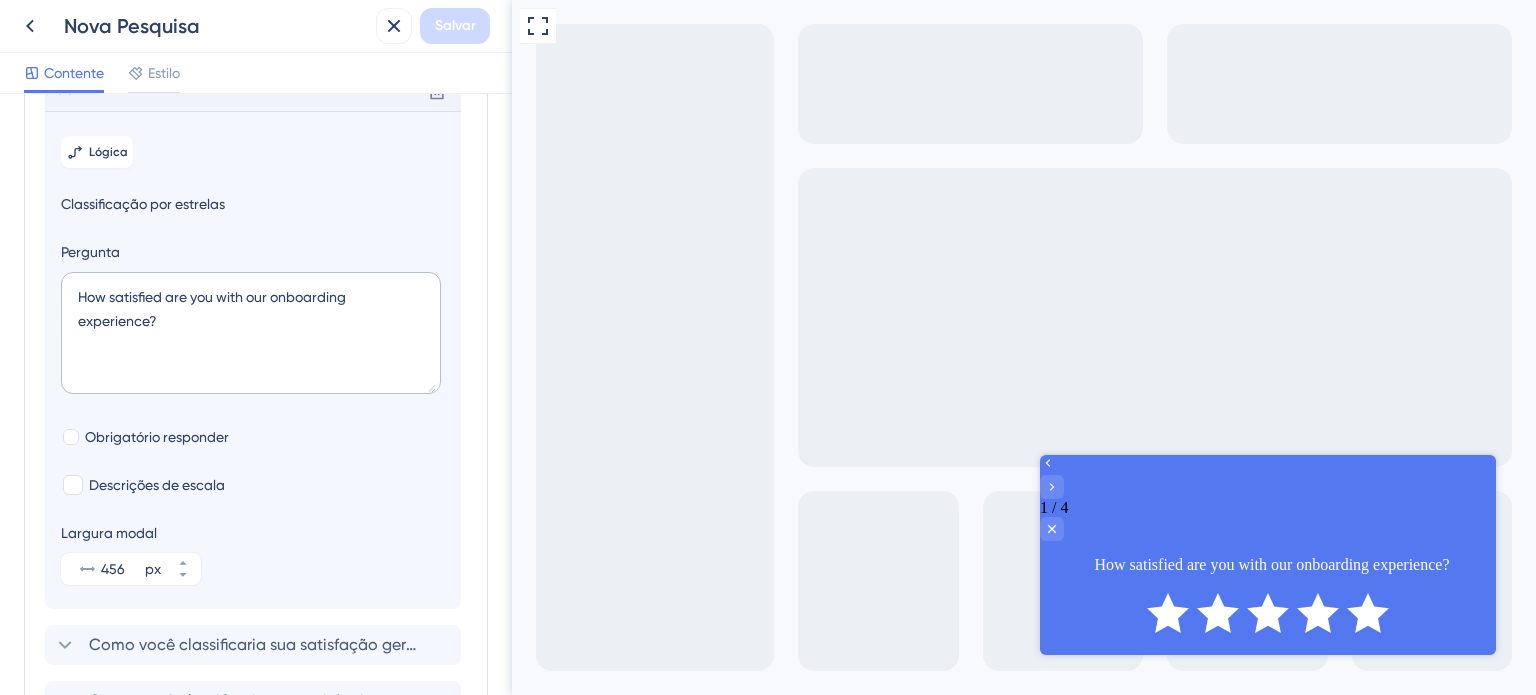 click 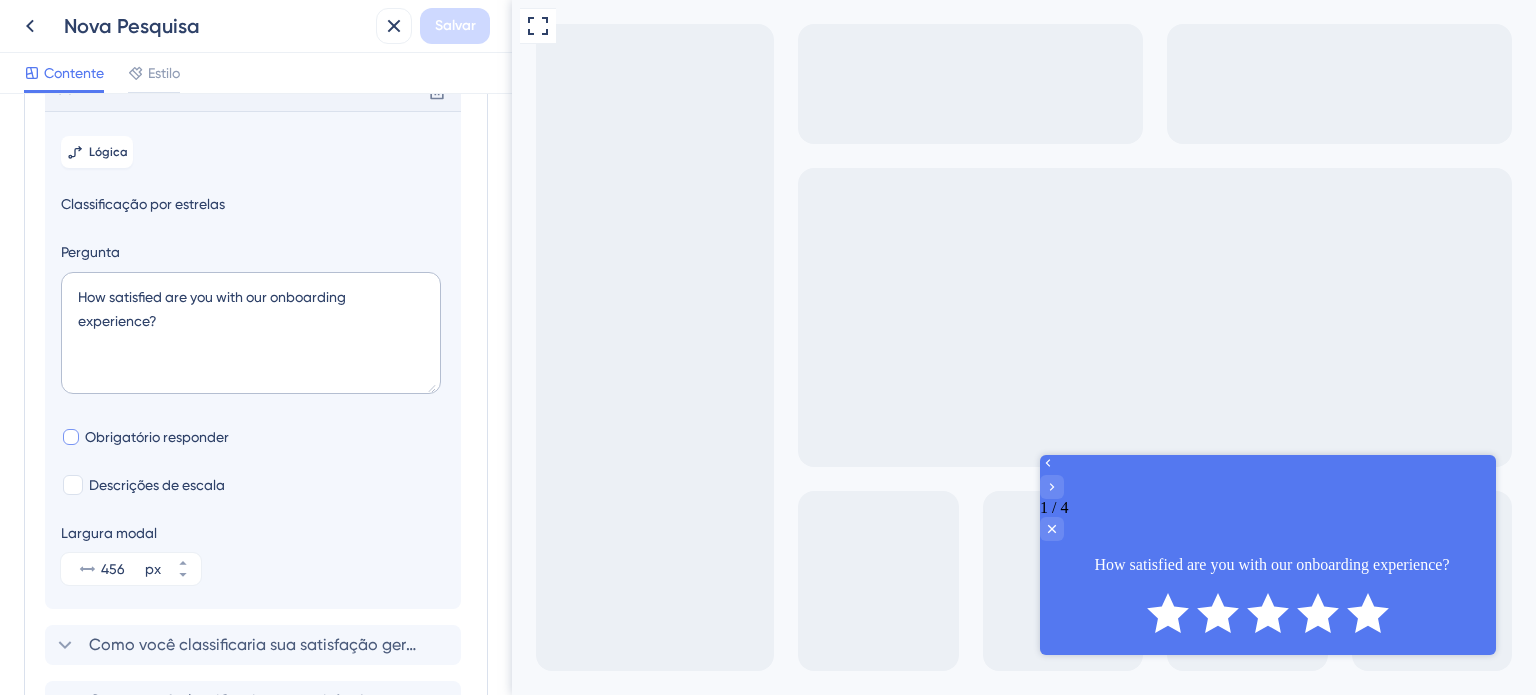click at bounding box center [71, 437] 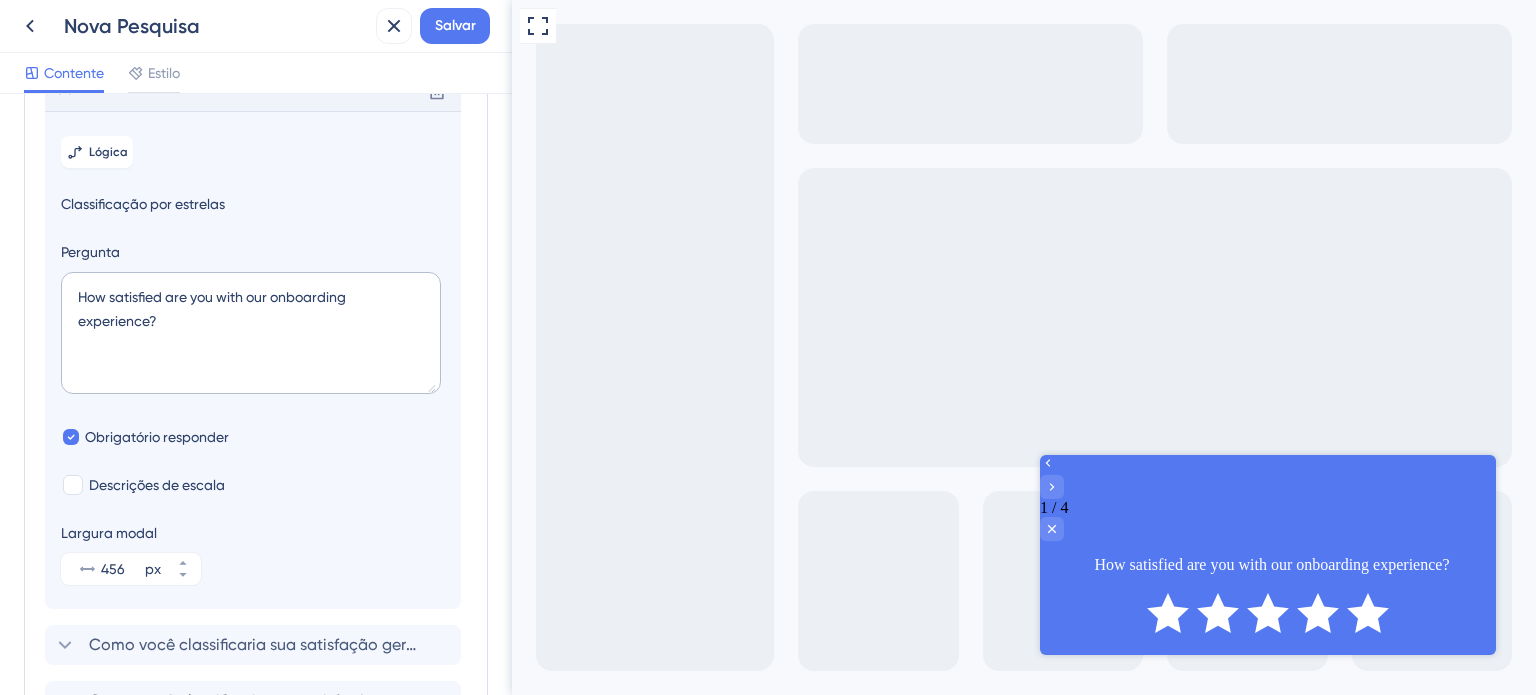 click 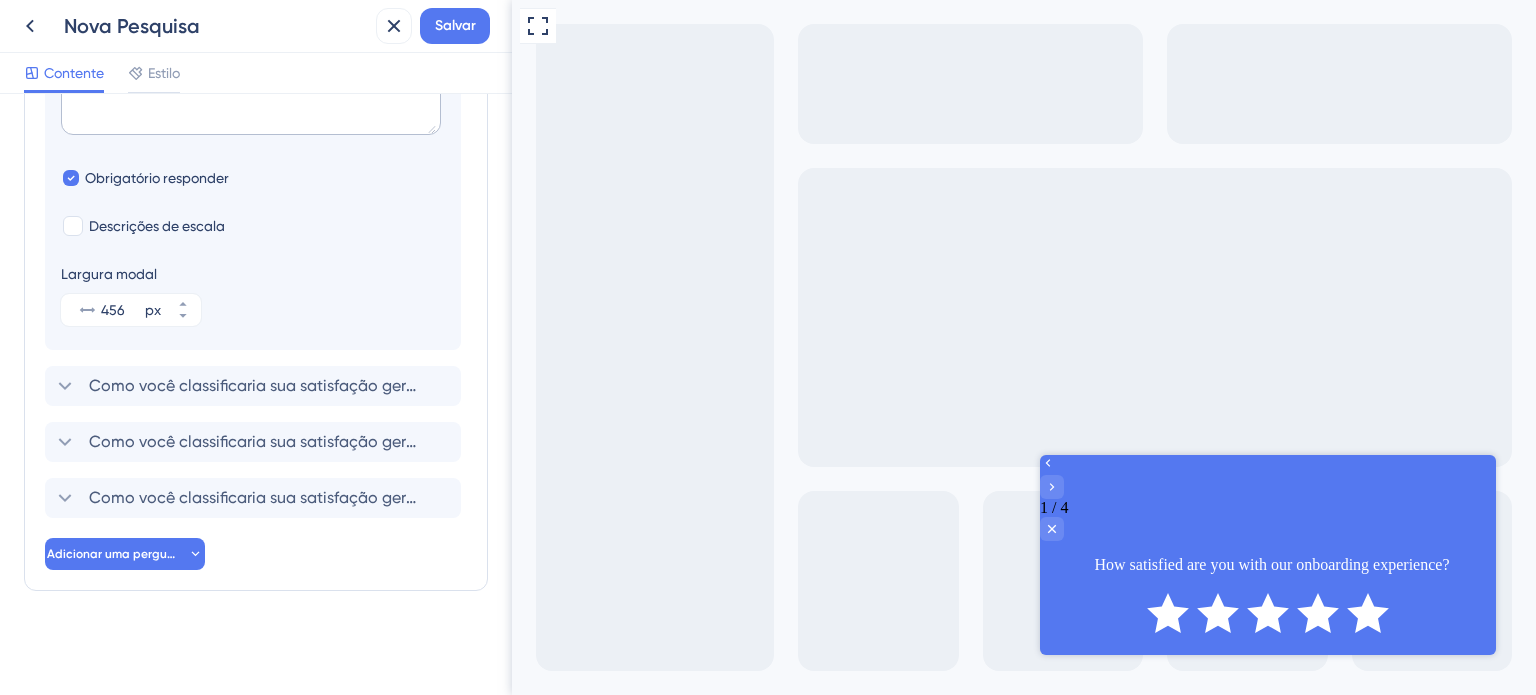 scroll, scrollTop: 421, scrollLeft: 0, axis: vertical 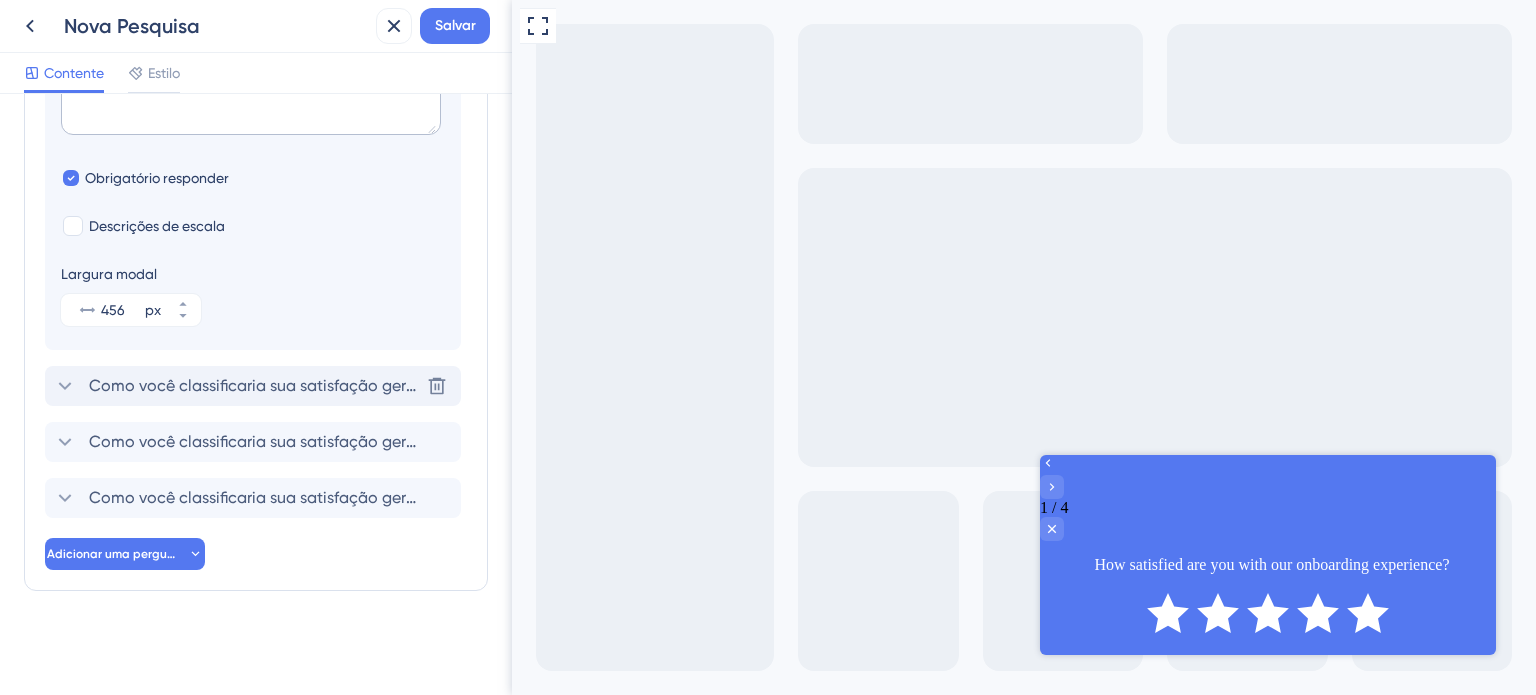 click on "Como você classificaria sua satisfação geral com nossa integração?" at bounding box center [343, 385] 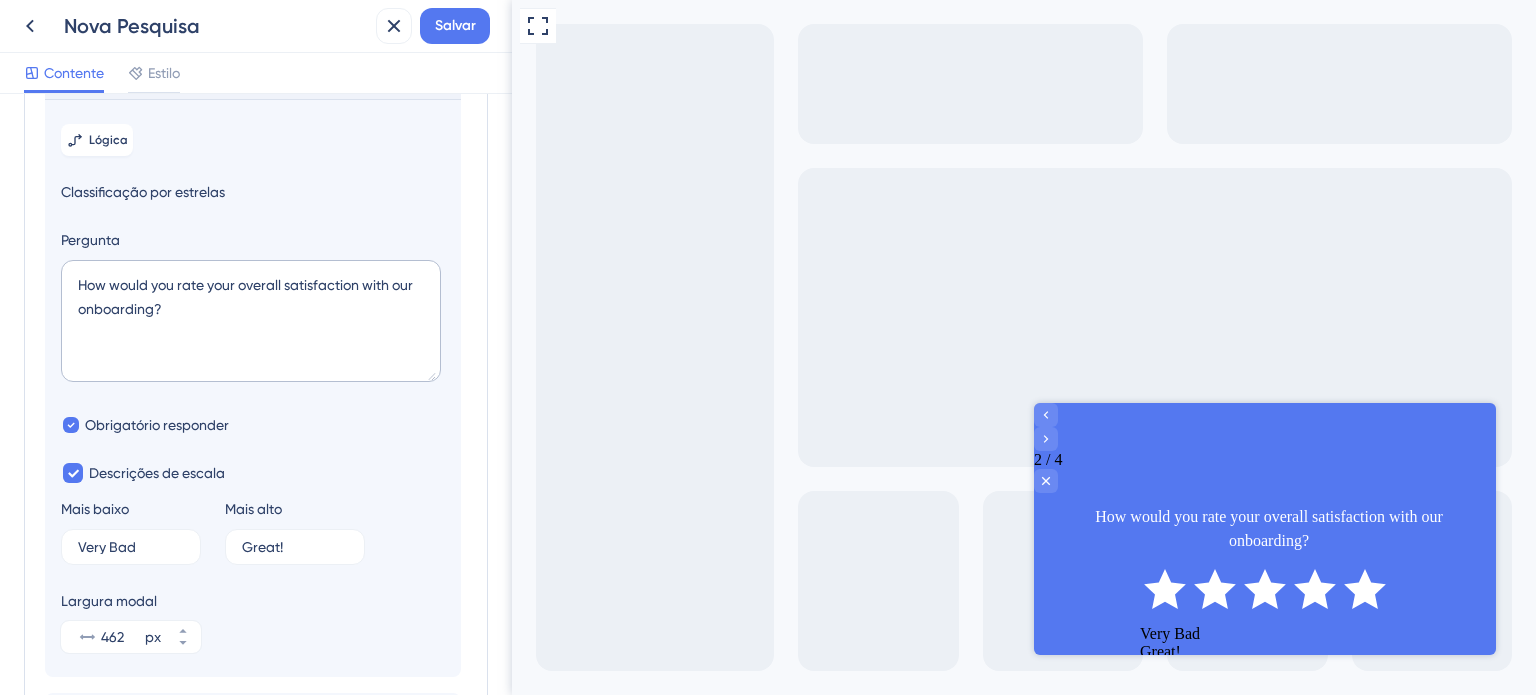 scroll, scrollTop: 196, scrollLeft: 0, axis: vertical 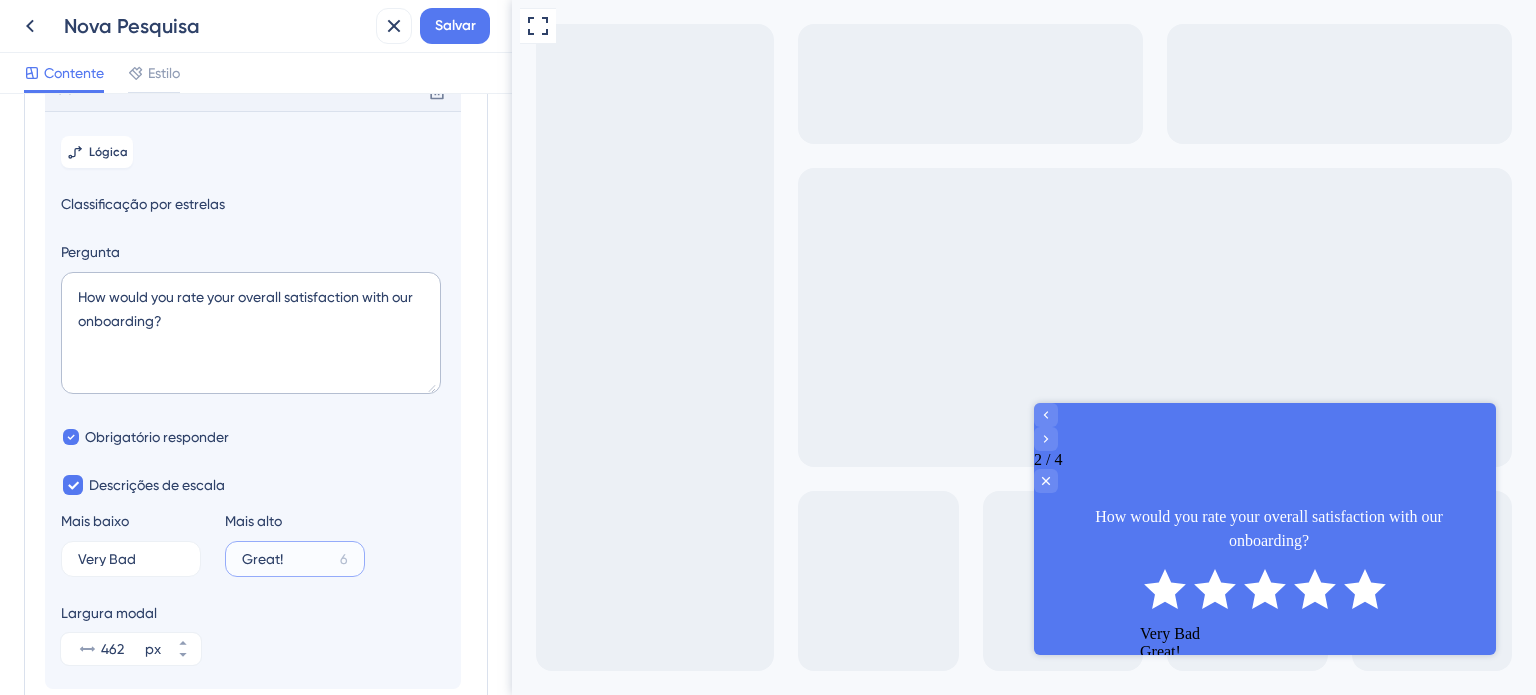 click on "Great!" at bounding box center (287, 559) 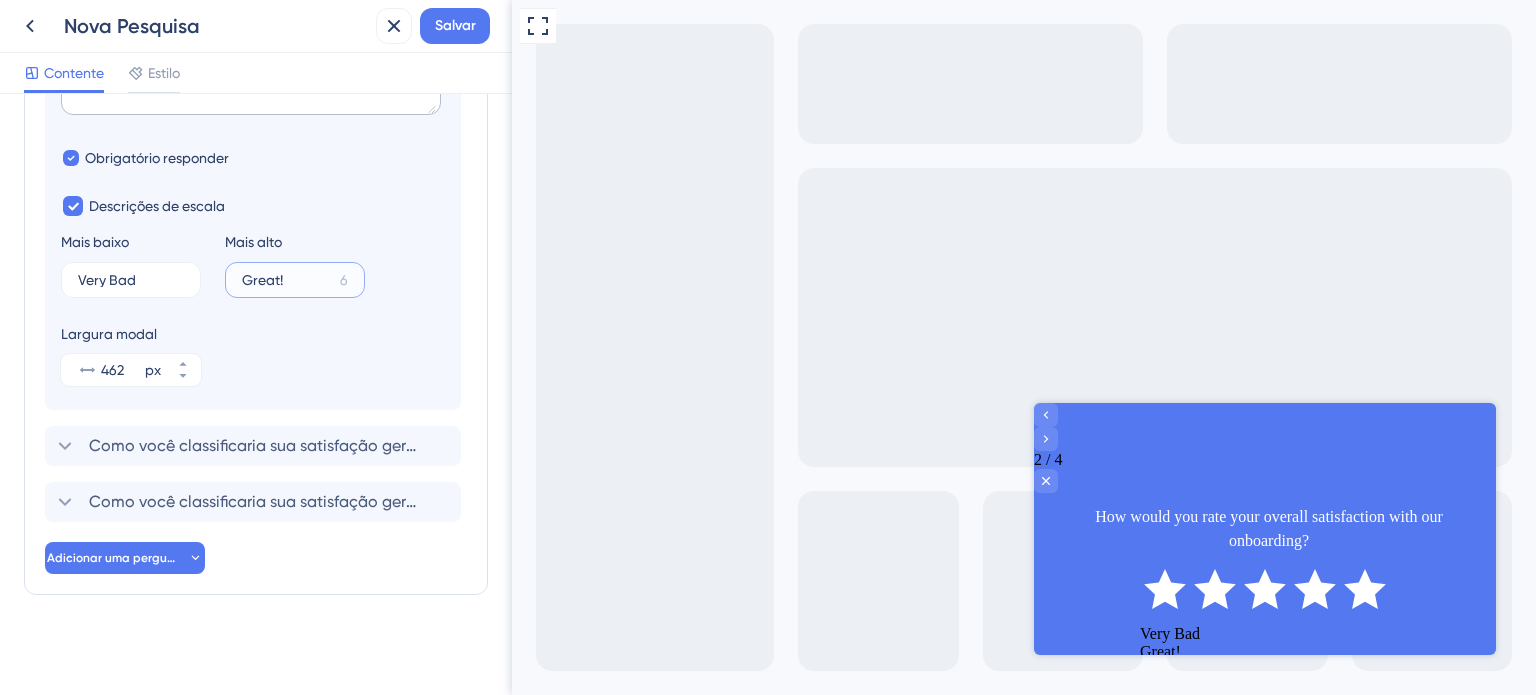 scroll, scrollTop: 501, scrollLeft: 0, axis: vertical 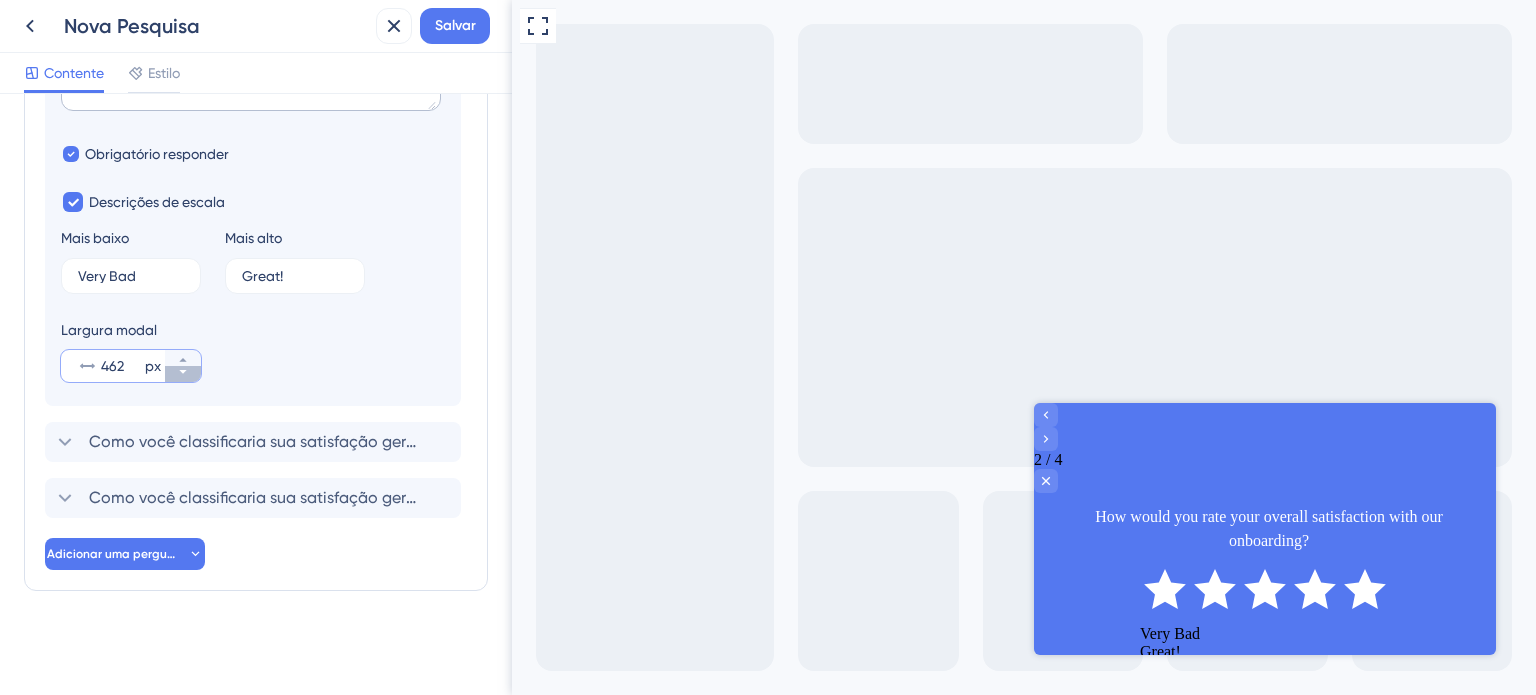 click 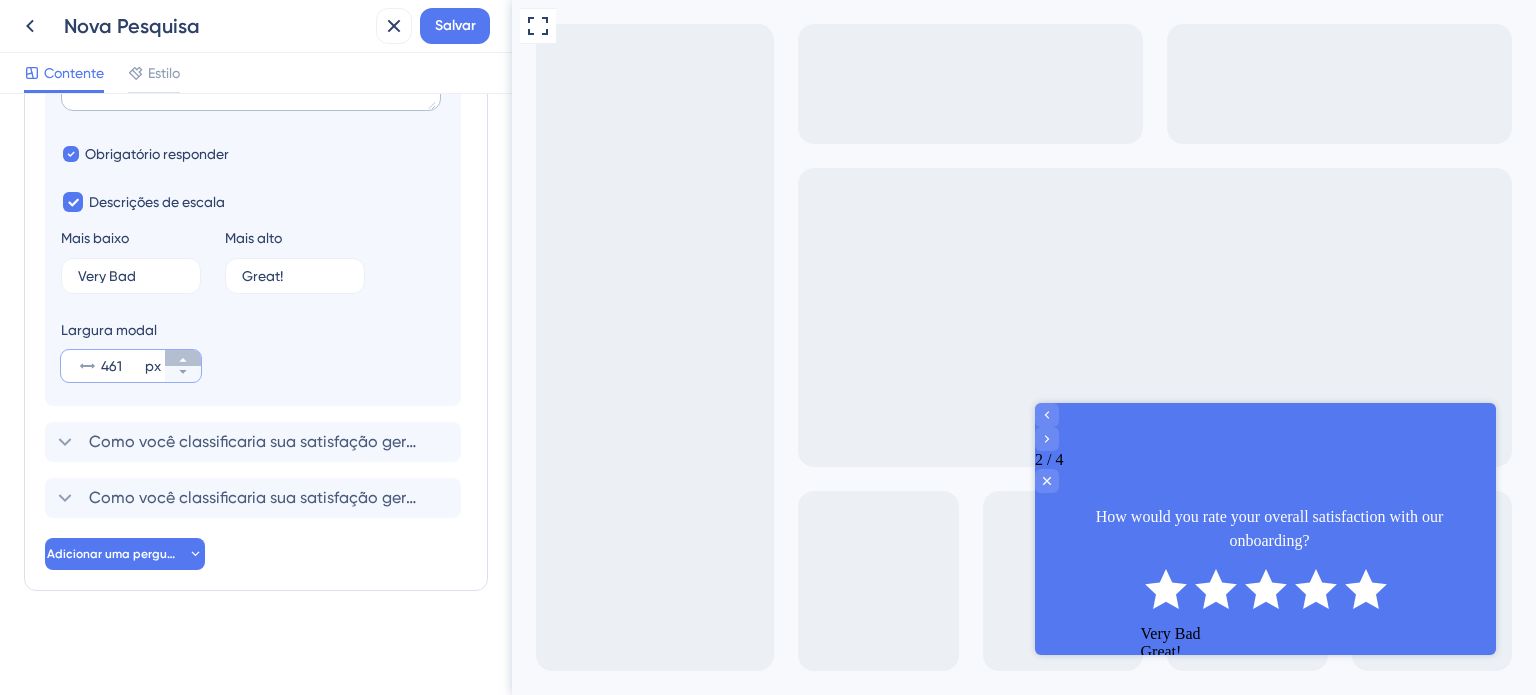 click 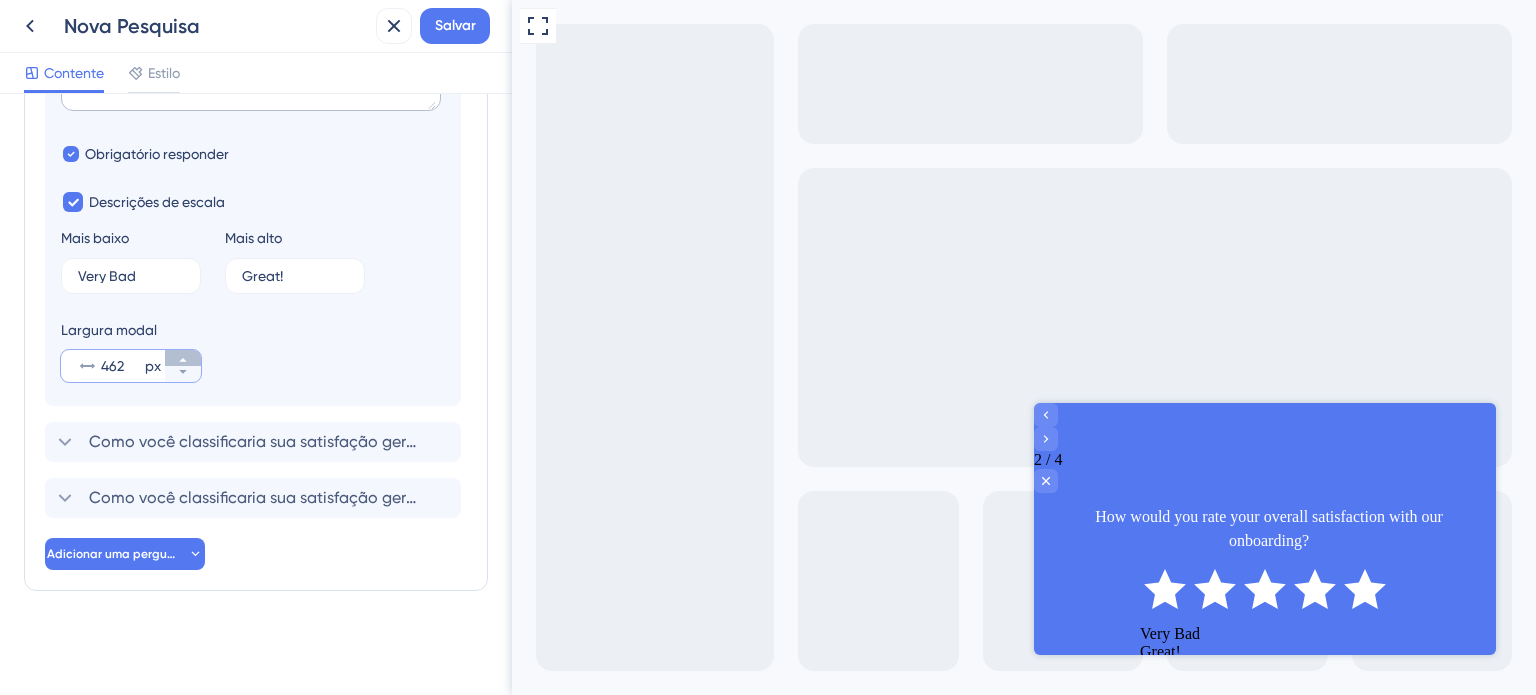 click 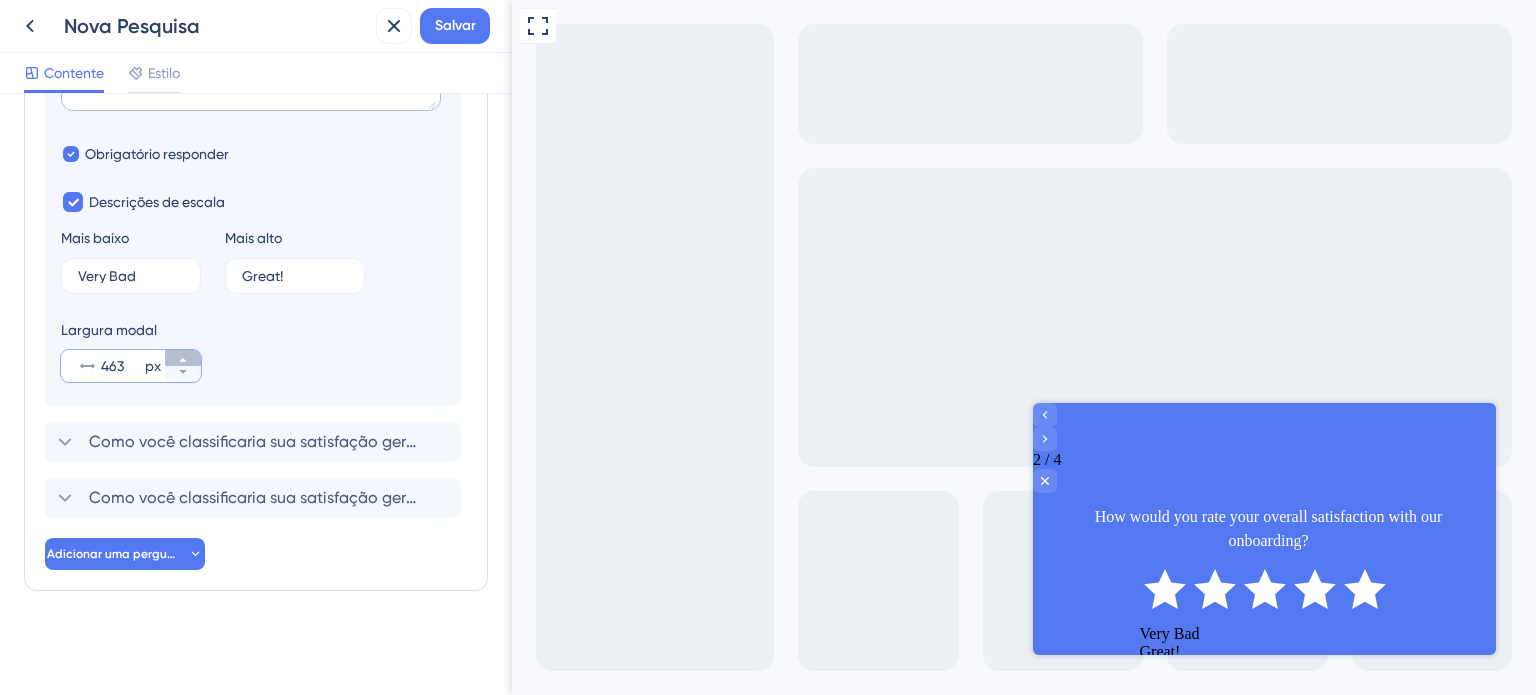 click 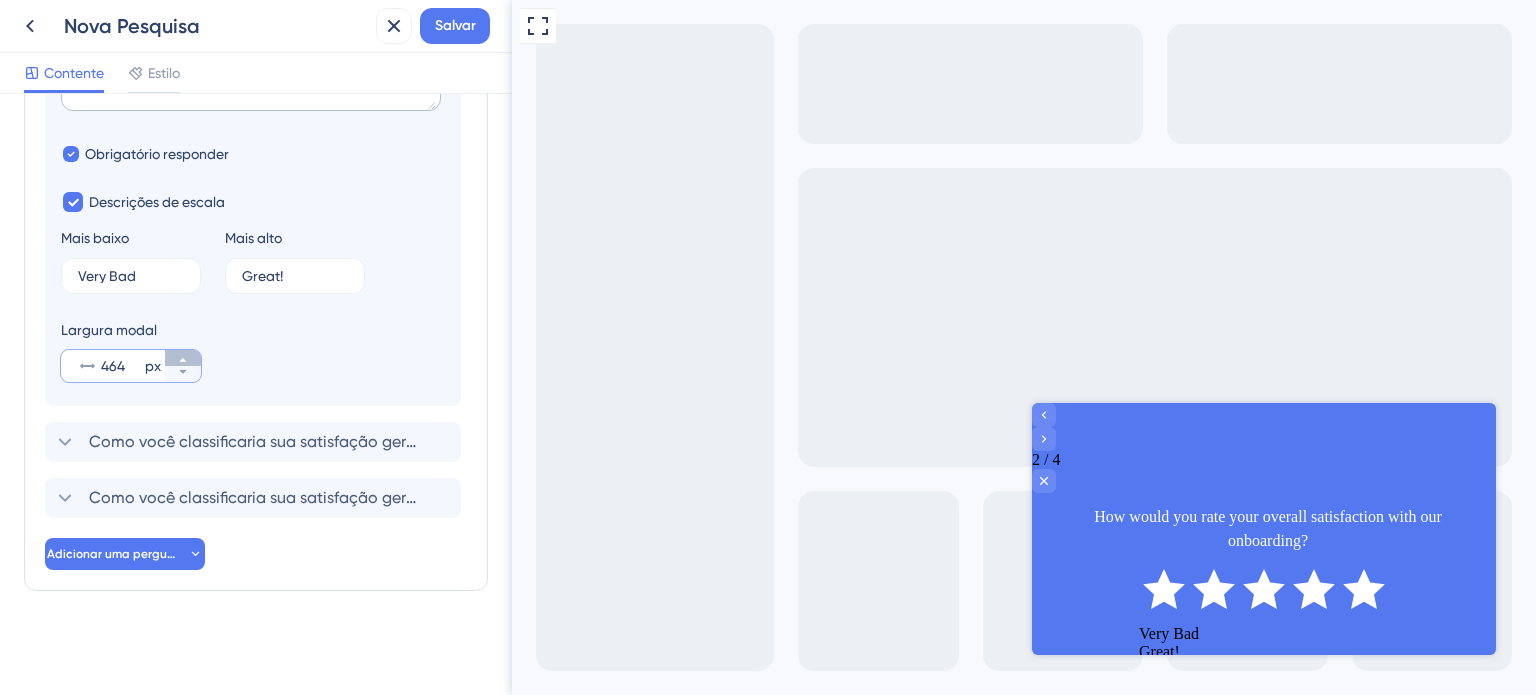 click 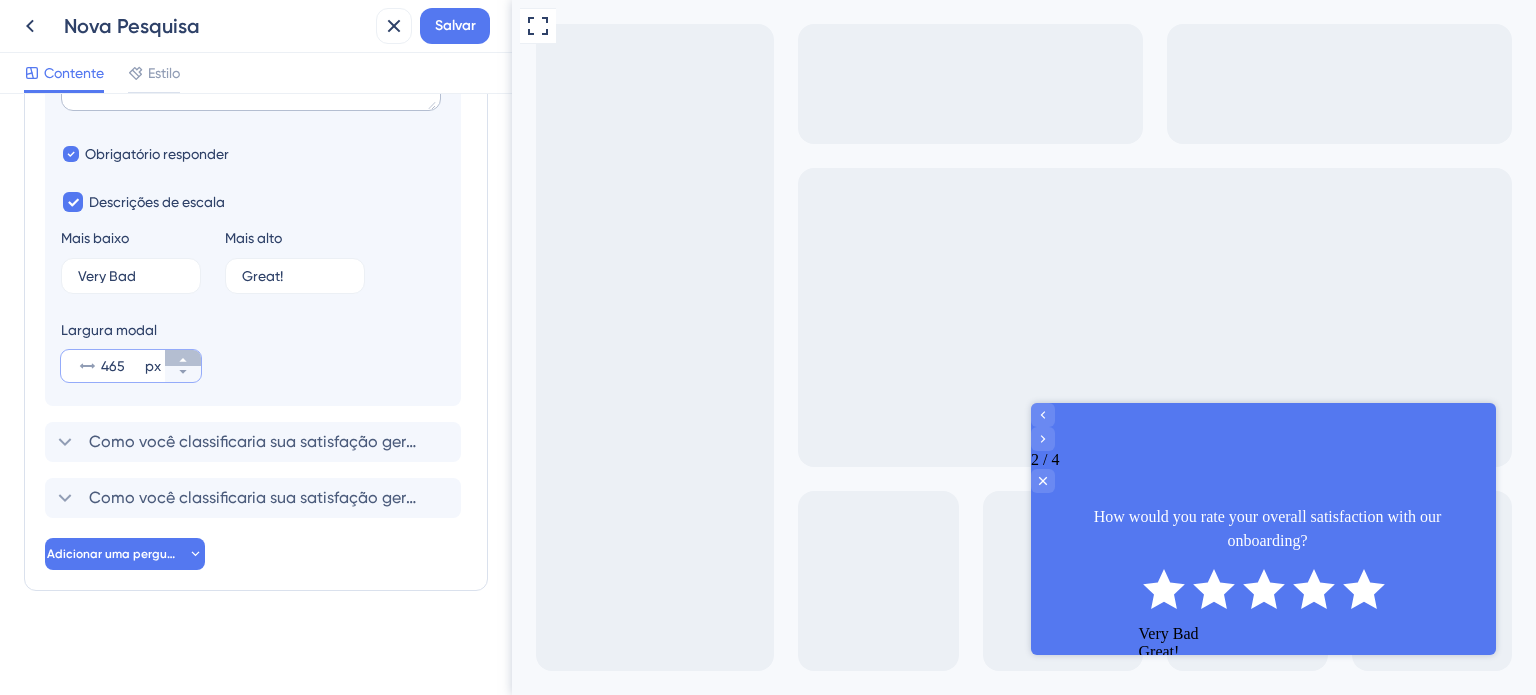 click 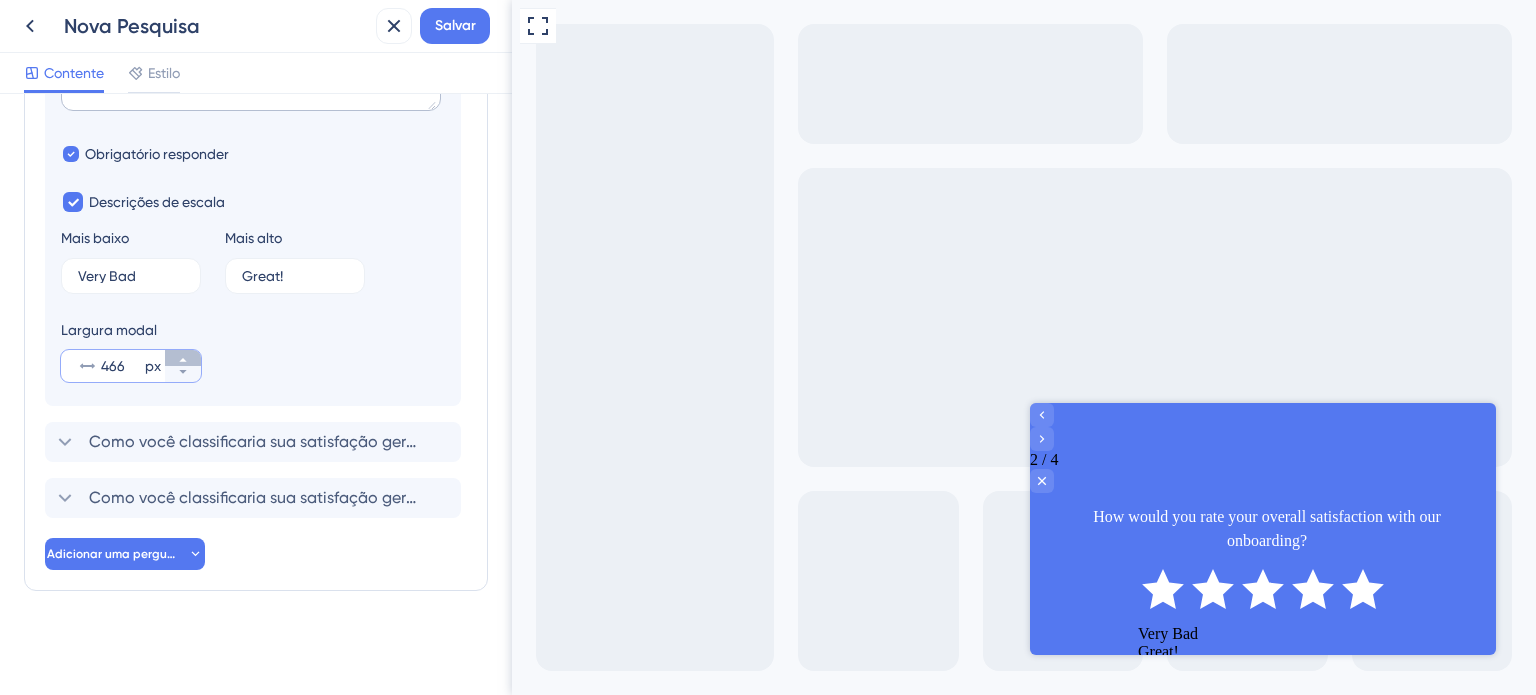 click 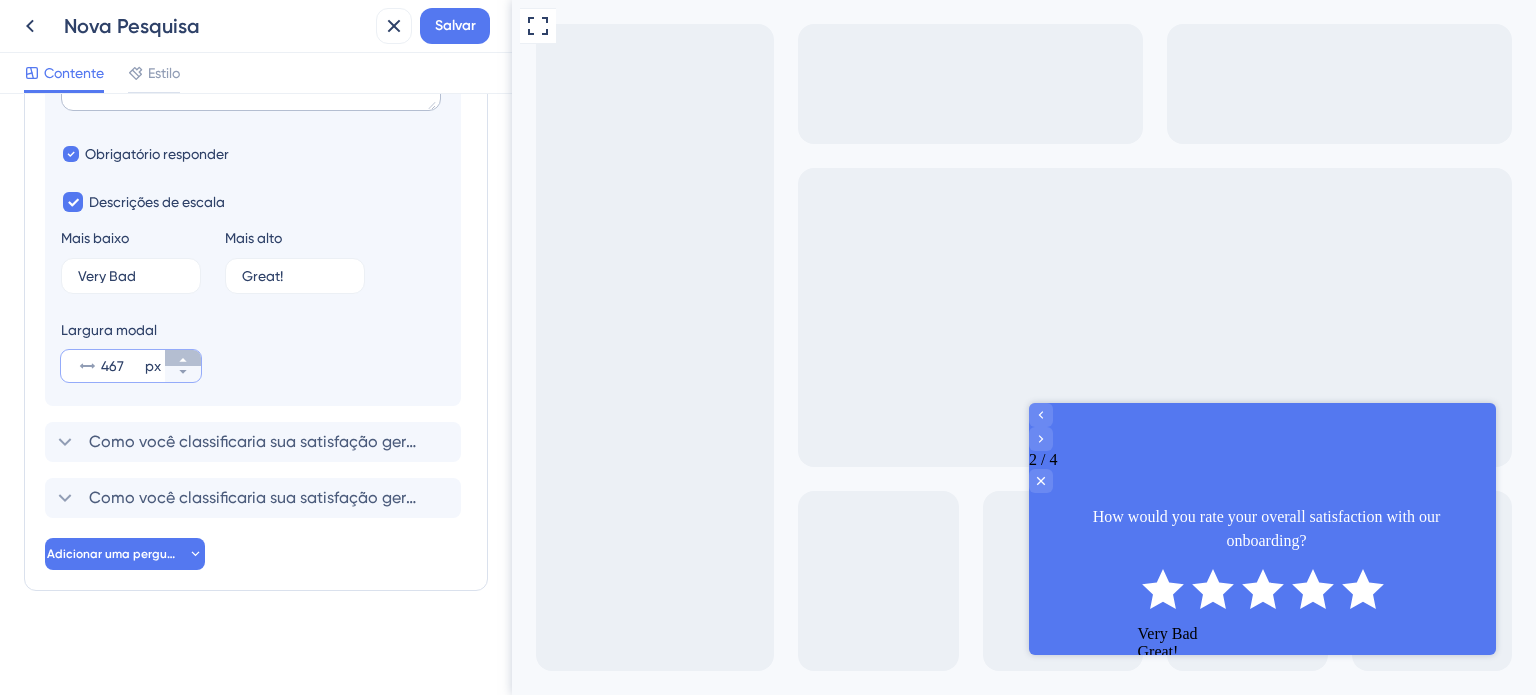 click 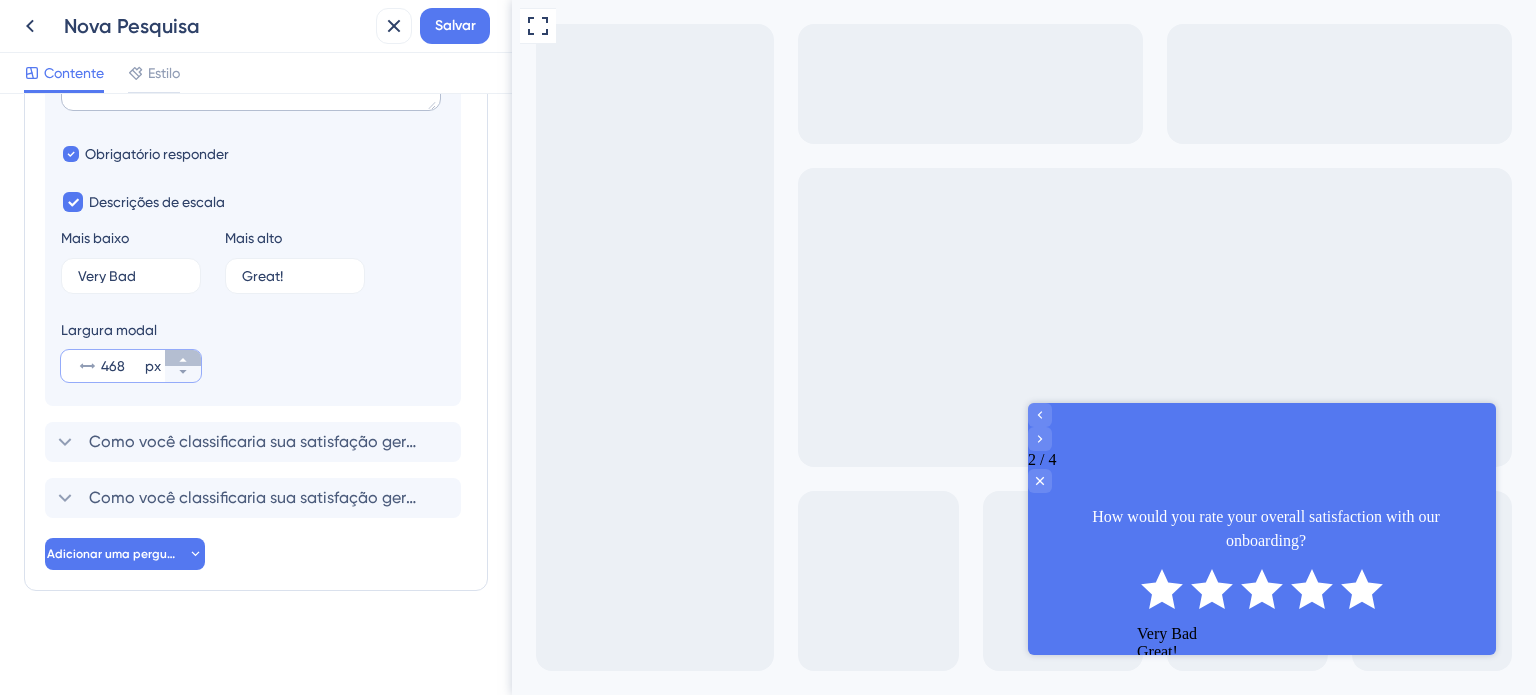 click on "468 px" at bounding box center [183, 358] 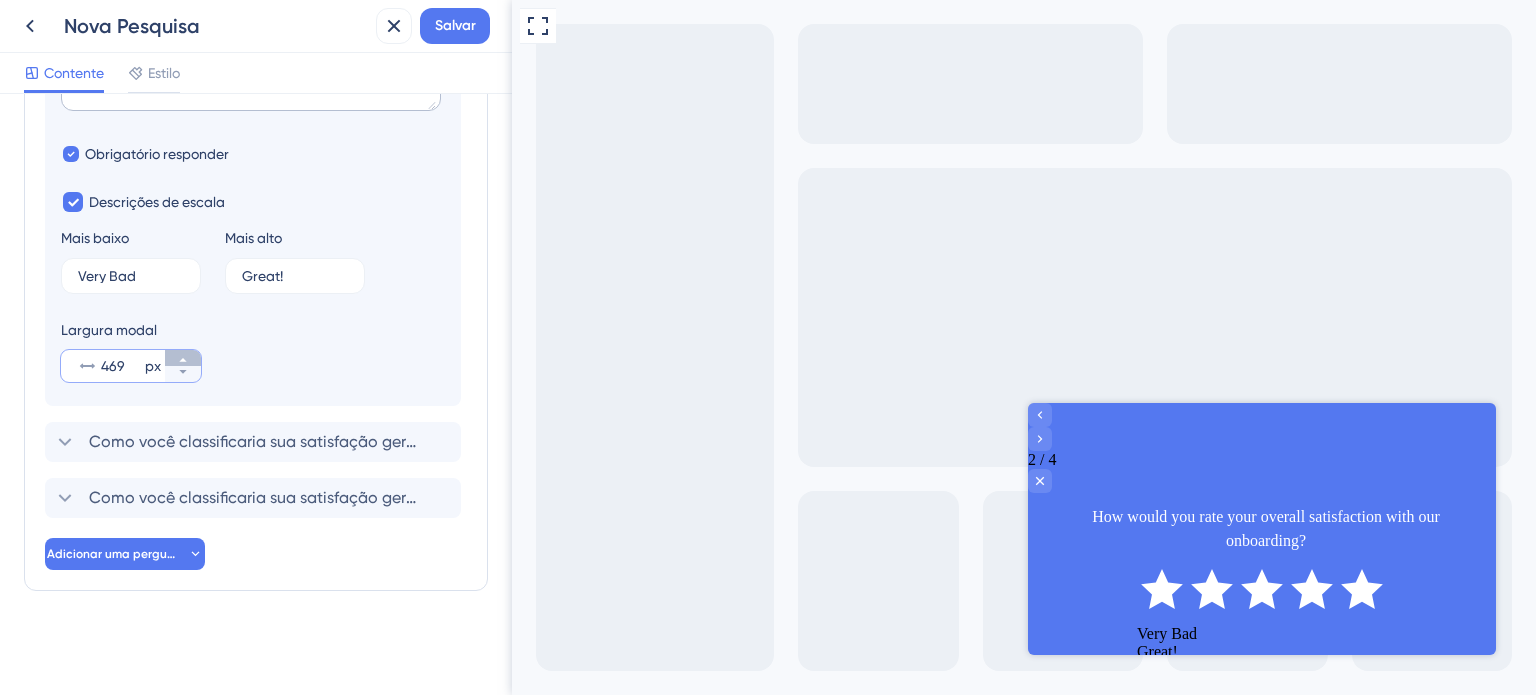 click on "469 px" at bounding box center [183, 358] 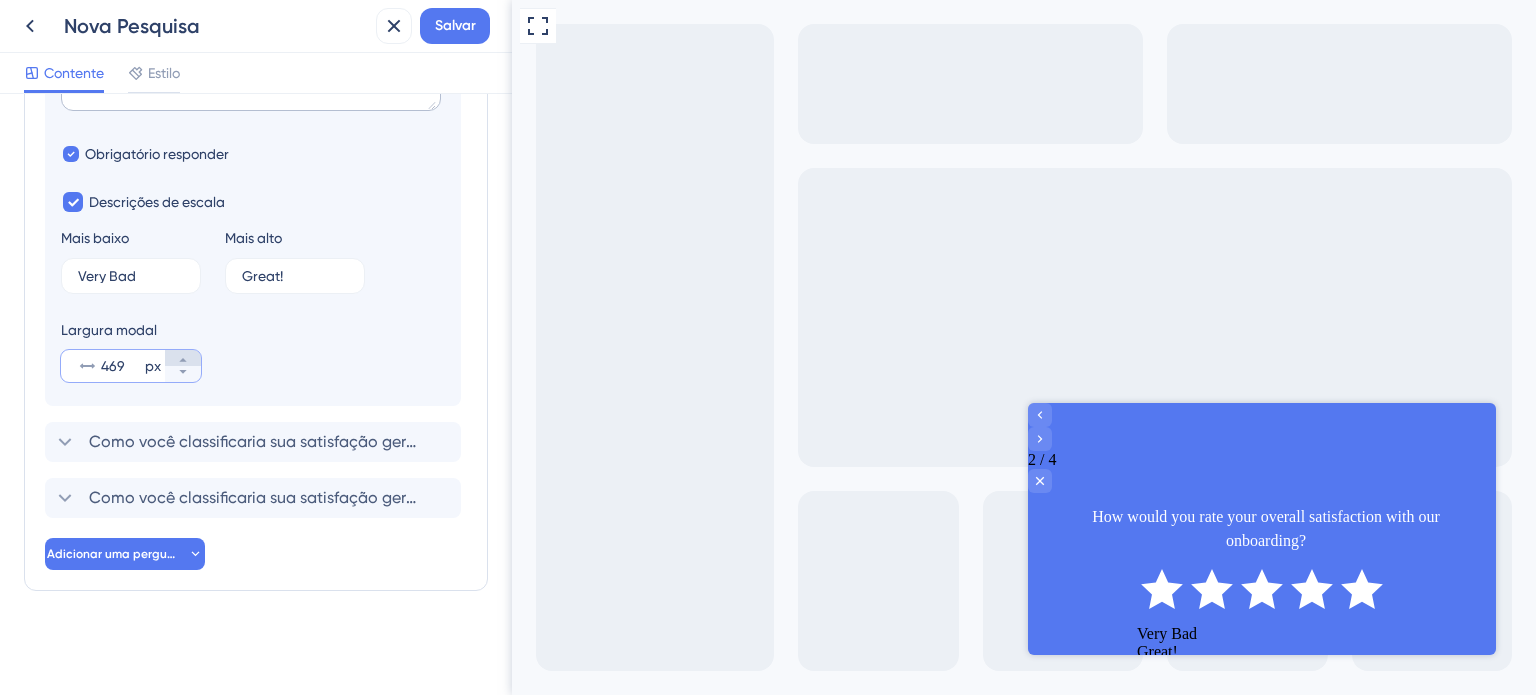 type on "470" 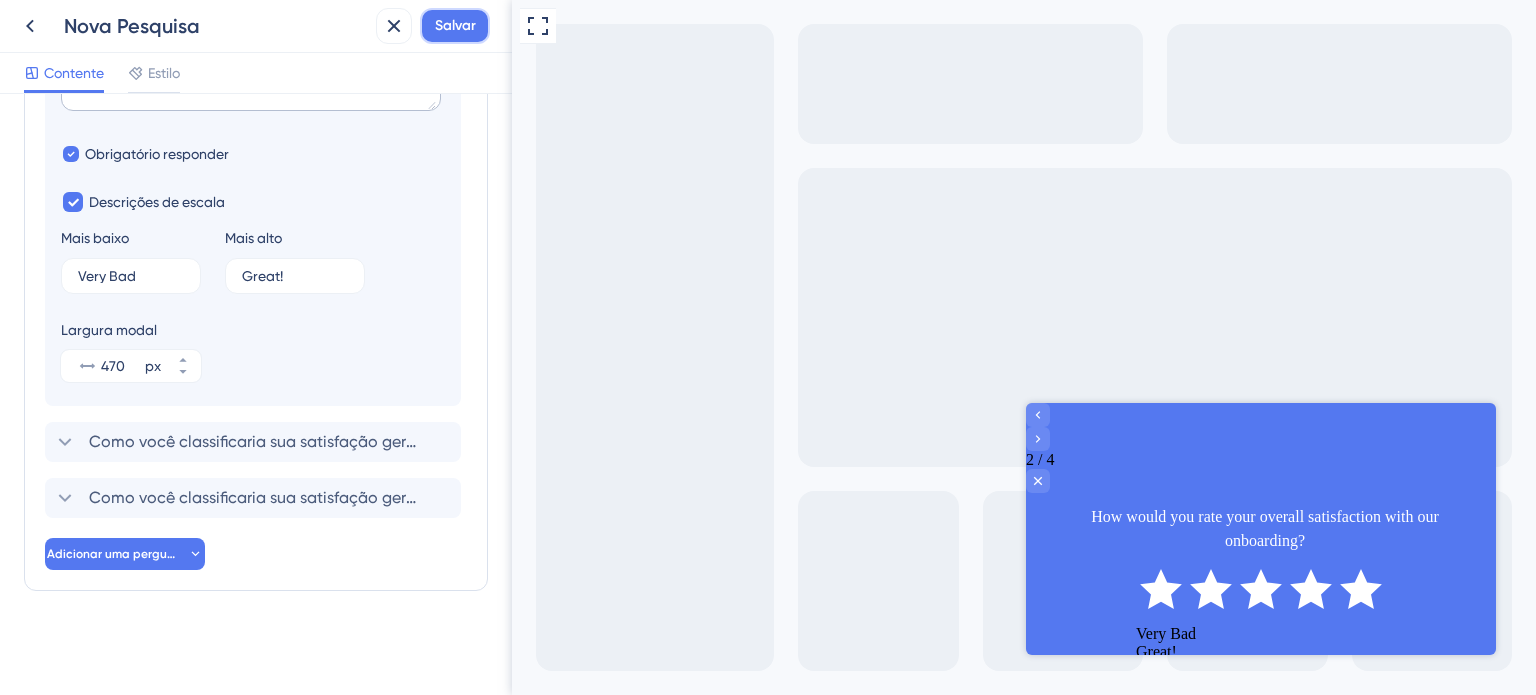 click on "Salvar" at bounding box center [455, 26] 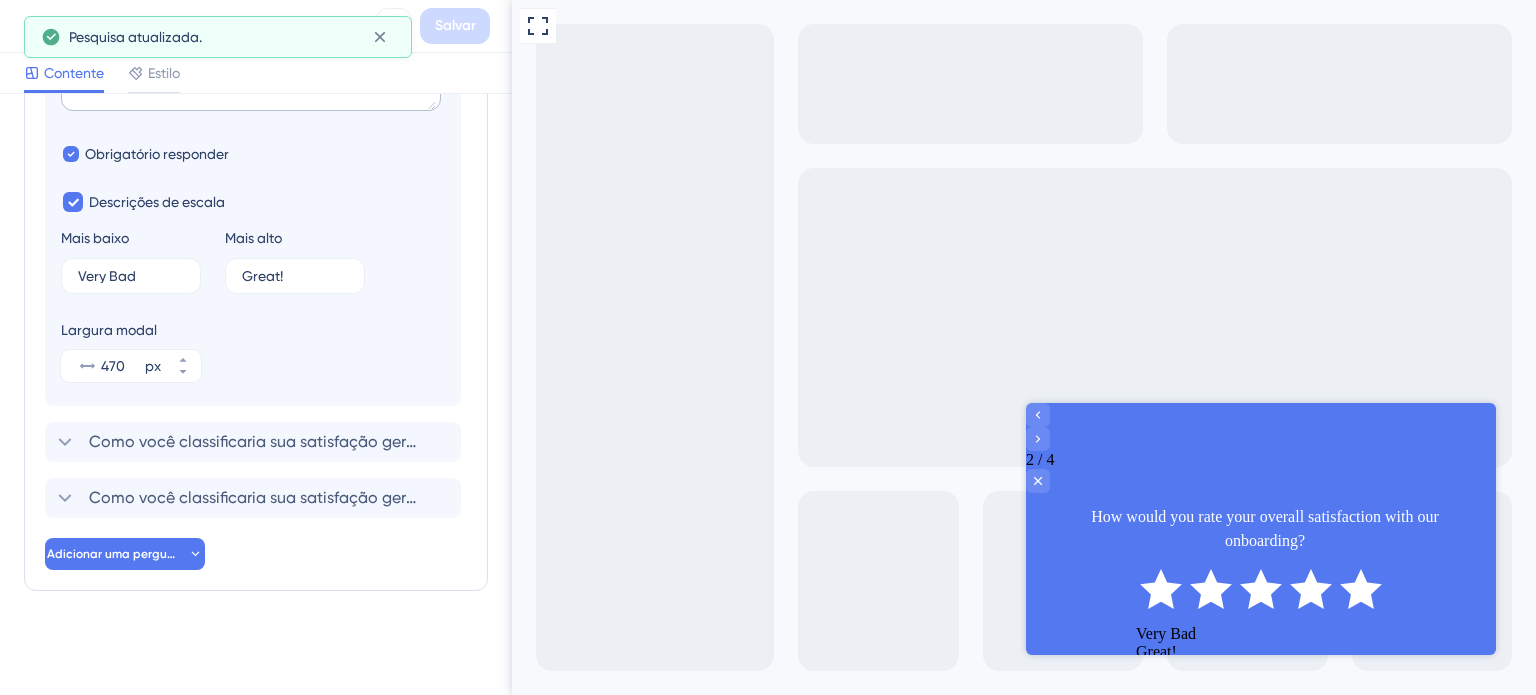 click 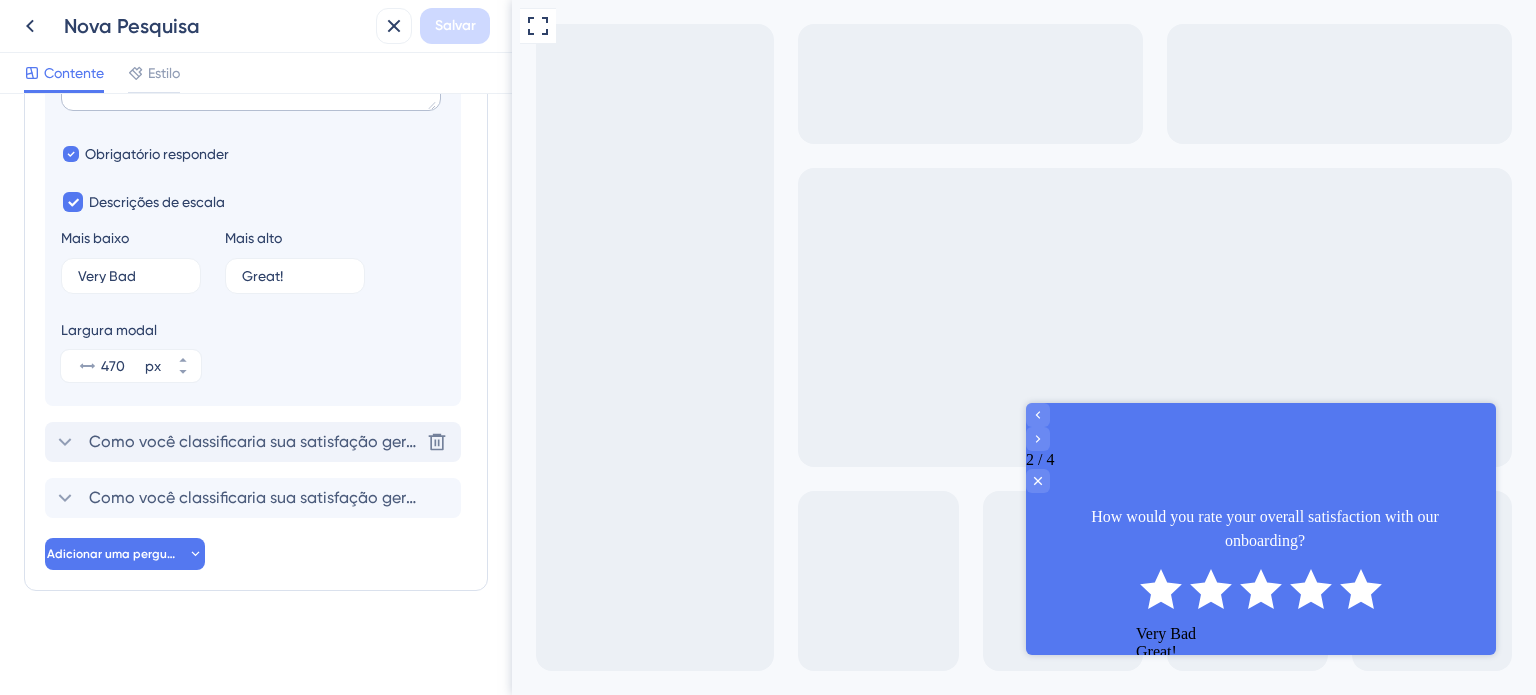 click on "Como você classificaria sua satisfação geral com nossa integração?" at bounding box center (343, 441) 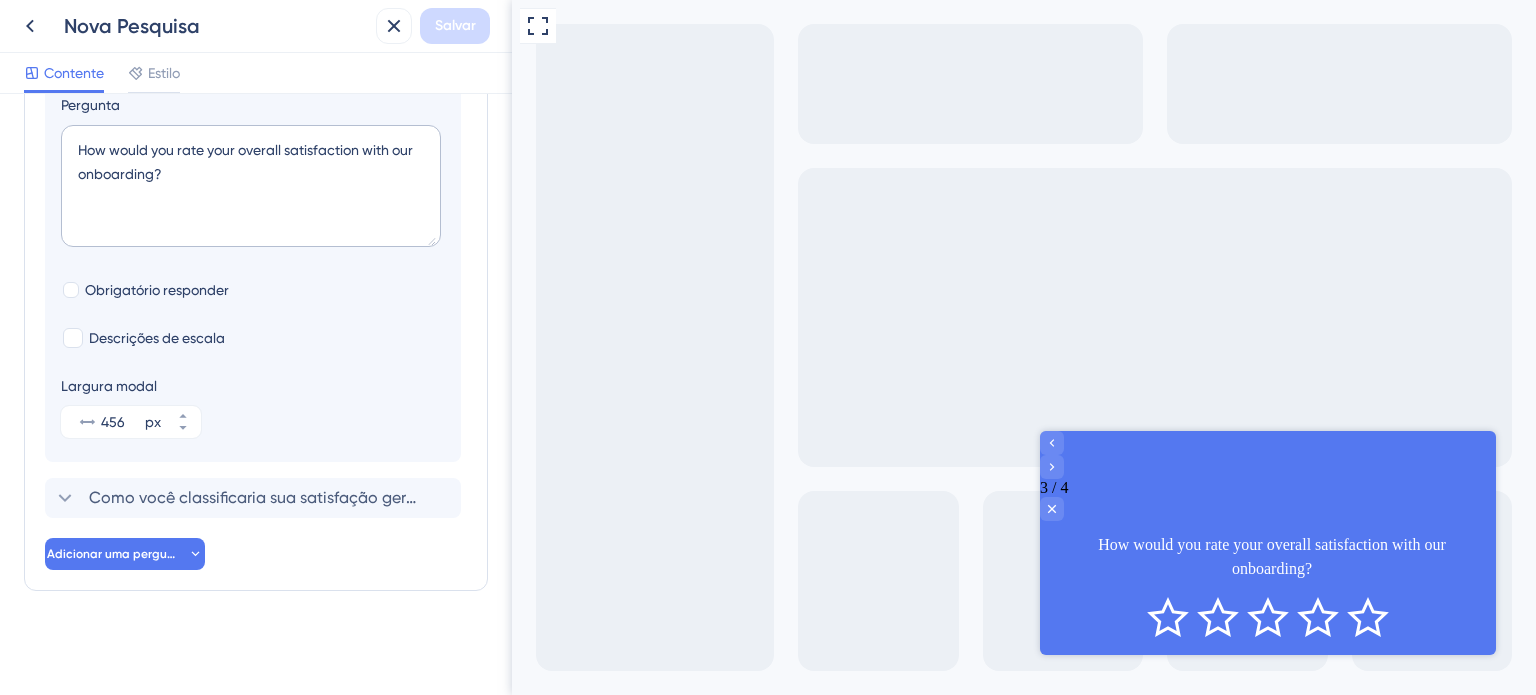 scroll, scrollTop: 252, scrollLeft: 0, axis: vertical 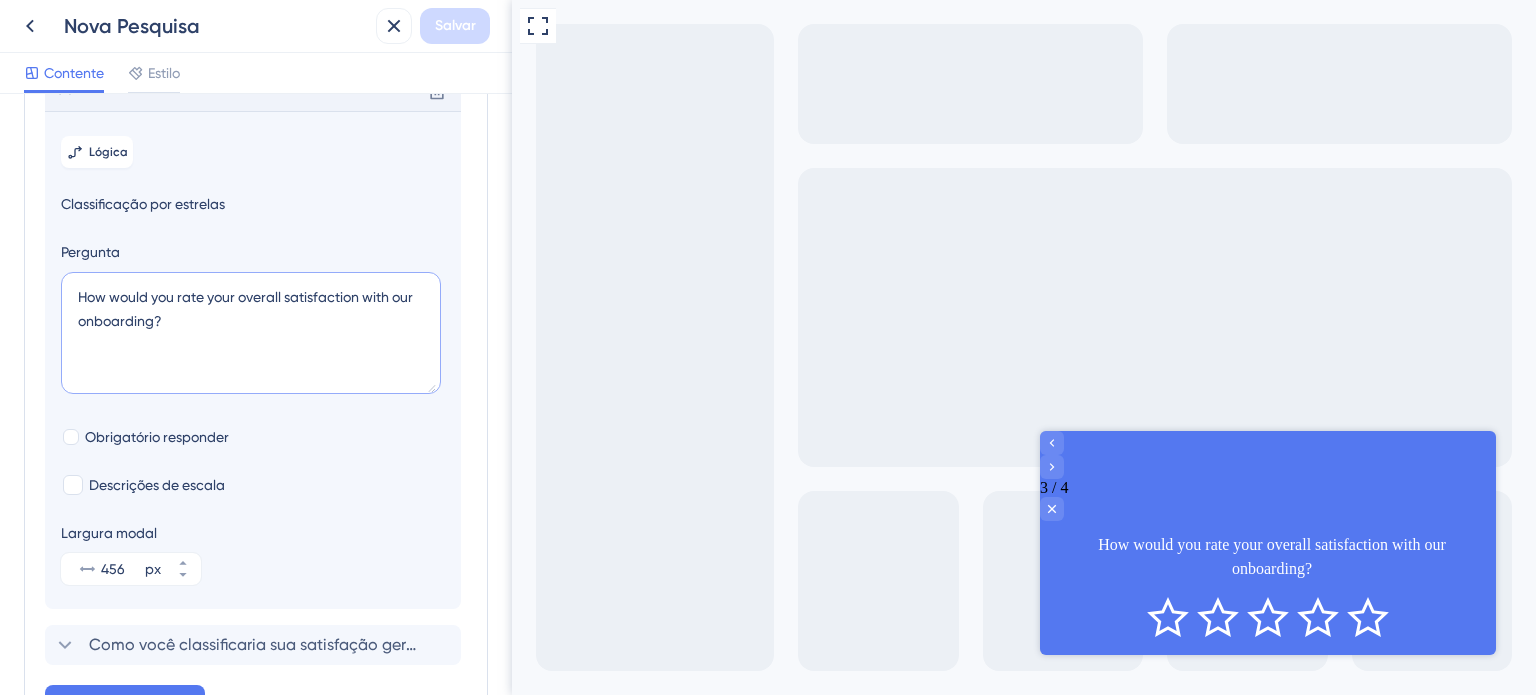 drag, startPoint x: 74, startPoint y: 317, endPoint x: 377, endPoint y: 340, distance: 303.87167 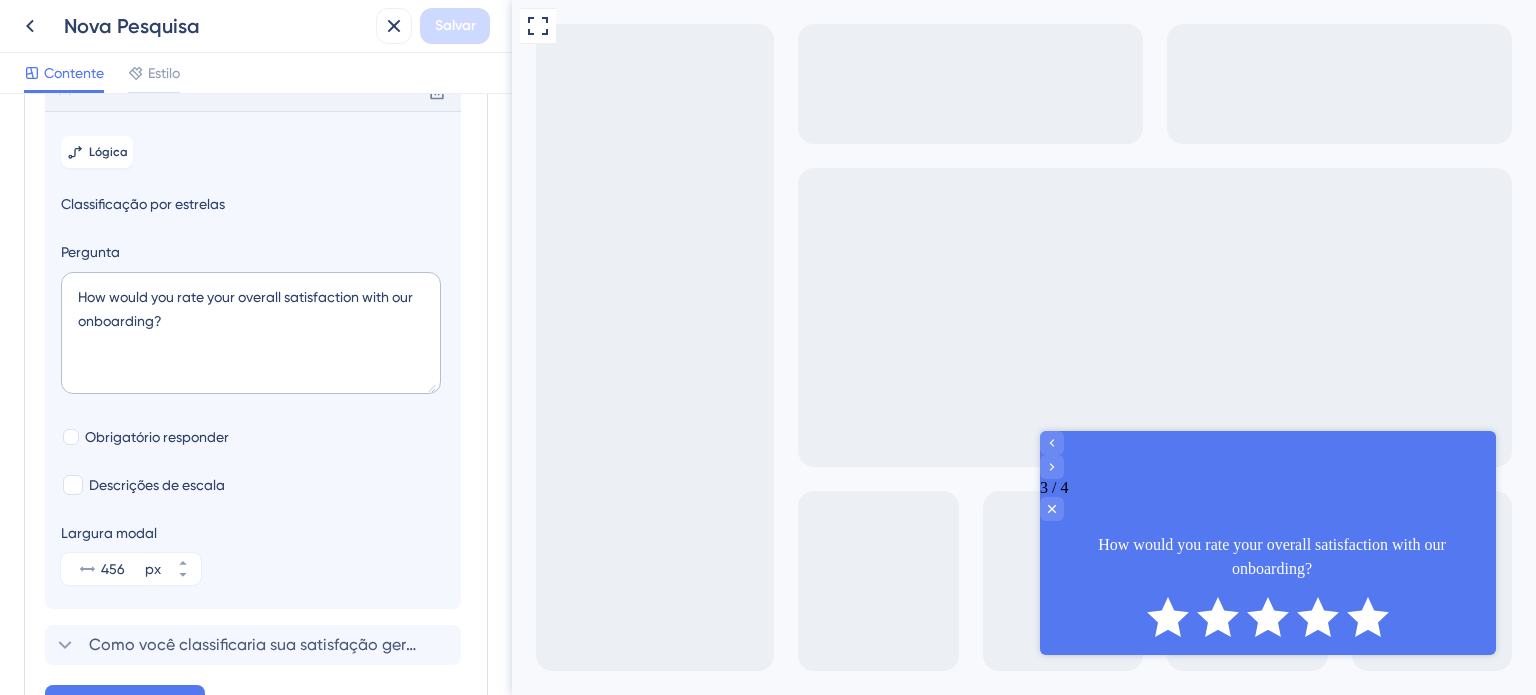click 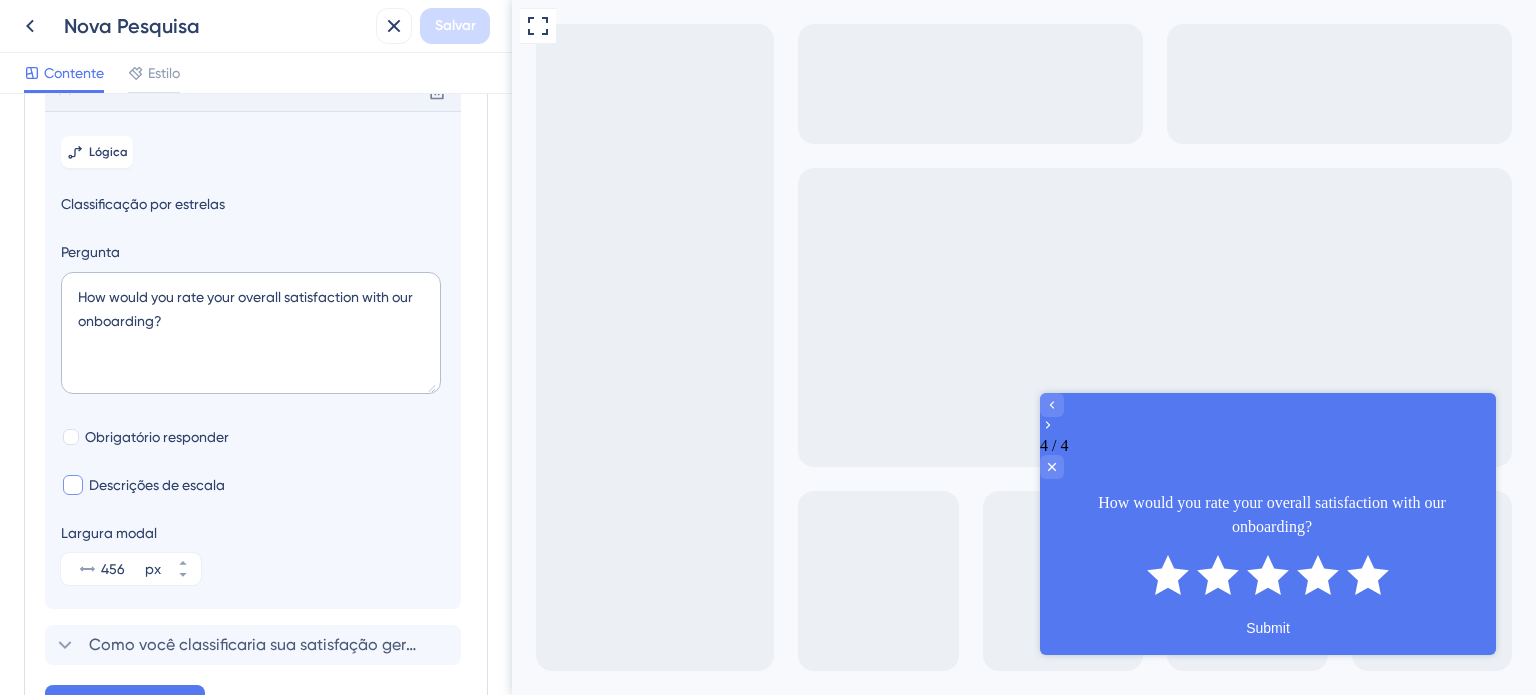 click at bounding box center [73, 485] 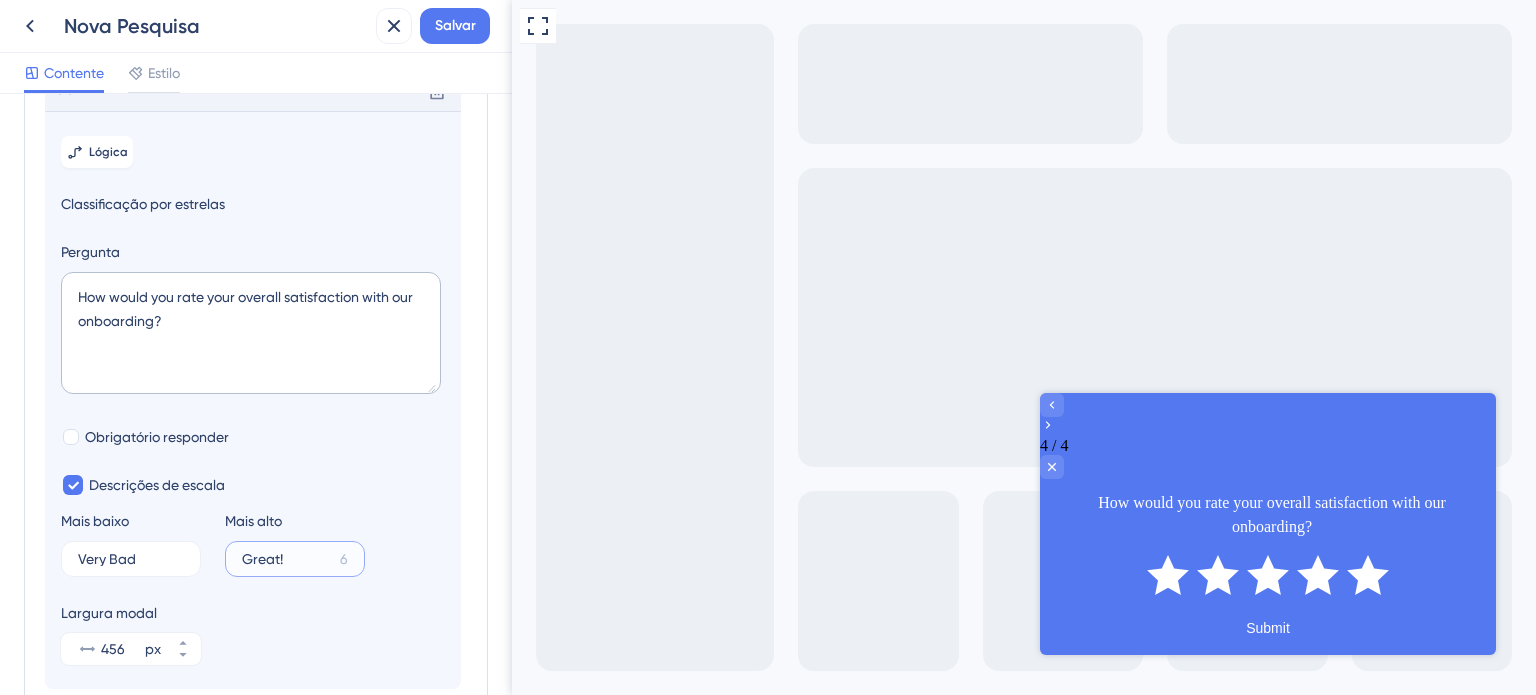 drag, startPoint x: 263, startPoint y: 587, endPoint x: 272, endPoint y: 598, distance: 14.21267 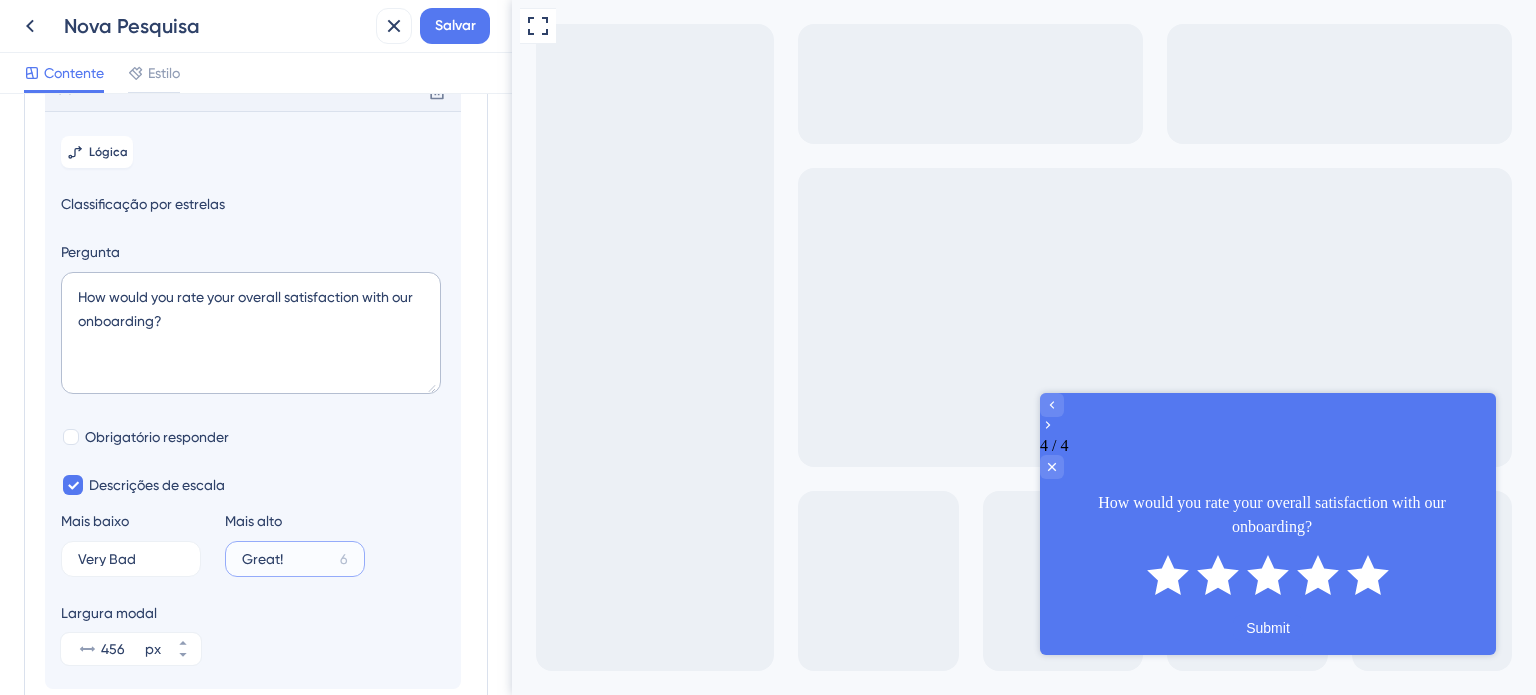 click on "Great! 6" at bounding box center [295, 559] 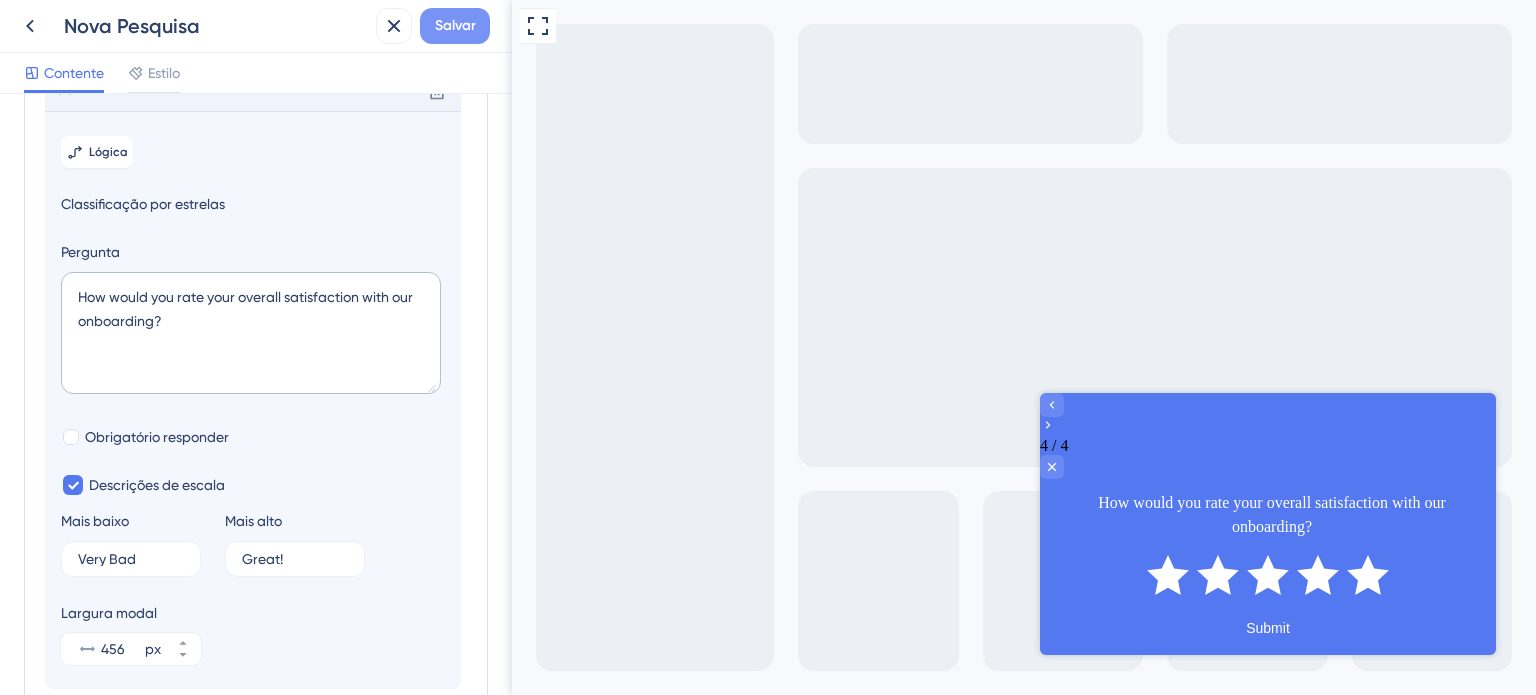 click on "Salvar" at bounding box center [455, 26] 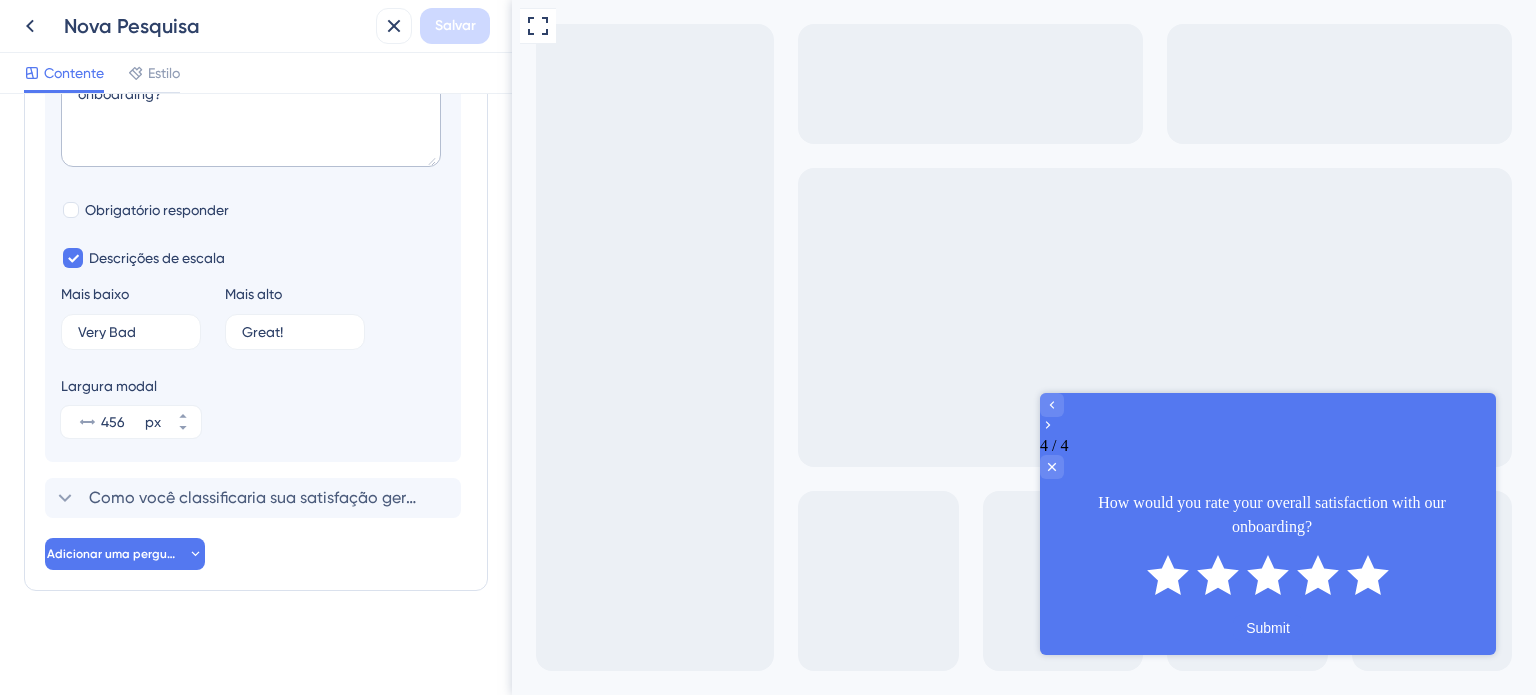 scroll, scrollTop: 501, scrollLeft: 0, axis: vertical 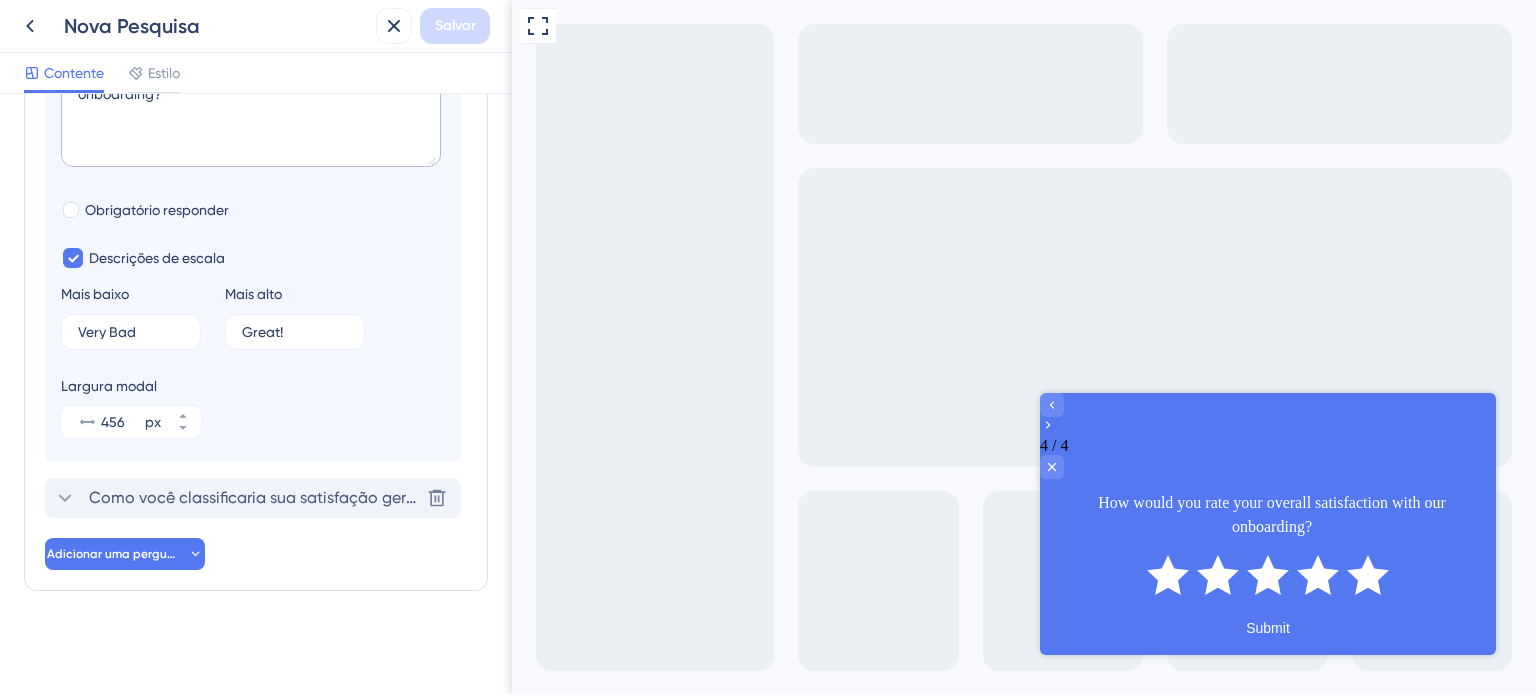 click on "Como você classificaria sua satisfação geral com nossa integração?" at bounding box center [343, 497] 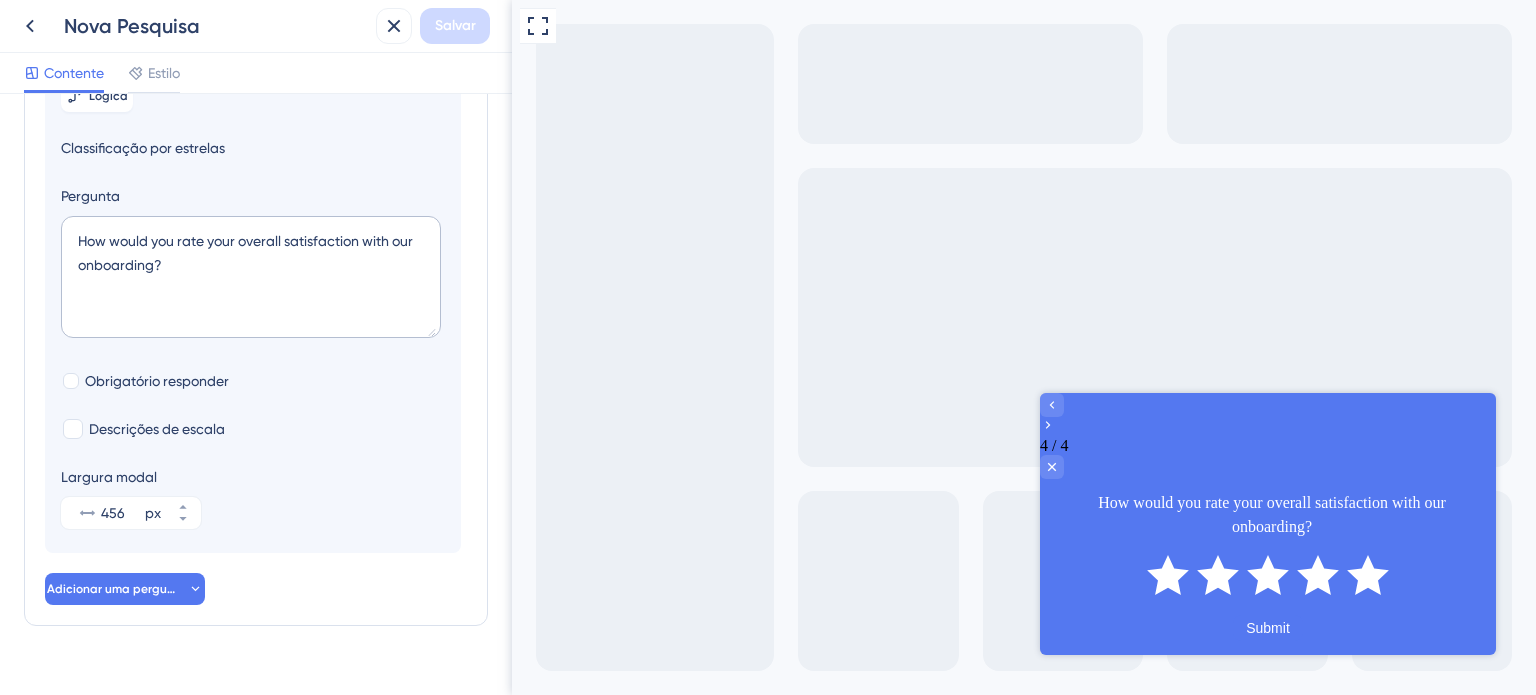scroll, scrollTop: 308, scrollLeft: 0, axis: vertical 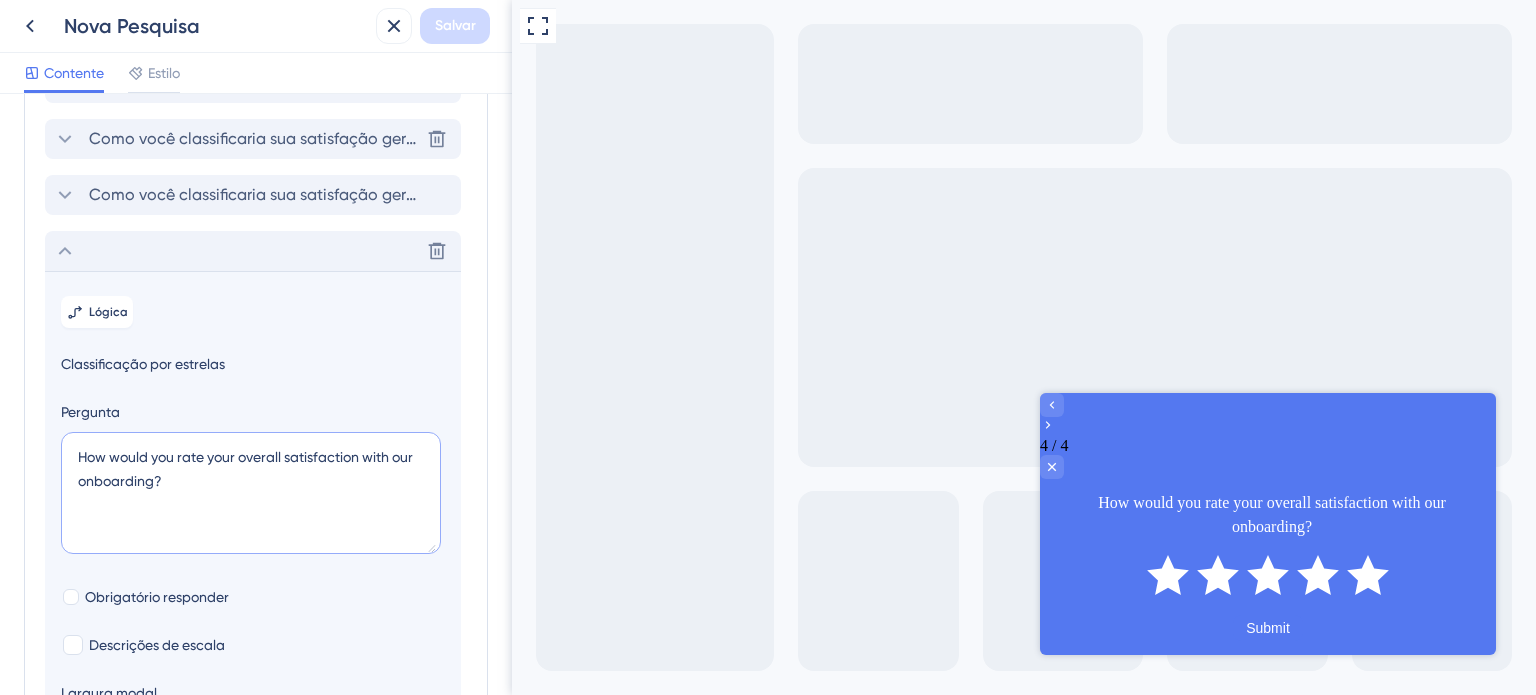 drag, startPoint x: 68, startPoint y: 476, endPoint x: 276, endPoint y: 497, distance: 209.0574 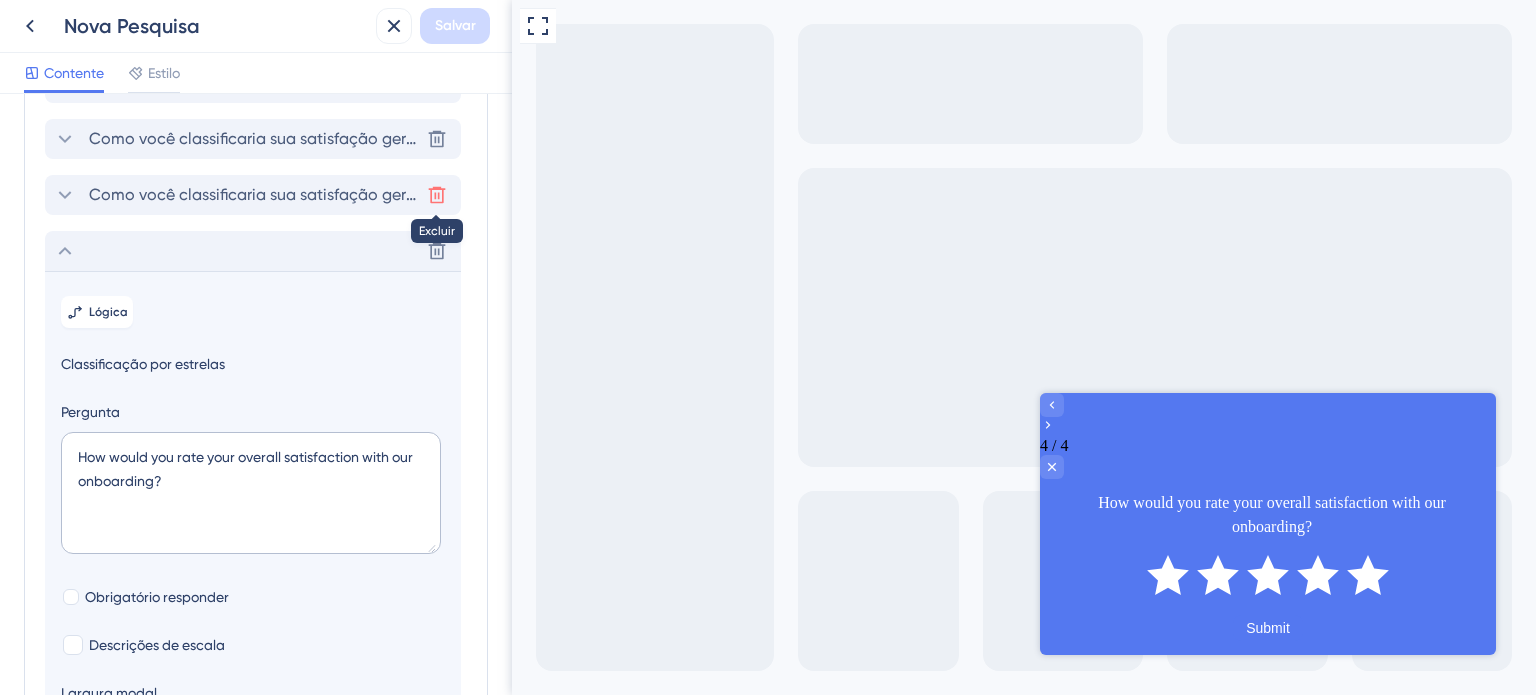 click 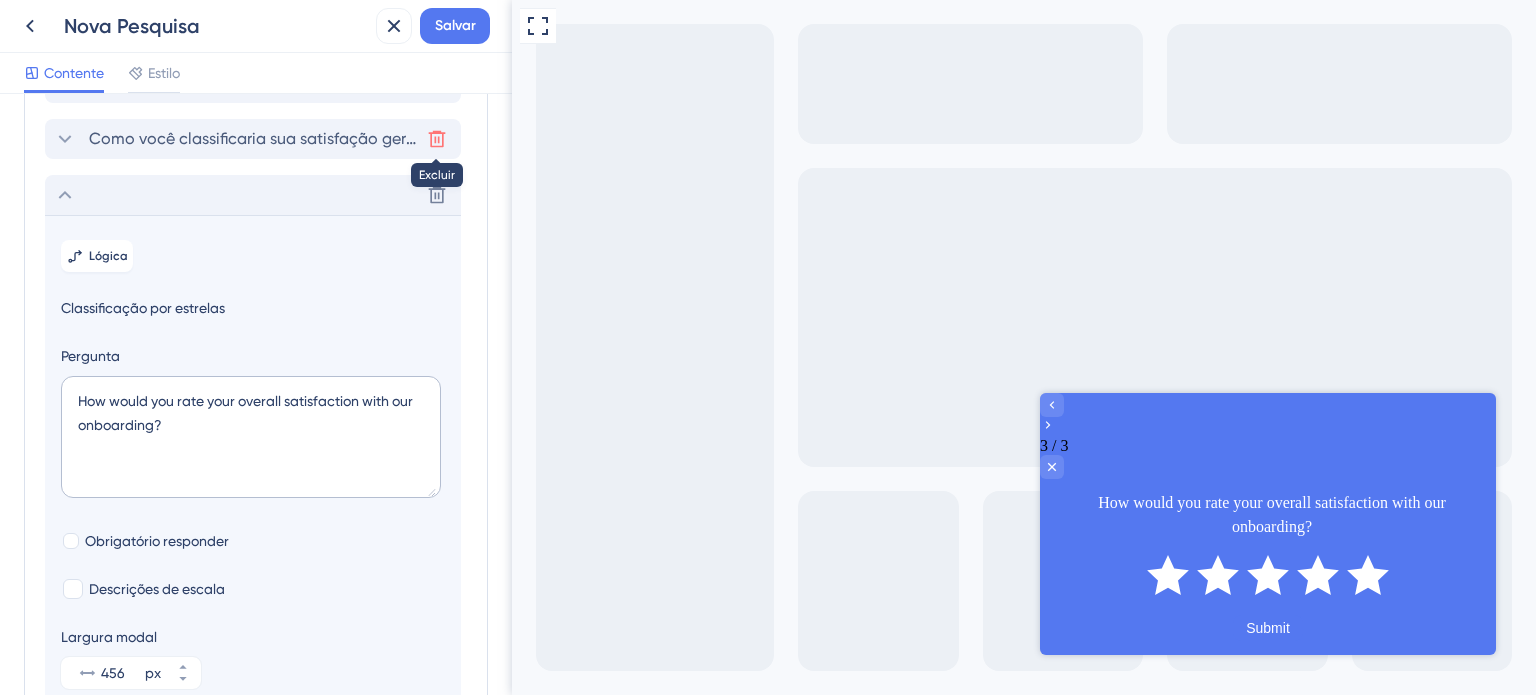 click 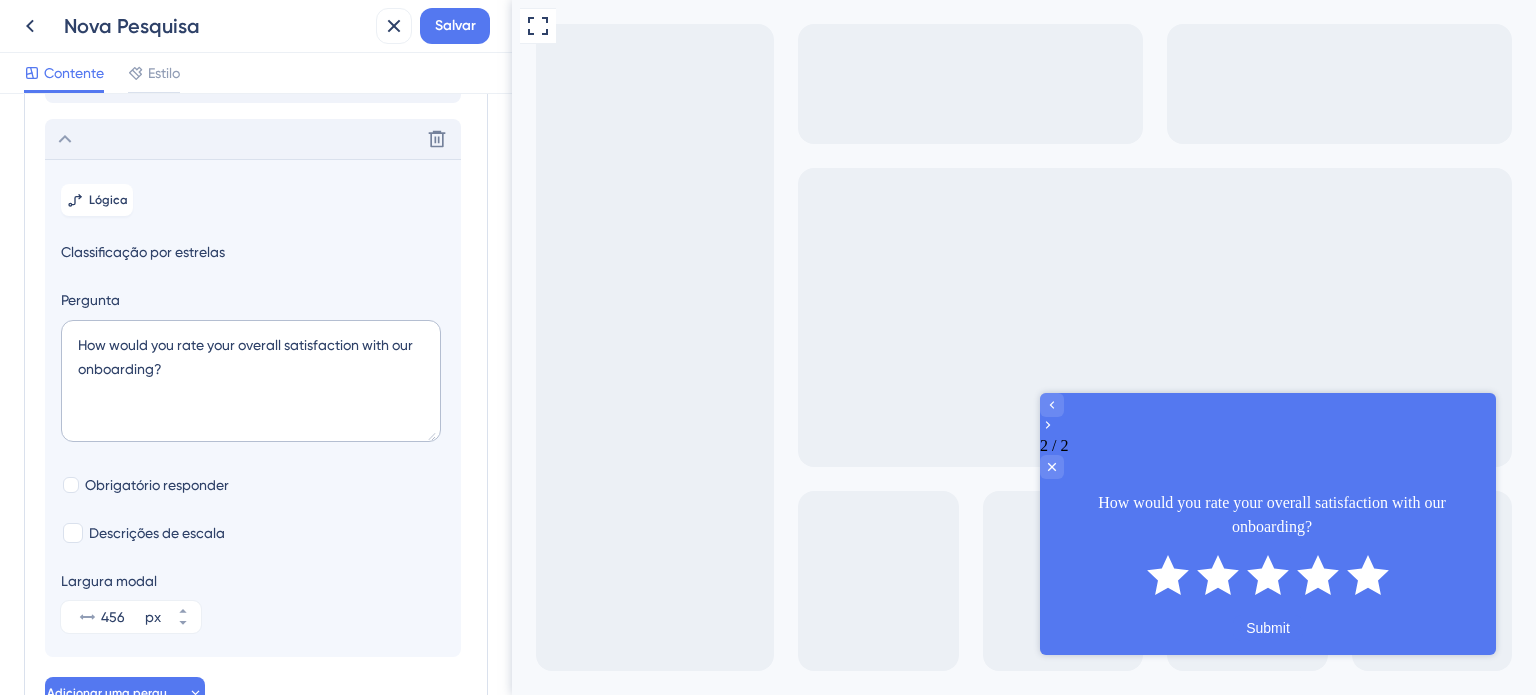 click 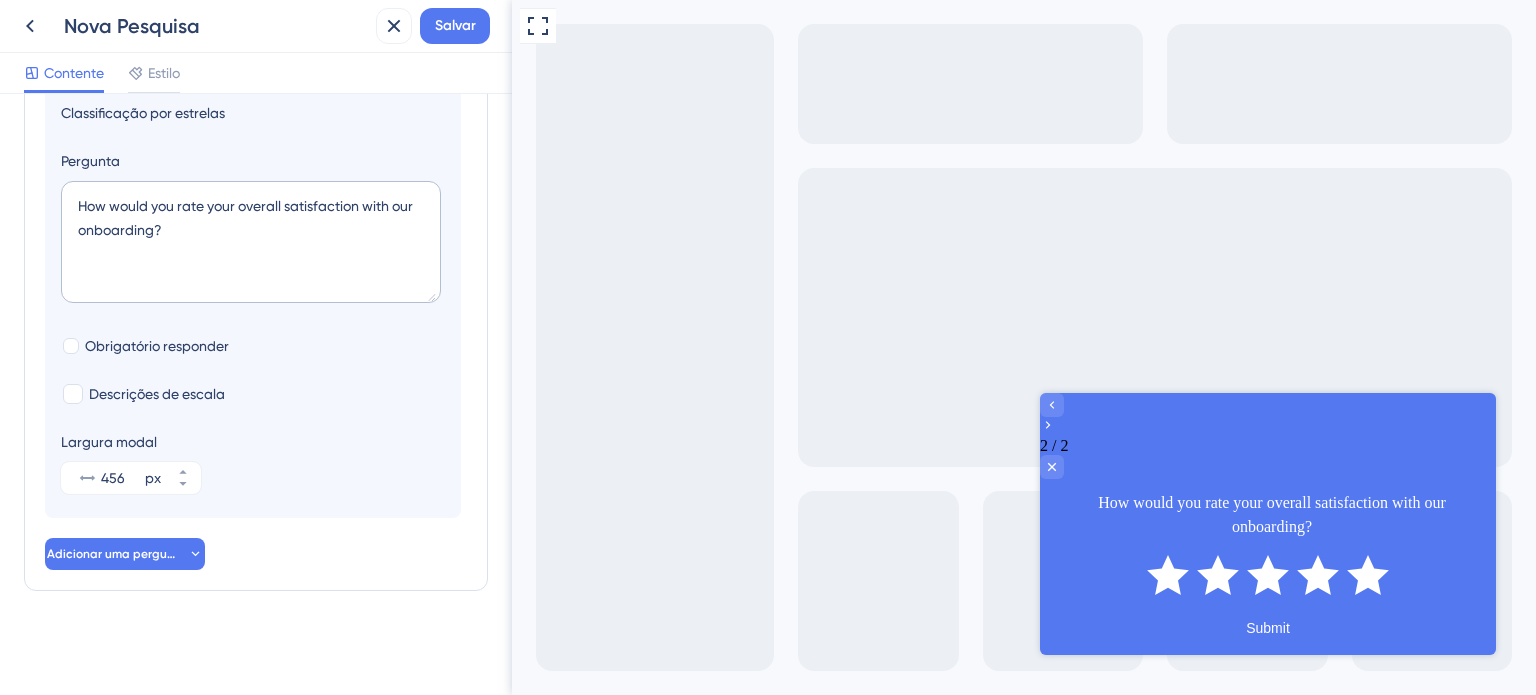 scroll, scrollTop: 309, scrollLeft: 0, axis: vertical 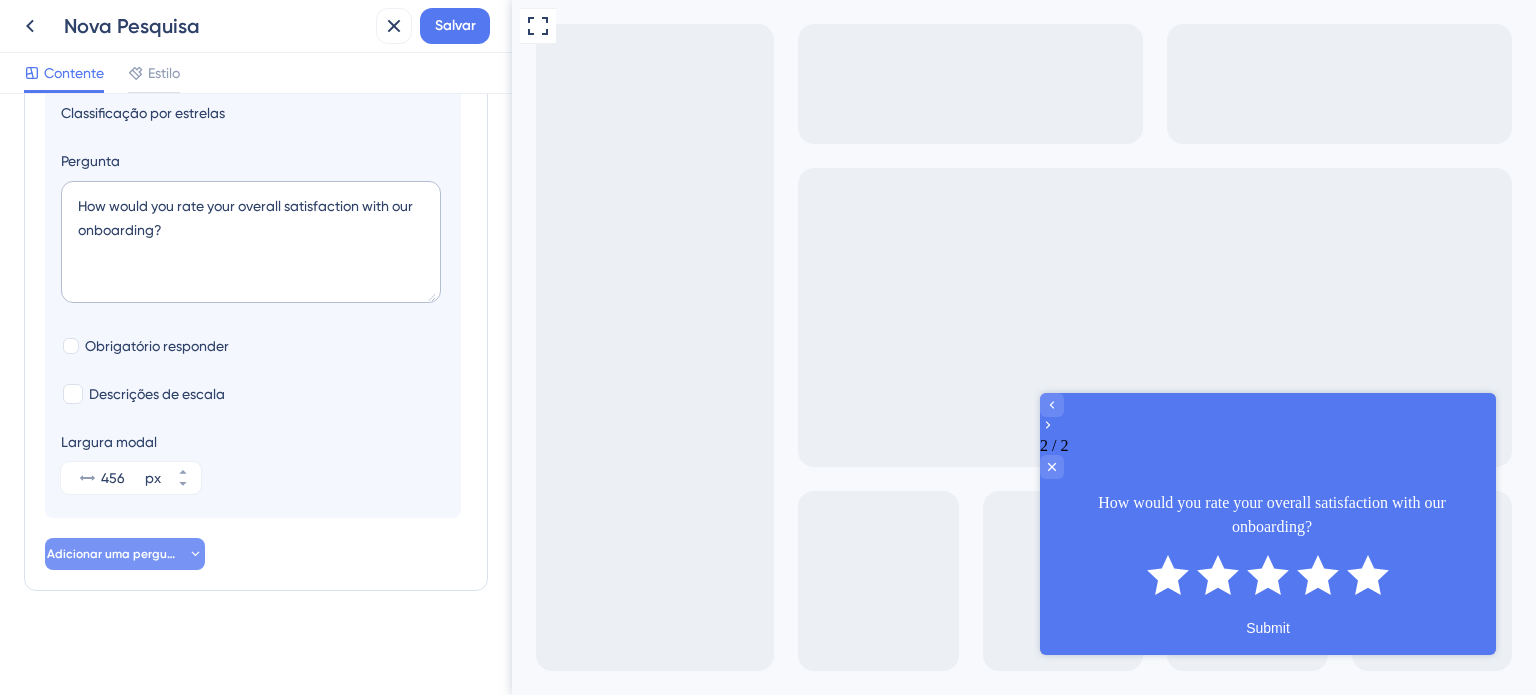 click on "Adicionar uma pergunta" at bounding box center [117, 554] 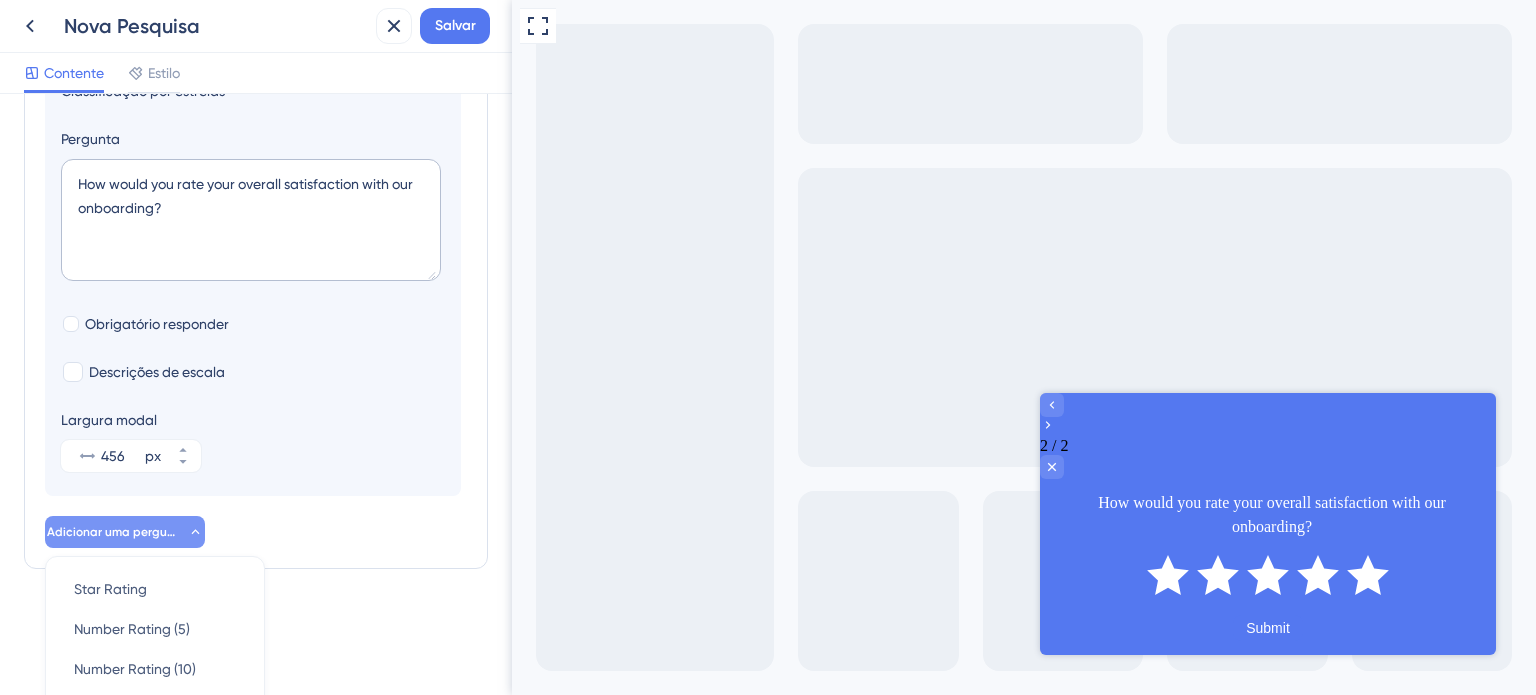 scroll, scrollTop: 618, scrollLeft: 0, axis: vertical 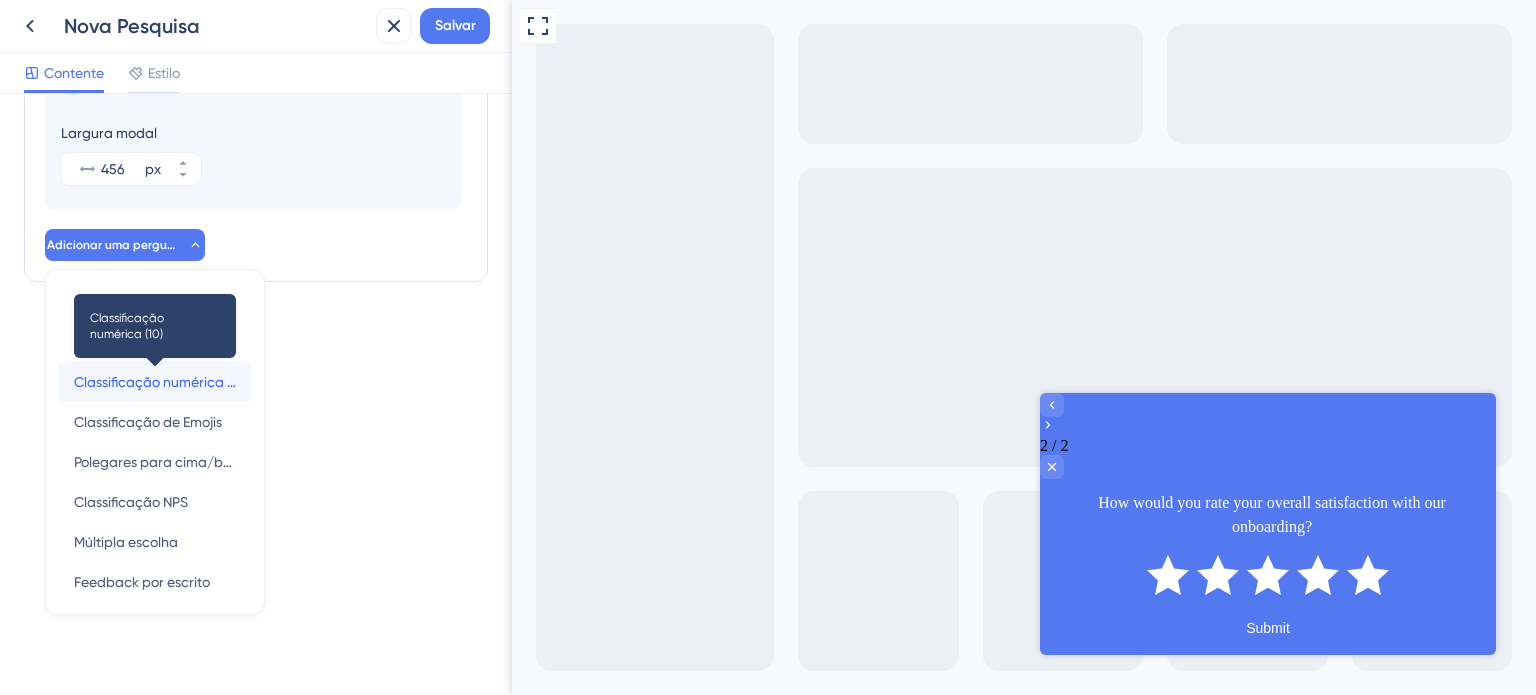 click on "Classificação numérica (10)" at bounding box center [161, 382] 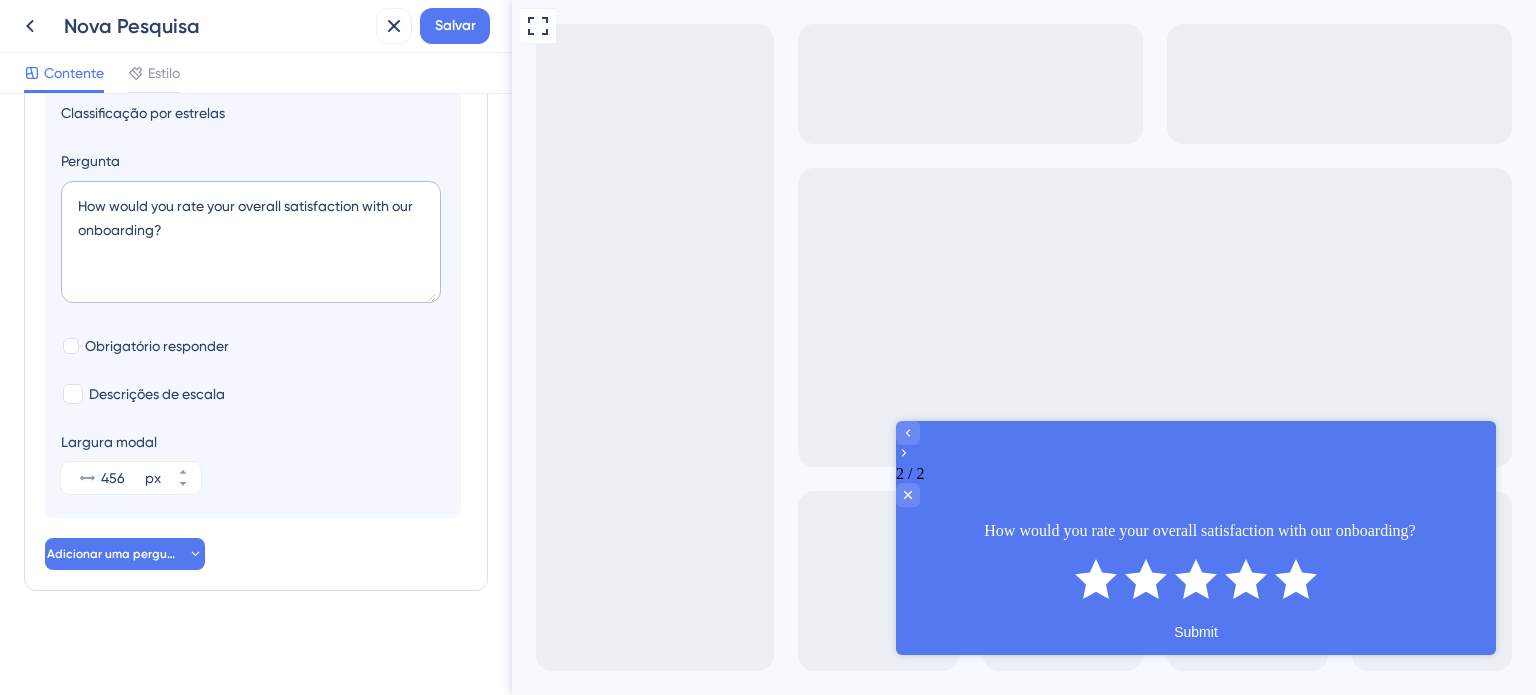 scroll, scrollTop: 365, scrollLeft: 0, axis: vertical 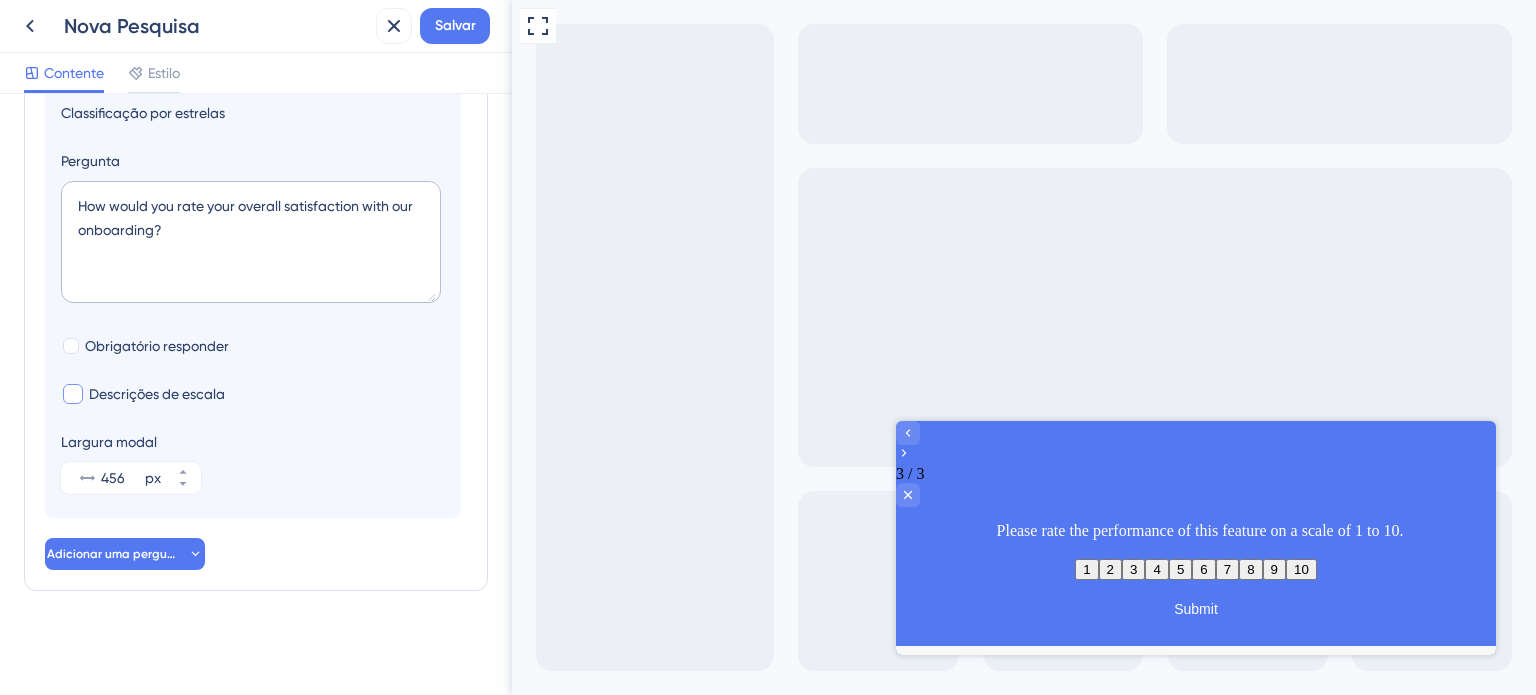 click at bounding box center [73, 394] 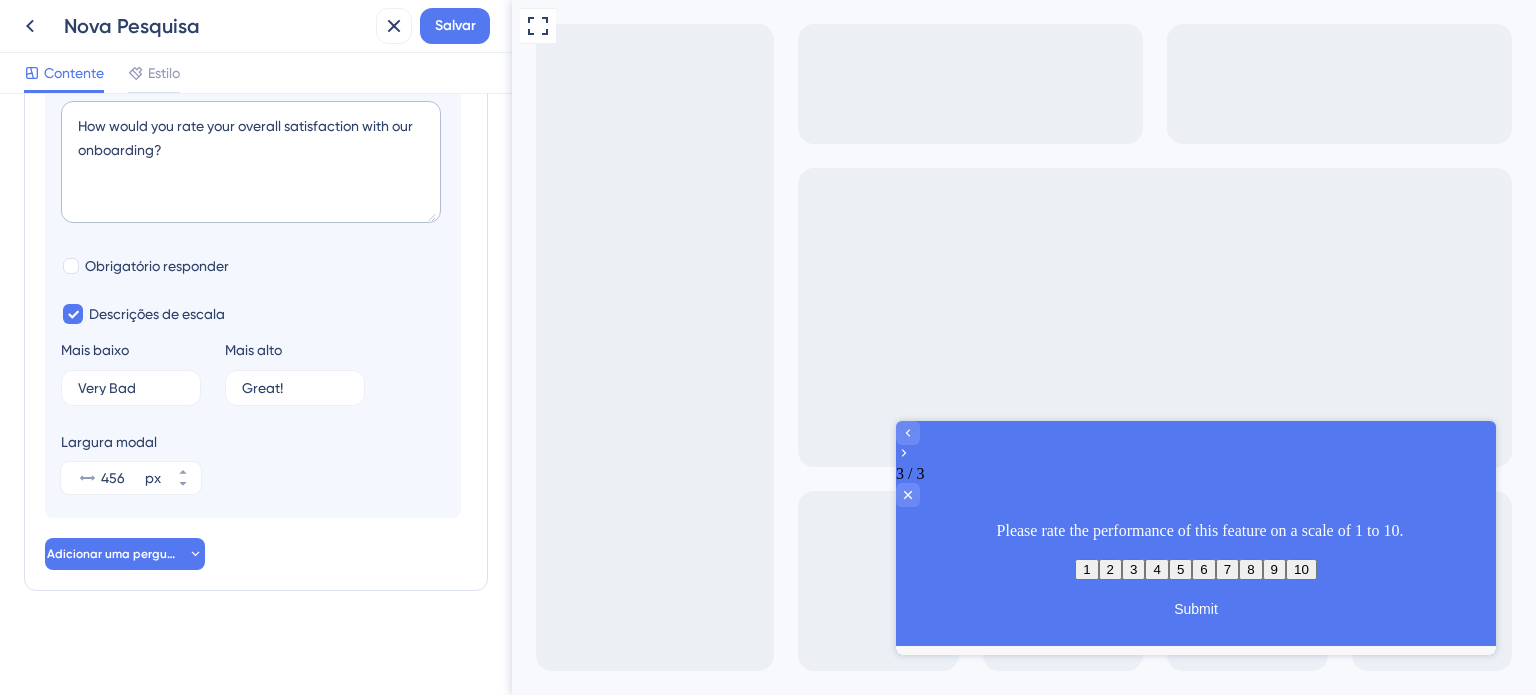 click on "10" at bounding box center [1301, 569] 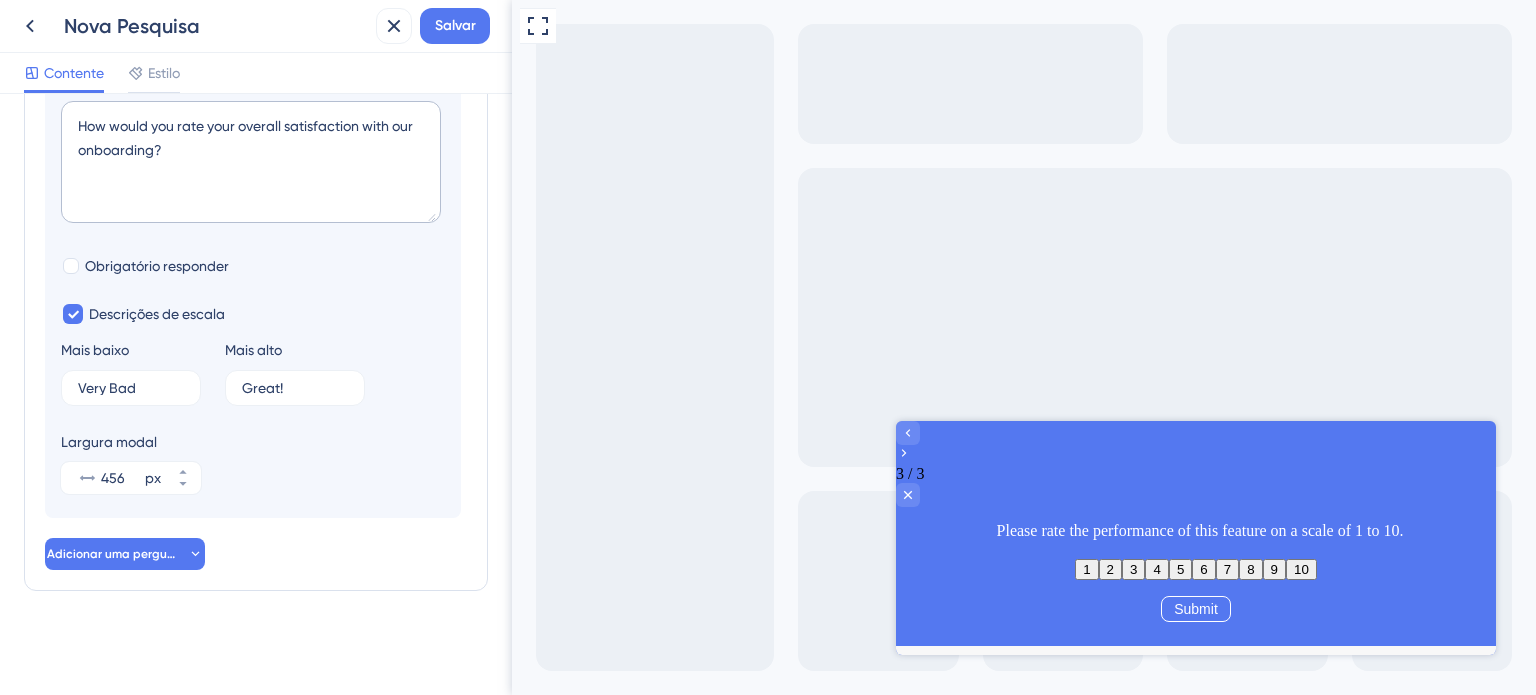 drag, startPoint x: 1214, startPoint y: 579, endPoint x: 1205, endPoint y: 591, distance: 15 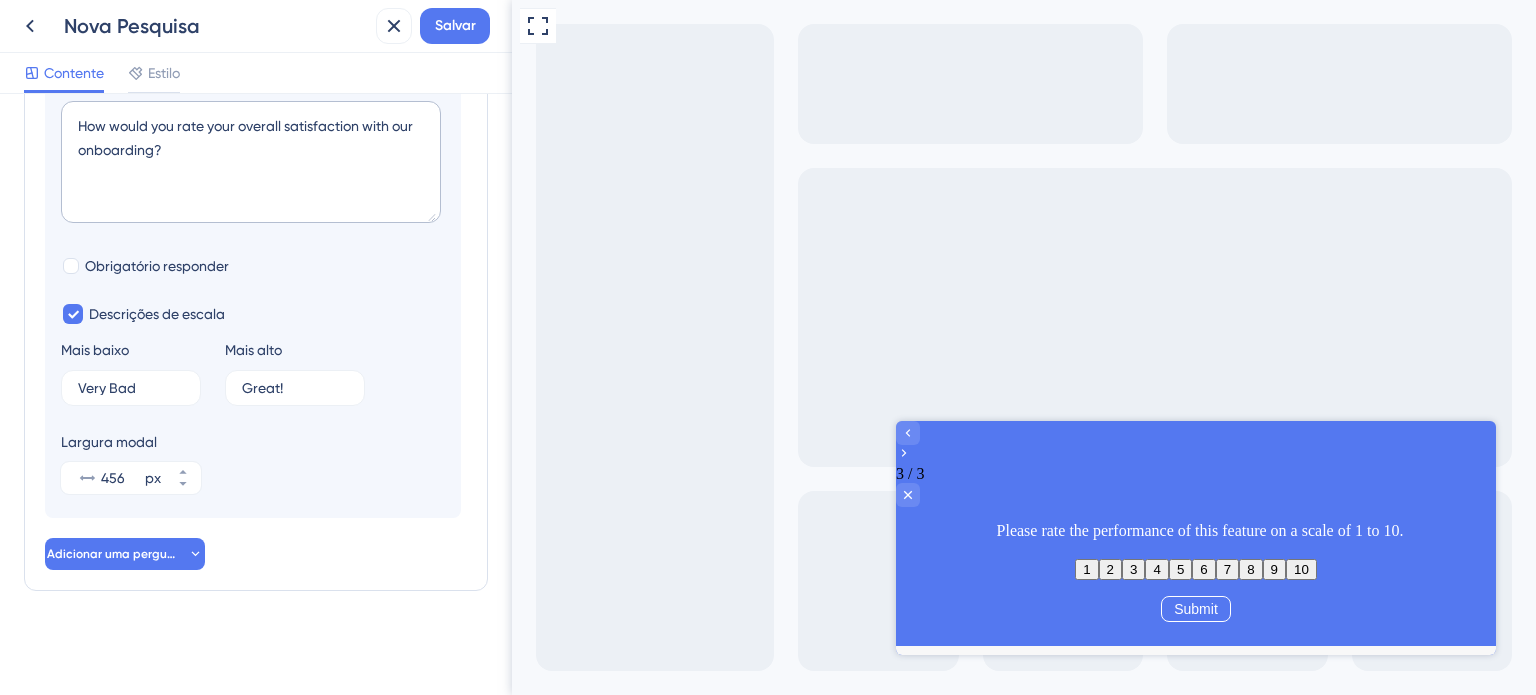 click on "Submit" at bounding box center (1196, 609) 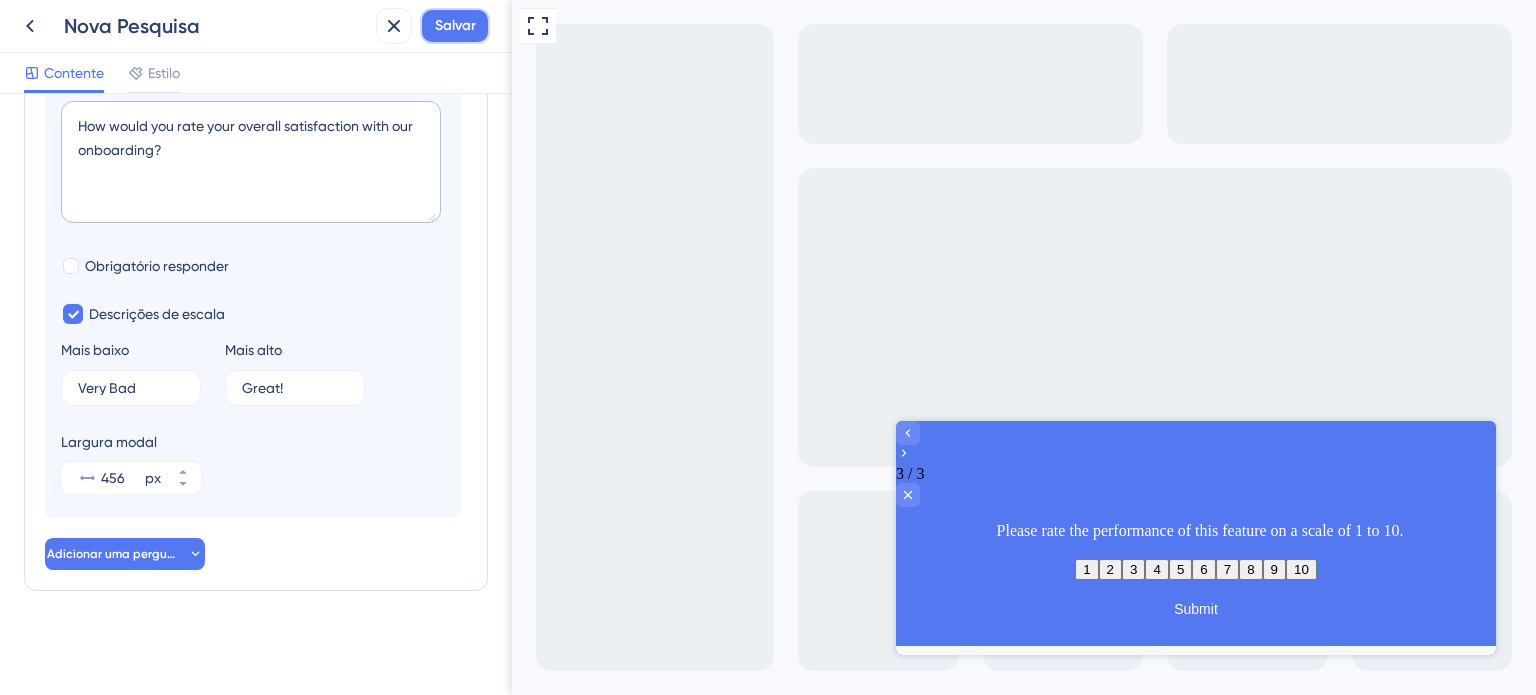click on "Salvar" at bounding box center (455, 25) 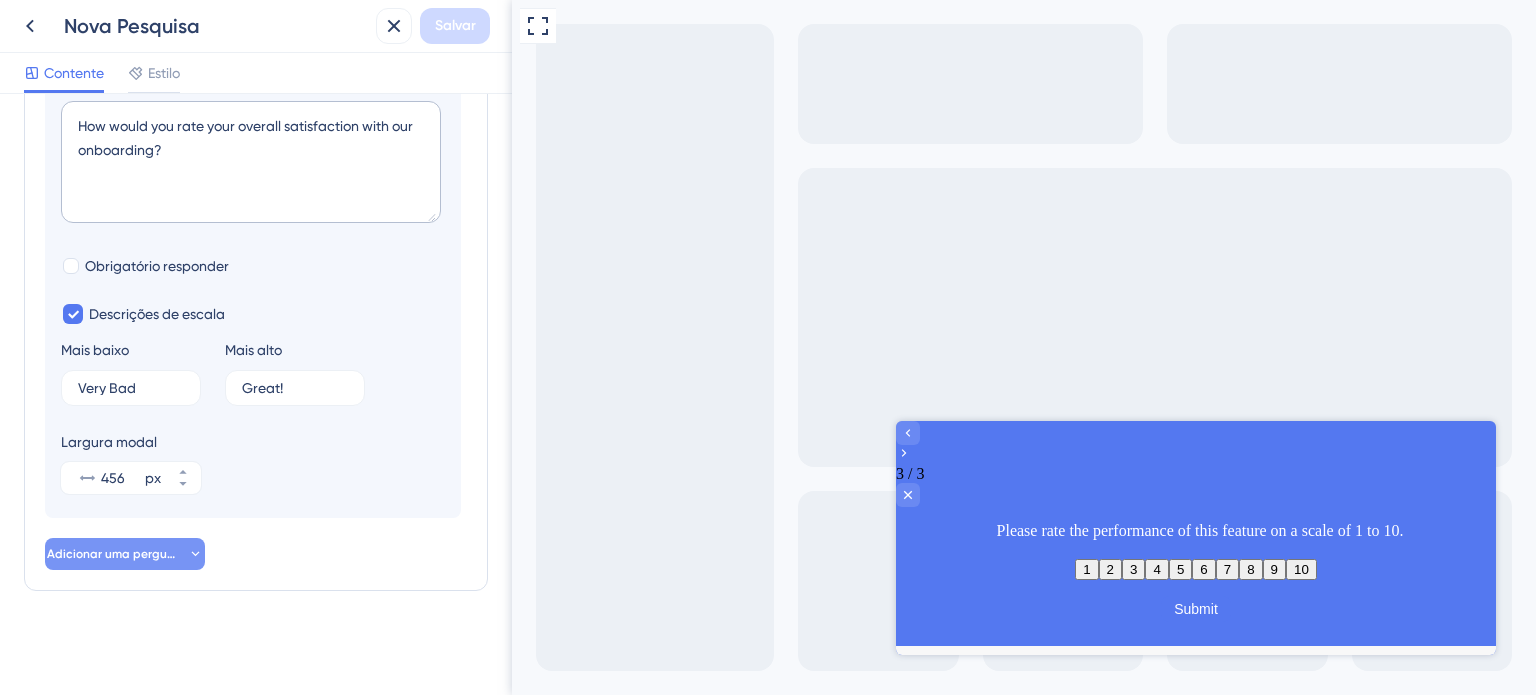 click on "Adicionar uma pergunta" at bounding box center (117, 554) 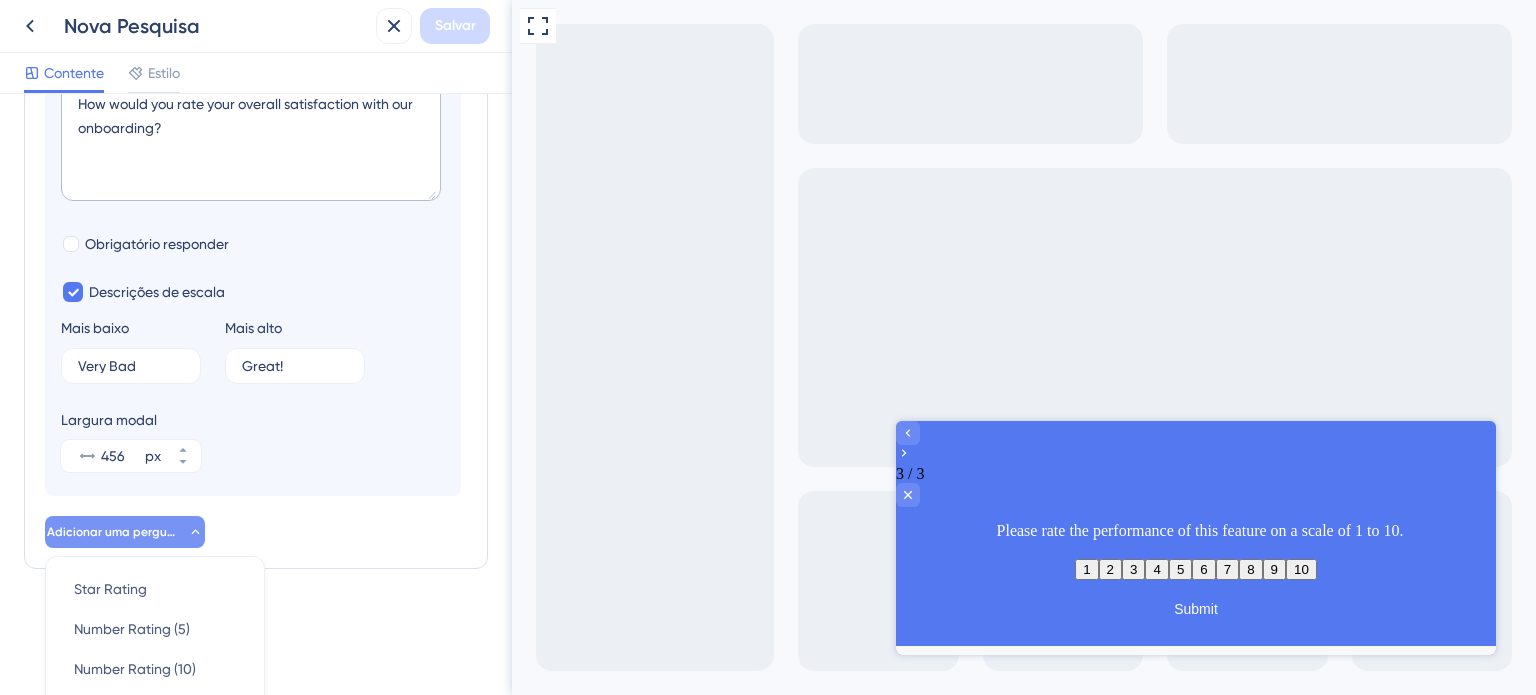 scroll, scrollTop: 754, scrollLeft: 0, axis: vertical 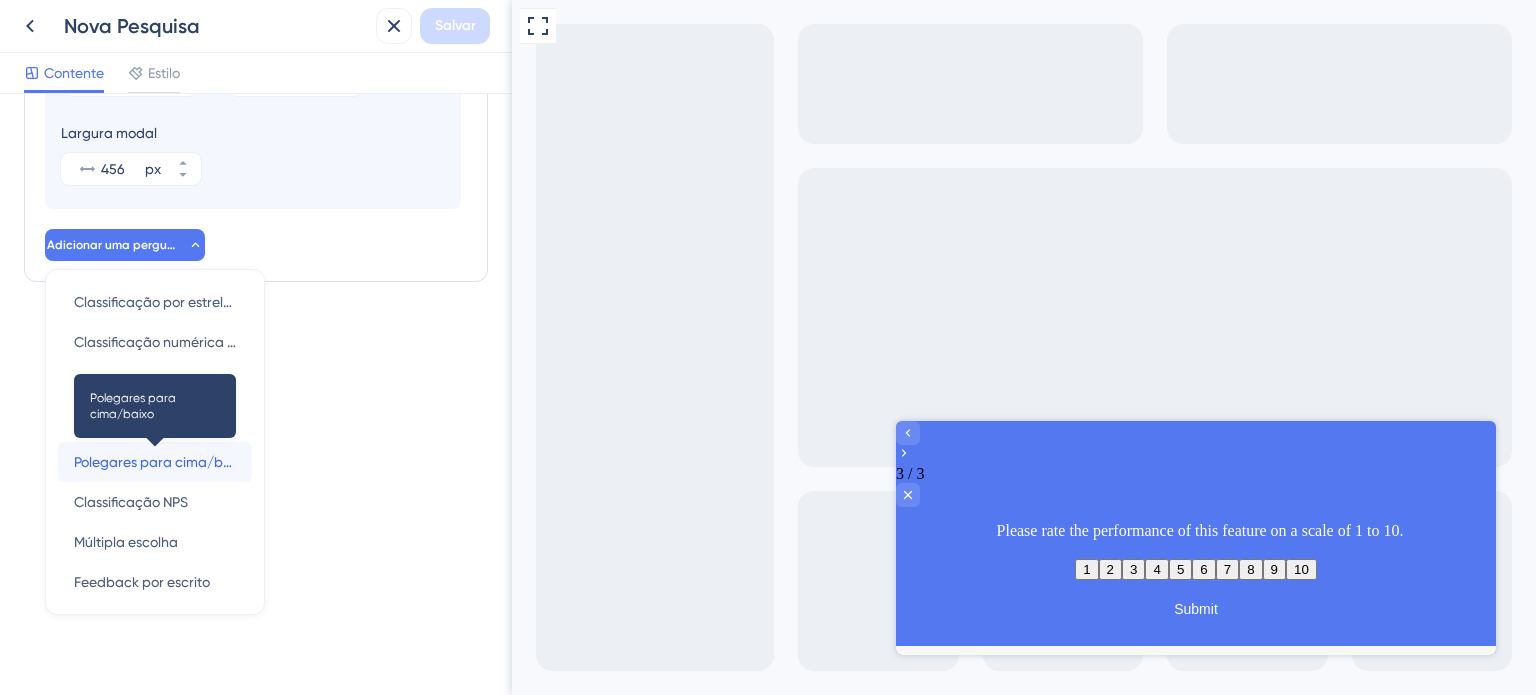 click on "Polegares para cima/baixo" at bounding box center (162, 462) 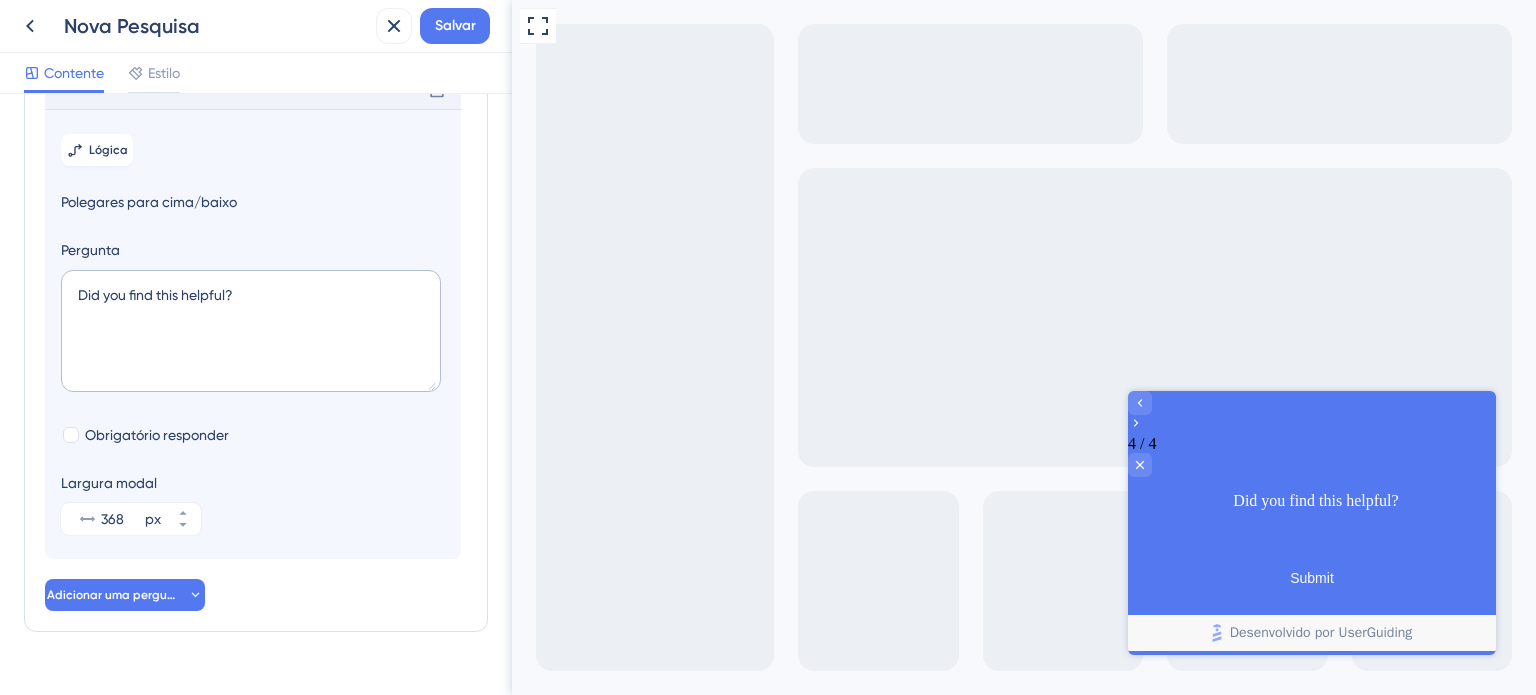 scroll, scrollTop: 308, scrollLeft: 0, axis: vertical 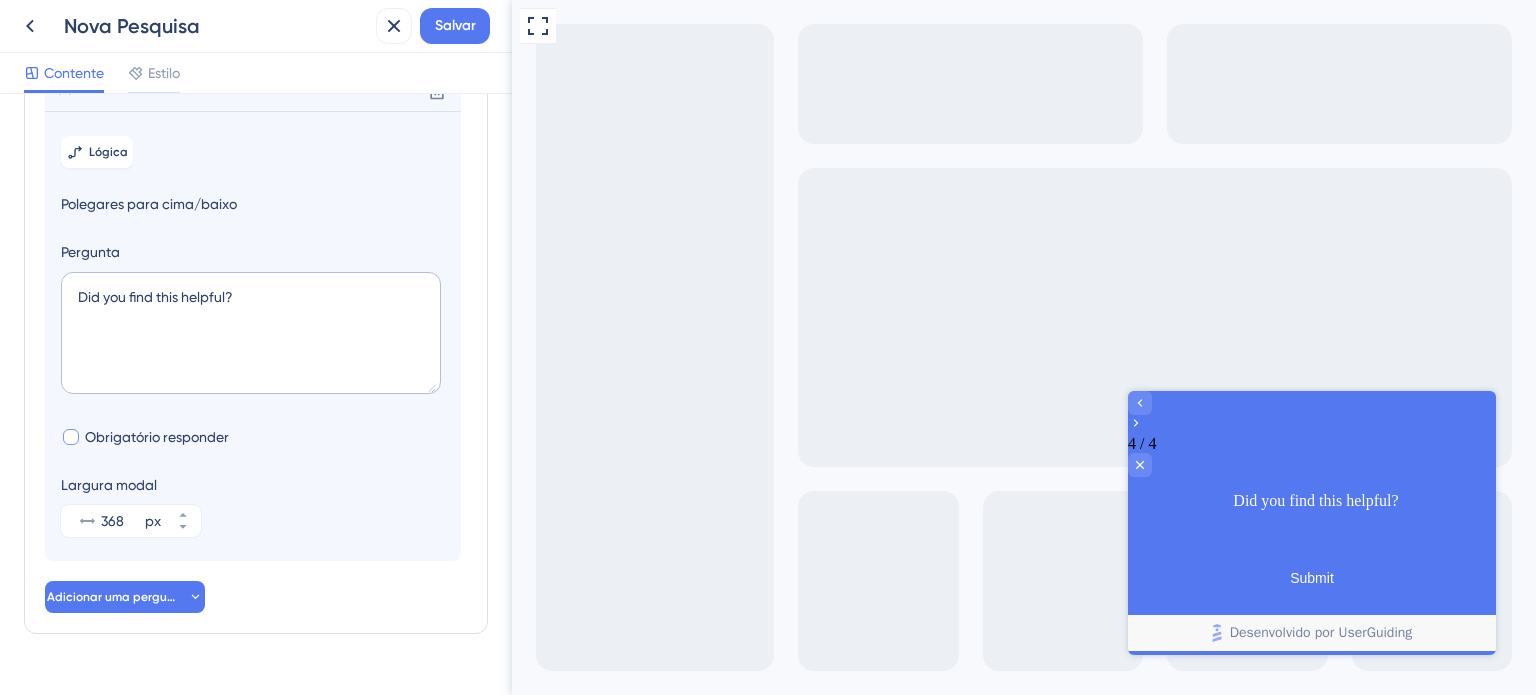 click on "Obrigatório responder" at bounding box center [145, 437] 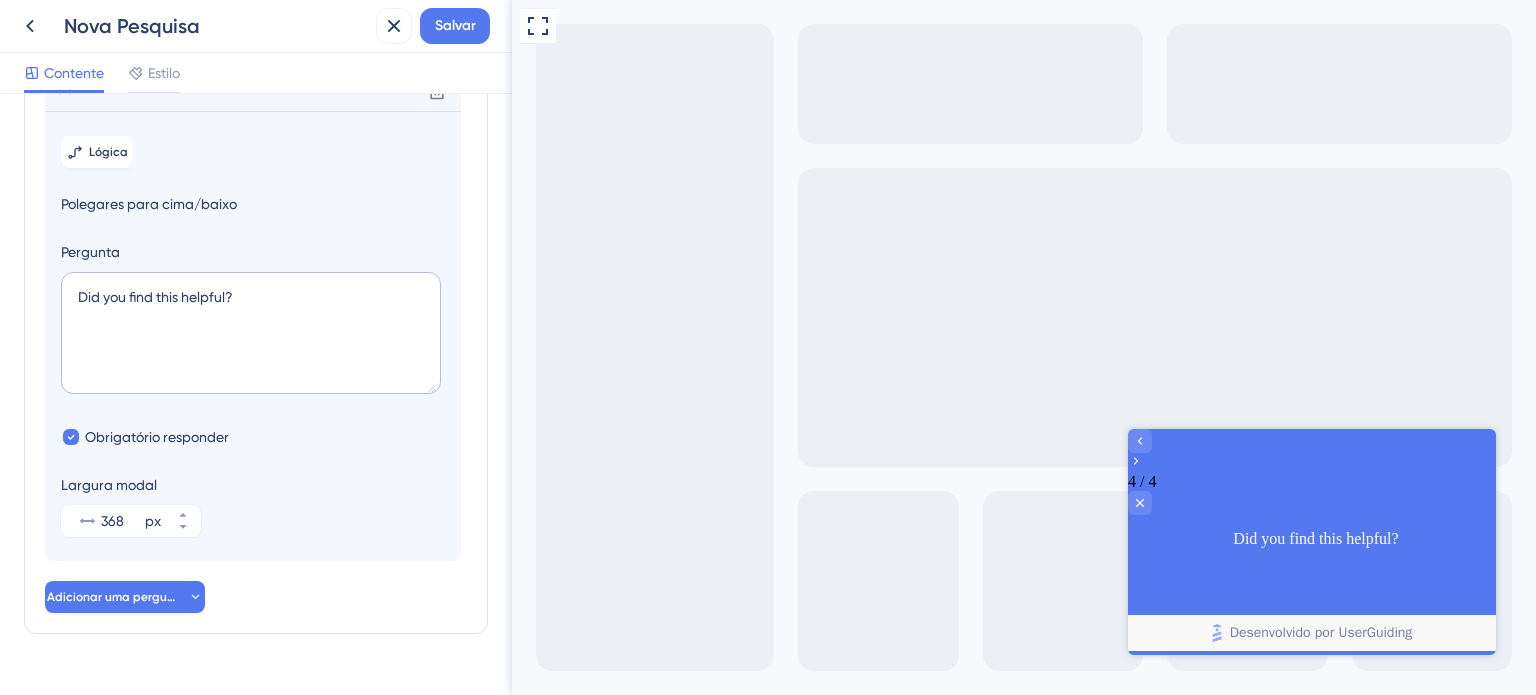 click 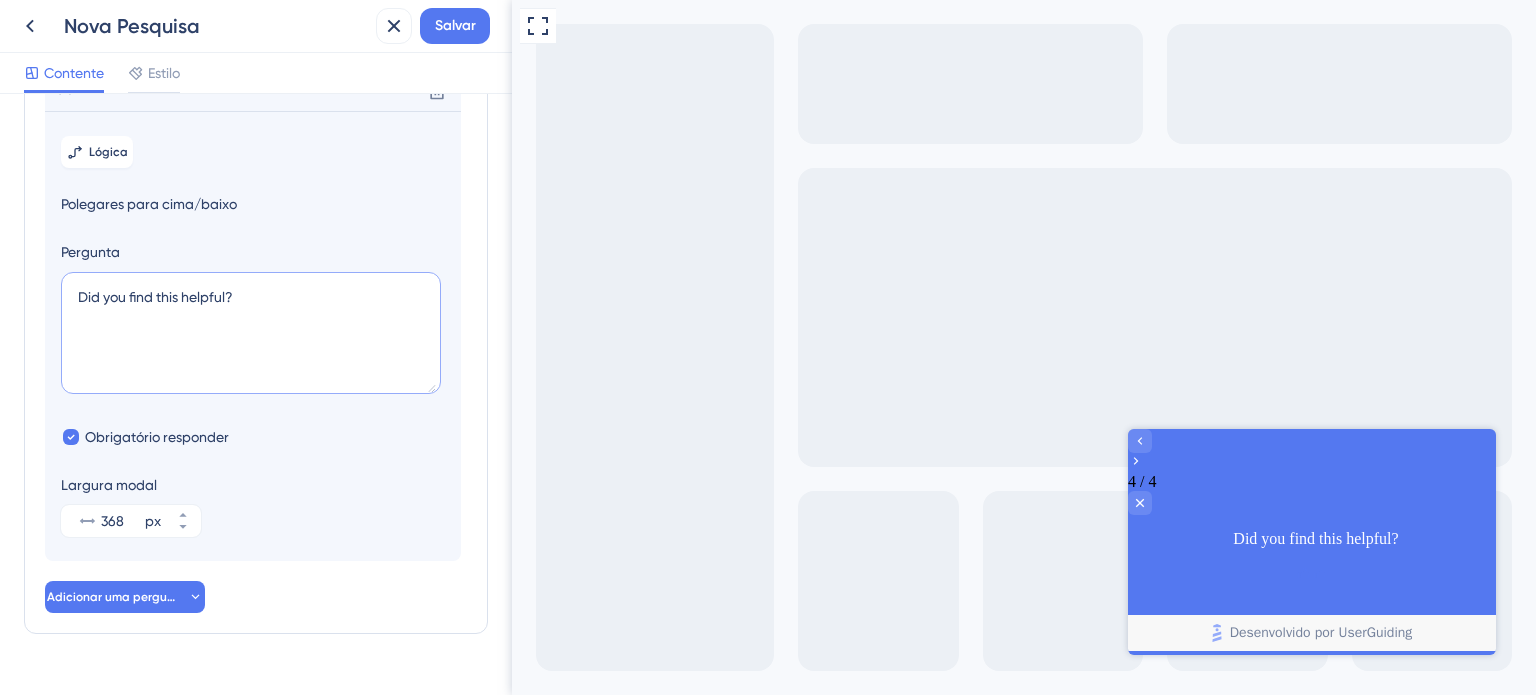 drag, startPoint x: 80, startPoint y: 315, endPoint x: 230, endPoint y: 337, distance: 151.60475 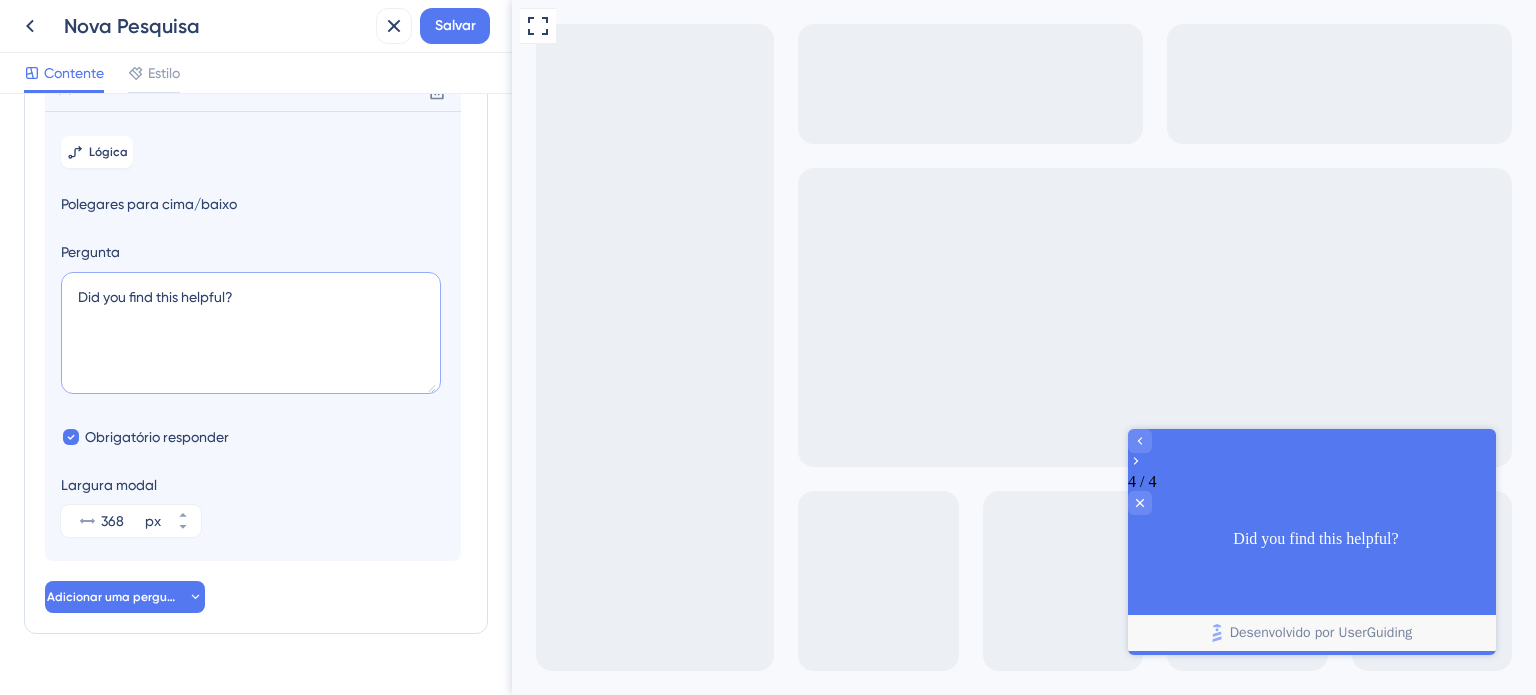 click on "Did you find this helpful?" at bounding box center [251, 333] 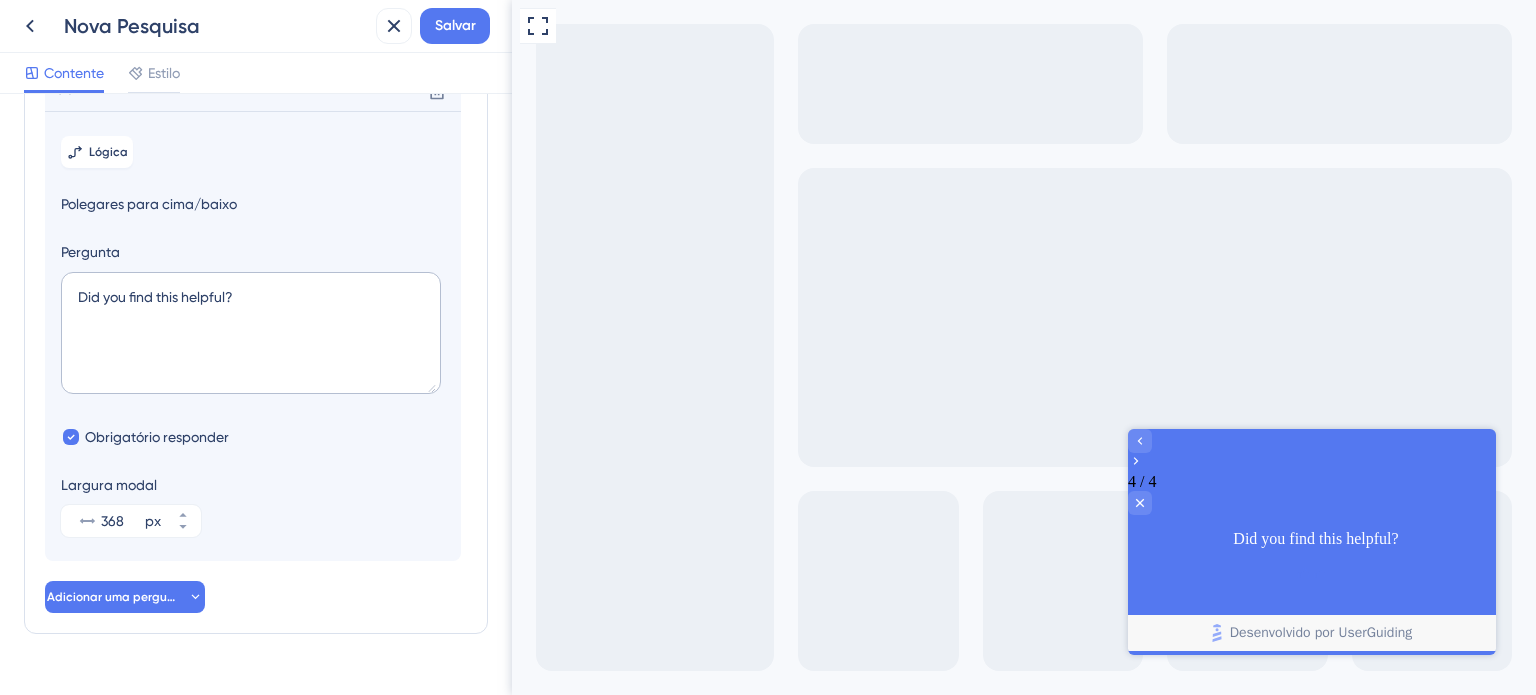 drag, startPoint x: 1265, startPoint y: 549, endPoint x: 1252, endPoint y: 542, distance: 14.764823 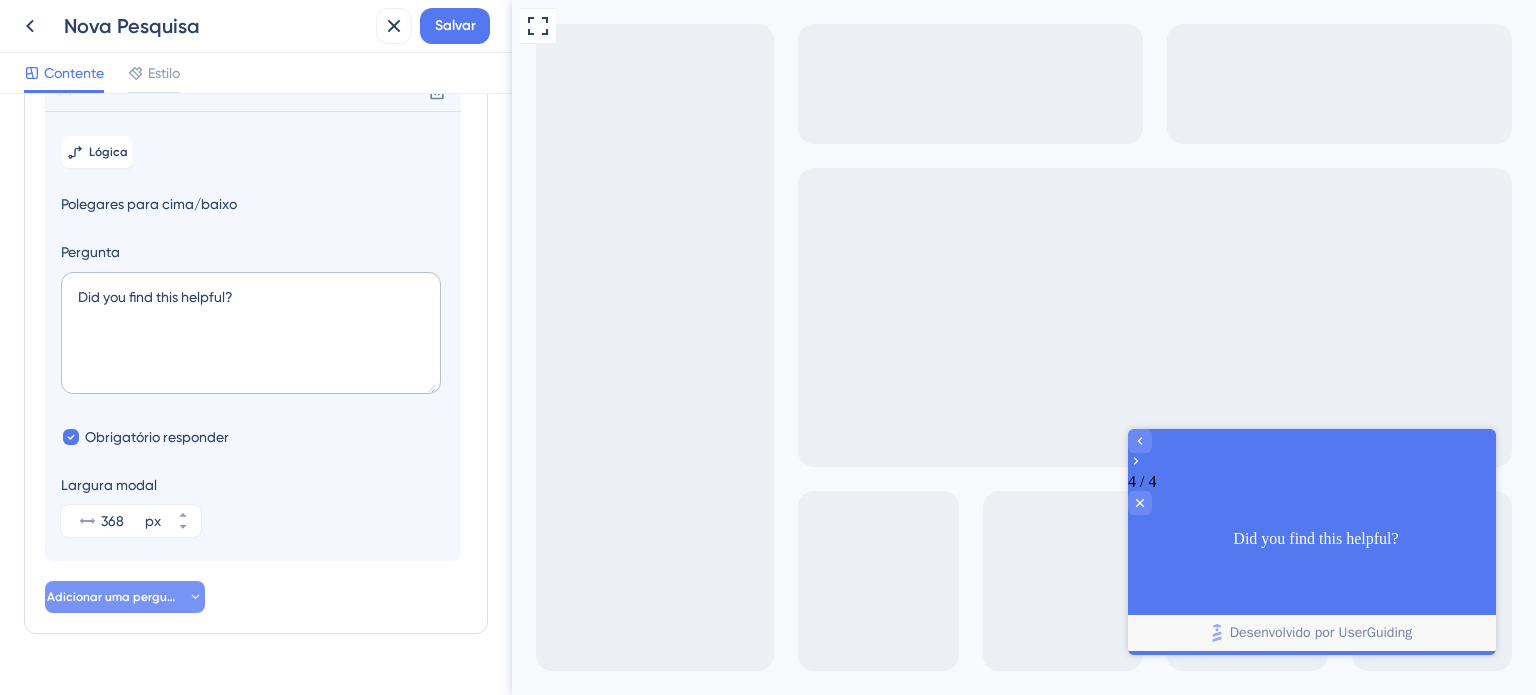 click on "Adicionar uma pergunta" at bounding box center [117, 597] 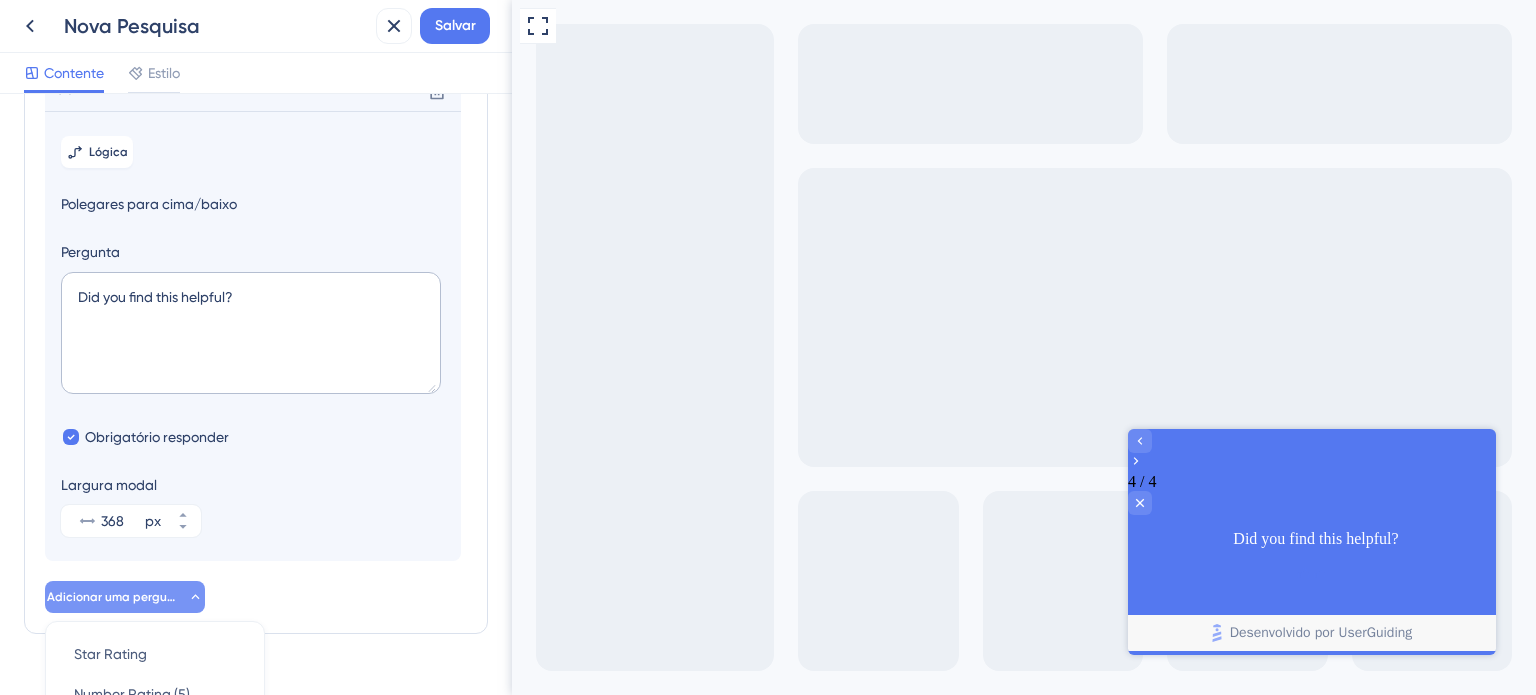 scroll, scrollTop: 682, scrollLeft: 0, axis: vertical 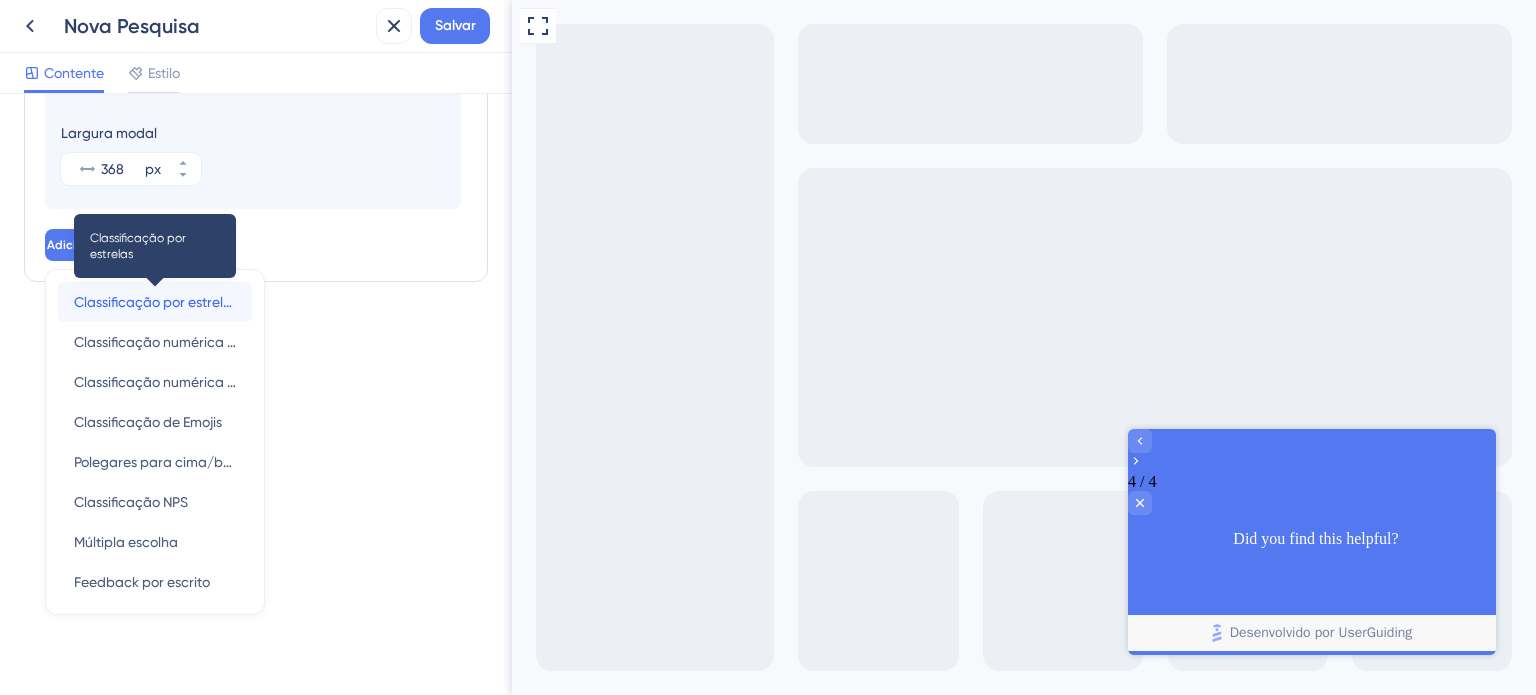 click on "Classificação por estrelas" at bounding box center (156, 302) 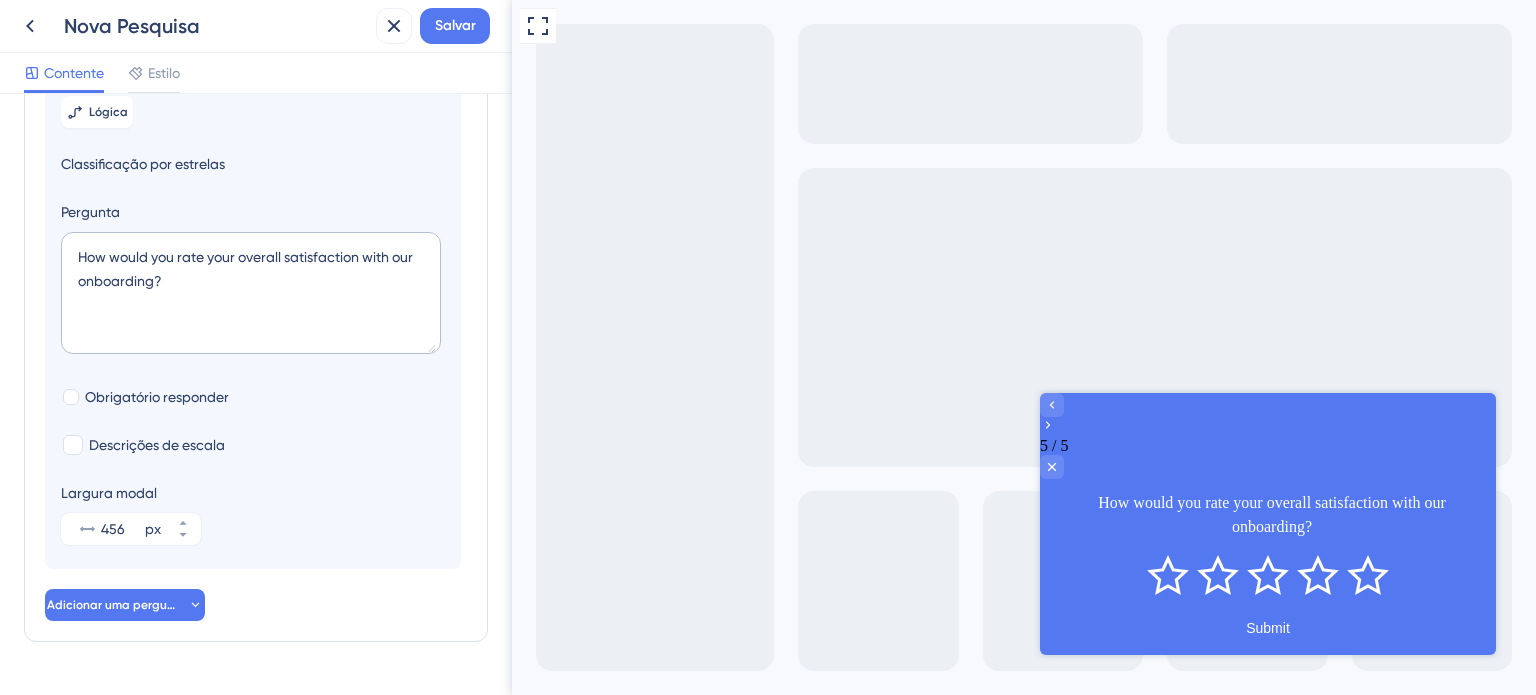 scroll, scrollTop: 364, scrollLeft: 0, axis: vertical 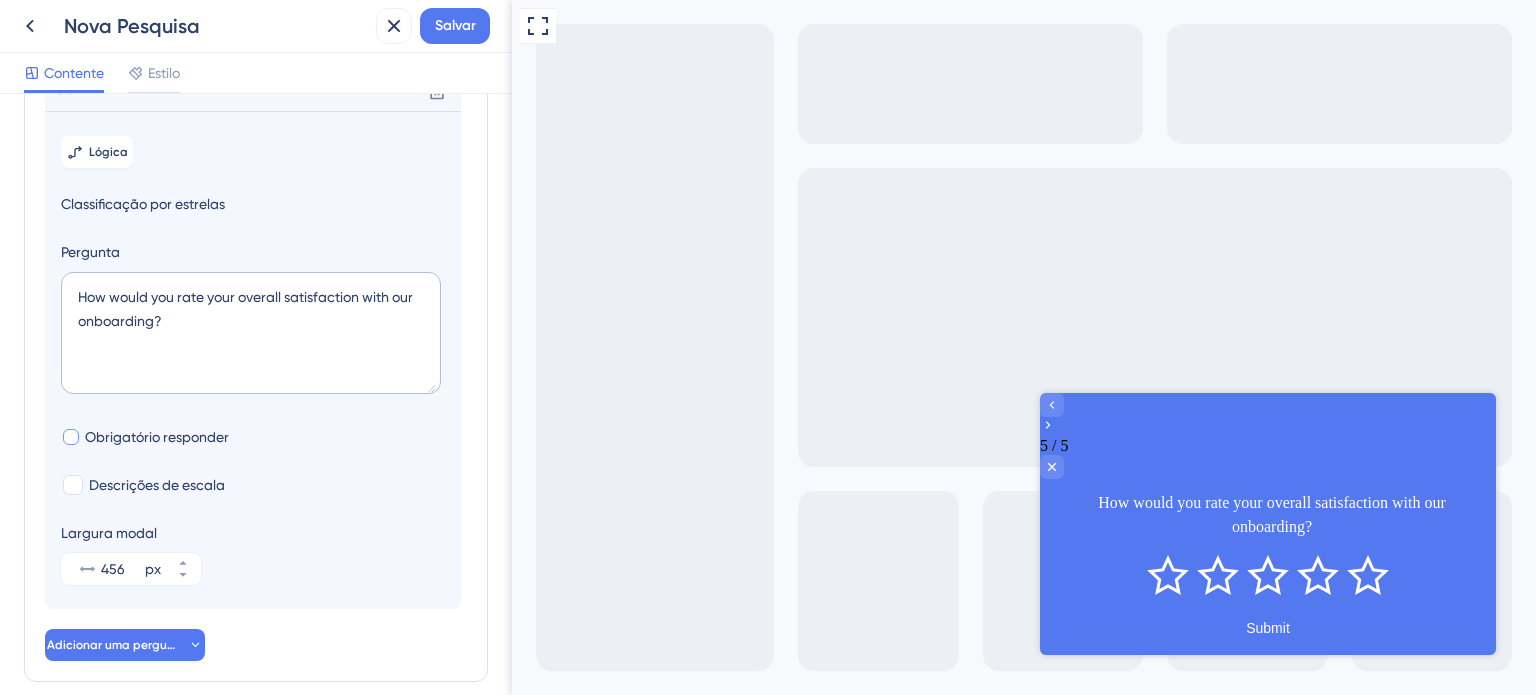 click at bounding box center [71, 437] 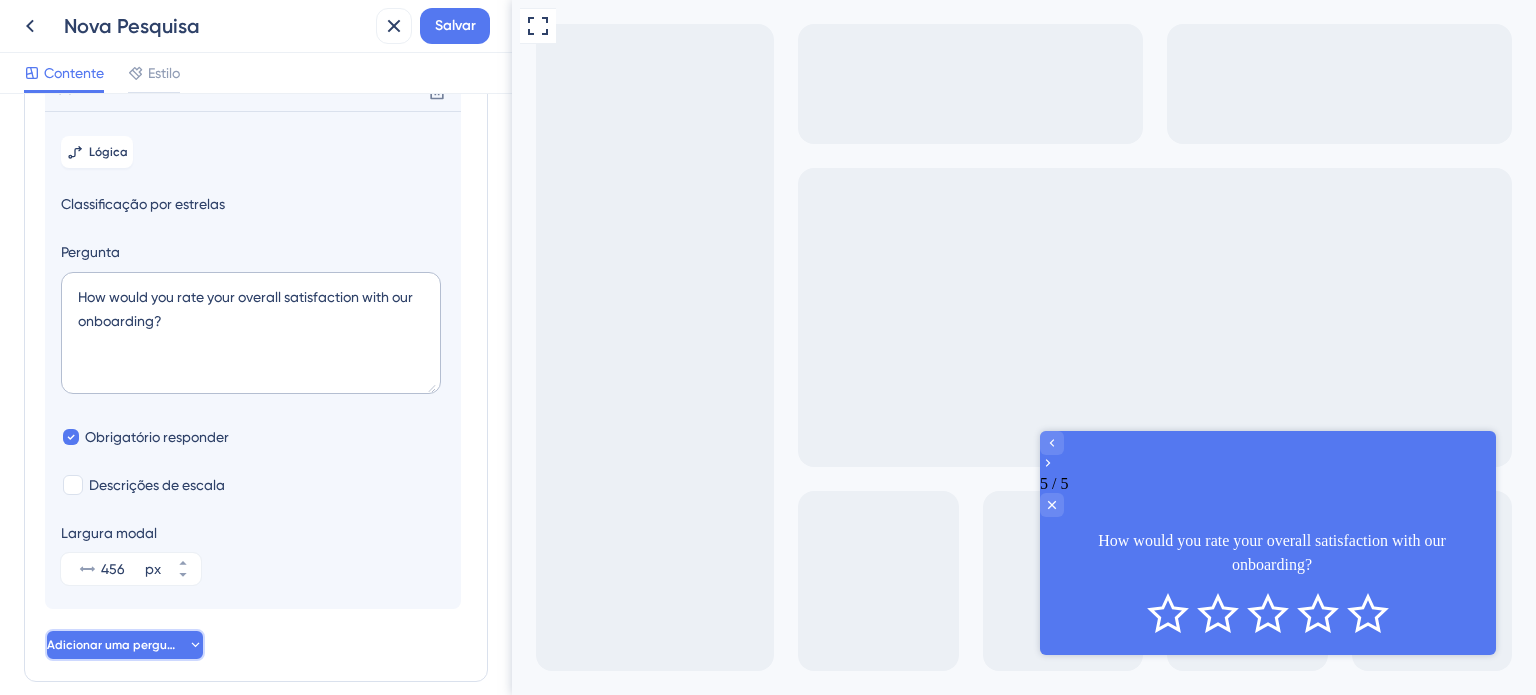 click on "Adicionar uma pergunta" at bounding box center (117, 645) 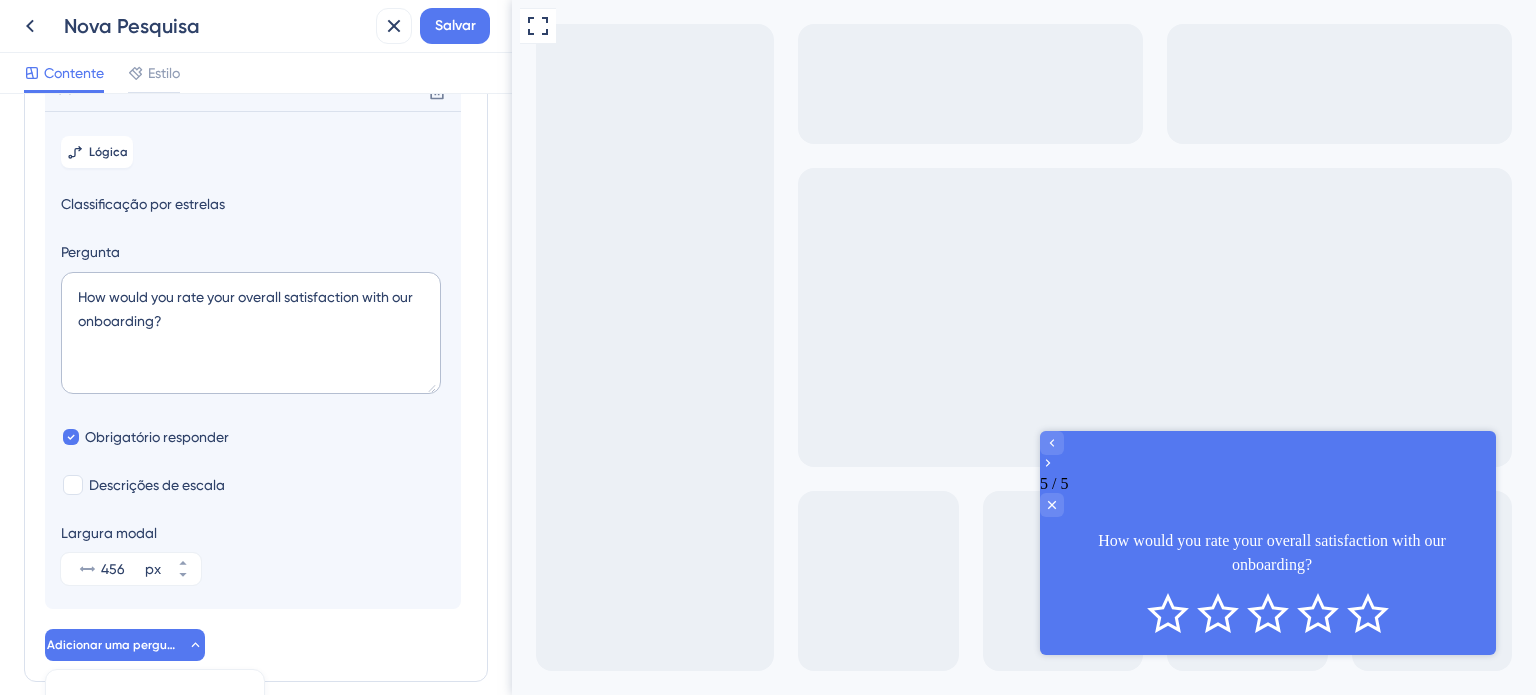scroll, scrollTop: 786, scrollLeft: 0, axis: vertical 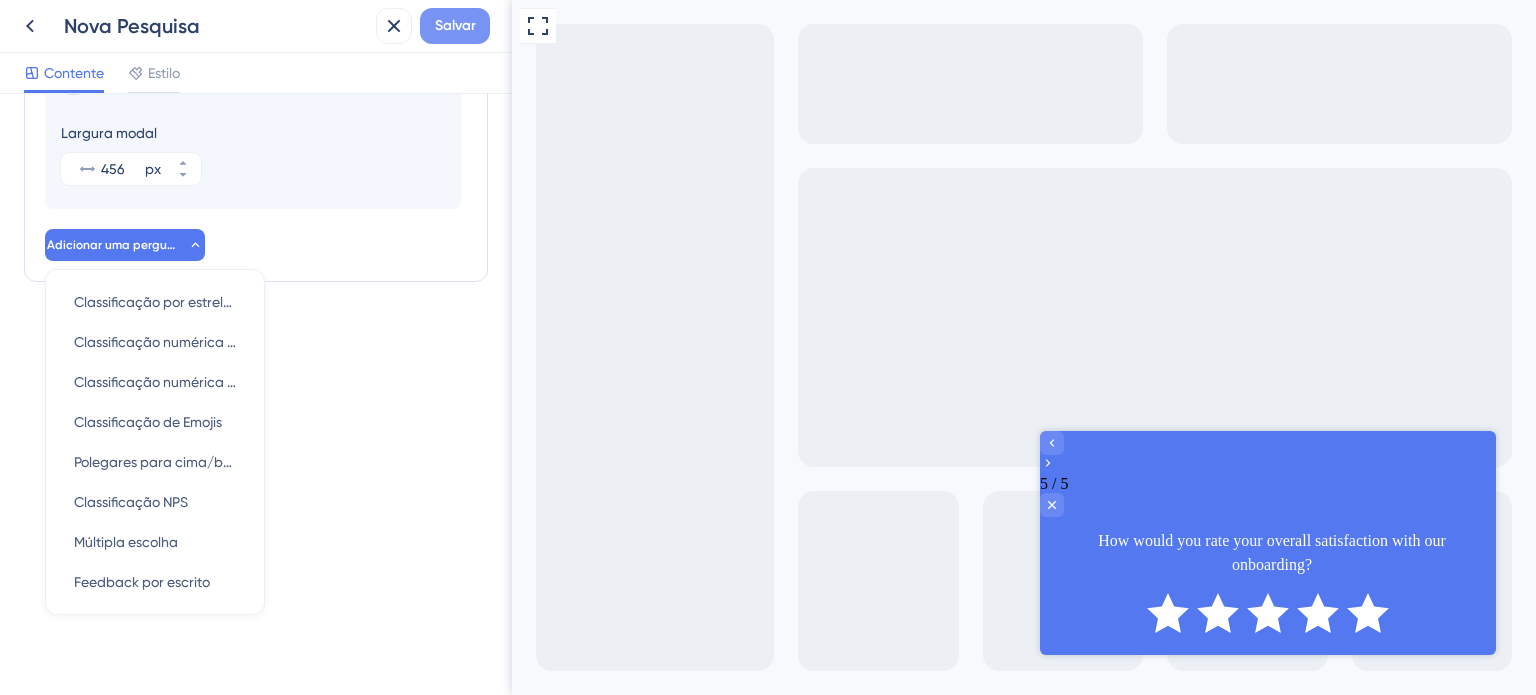 click on "Salvar" at bounding box center [455, 25] 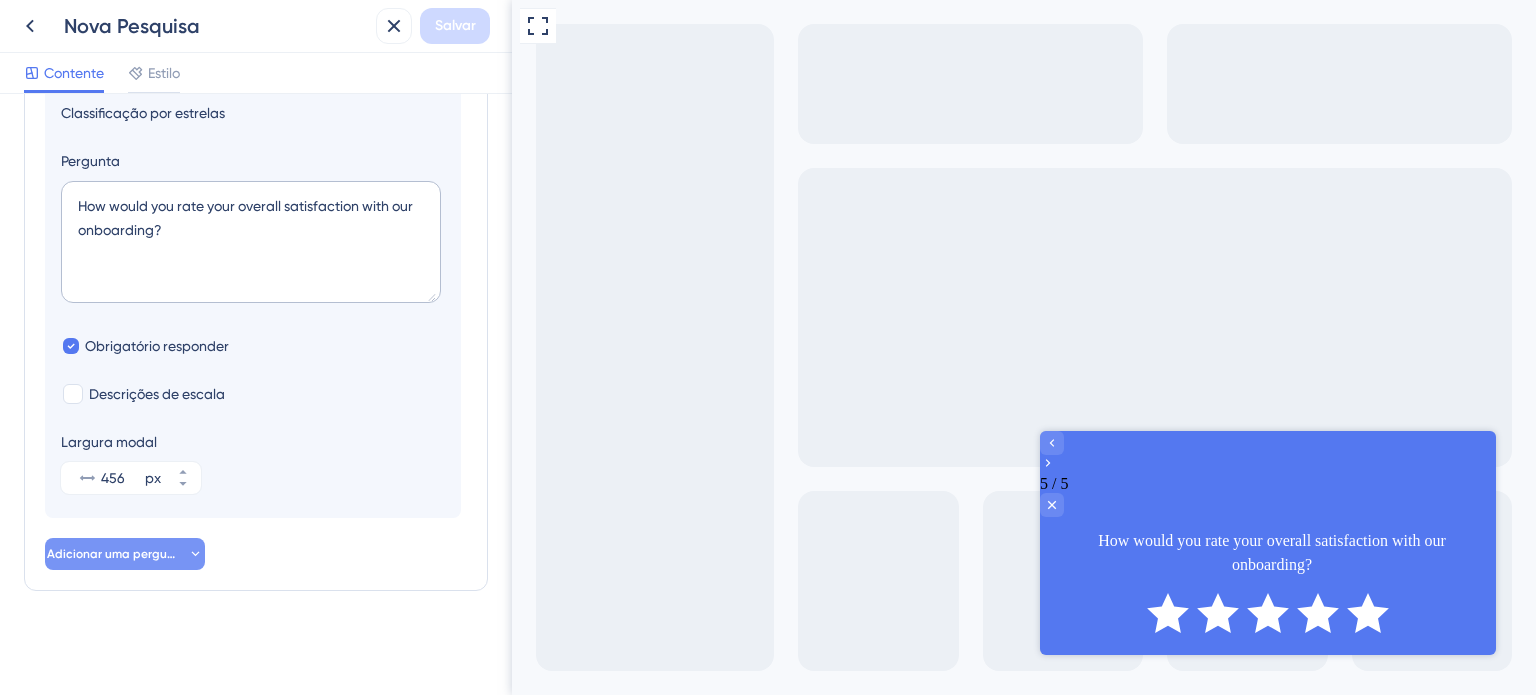 click on "Adicionar uma pergunta" at bounding box center [117, 554] 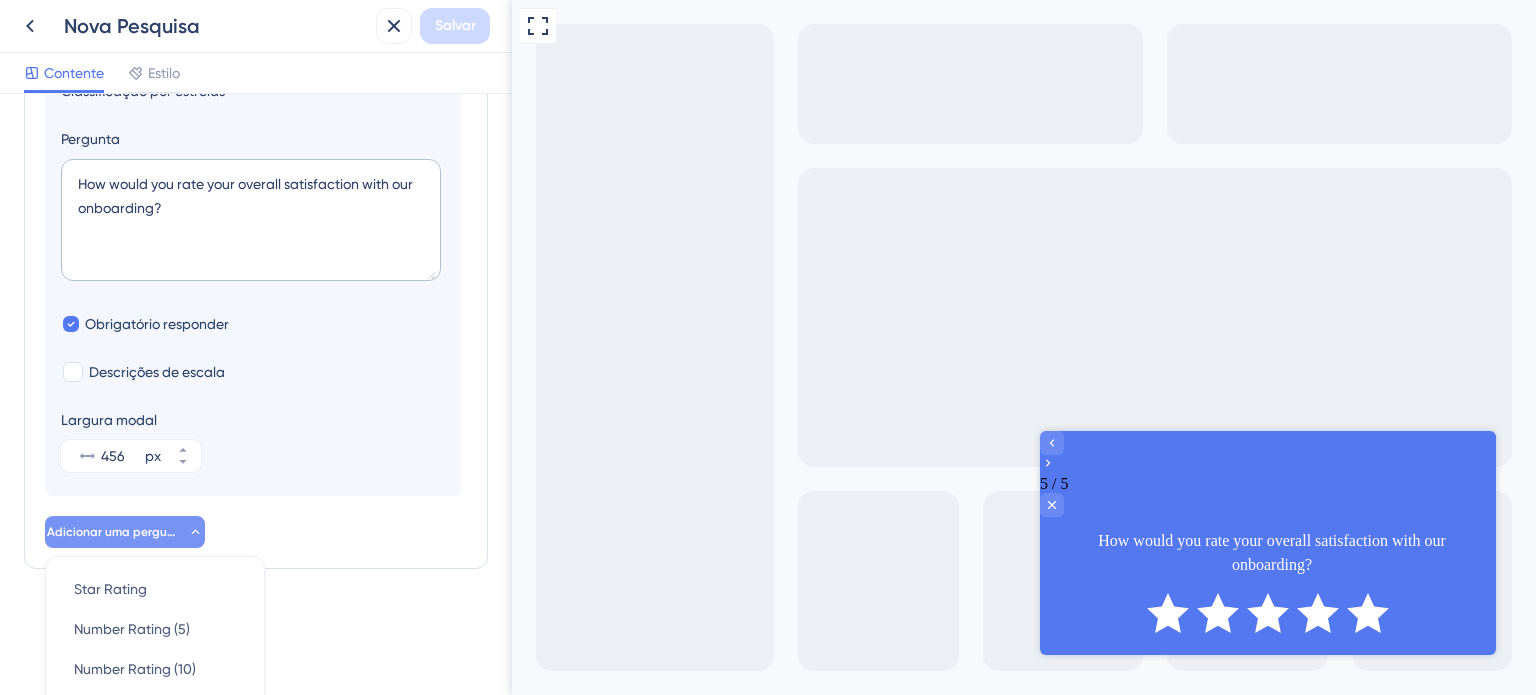 scroll, scrollTop: 786, scrollLeft: 0, axis: vertical 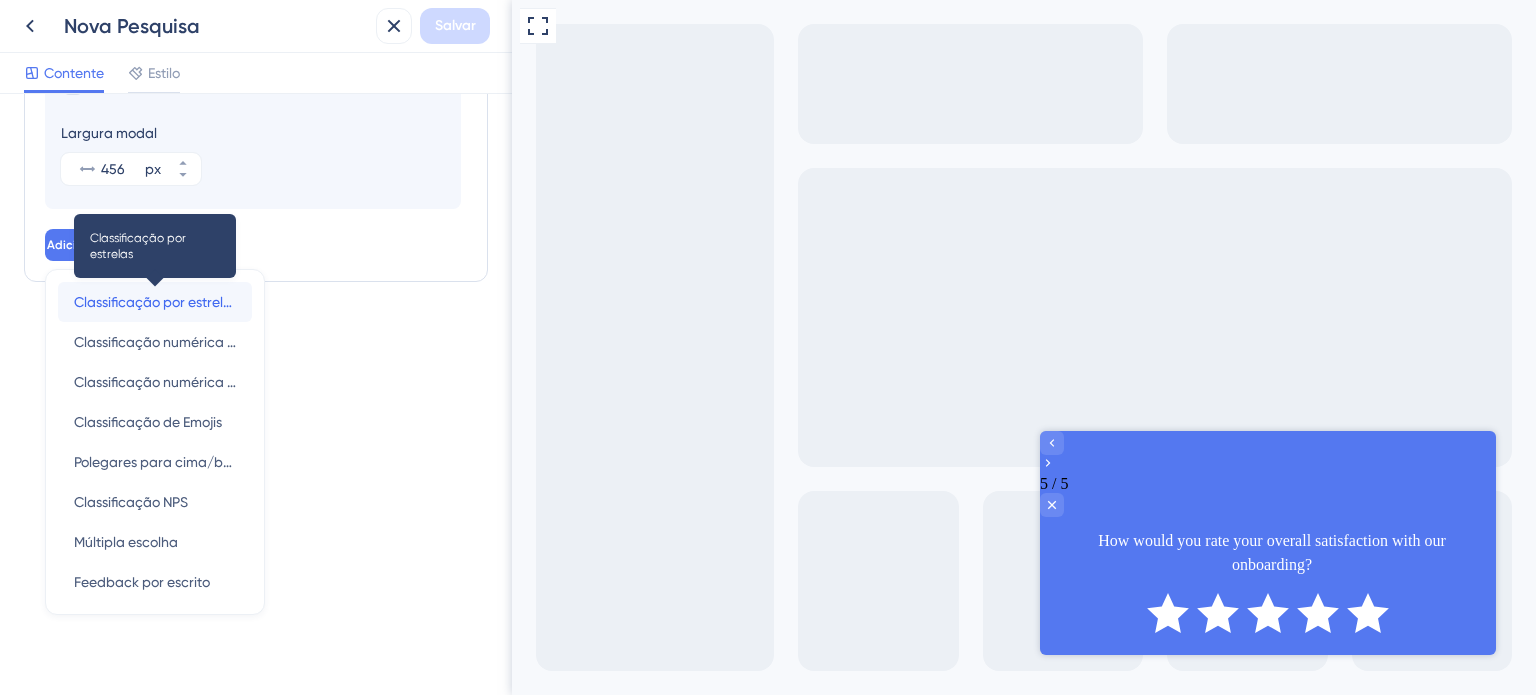 click on "Classificação por estrelas" at bounding box center [155, 302] 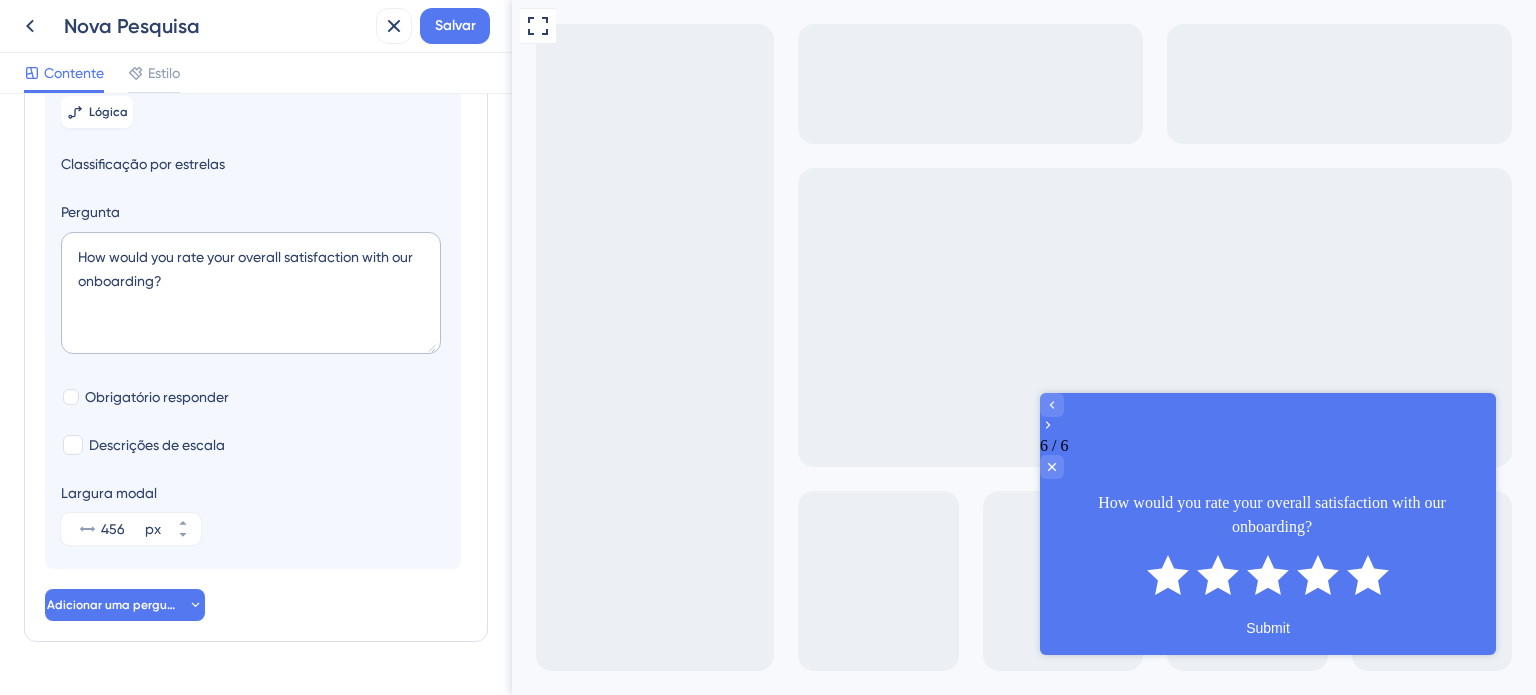 scroll, scrollTop: 420, scrollLeft: 0, axis: vertical 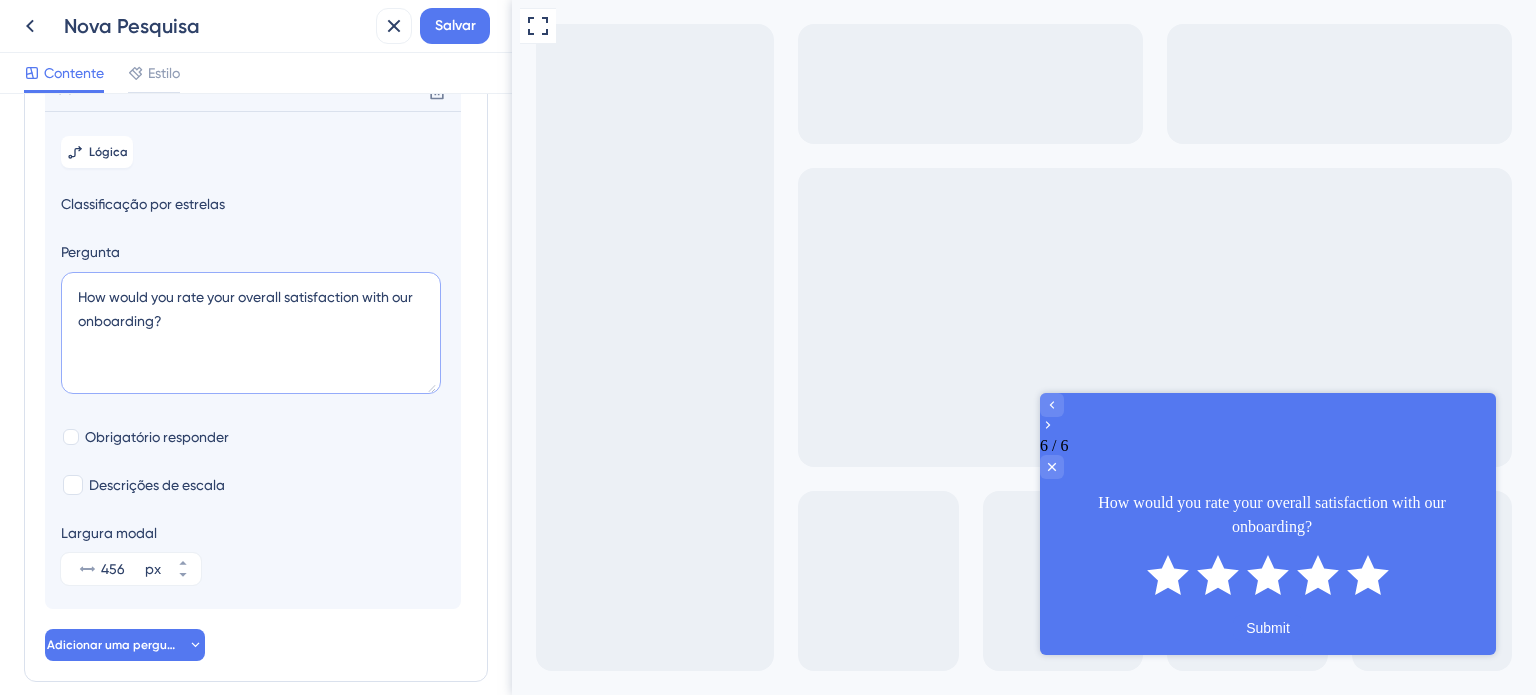 drag, startPoint x: 77, startPoint y: 314, endPoint x: 392, endPoint y: 356, distance: 317.78766 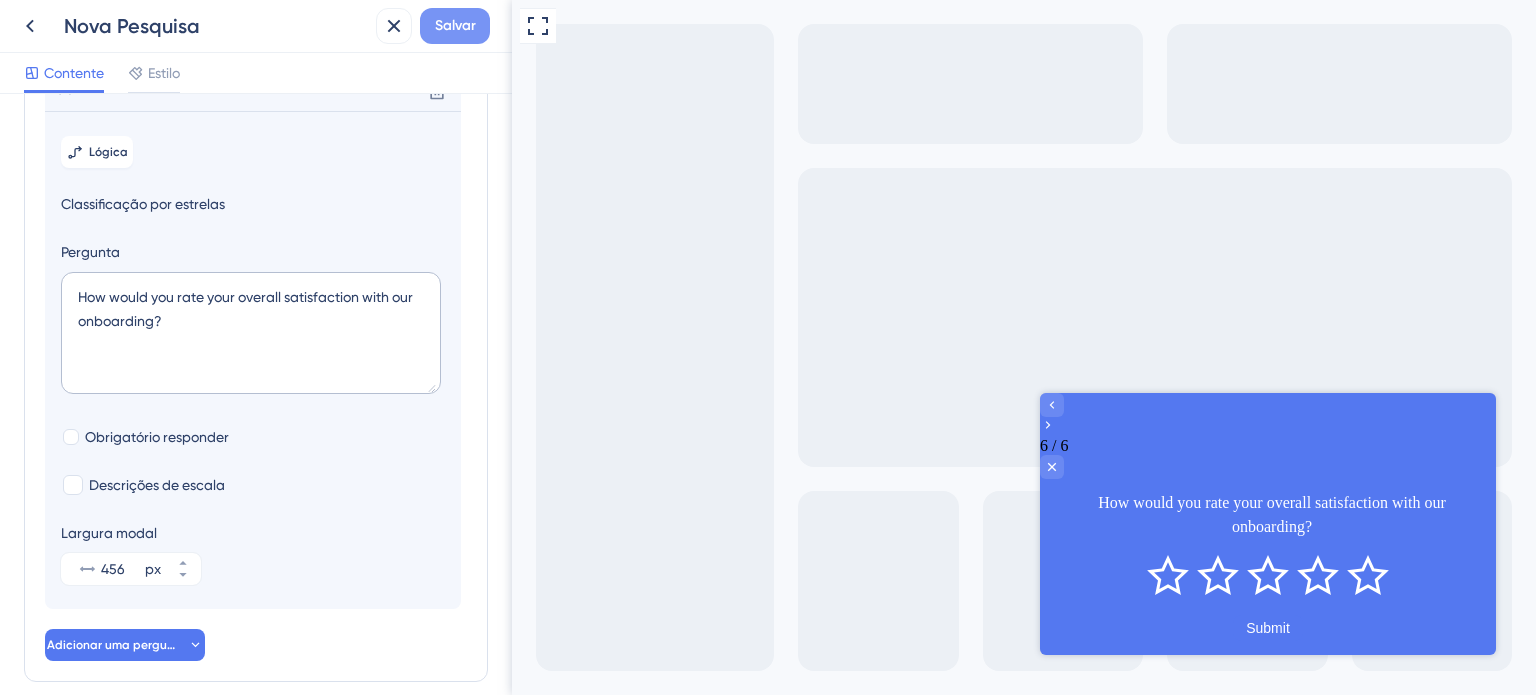 click on "Salvar" at bounding box center (455, 25) 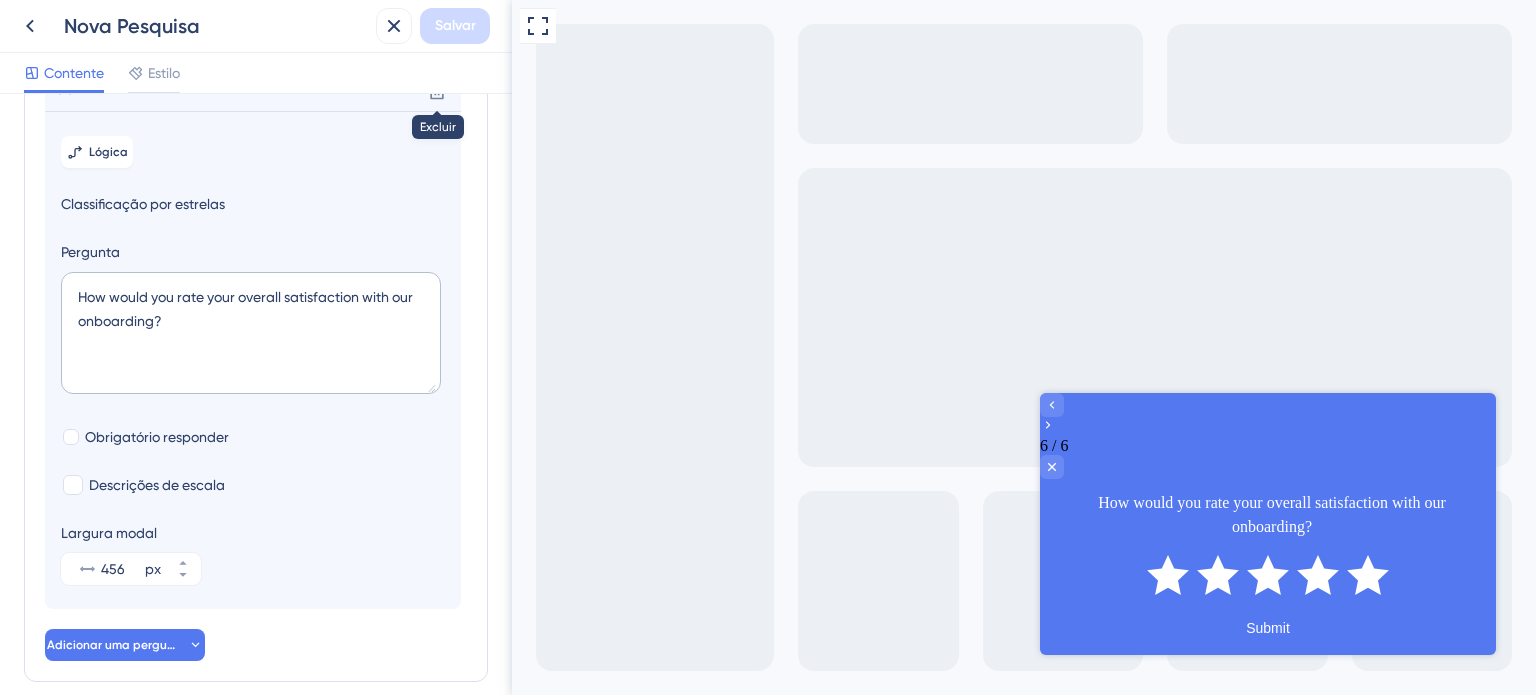 click 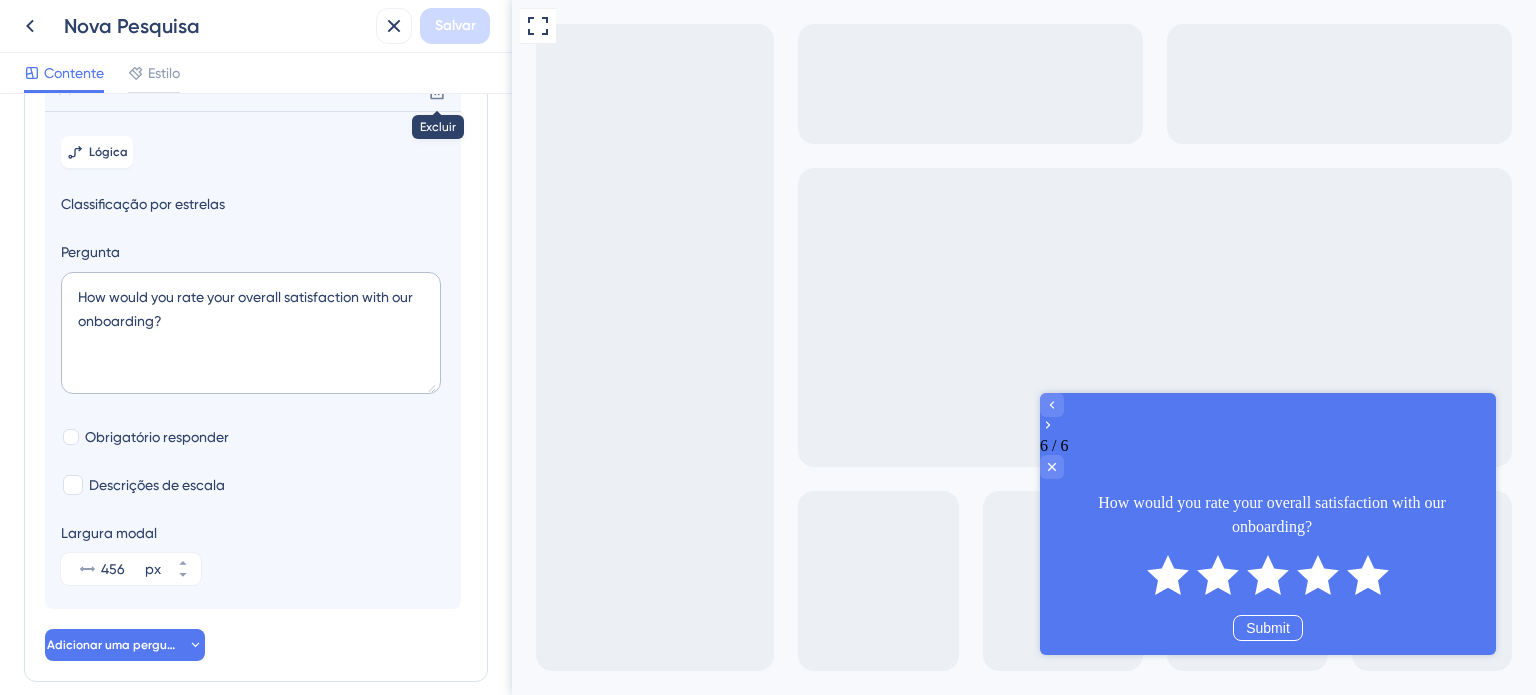 click on "Submit" at bounding box center [1268, 628] 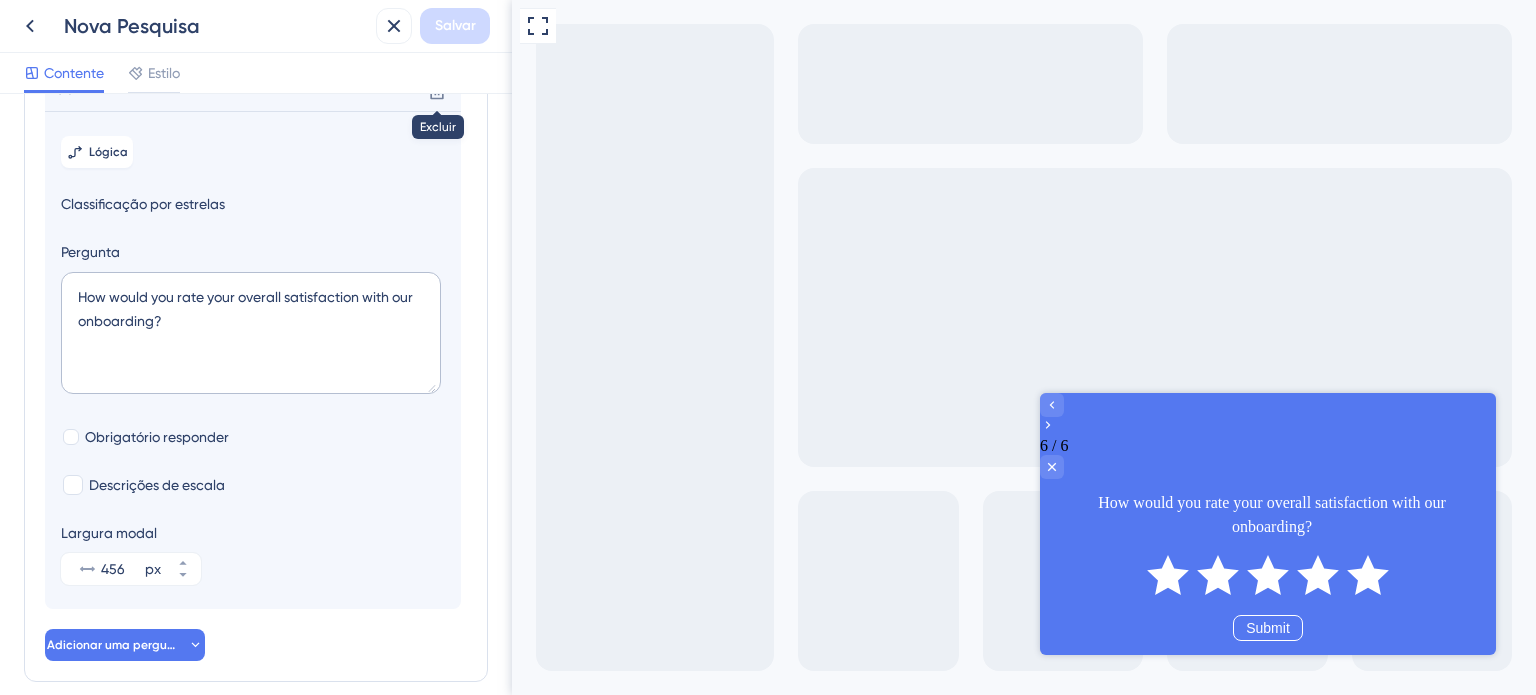 click on "Submit" at bounding box center (1268, 628) 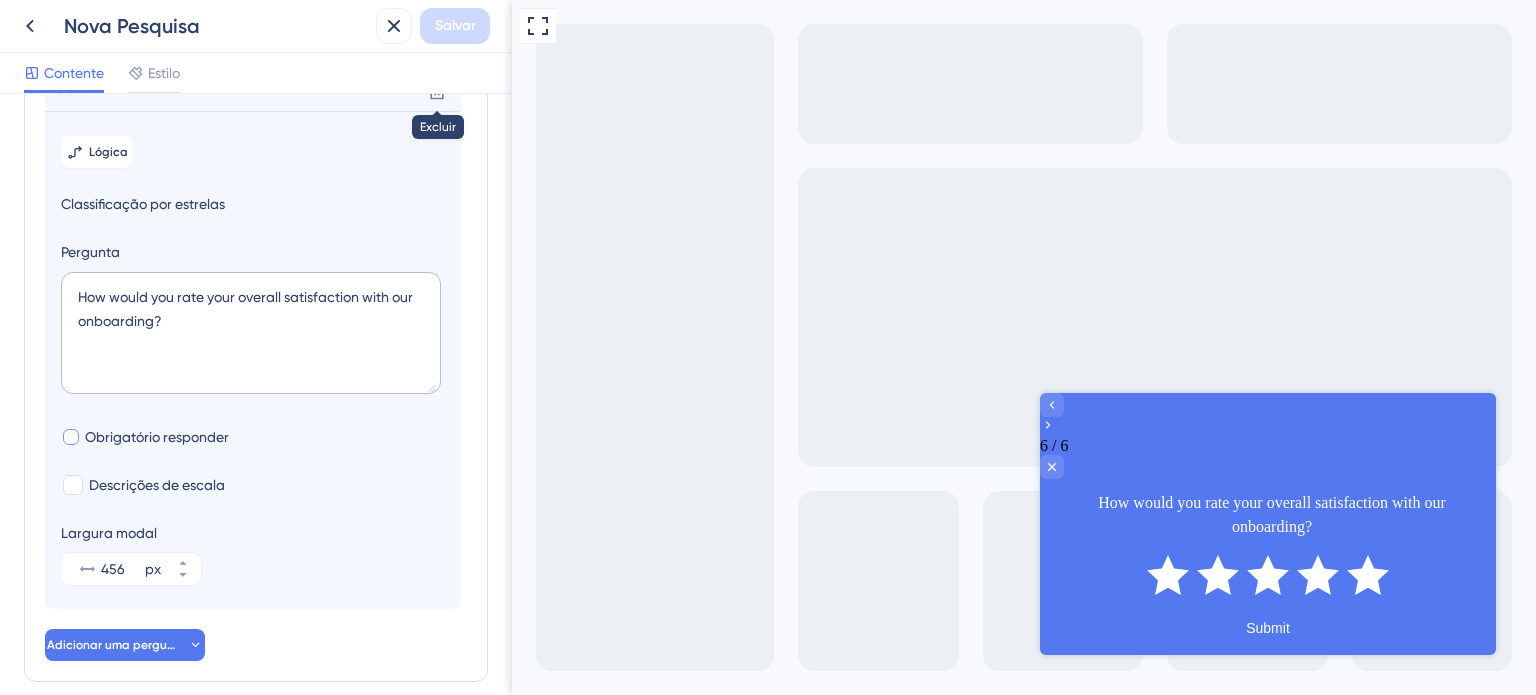 click at bounding box center [71, 437] 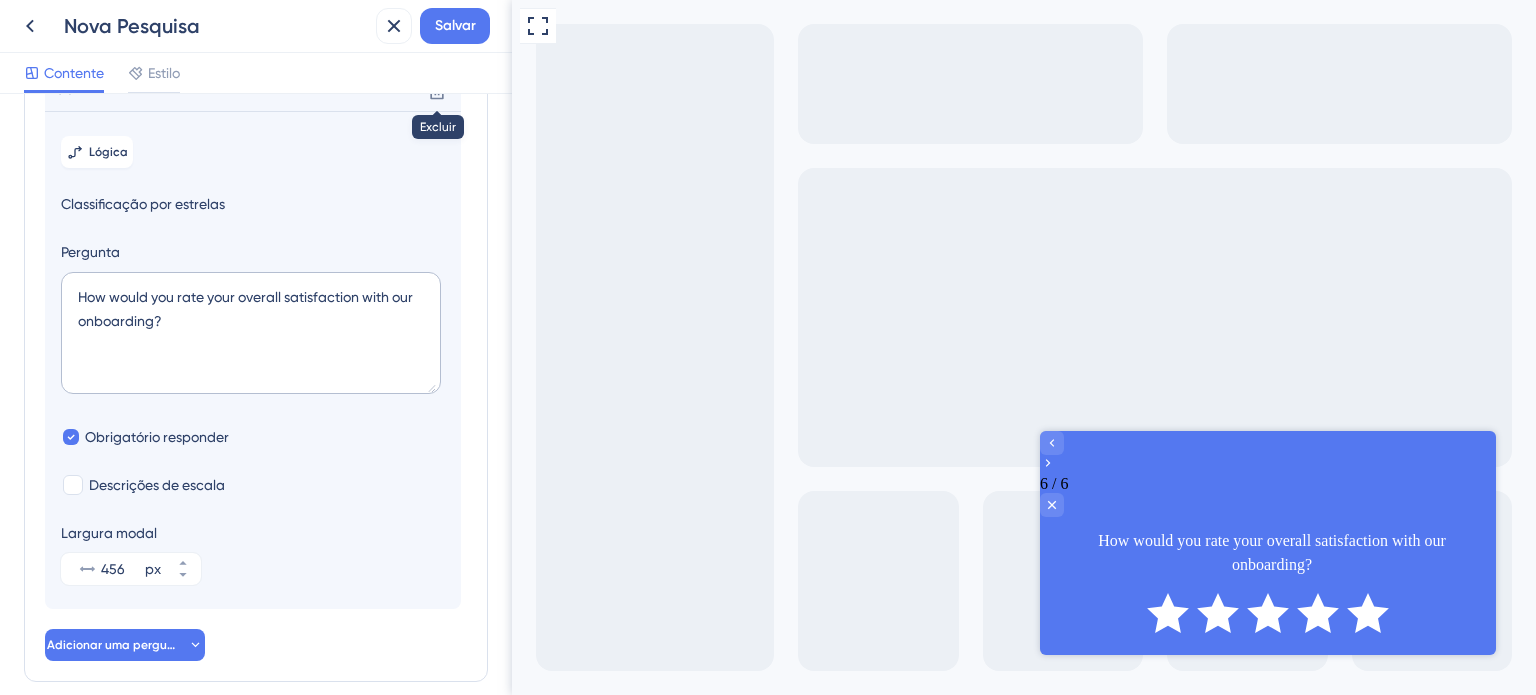 drag, startPoint x: 71, startPoint y: 511, endPoint x: 85, endPoint y: 526, distance: 20.518284 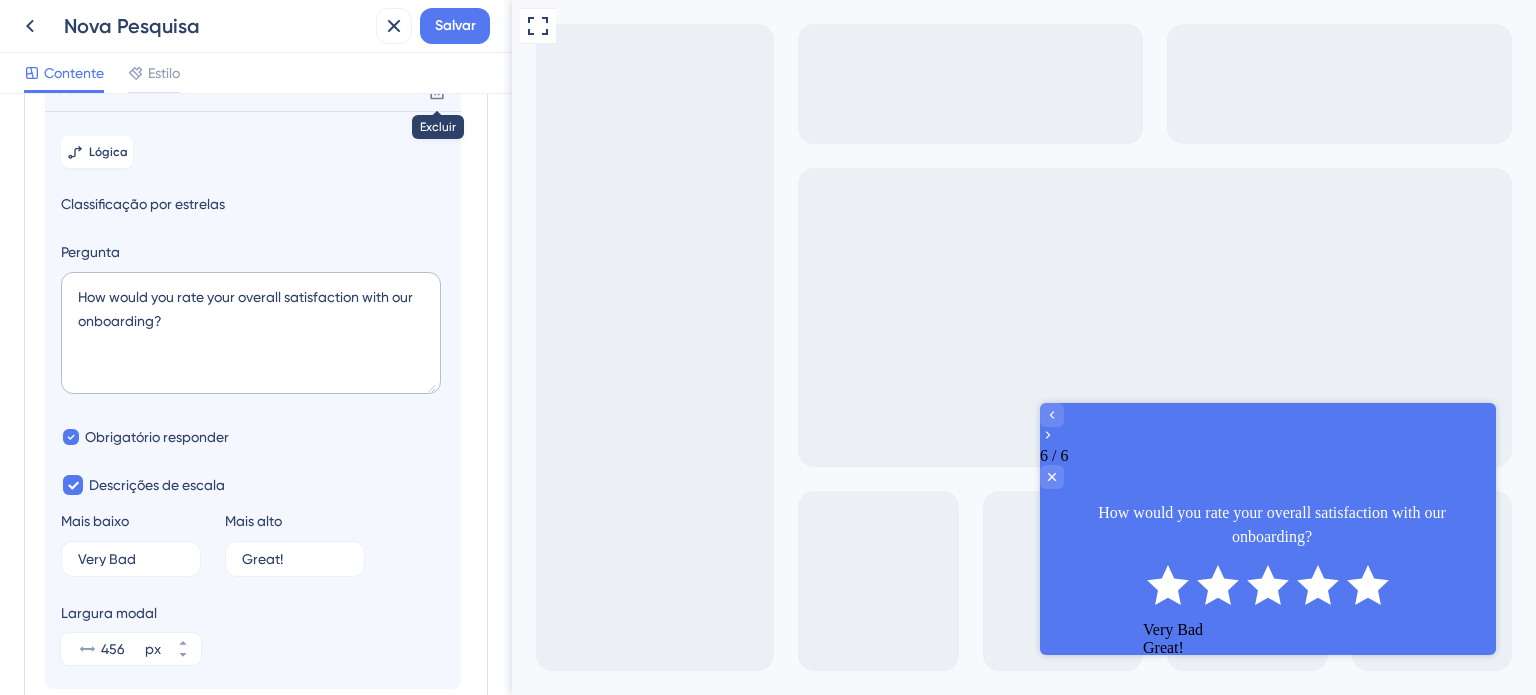 click 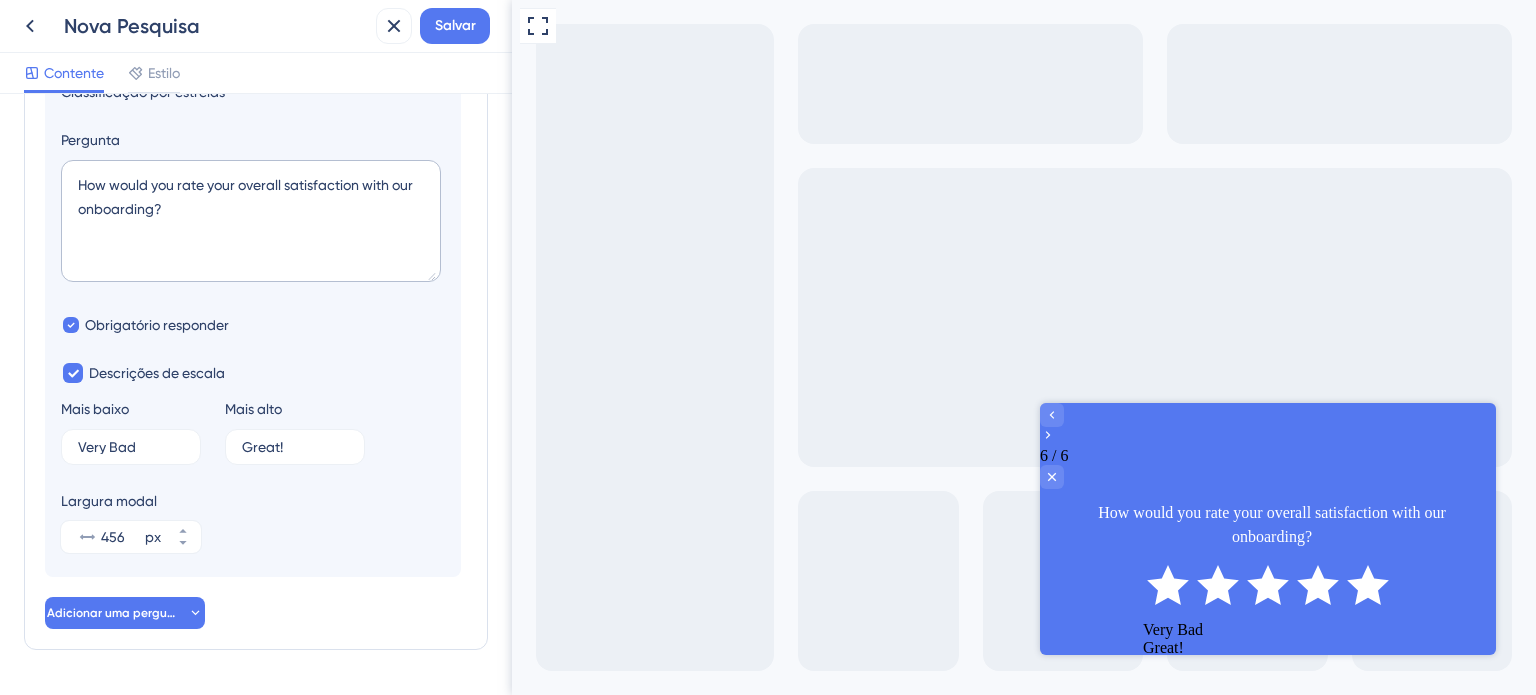 scroll, scrollTop: 613, scrollLeft: 0, axis: vertical 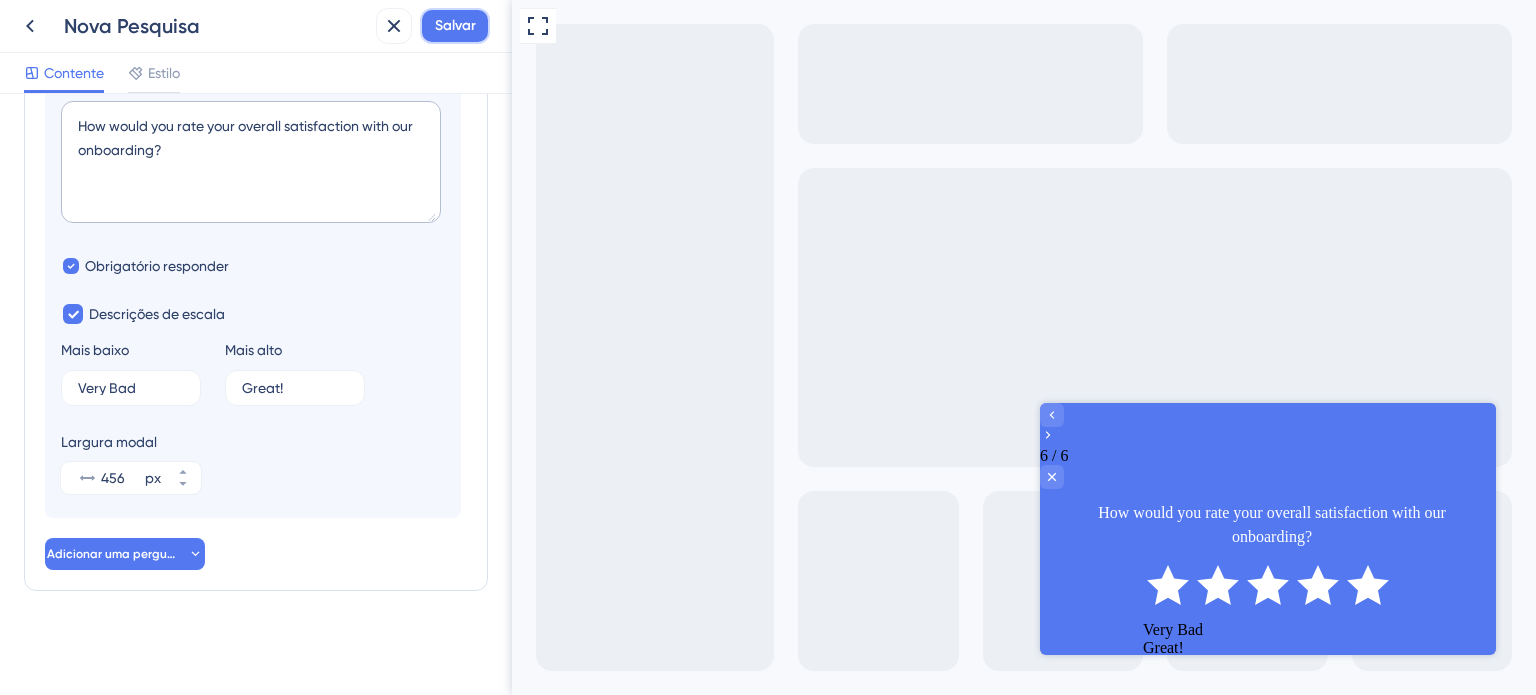 click on "Salvar" at bounding box center [455, 25] 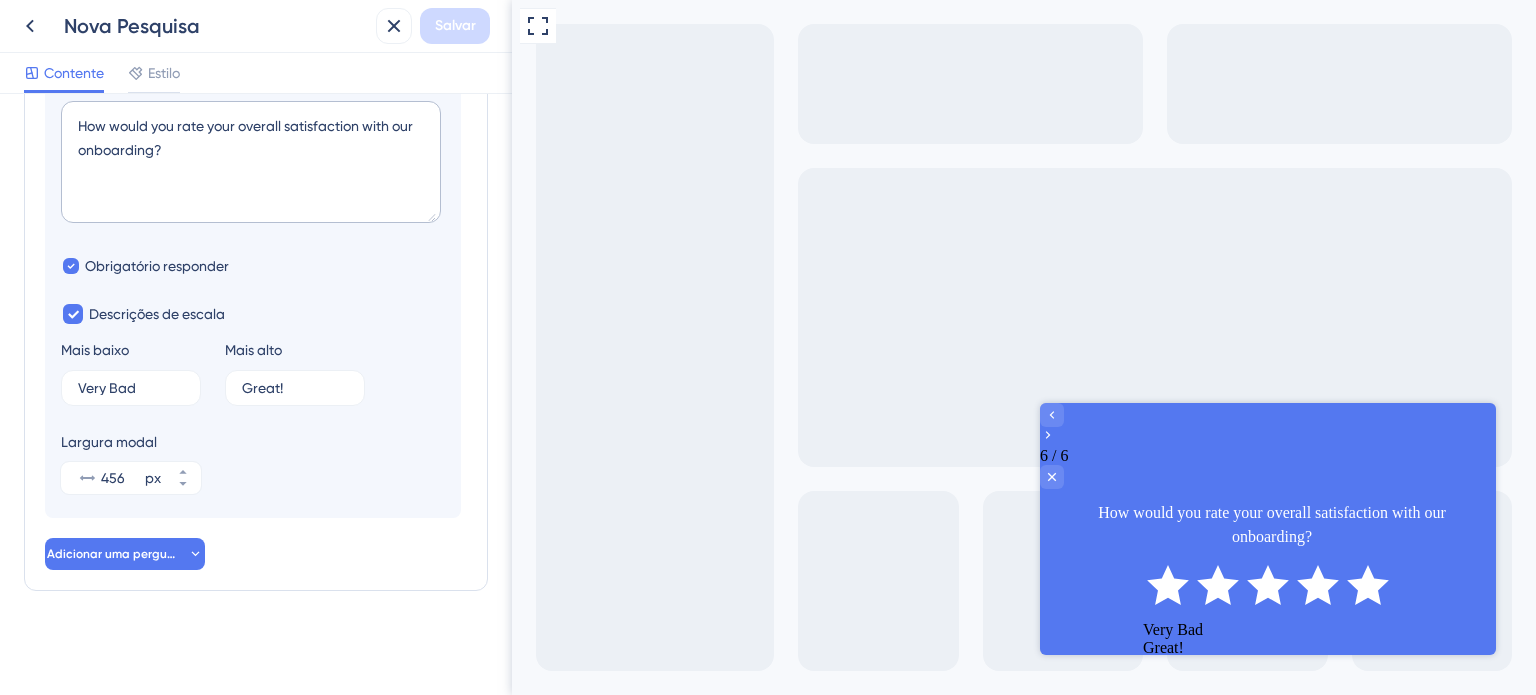 click 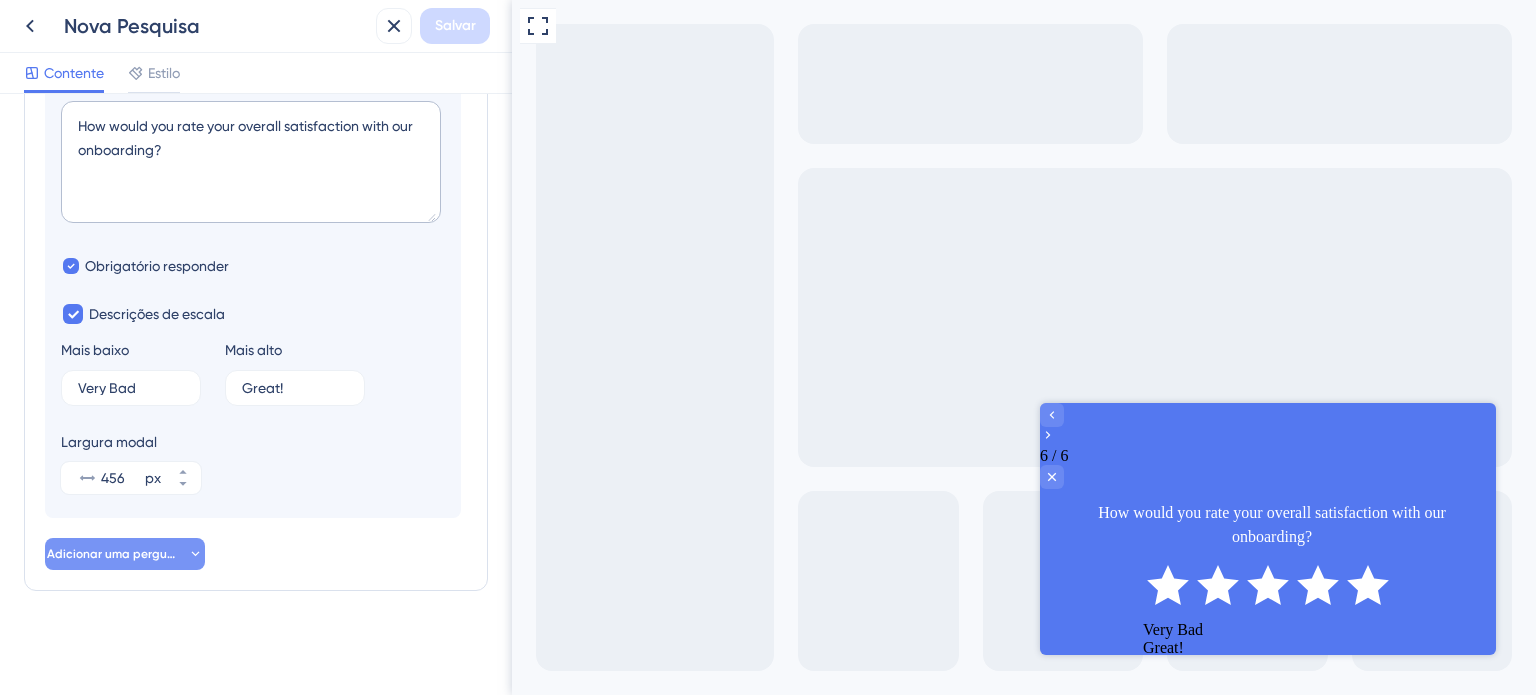 click on "Adicionar uma pergunta" at bounding box center (125, 554) 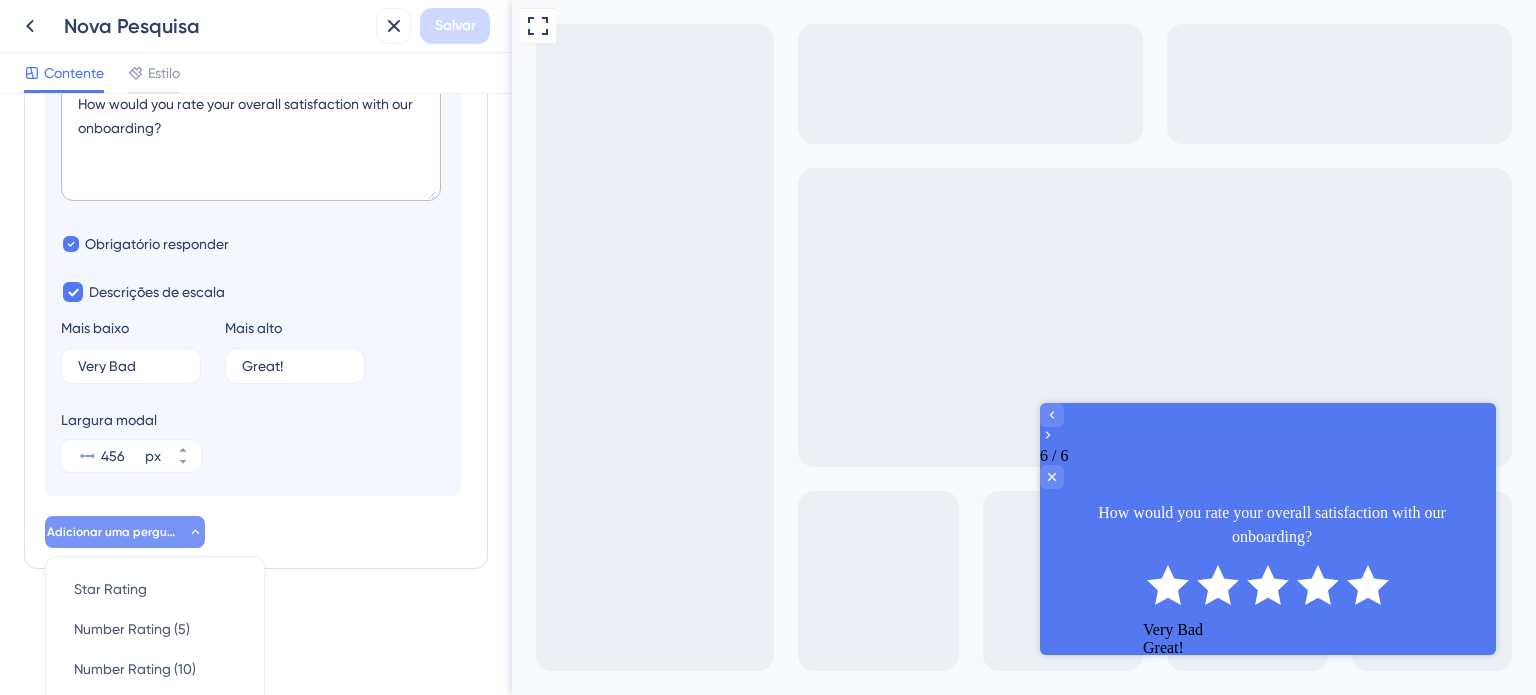 scroll, scrollTop: 922, scrollLeft: 0, axis: vertical 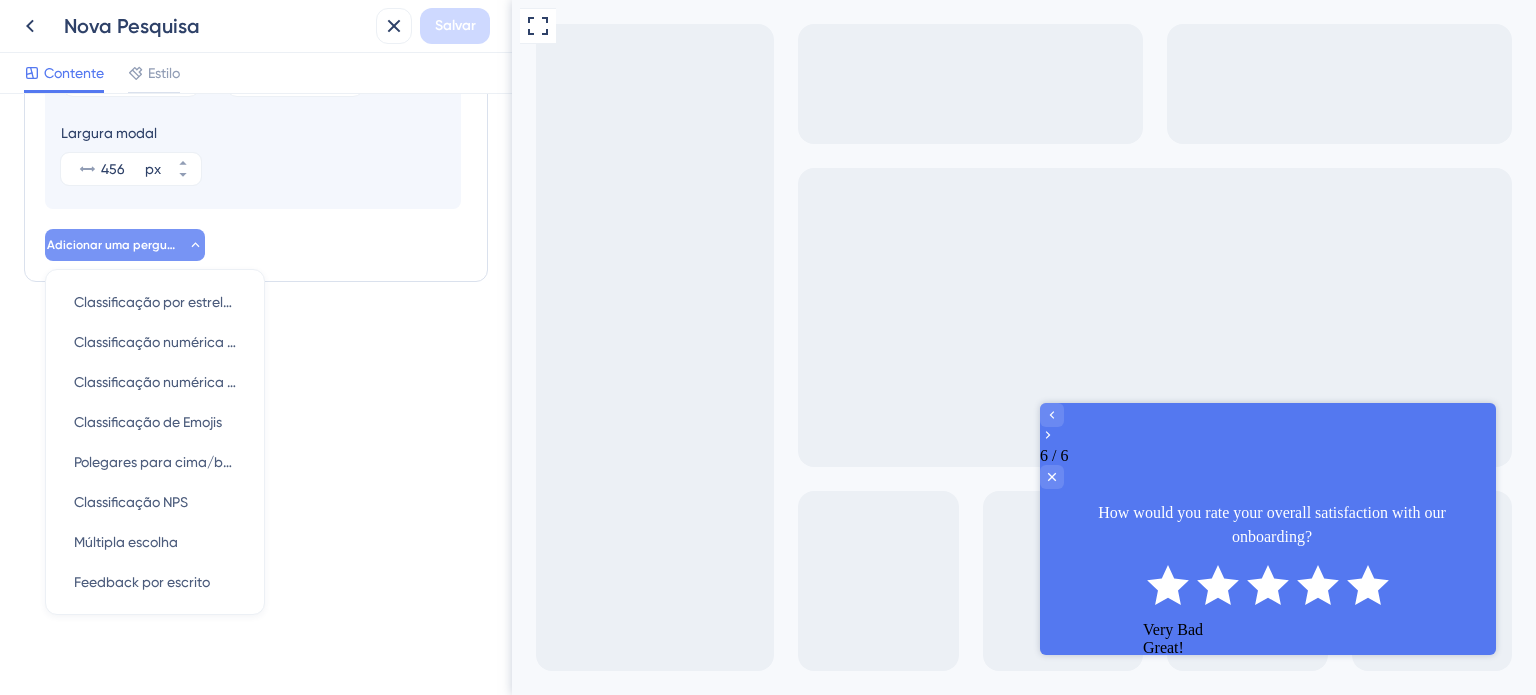 click on "Adicionar uma pergunta" at bounding box center [117, 245] 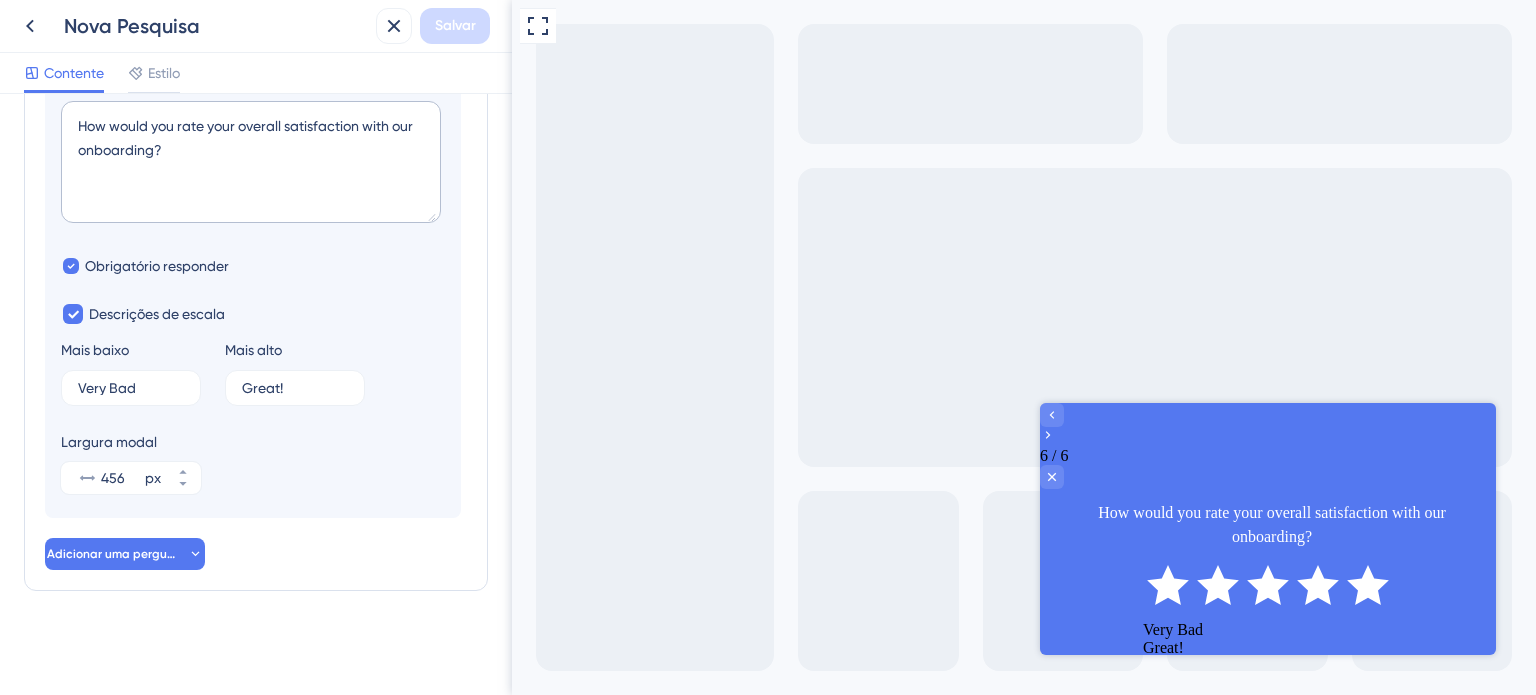 scroll, scrollTop: 613, scrollLeft: 0, axis: vertical 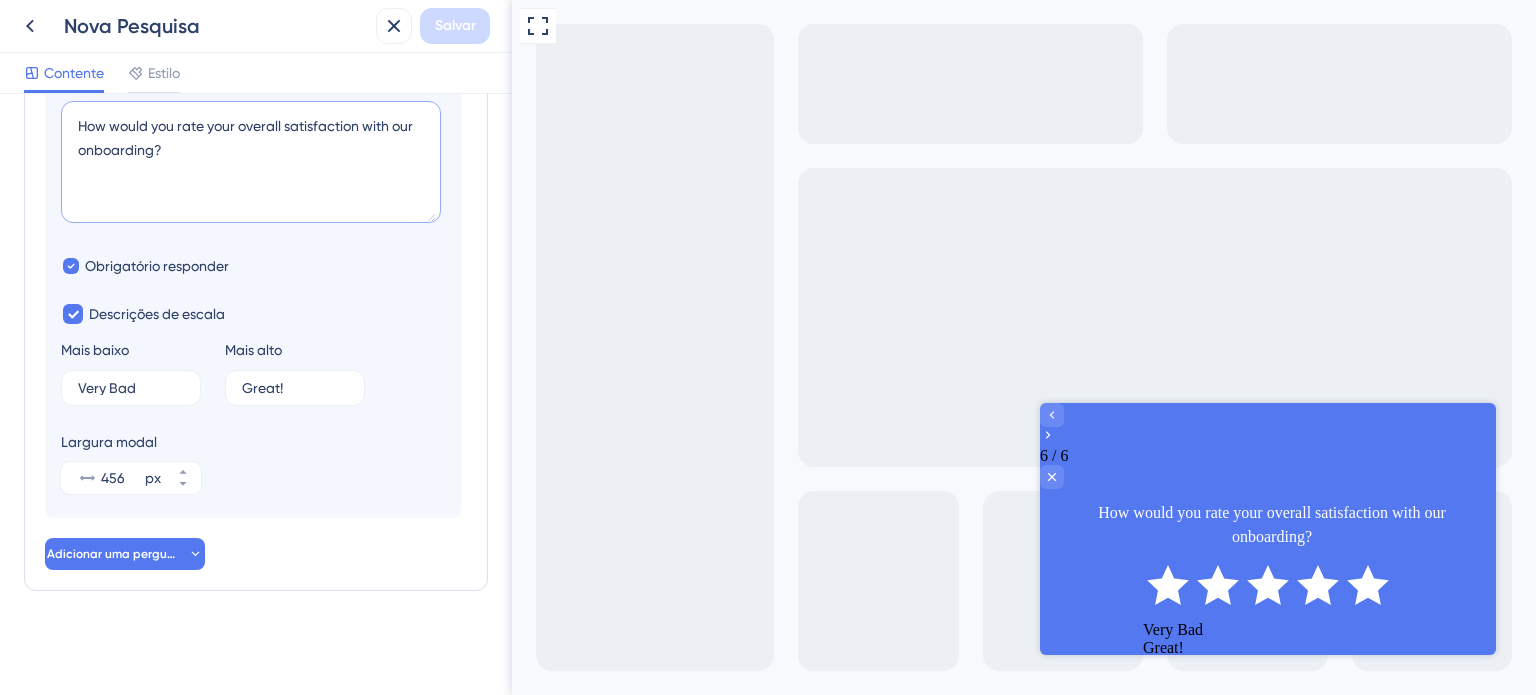 drag, startPoint x: 78, startPoint y: 128, endPoint x: 397, endPoint y: 176, distance: 322.59106 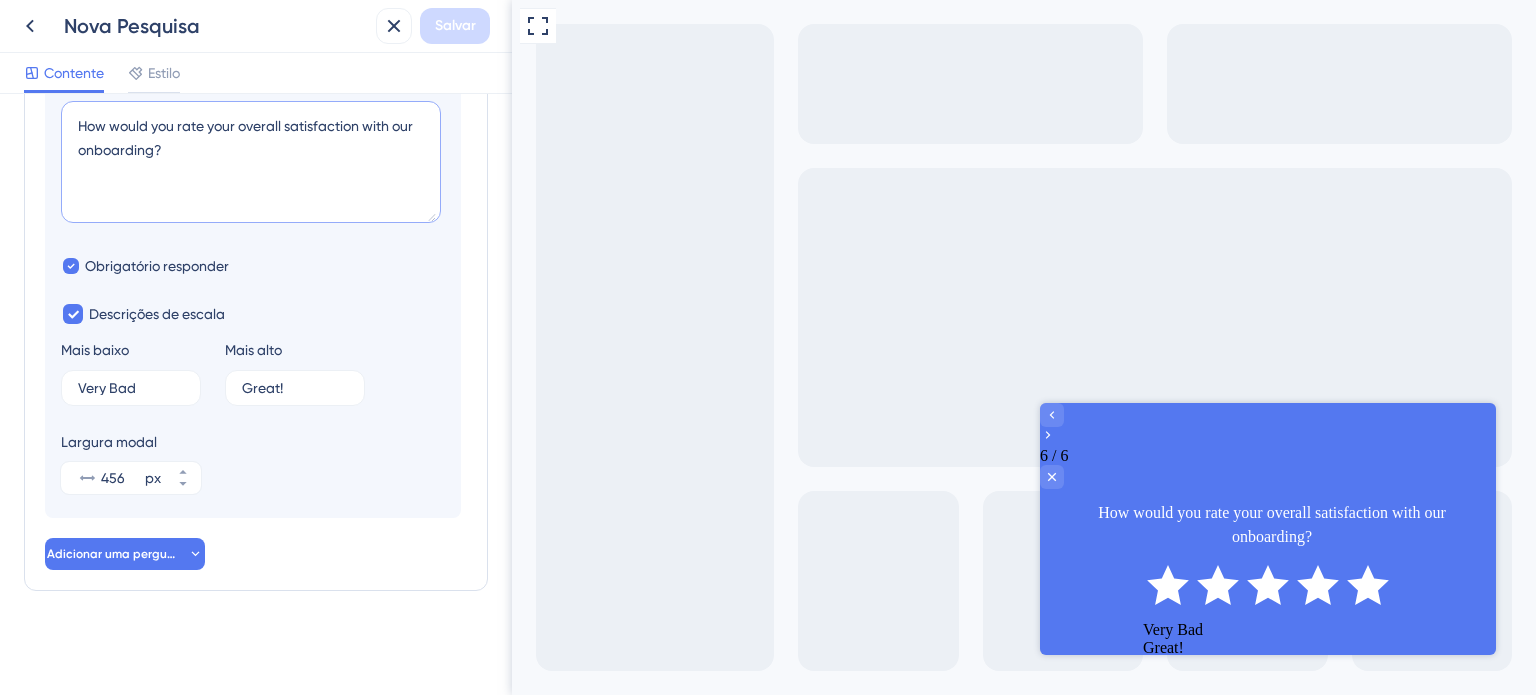 click on "How would you rate your overall satisfaction with our onboarding?" at bounding box center (251, 162) 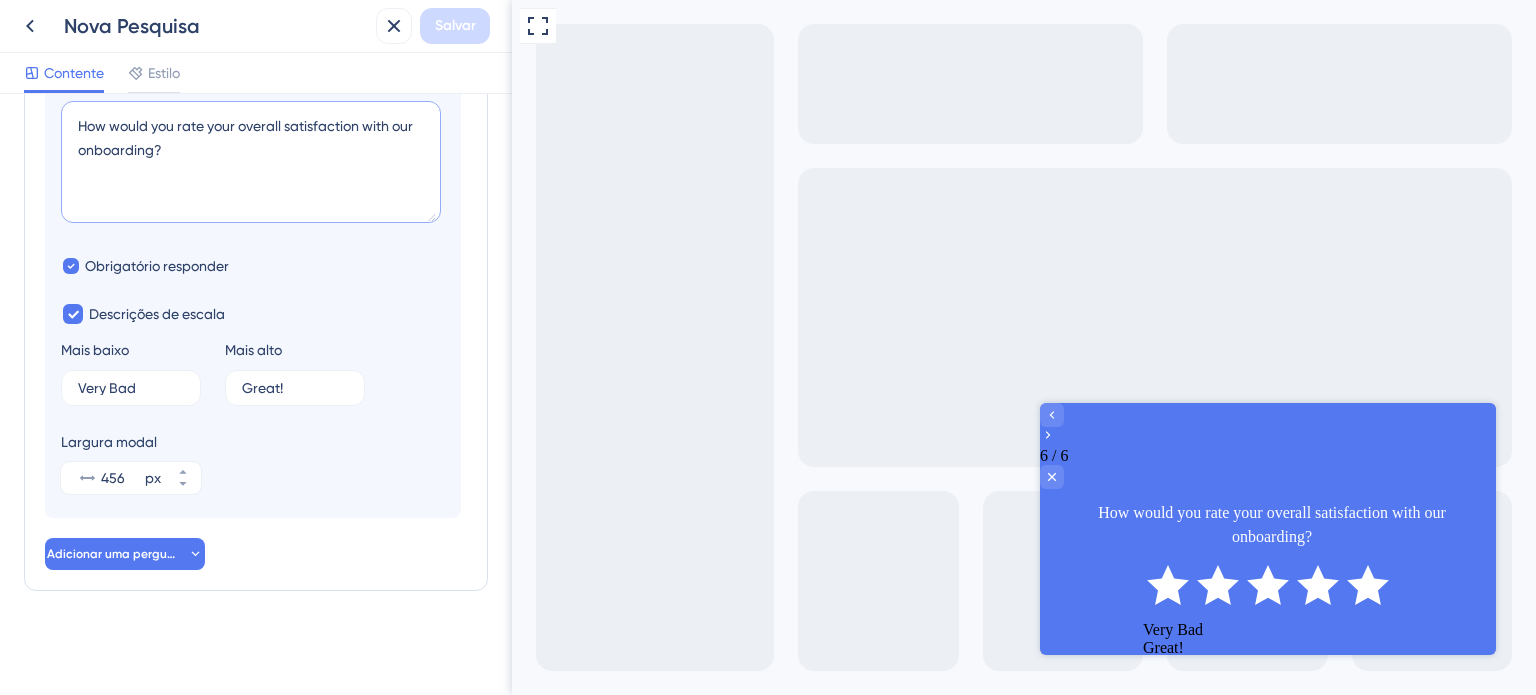 click on "How would you rate your overall satisfaction with our onboarding?" at bounding box center (251, 162) 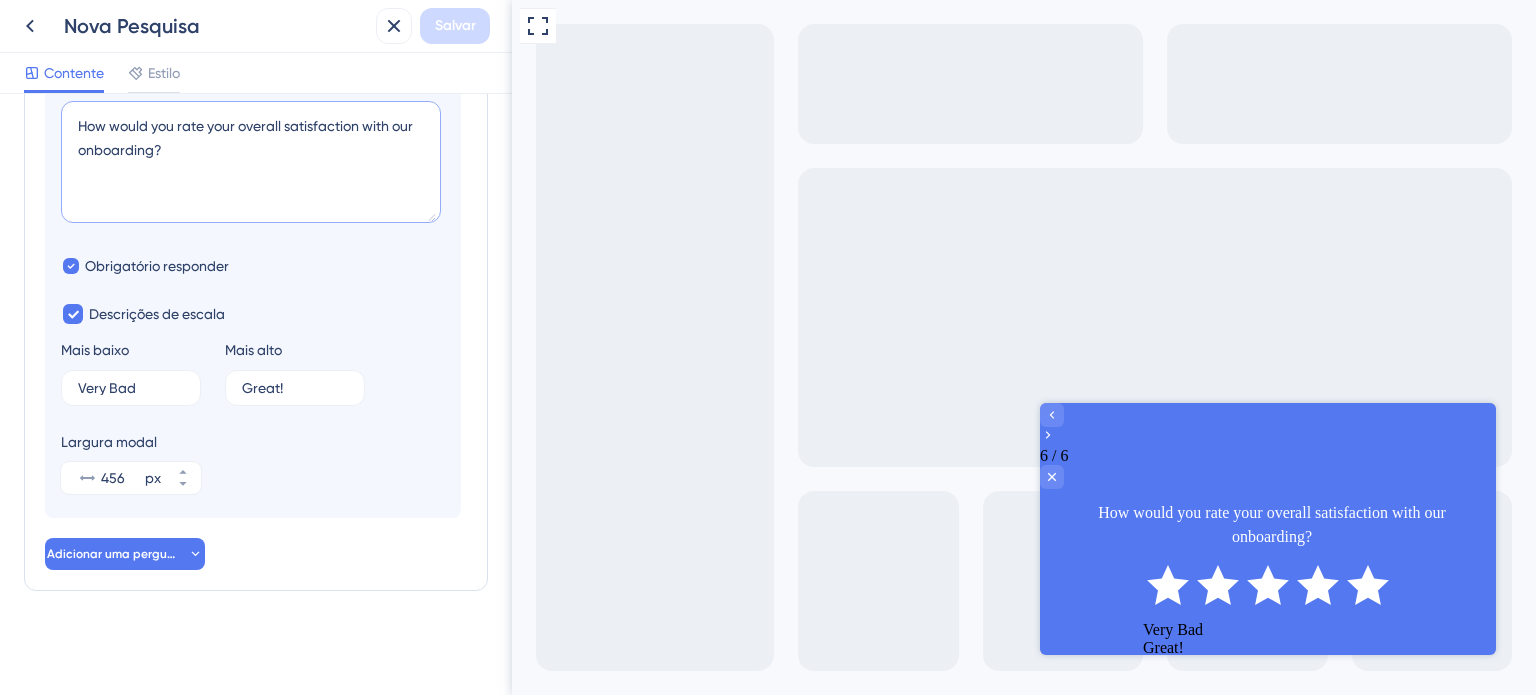 click on "How would you rate your overall satisfaction with our onboarding?" at bounding box center (251, 162) 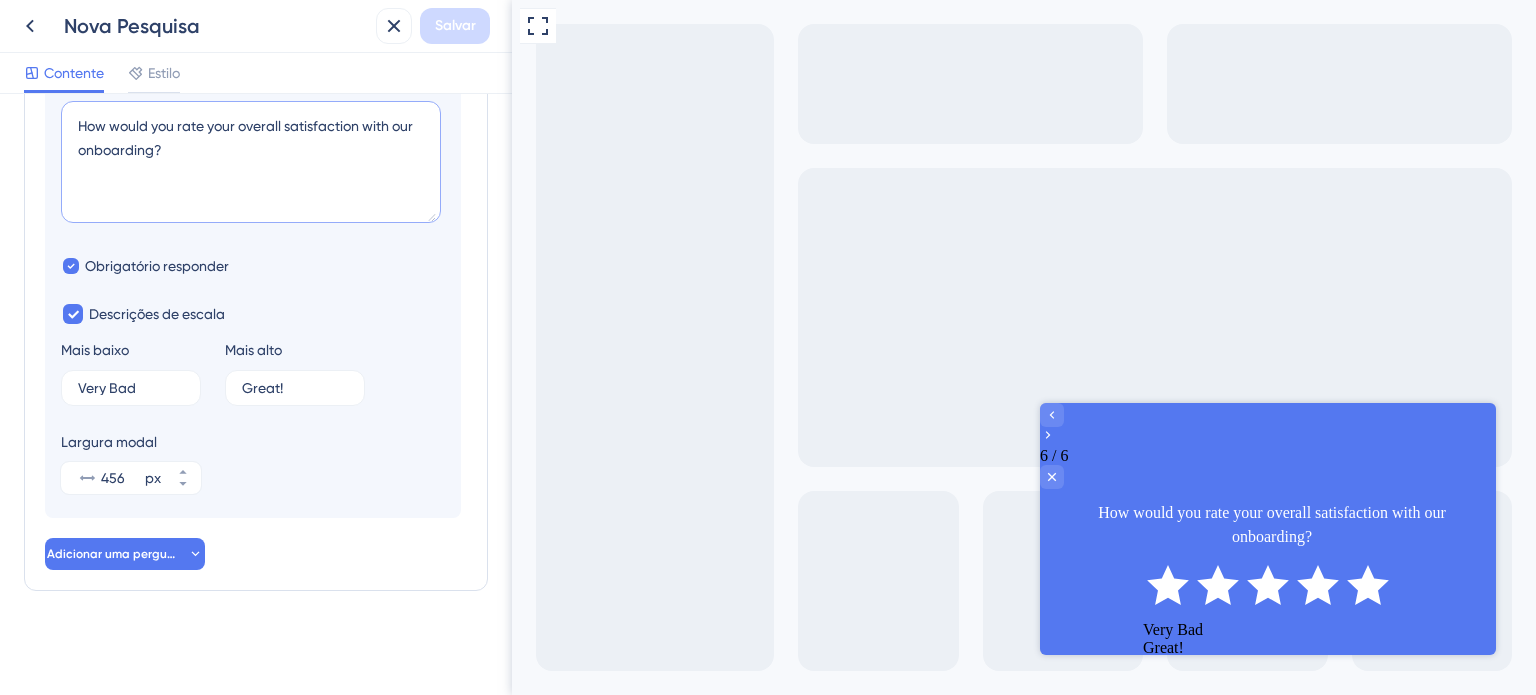 drag, startPoint x: 81, startPoint y: 127, endPoint x: 495, endPoint y: 156, distance: 415.01447 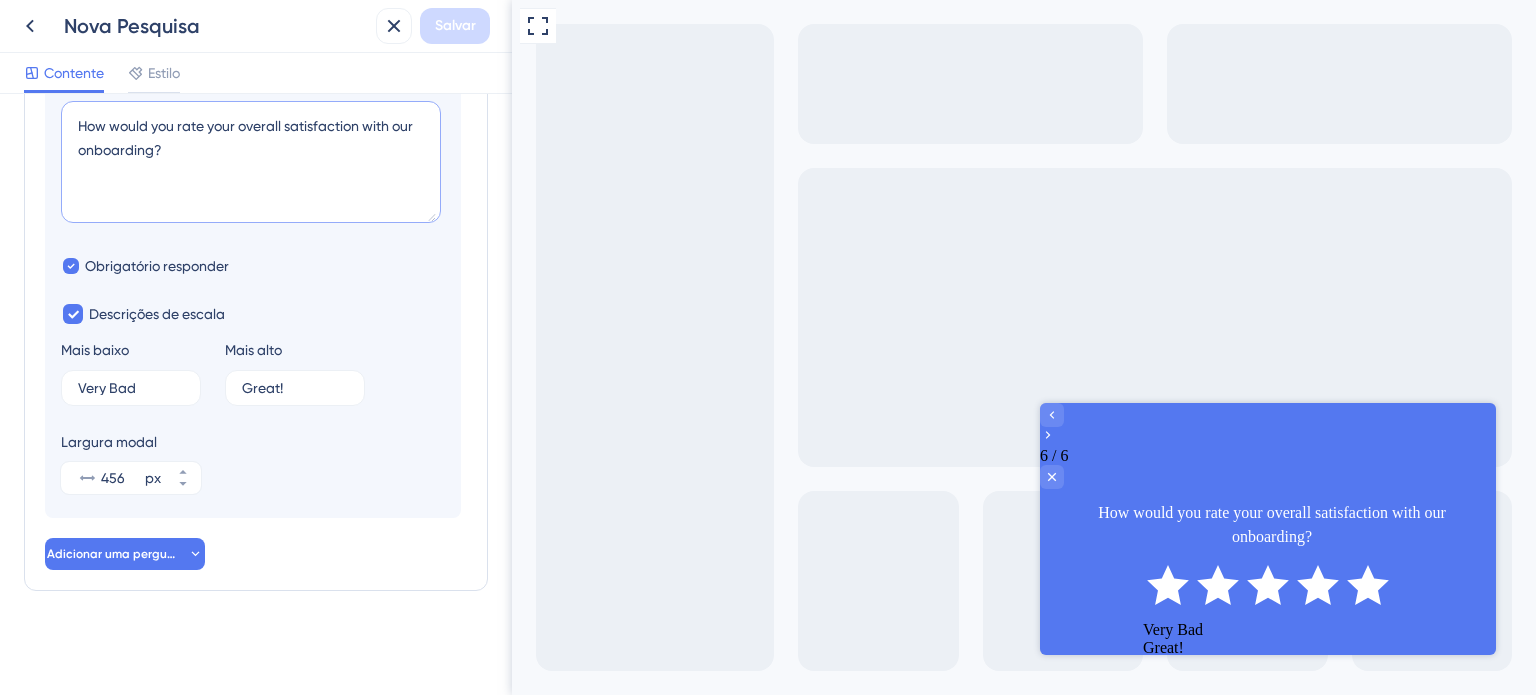 click on "Perguntas da Pesquisa Adicione perguntas à sua pesquisa e edite-as abaixo.    Saiba mais Quão satisfeito você está com nossa experiência de integração? Please rate the performance of this feature on a scale of 1 to 10. Como você classificaria sua satisfação geral com nossa integração? Você achou isso útil? Como você classificaria sua satisfação geral com nossa integração? Excluir Lógica Classificação por estrelas Pergunta How would you rate your overall satisfaction with our onboarding? Obrigatório responder Descrições de escala Mais baixo Very Bad 4 Mais alto Great! 6 Largura modal 456 px Adicionar uma pergunta" at bounding box center (256, 394) 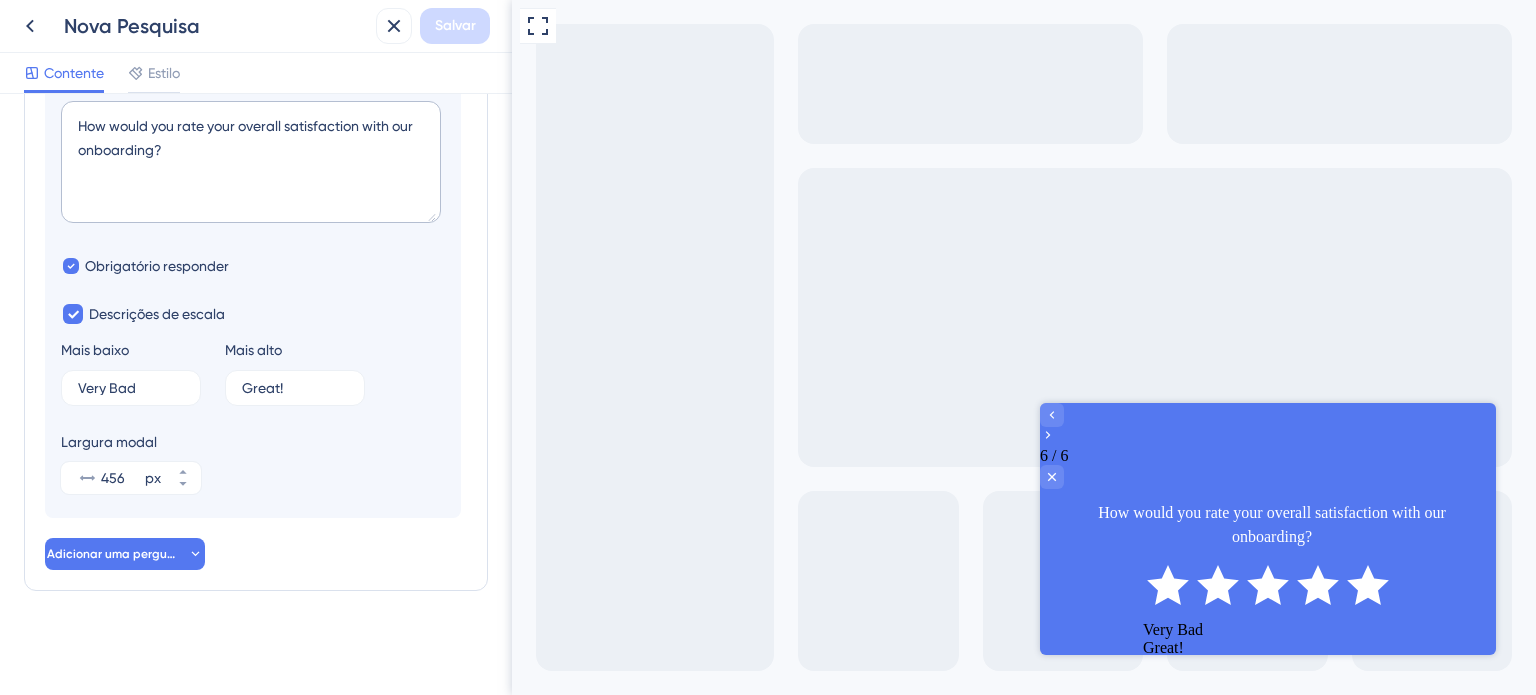 click 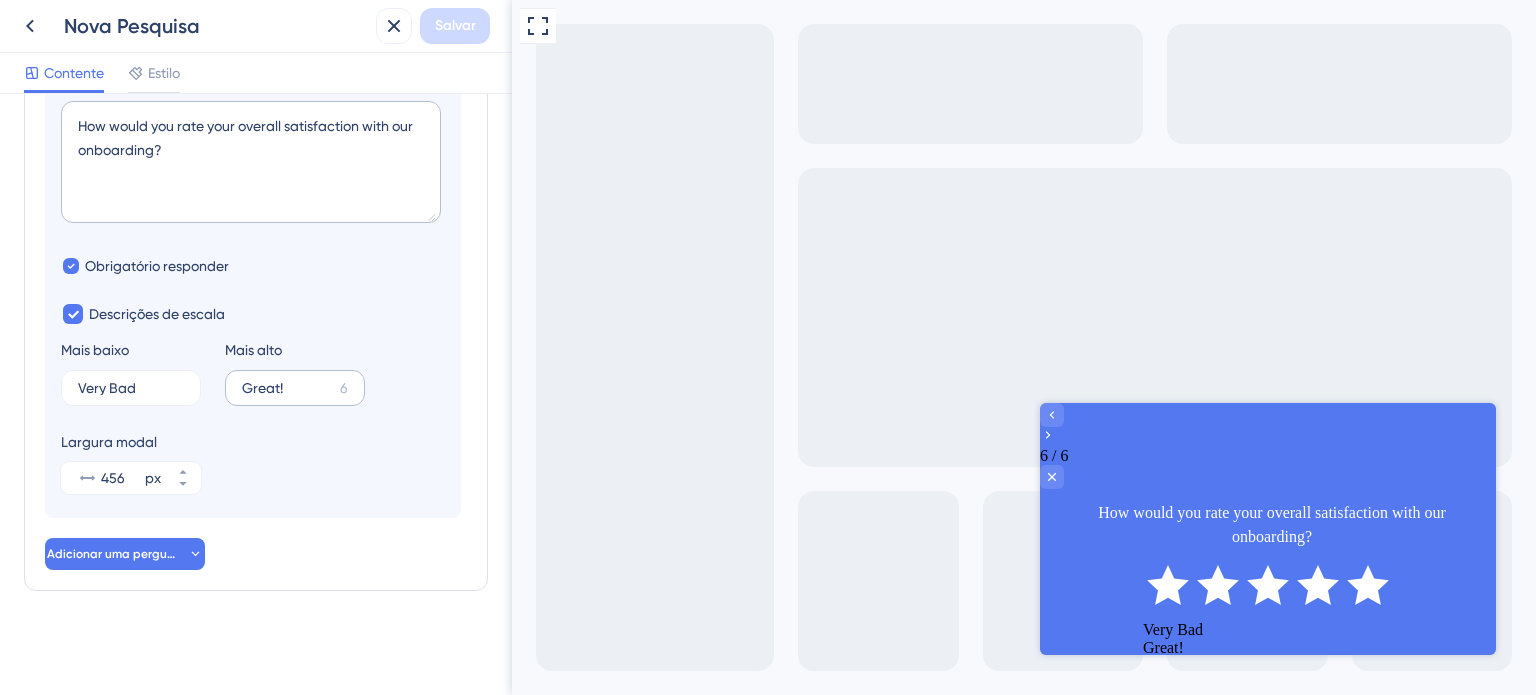 click on "Great! 6" at bounding box center [295, 388] 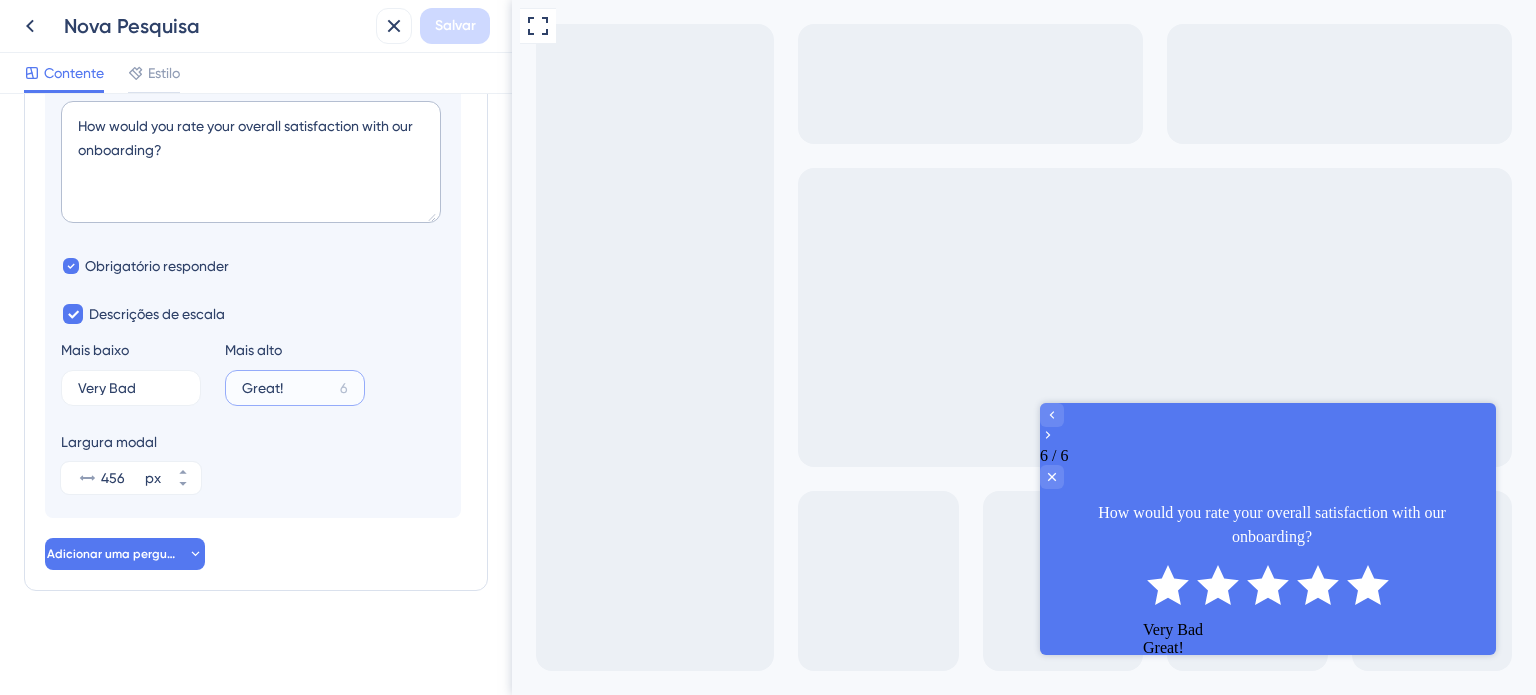 click on "Great!" at bounding box center (287, 388) 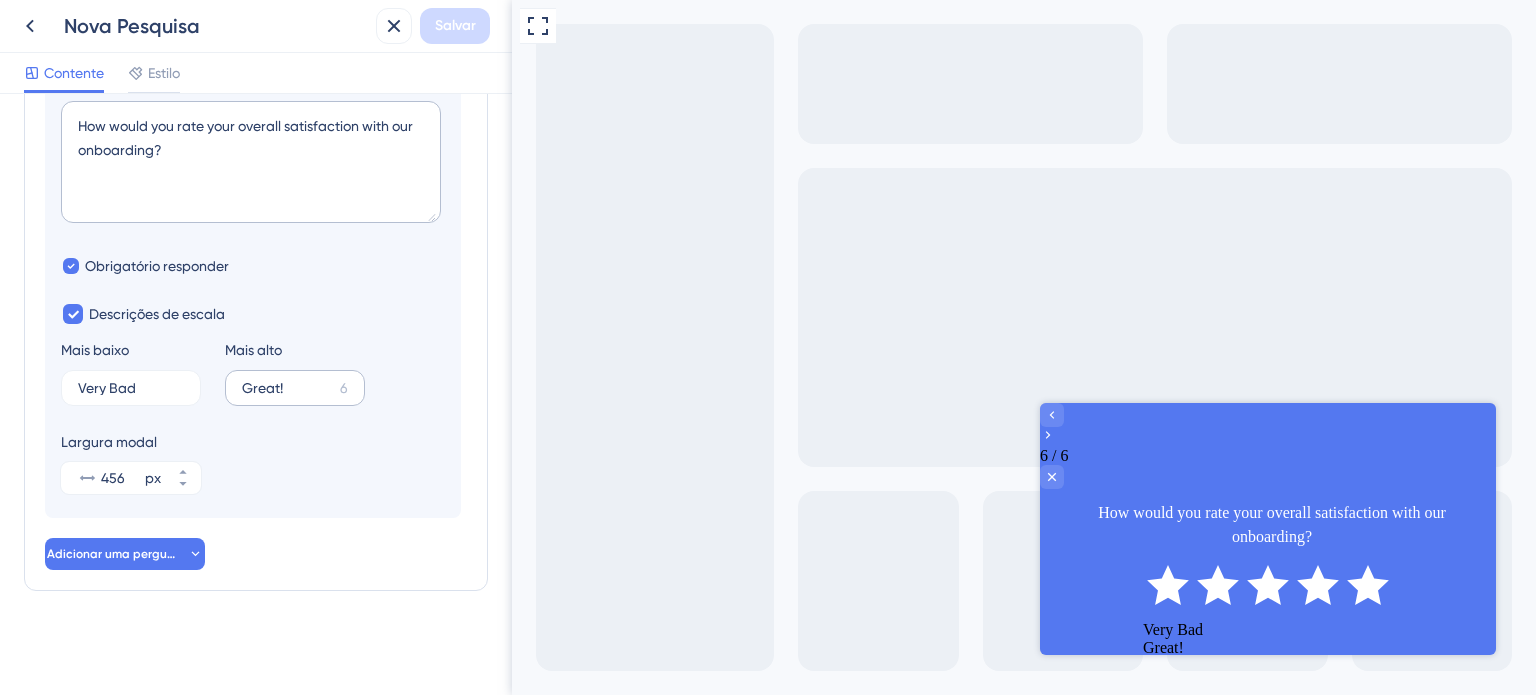 click on "6" at bounding box center (344, 388) 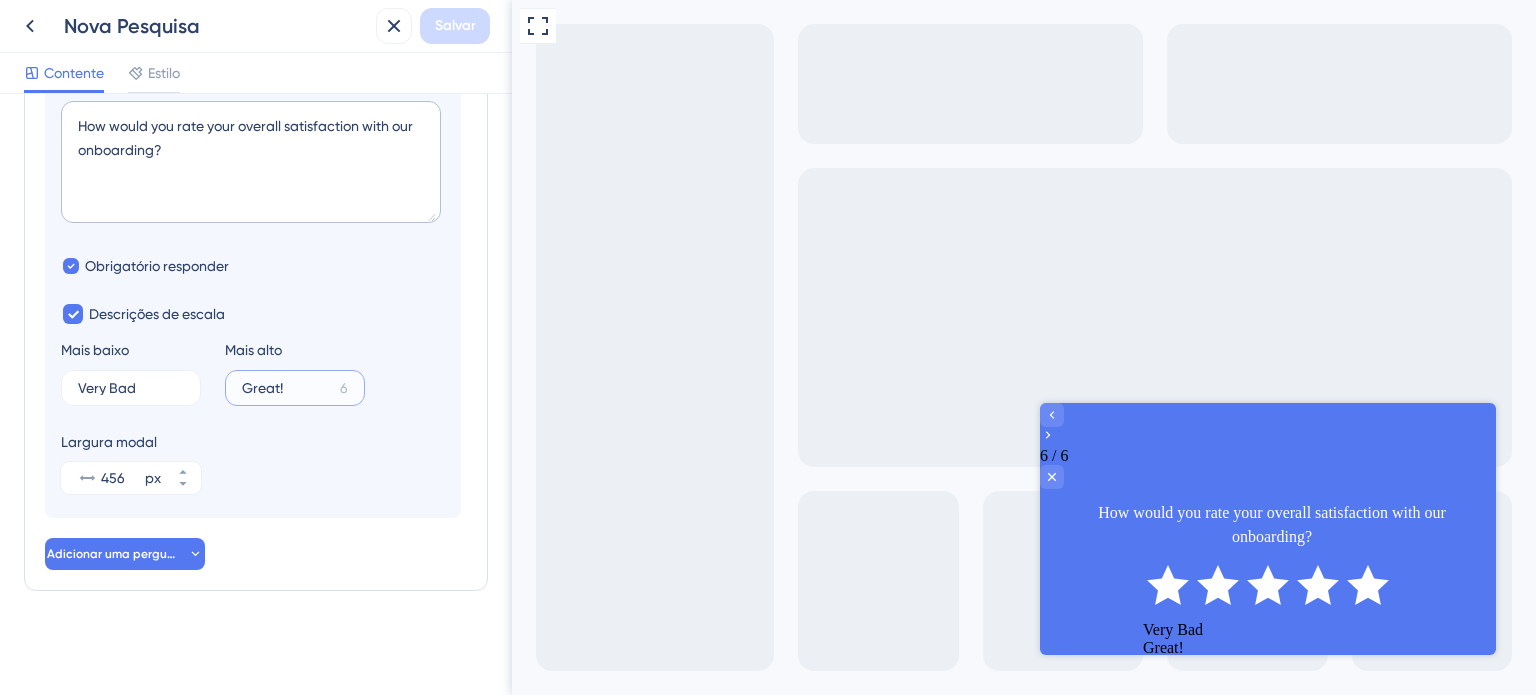 click on "Great!" at bounding box center [287, 388] 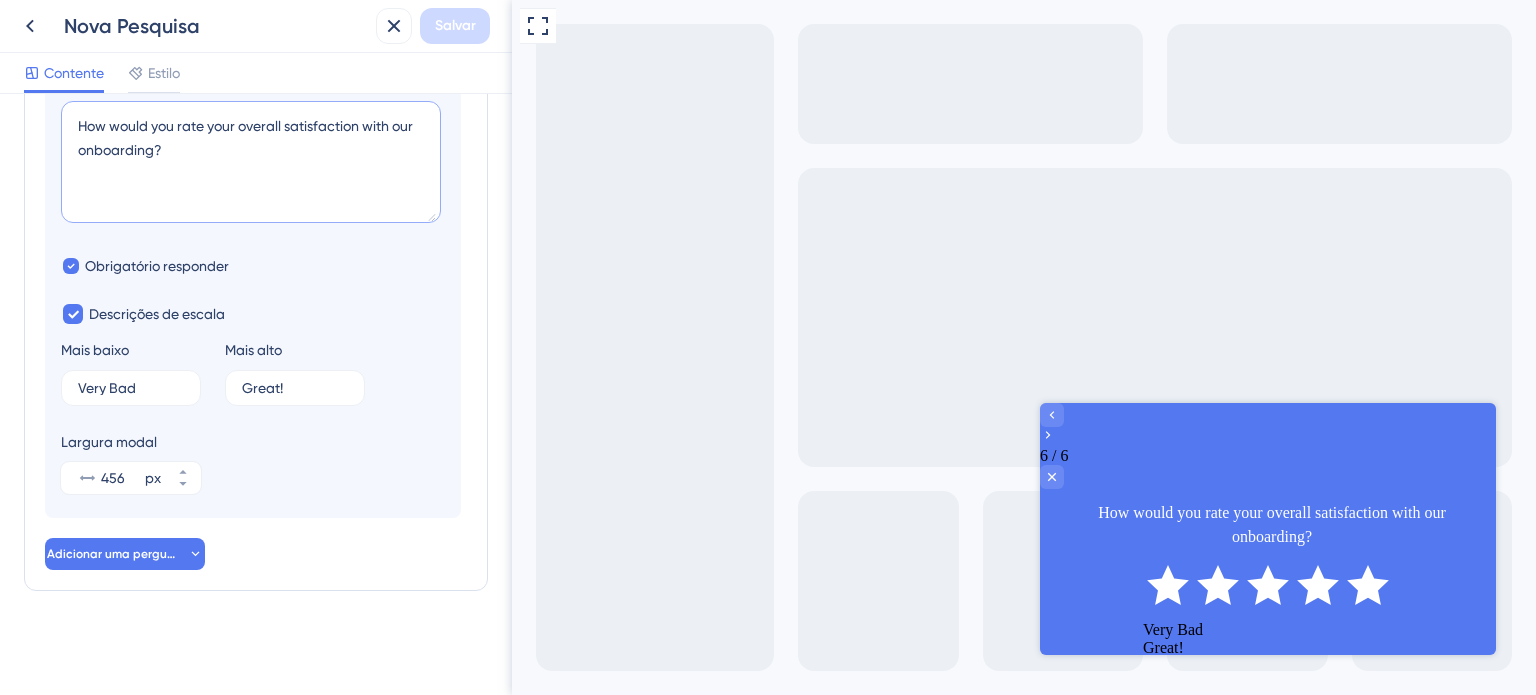 click on "How would you rate your overall satisfaction with our onboarding?" at bounding box center [251, 162] 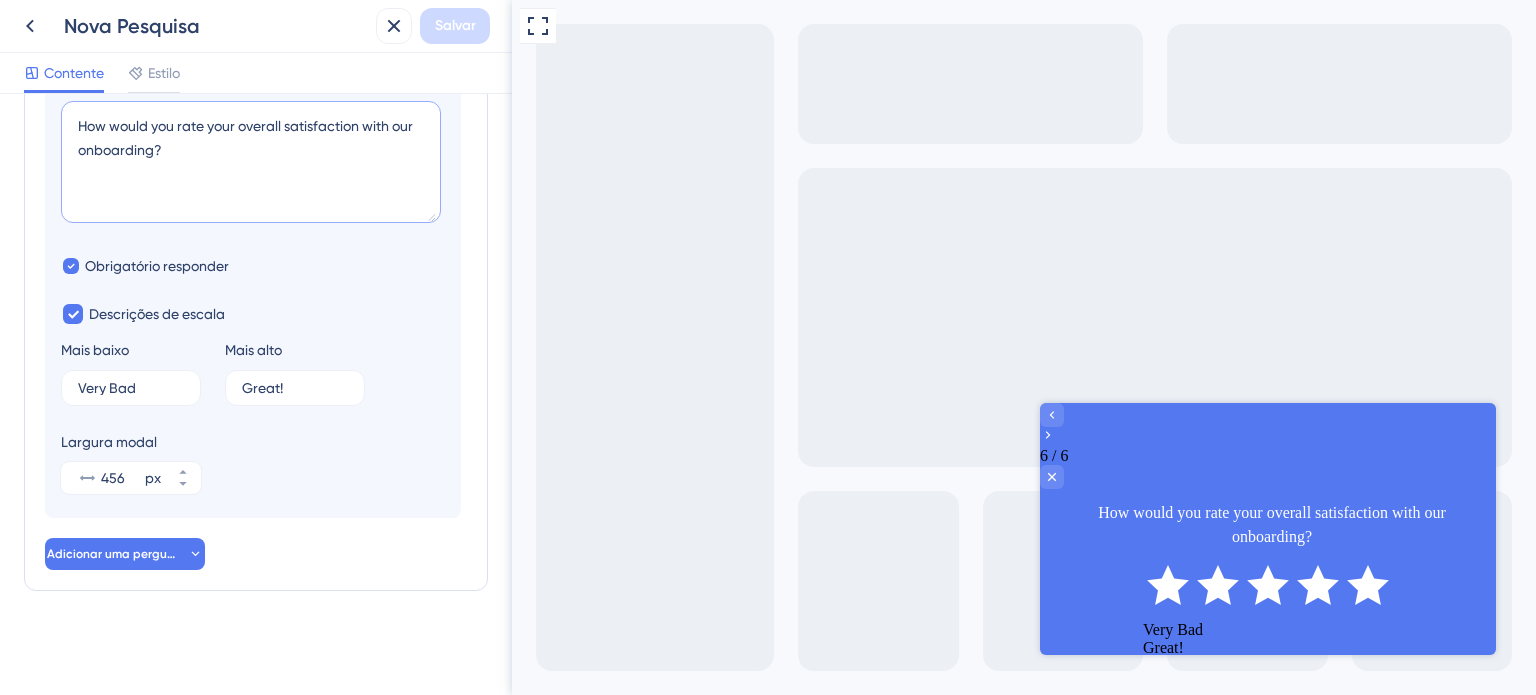 drag, startPoint x: 87, startPoint y: 131, endPoint x: 73, endPoint y: 139, distance: 16.124516 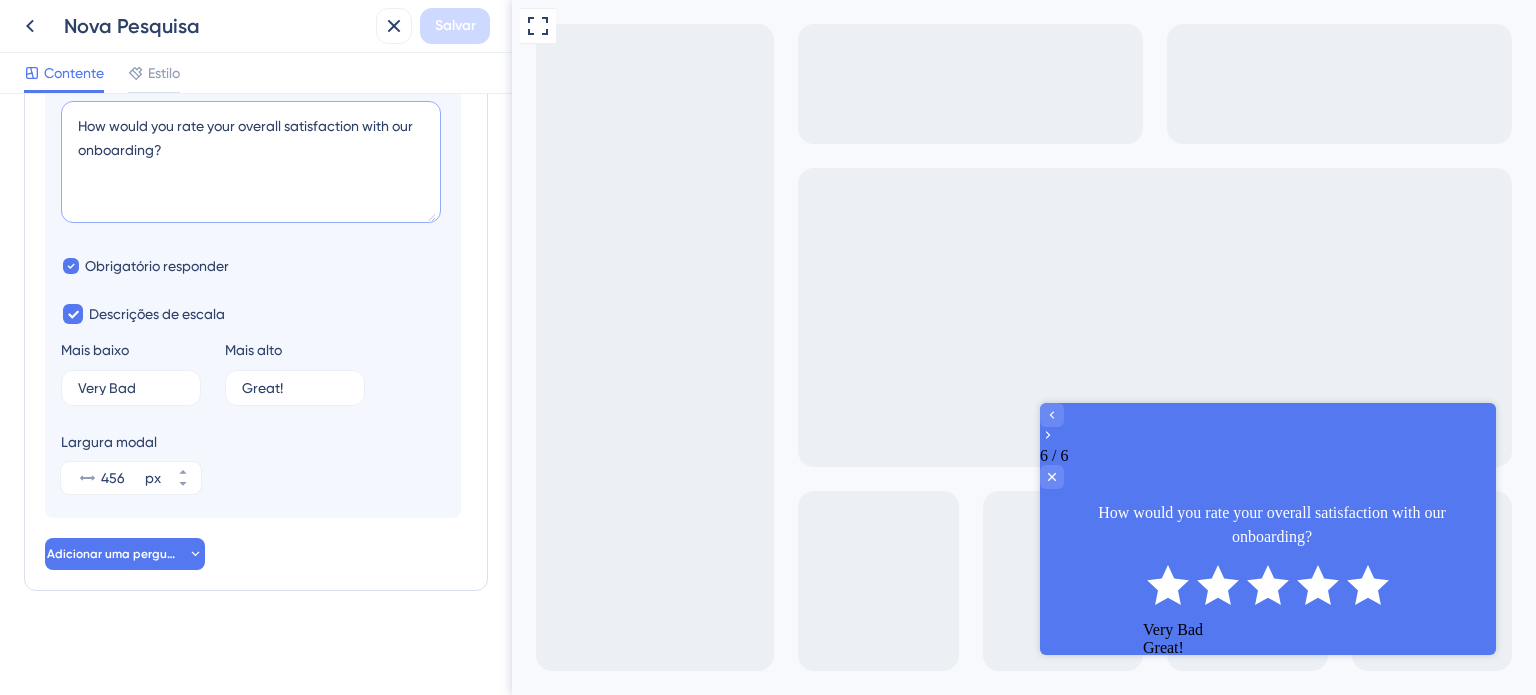 drag, startPoint x: 80, startPoint y: 159, endPoint x: 137, endPoint y: 185, distance: 62.649822 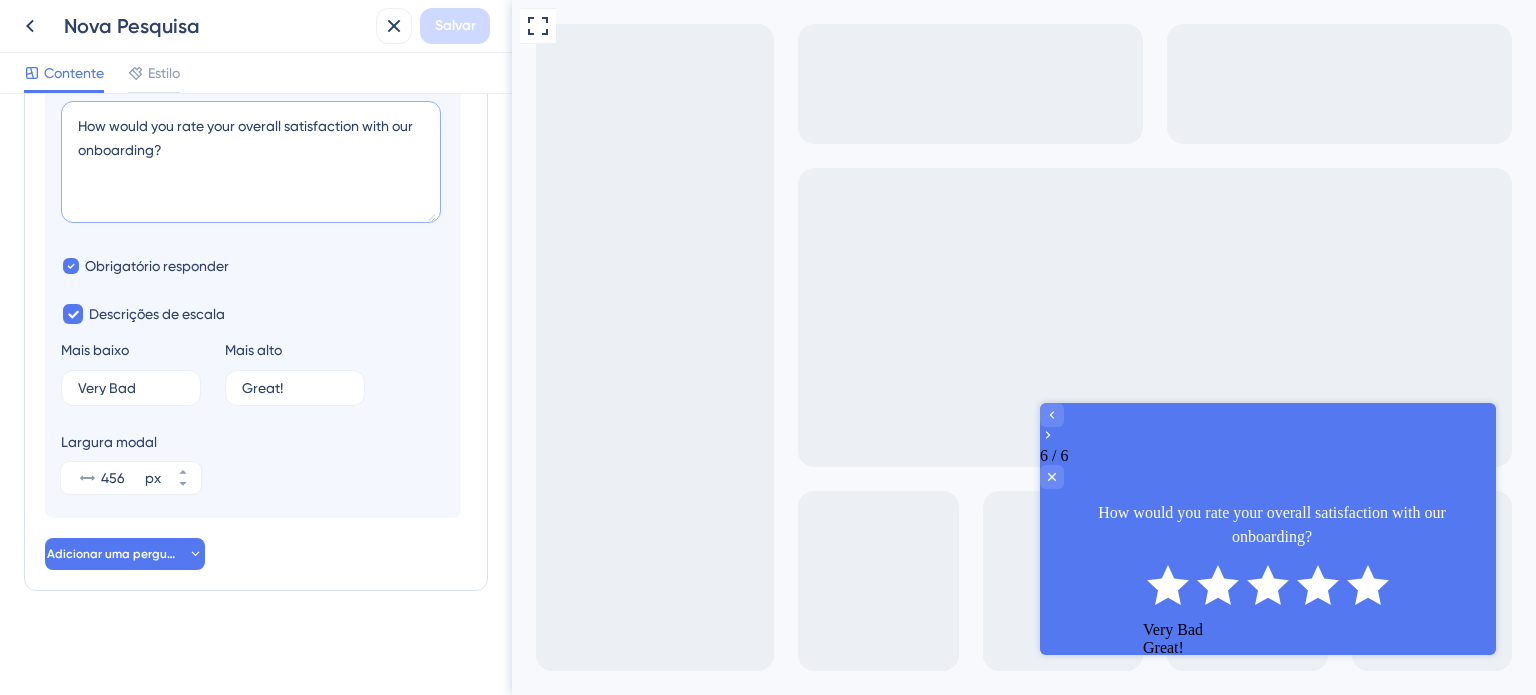 click on "How would you rate your overall satisfaction with our onboarding?" at bounding box center (251, 162) 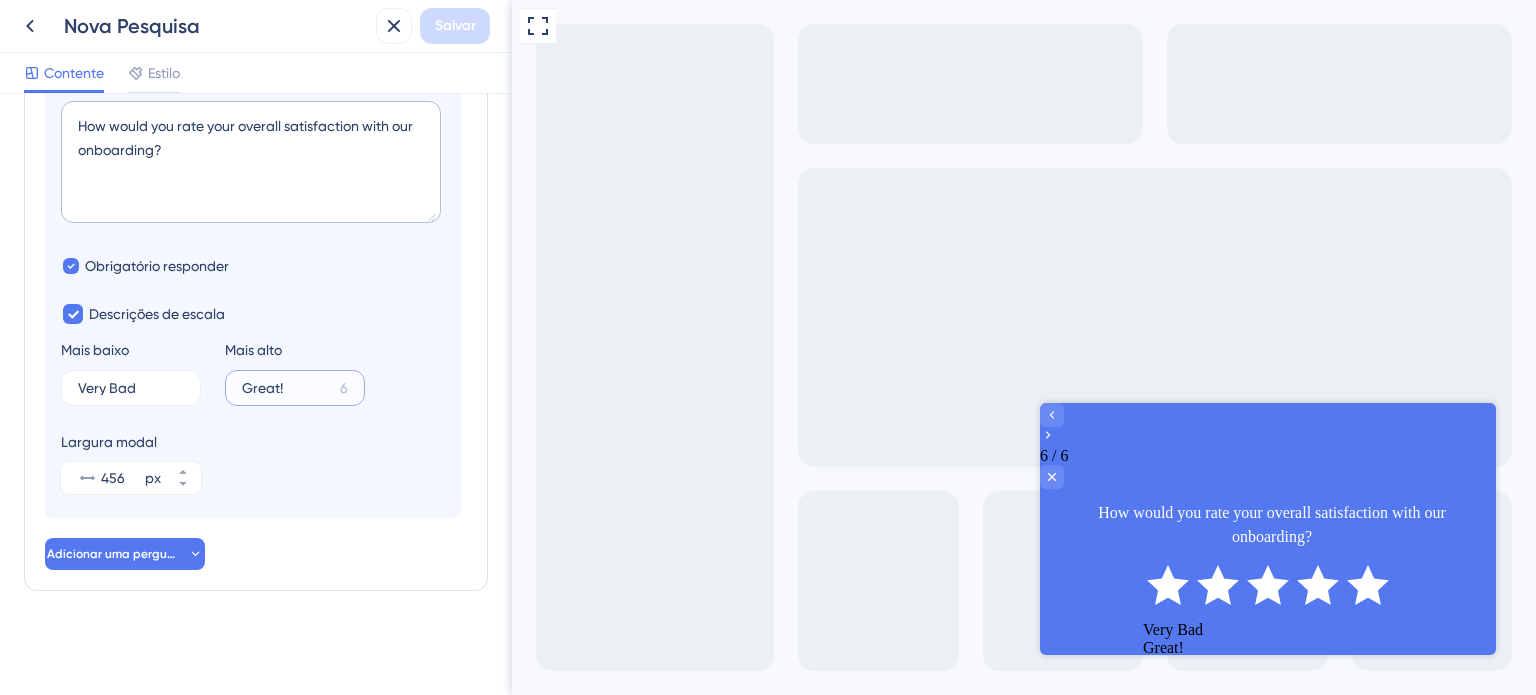 click on "Great!" at bounding box center [287, 388] 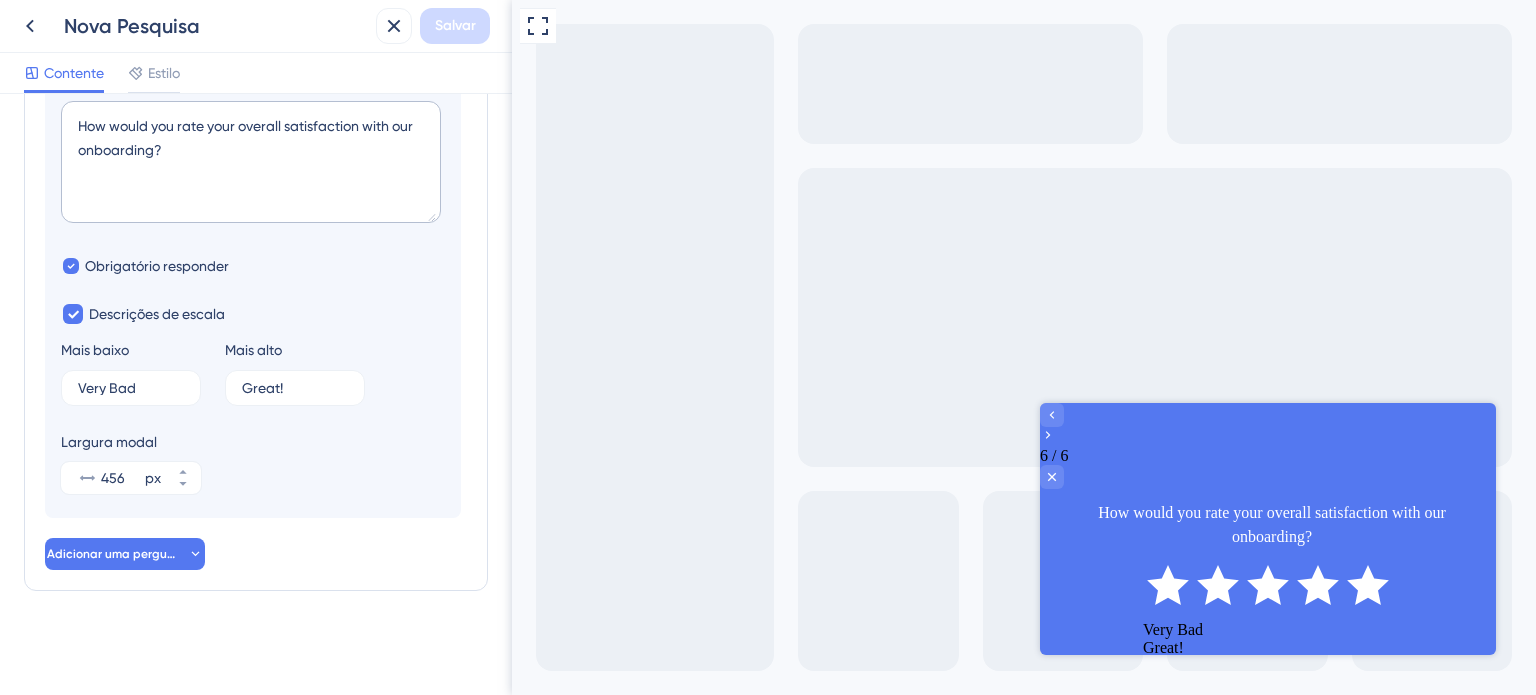 click 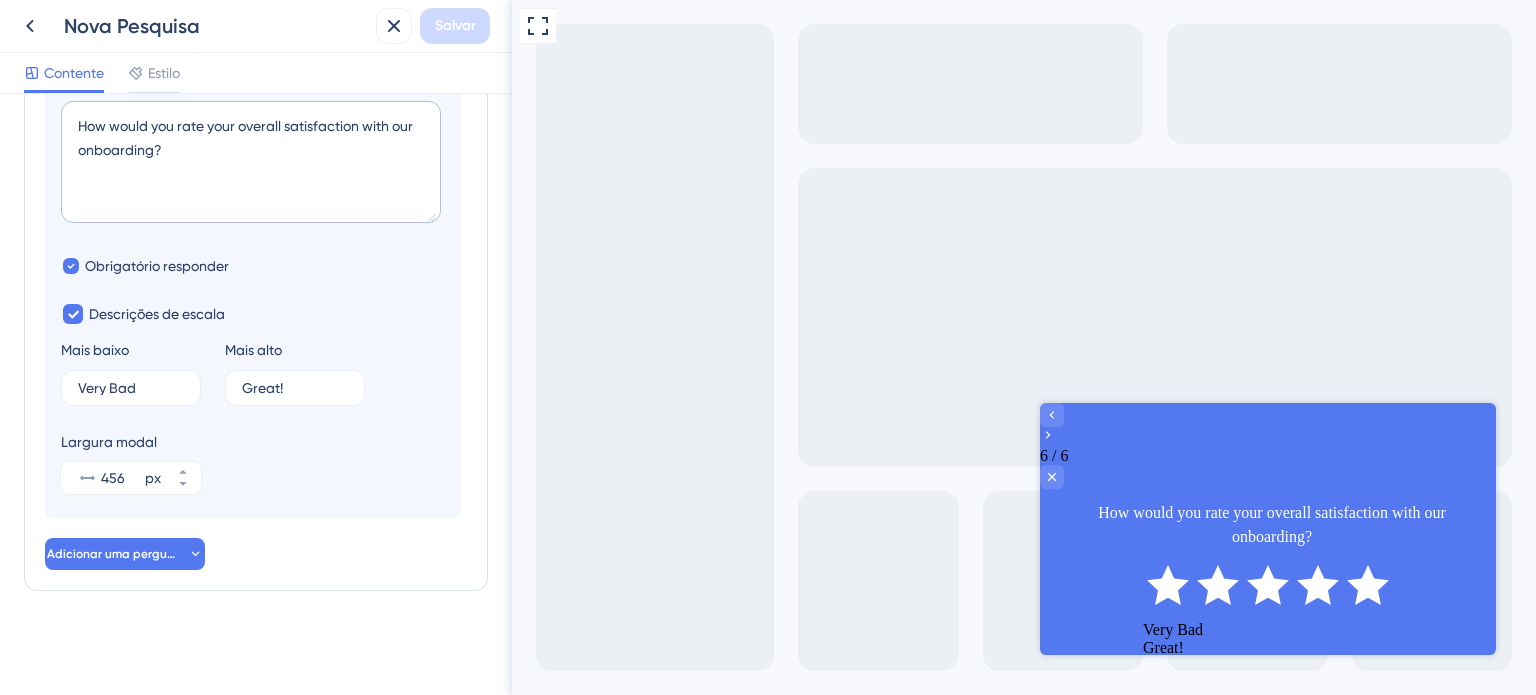 click on "Great!" at bounding box center [1268, 648] 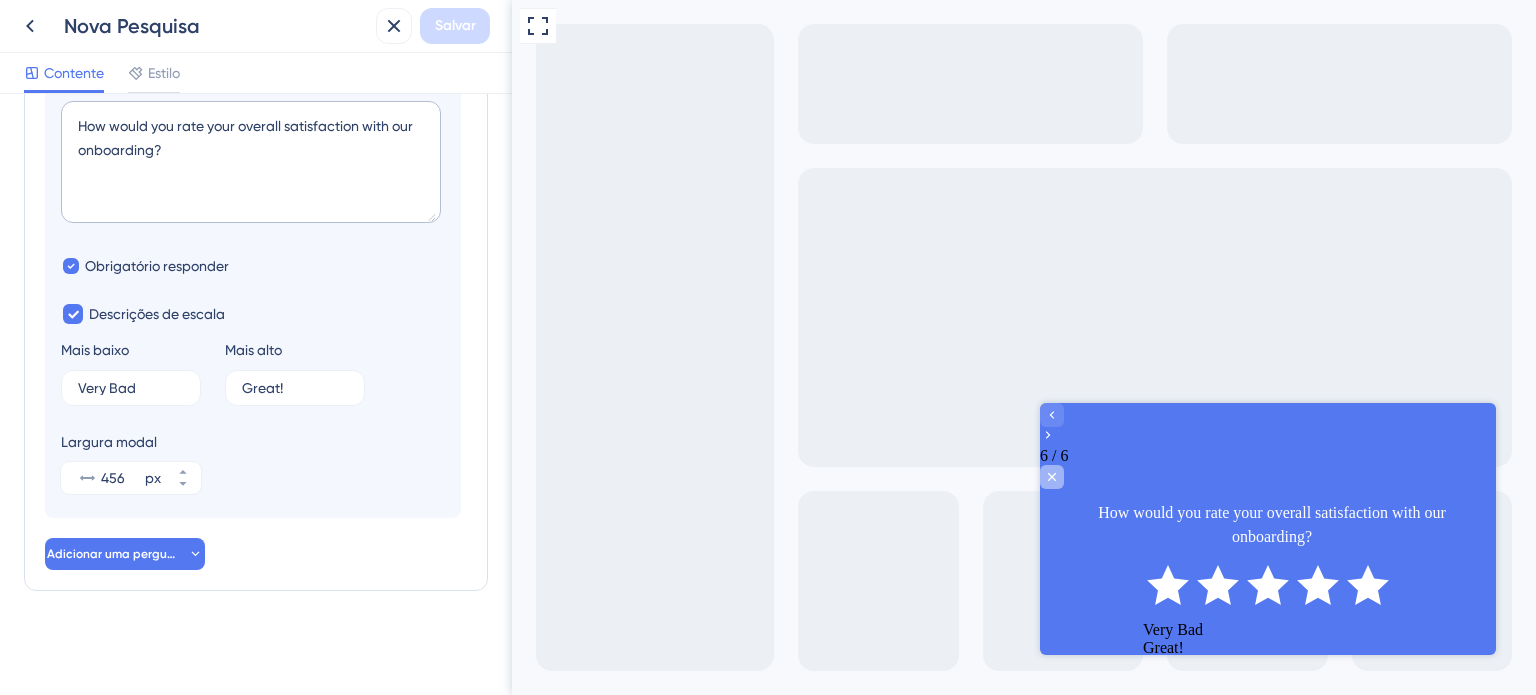 click at bounding box center [1052, 477] 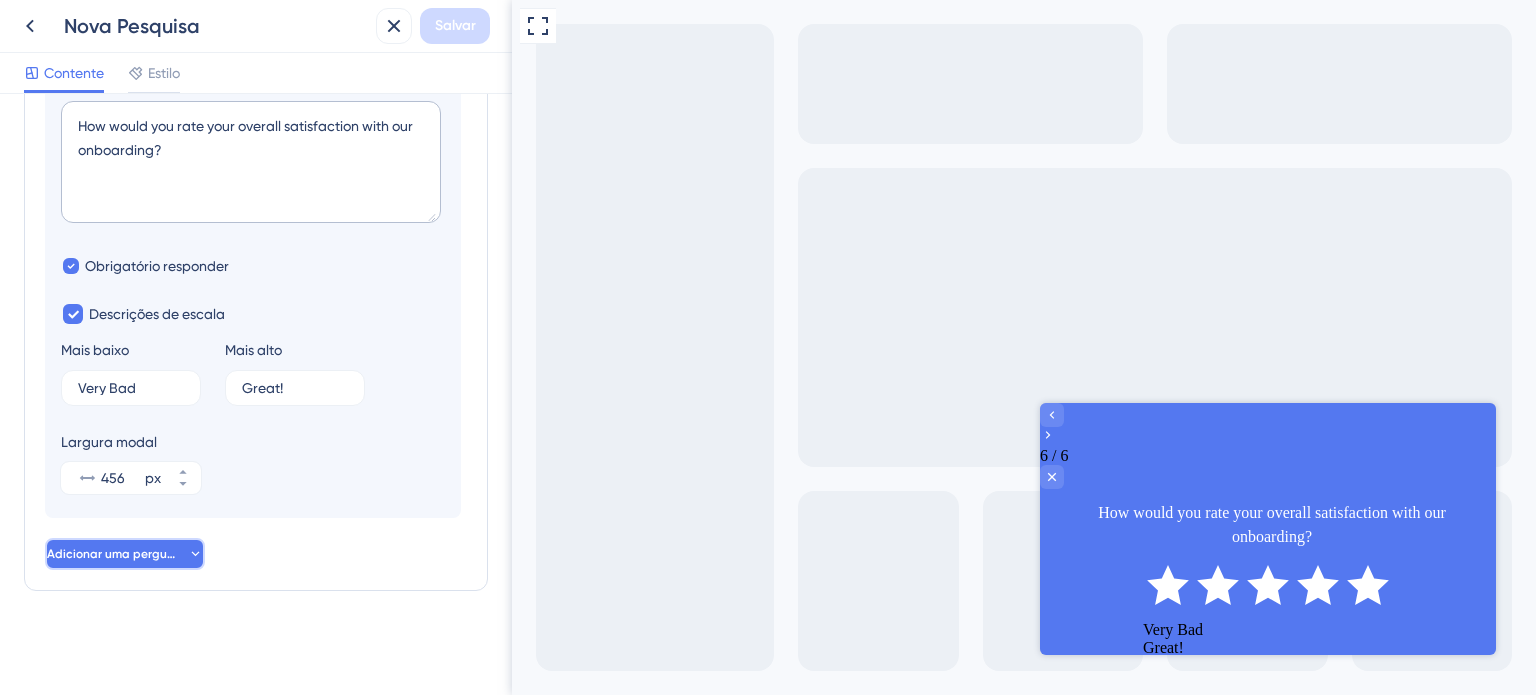 click on "Adicionar uma pergunta" at bounding box center (117, 554) 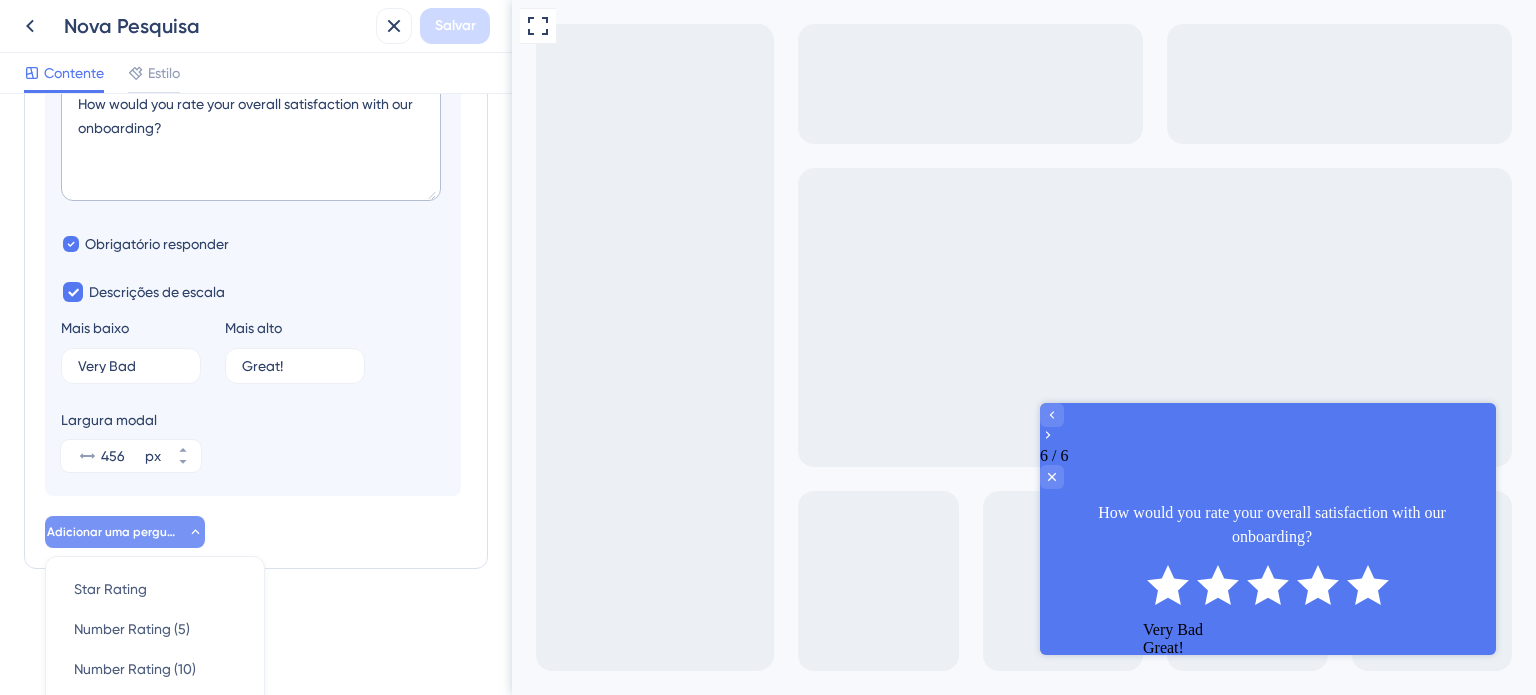 scroll, scrollTop: 922, scrollLeft: 0, axis: vertical 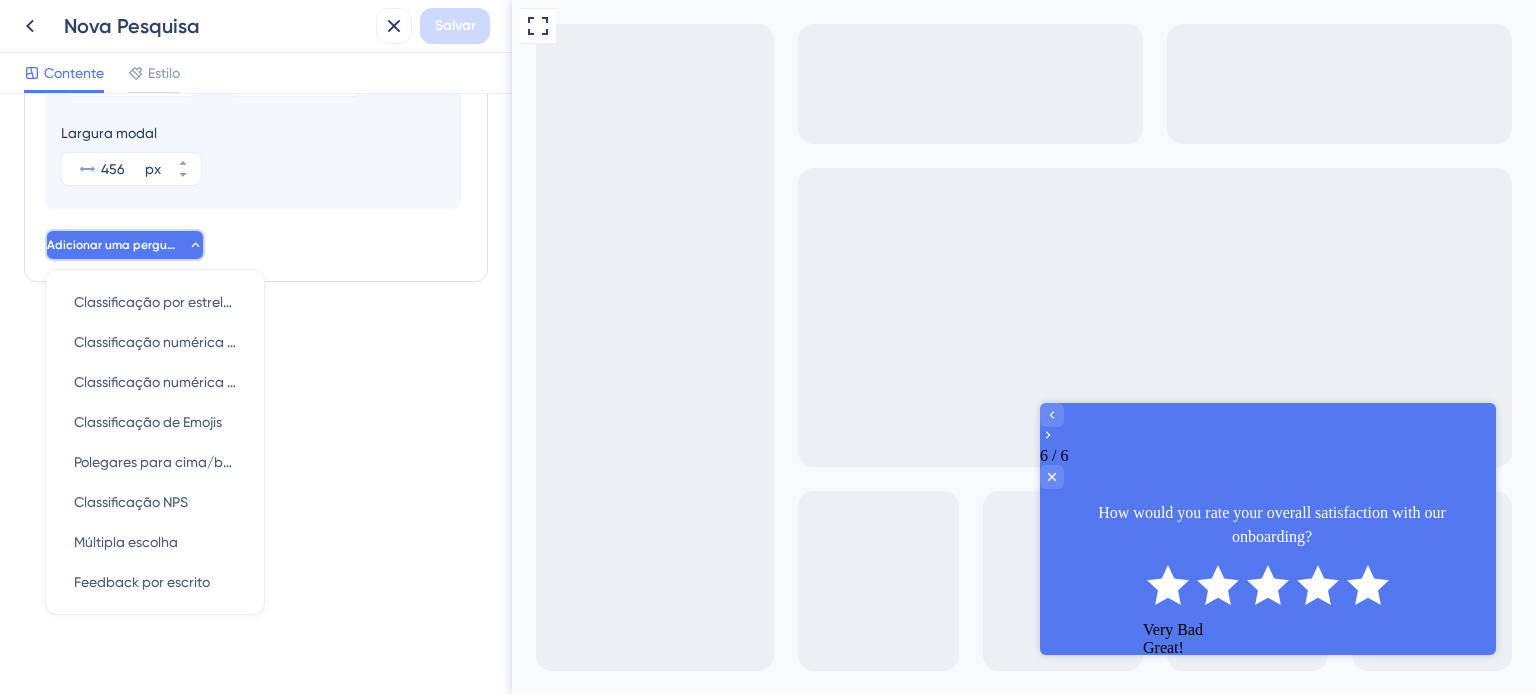 click on "Adicionar uma pergunta" at bounding box center [117, 245] 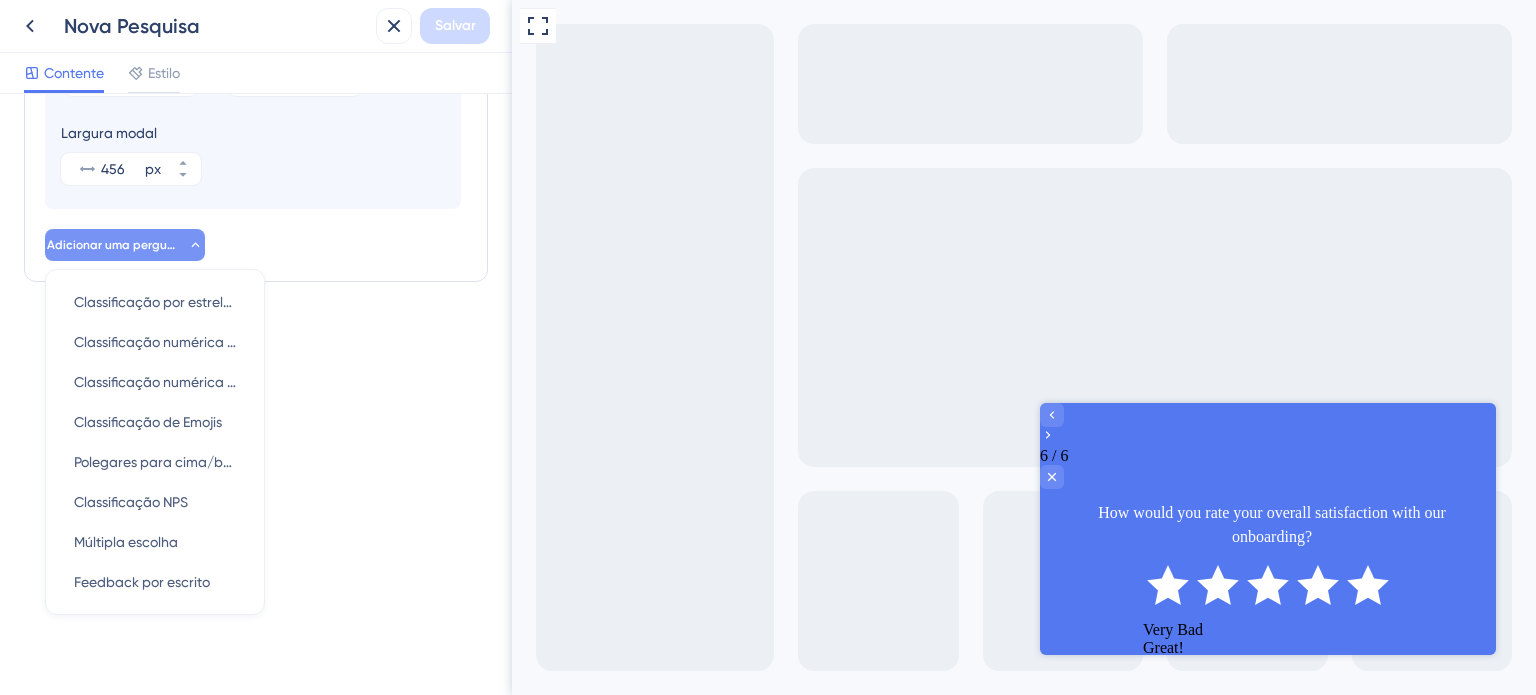 scroll, scrollTop: 613, scrollLeft: 0, axis: vertical 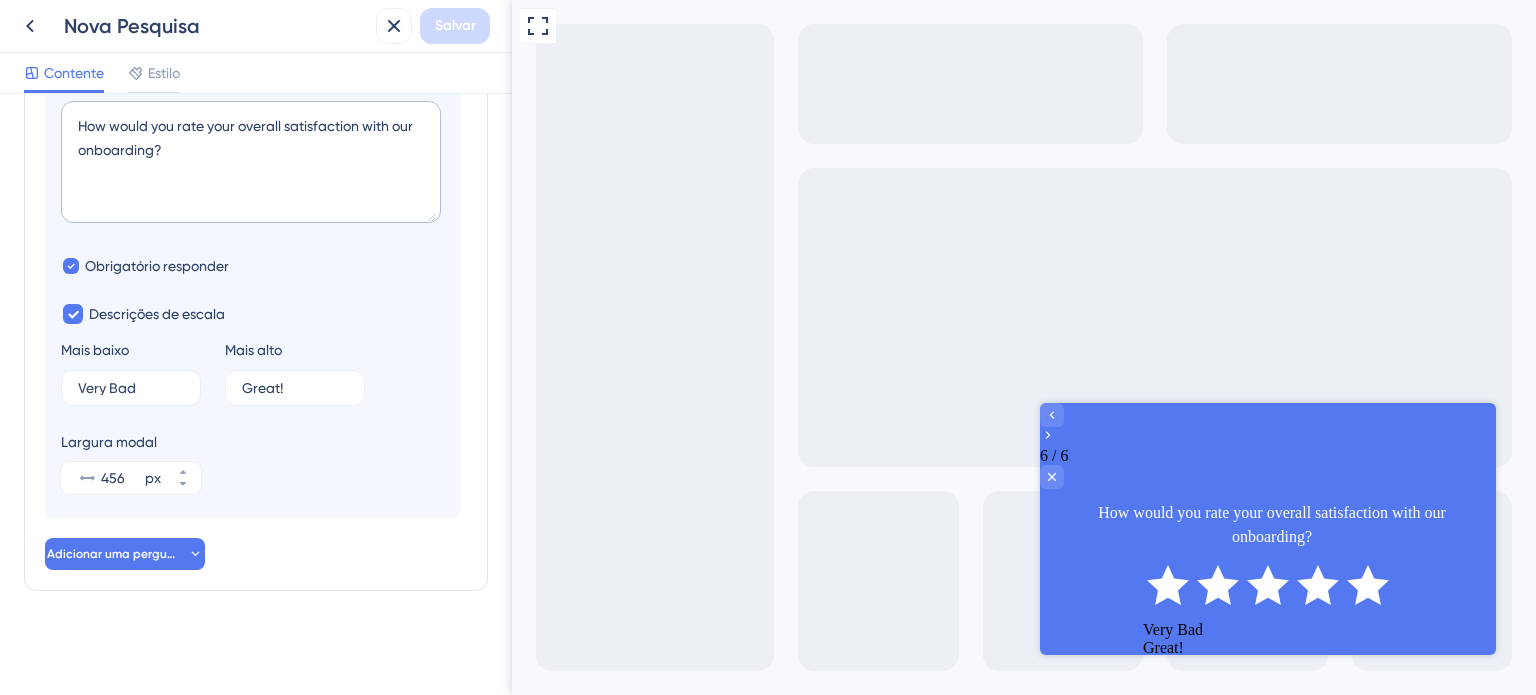click 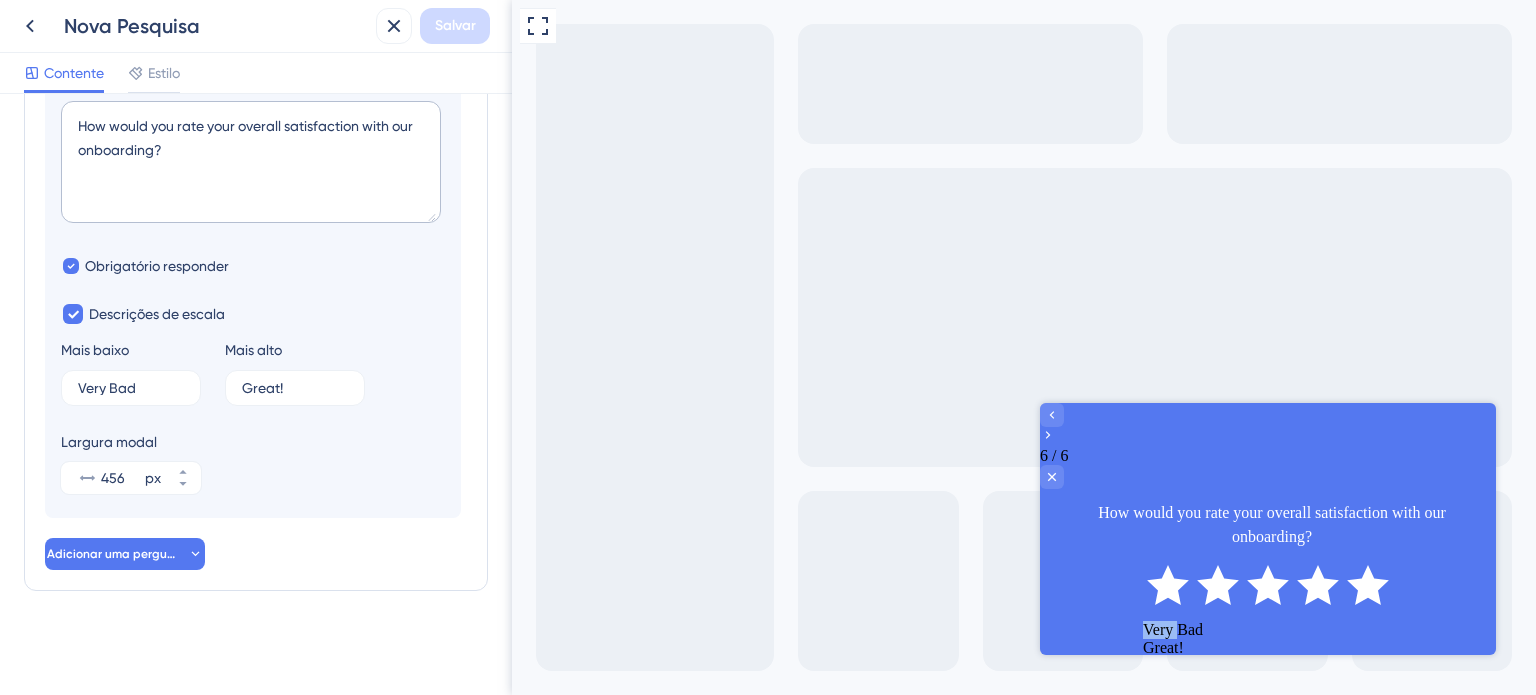click 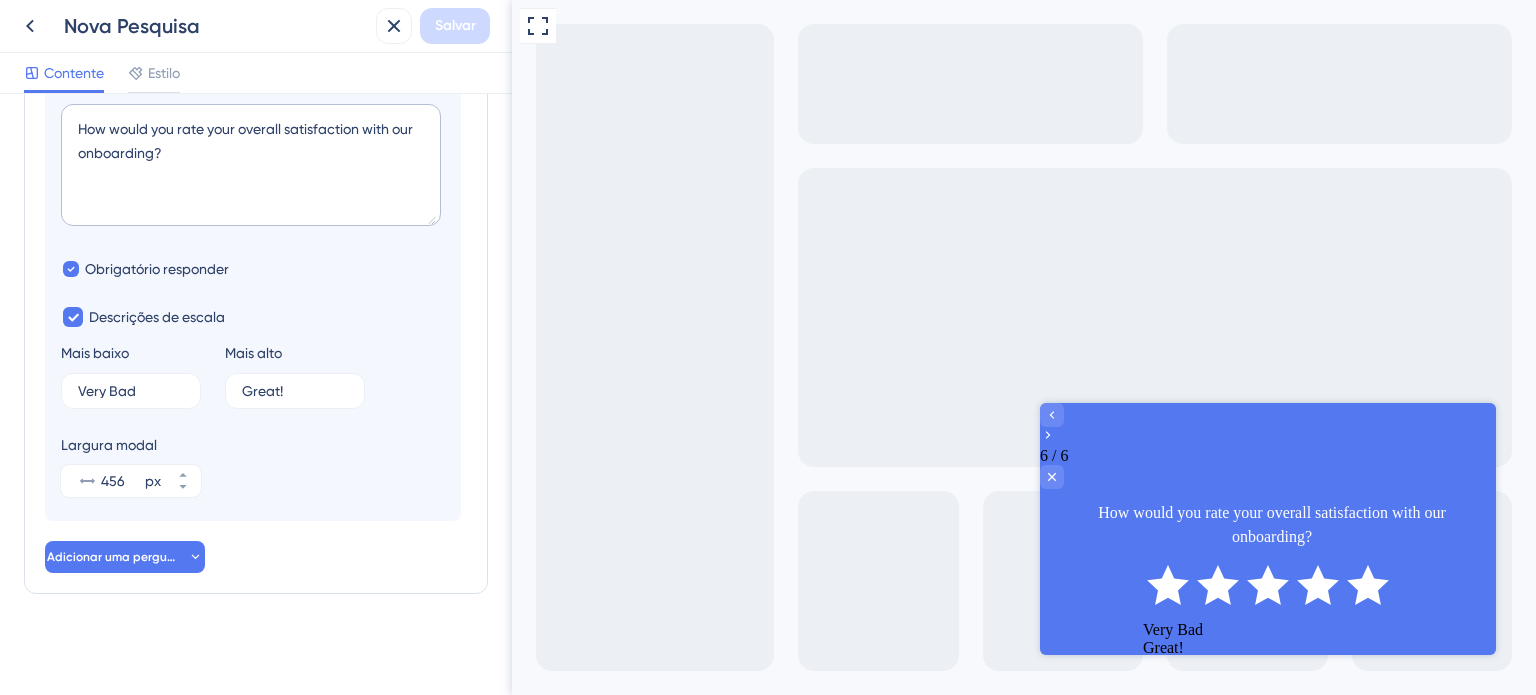 scroll, scrollTop: 573, scrollLeft: 0, axis: vertical 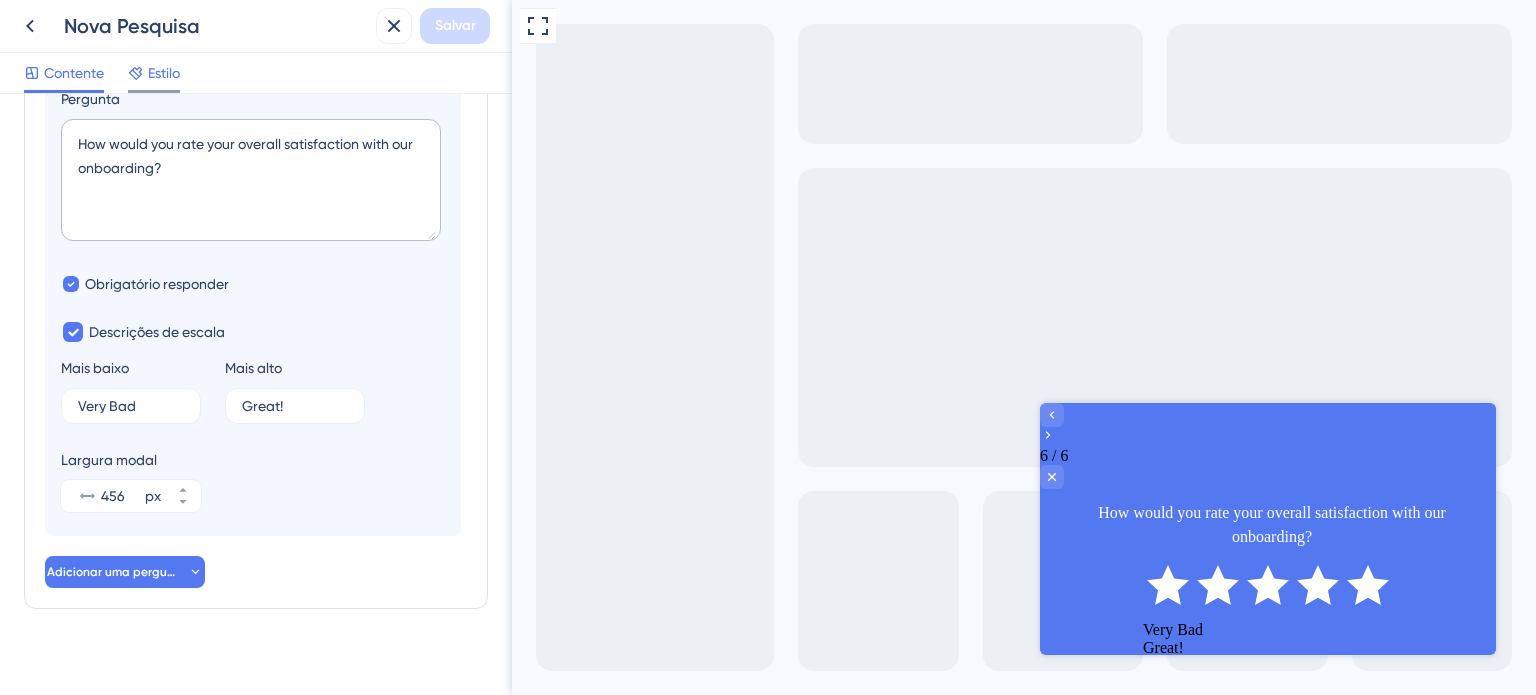 click on "Estilo" at bounding box center (164, 73) 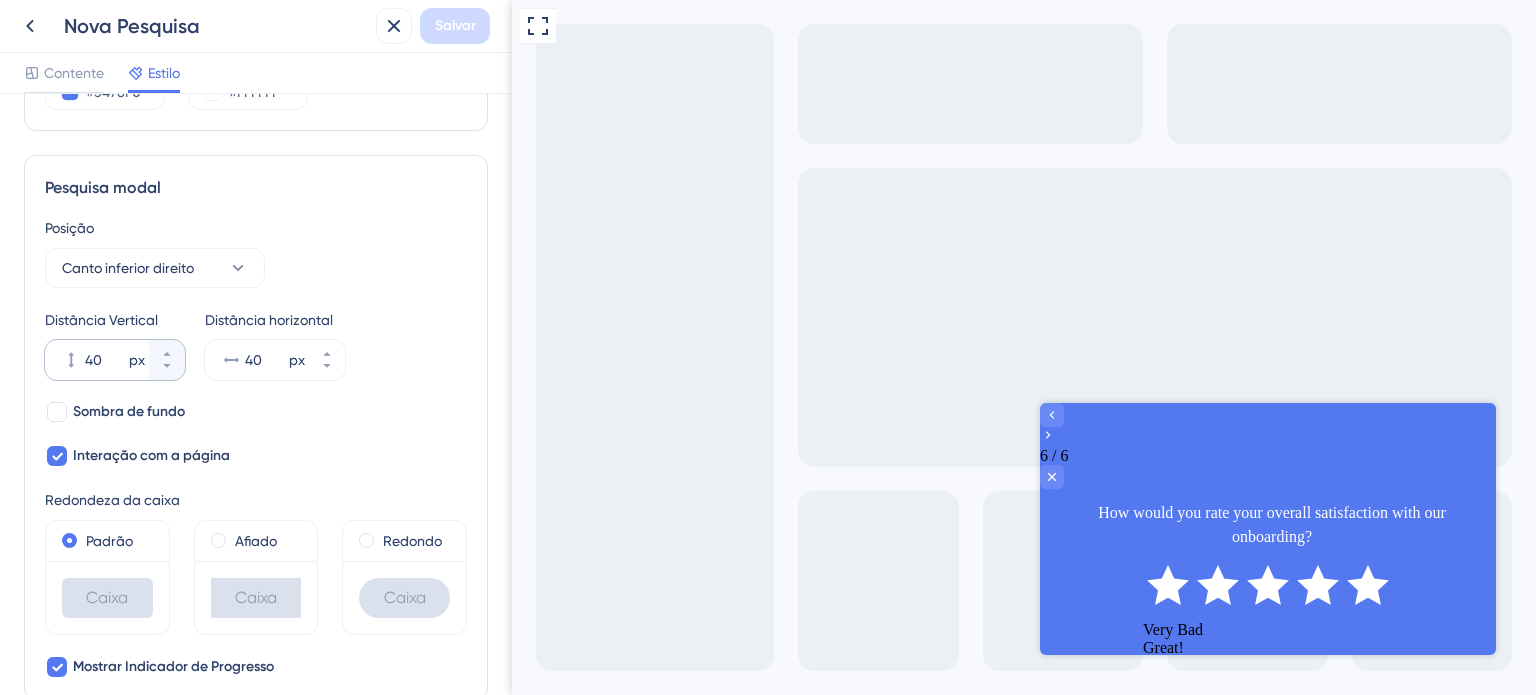 scroll, scrollTop: 0, scrollLeft: 0, axis: both 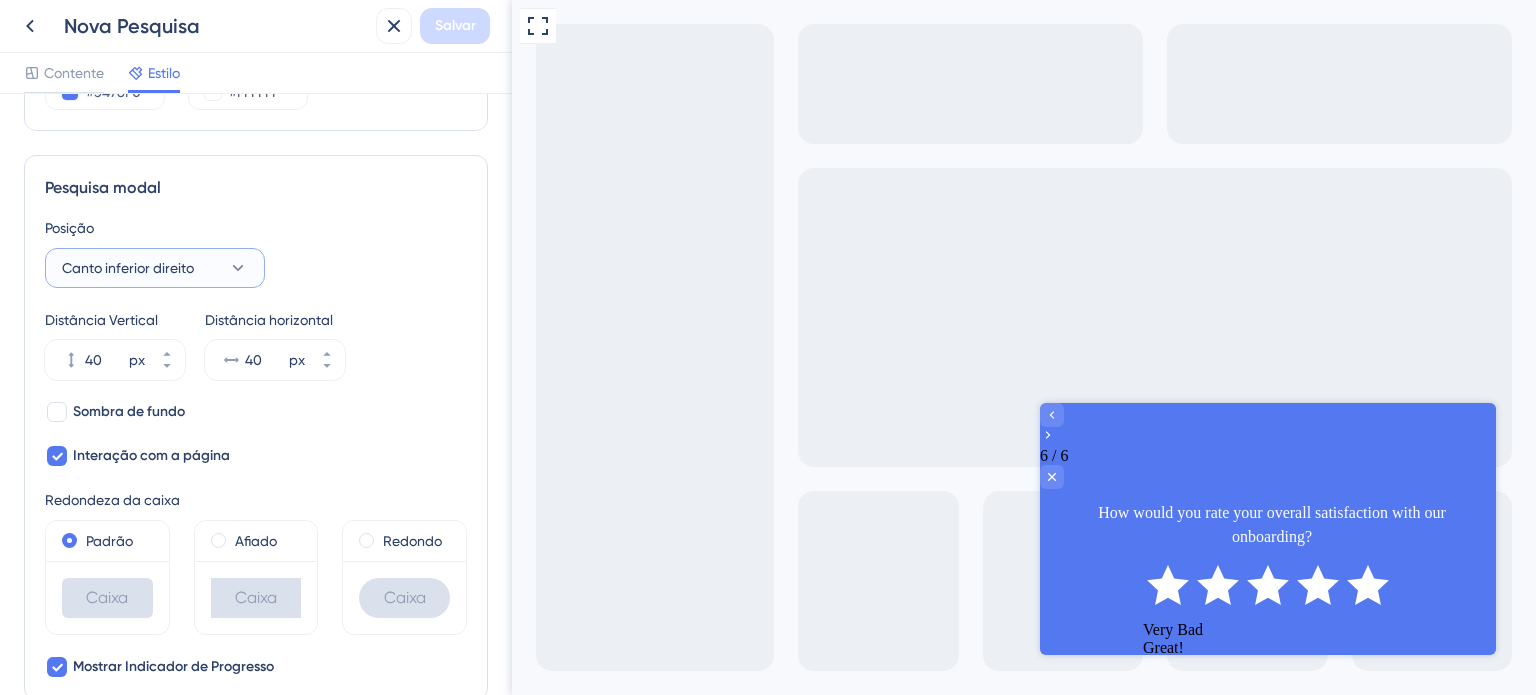 click 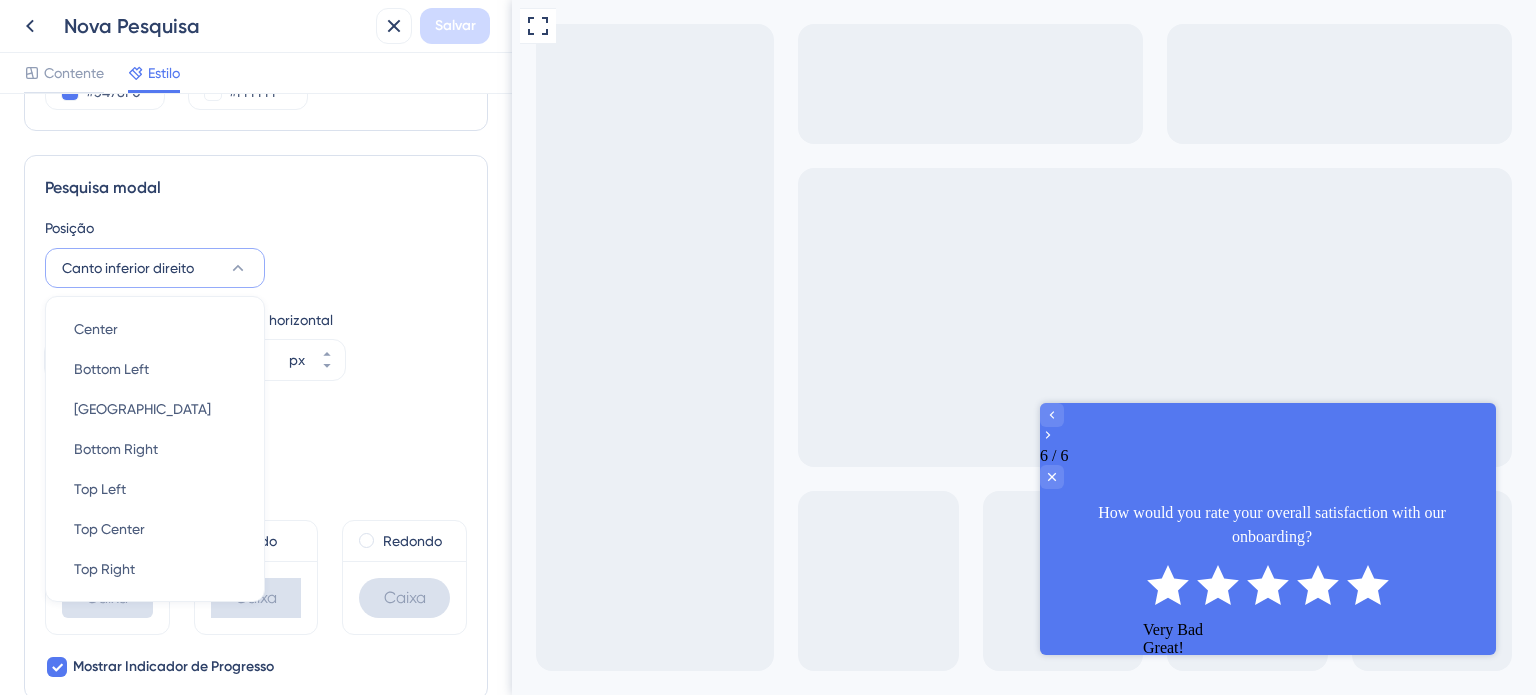 scroll, scrollTop: 623, scrollLeft: 0, axis: vertical 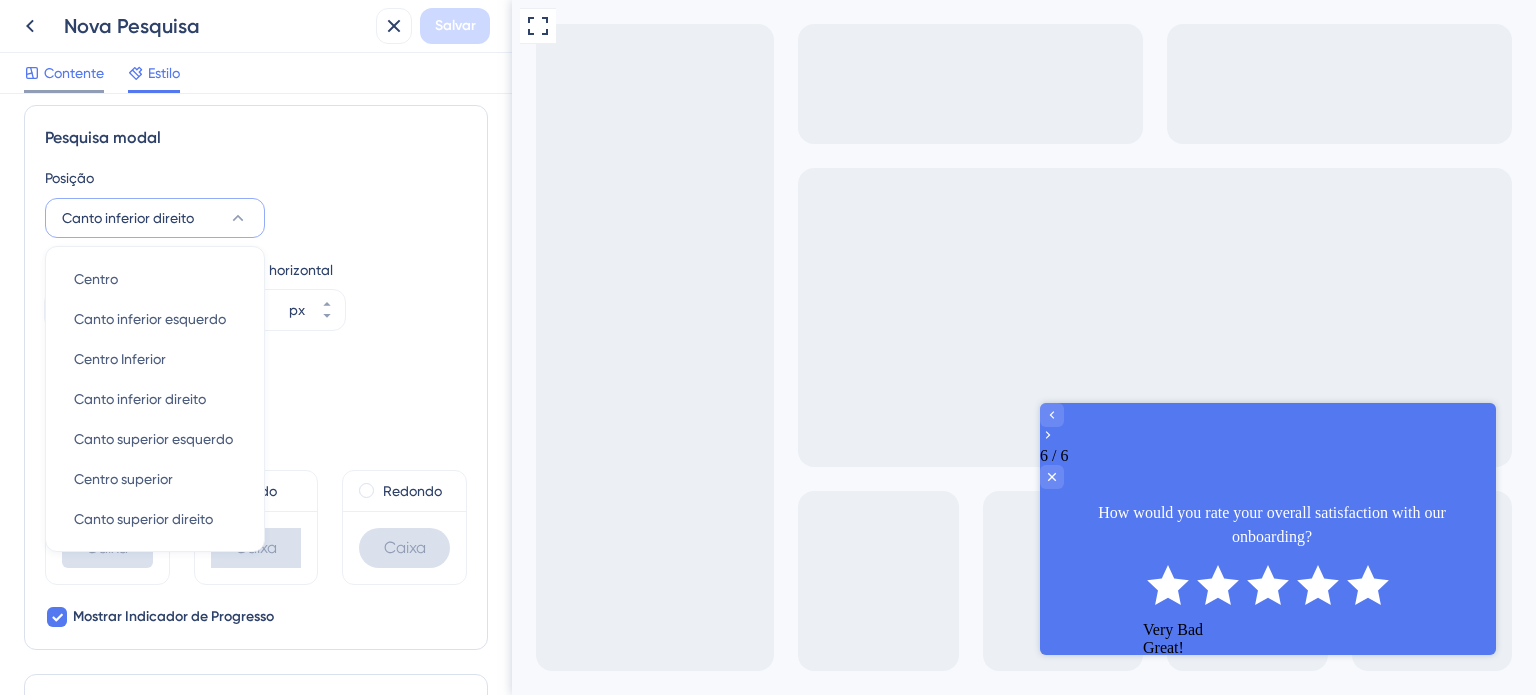 click on "Contente" at bounding box center [74, 73] 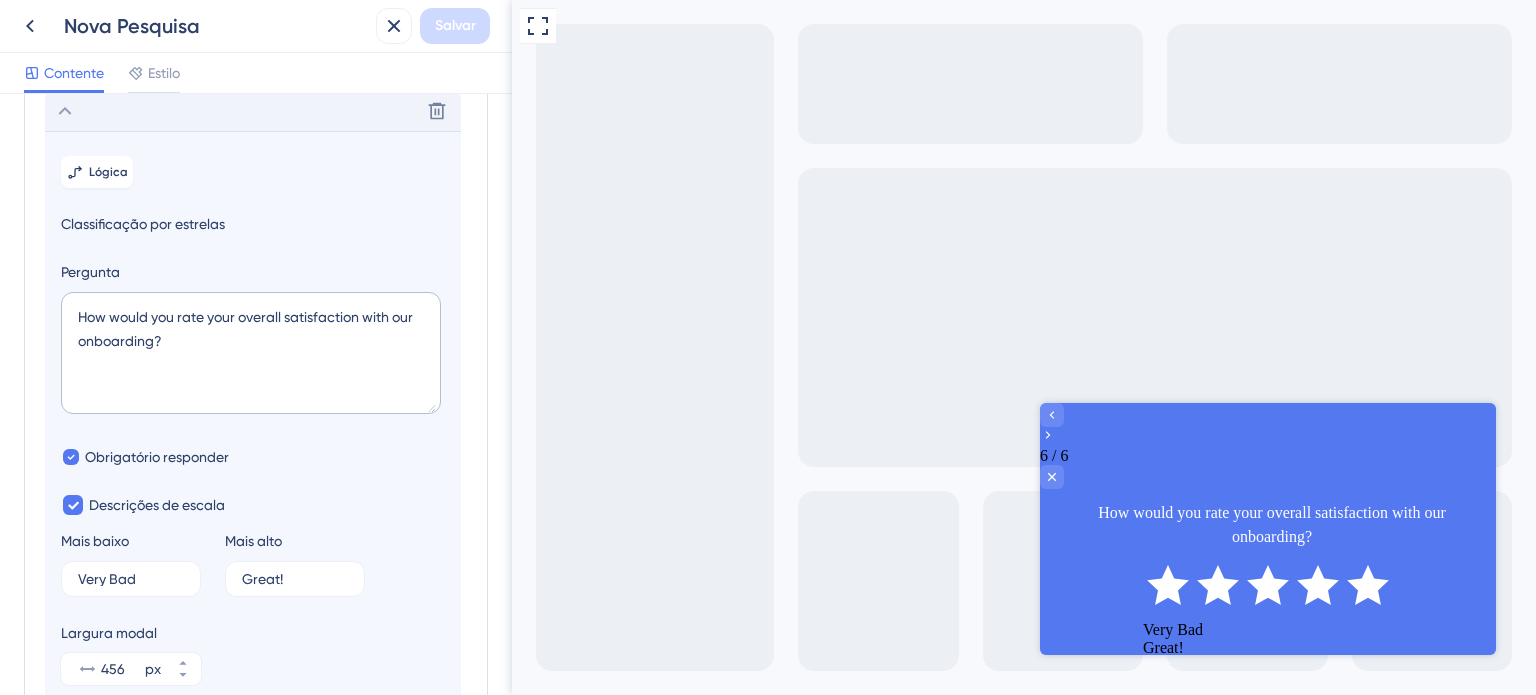 scroll, scrollTop: 396, scrollLeft: 0, axis: vertical 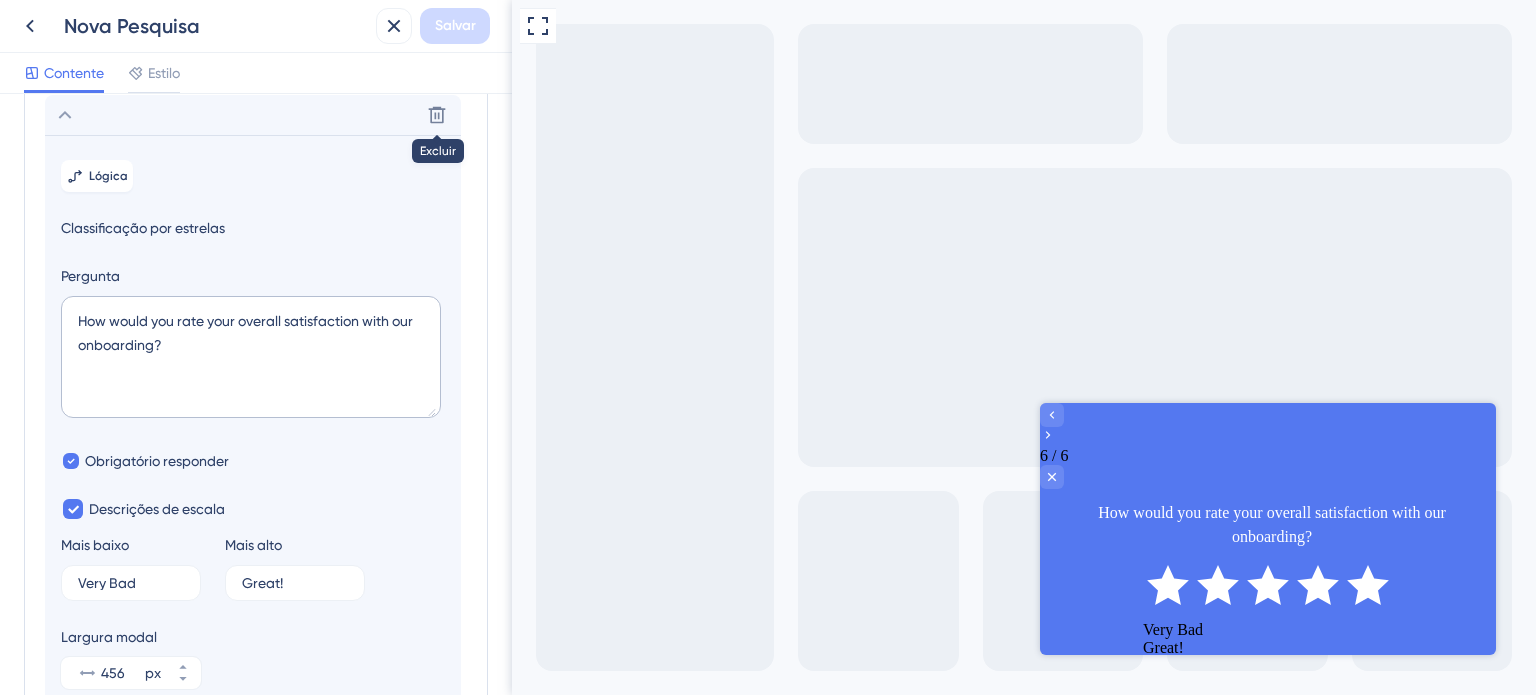 drag, startPoint x: 1359, startPoint y: 539, endPoint x: 1284, endPoint y: 483, distance: 93.60021 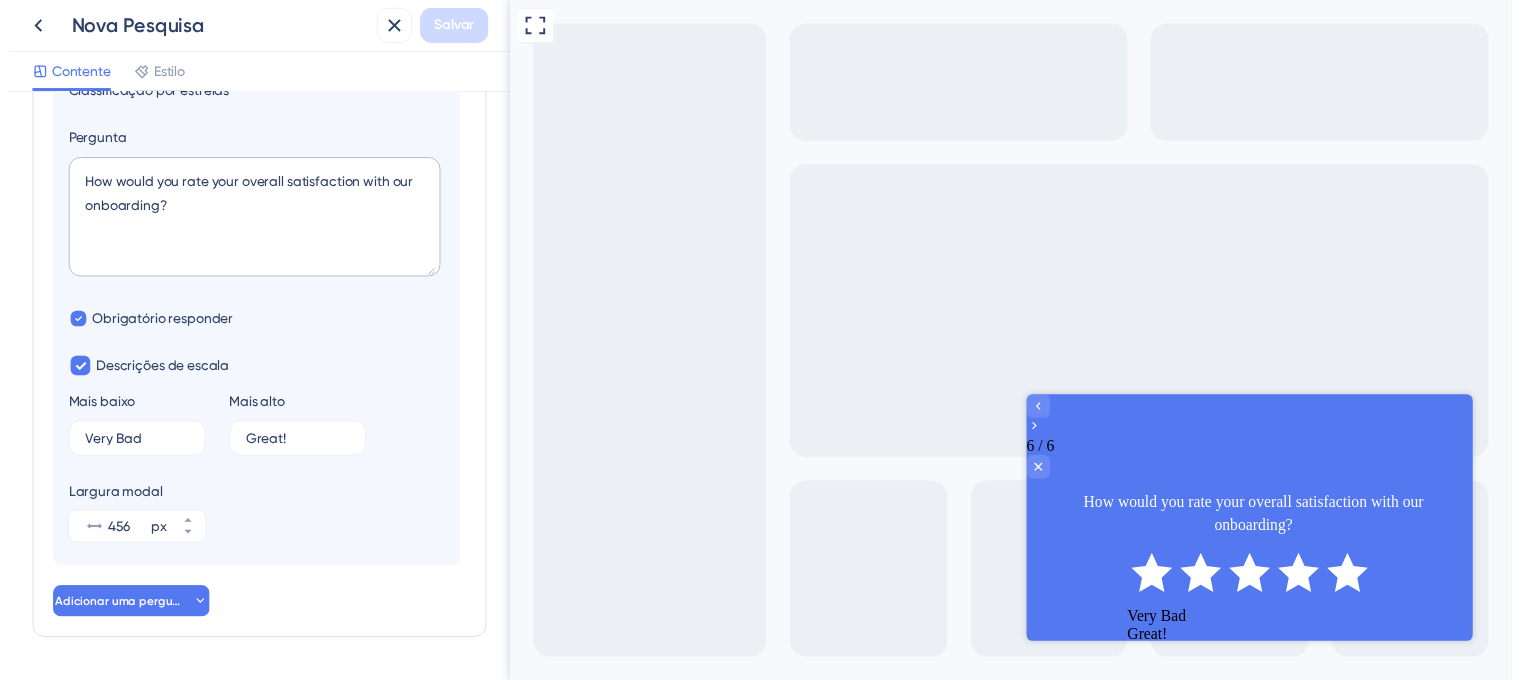 scroll, scrollTop: 613, scrollLeft: 0, axis: vertical 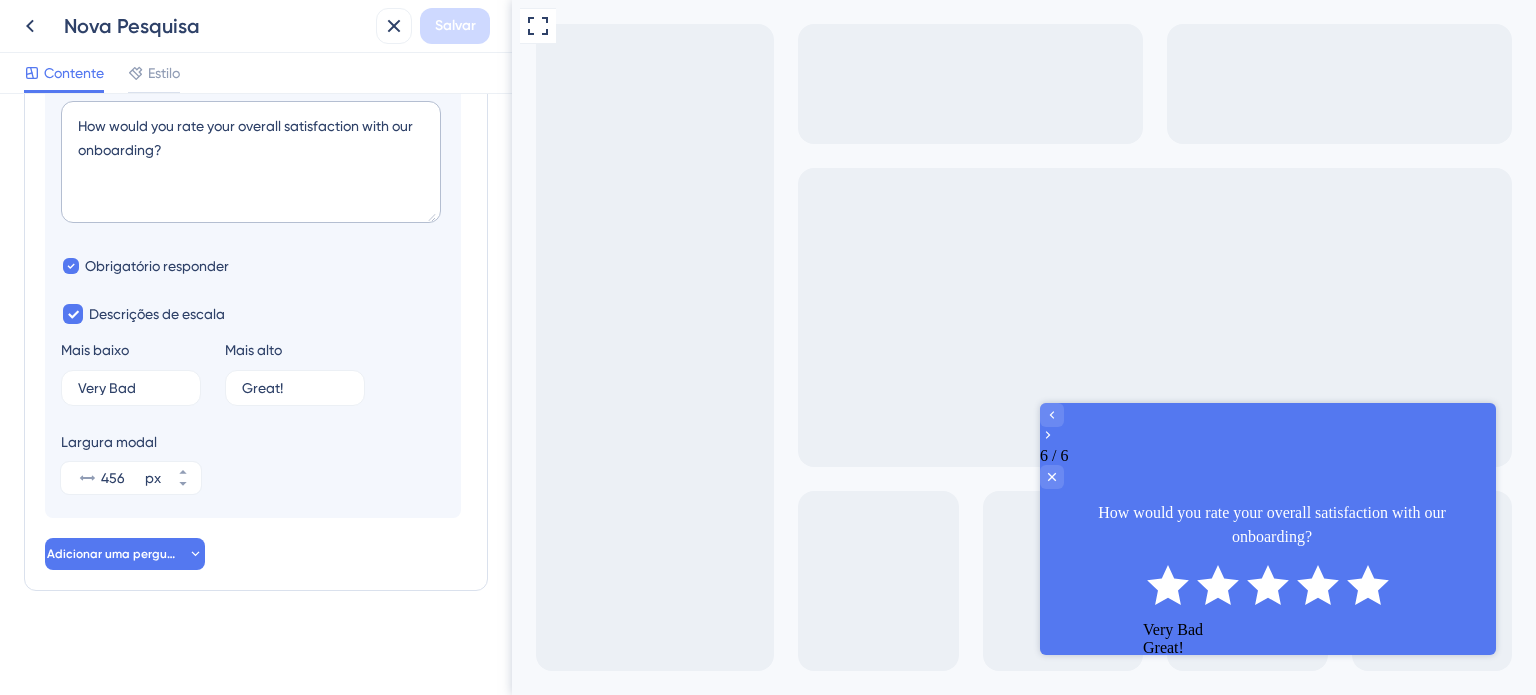 click on "Descrições de escala Mais baixo Very Bad 4 Mais alto Great! 6" at bounding box center [253, 354] 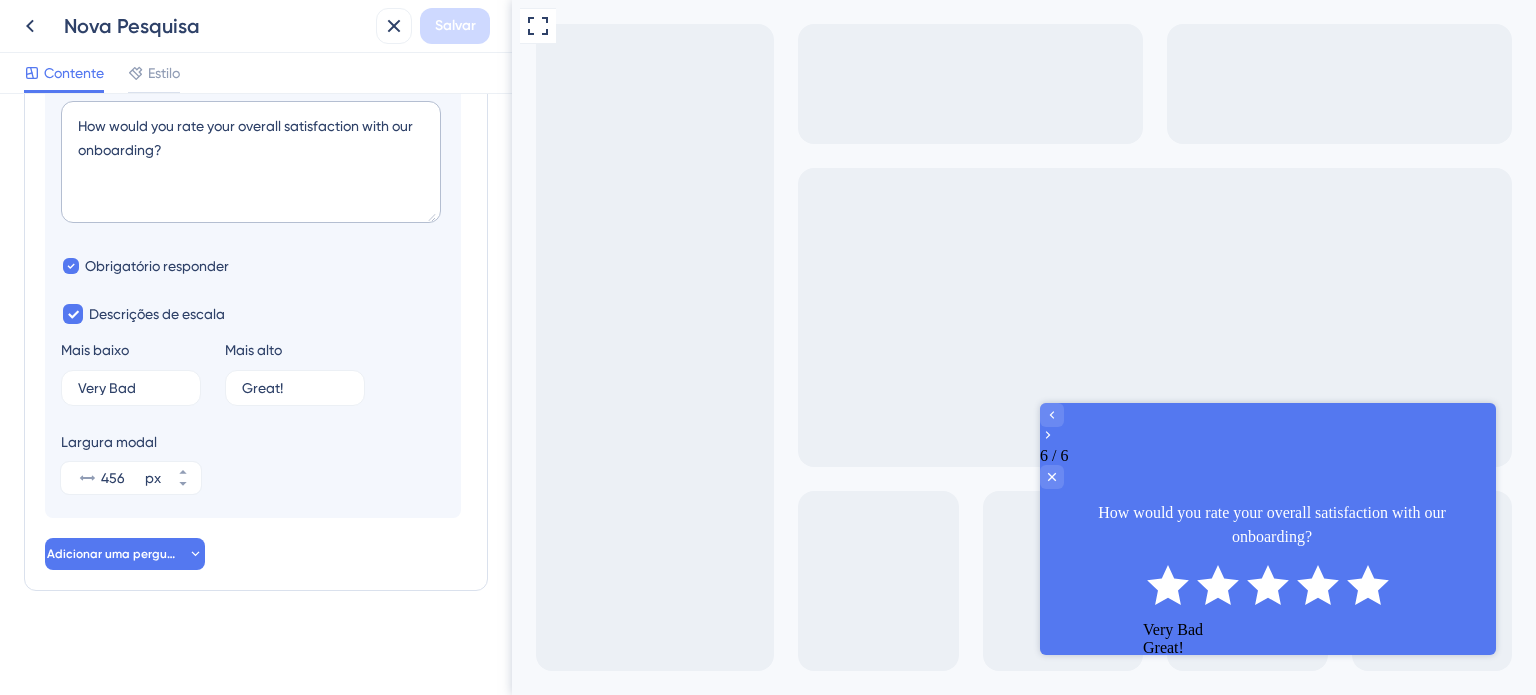 click on "6 / 6 How would you rate your overall satisfaction with our onboarding?" at bounding box center (1268, 484) 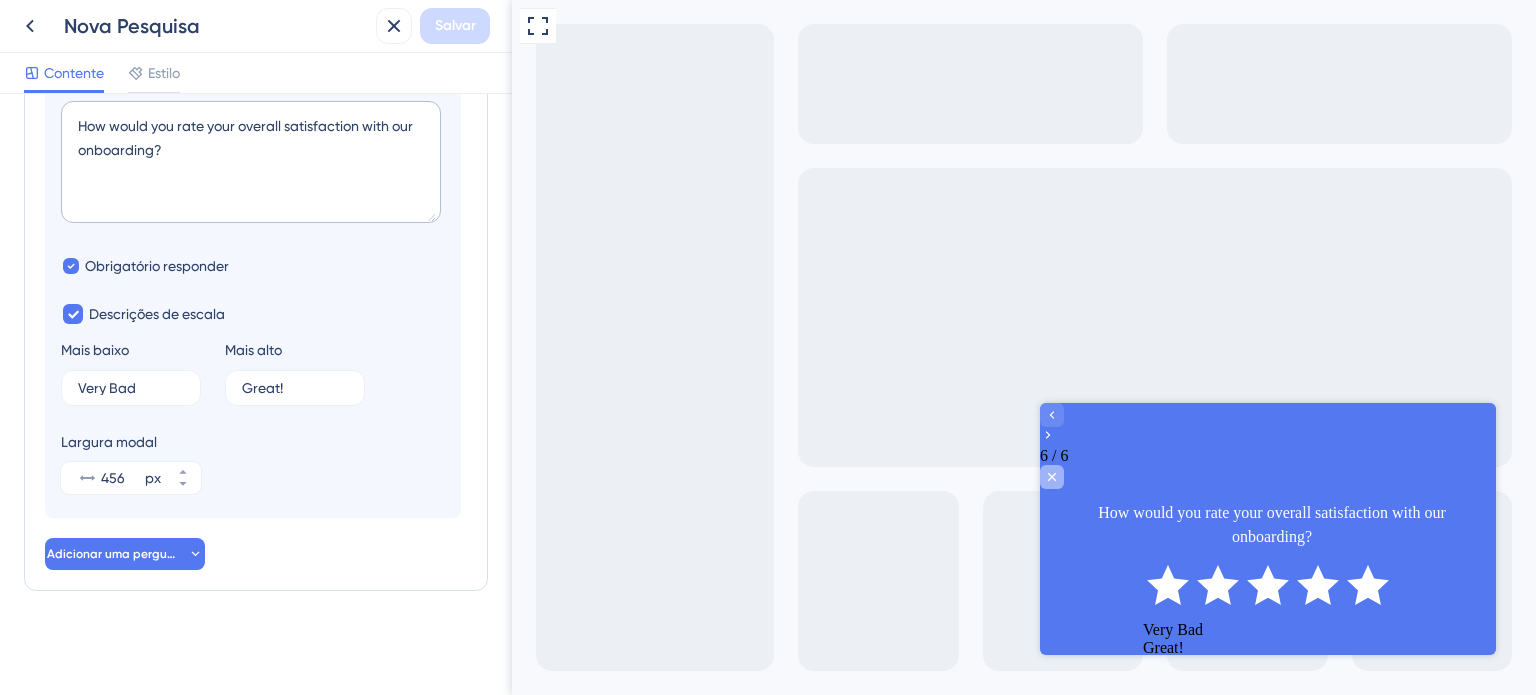 click at bounding box center [1052, 477] 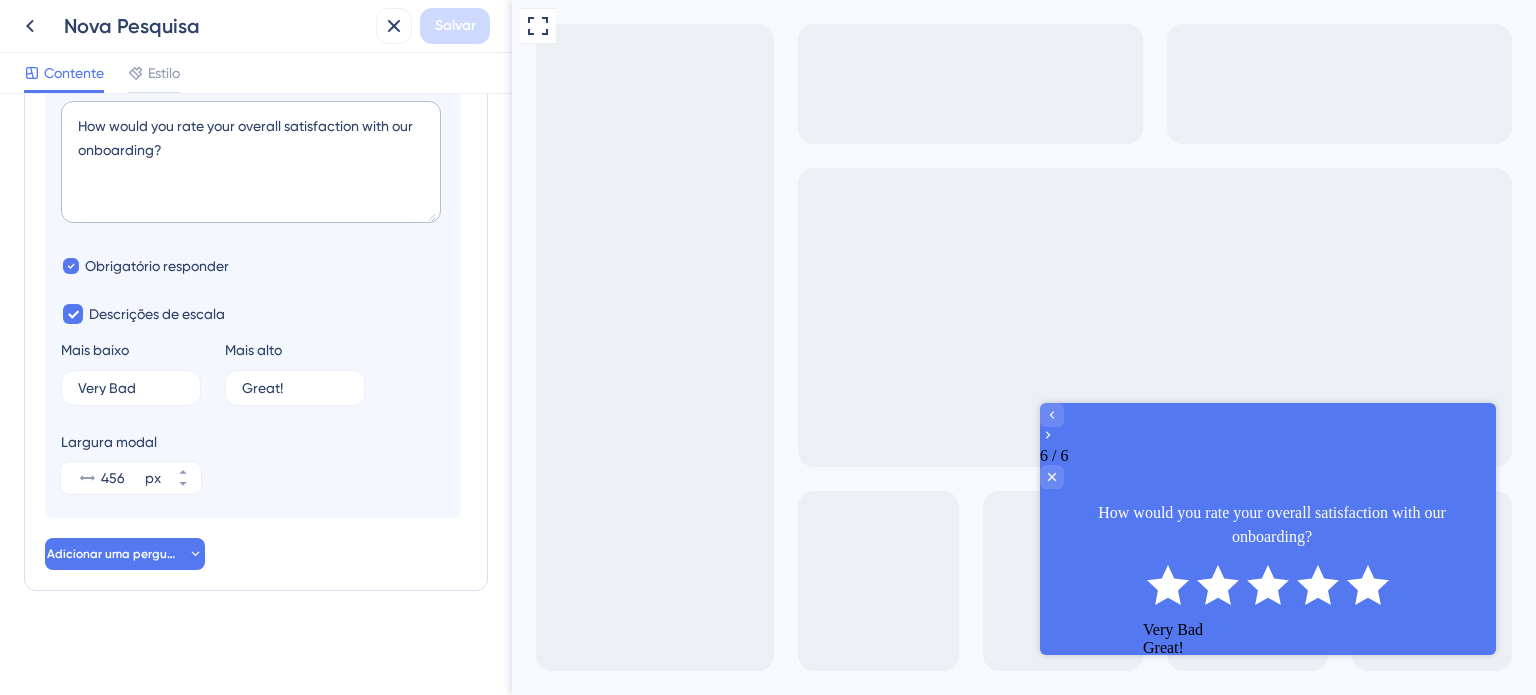 click on "6 / 6" at bounding box center (1268, 446) 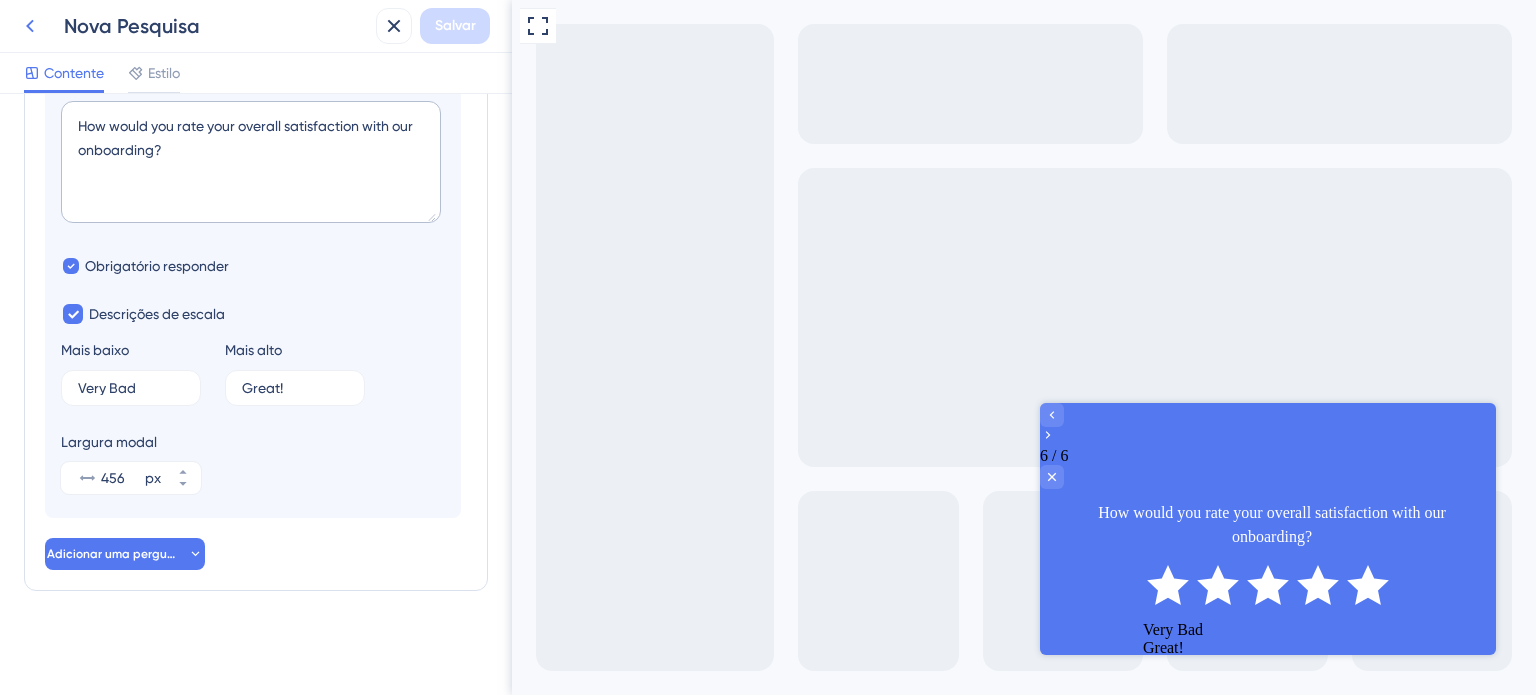click 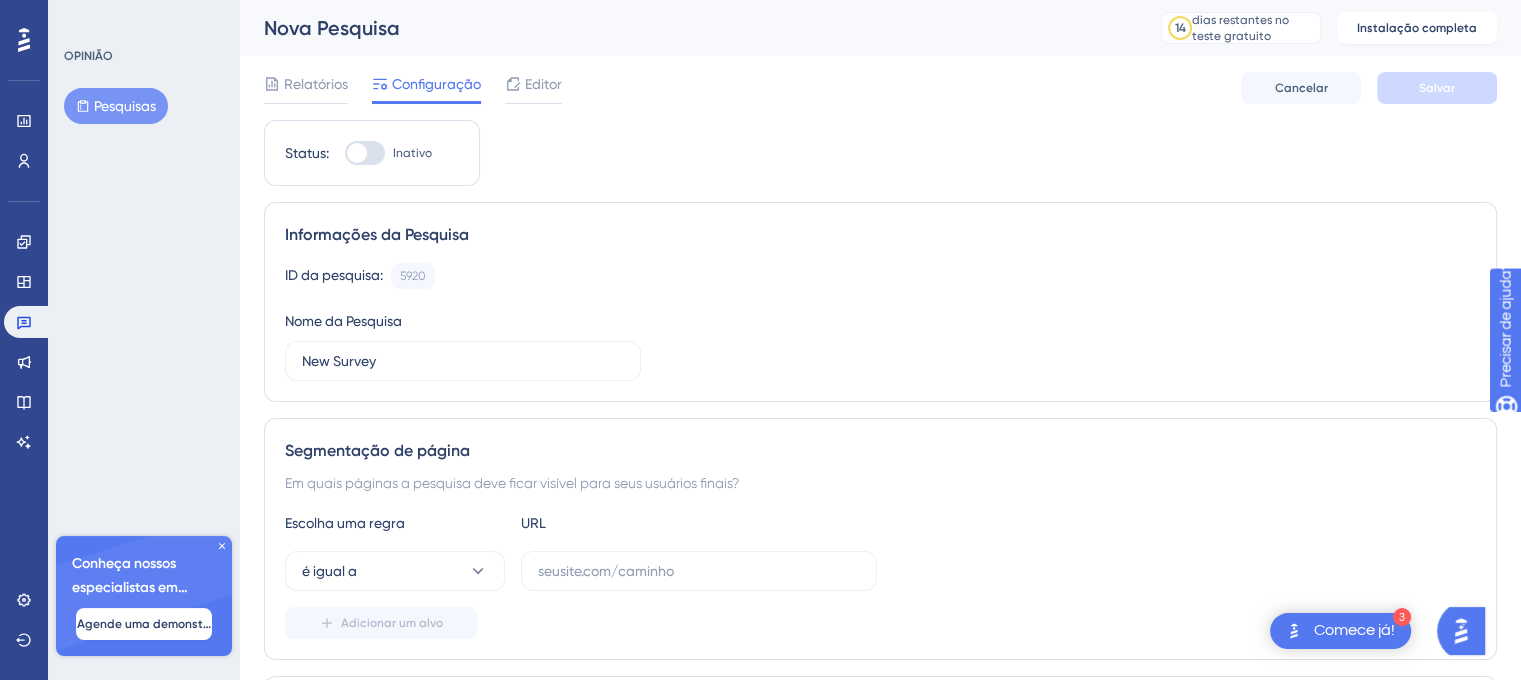 scroll, scrollTop: 0, scrollLeft: 0, axis: both 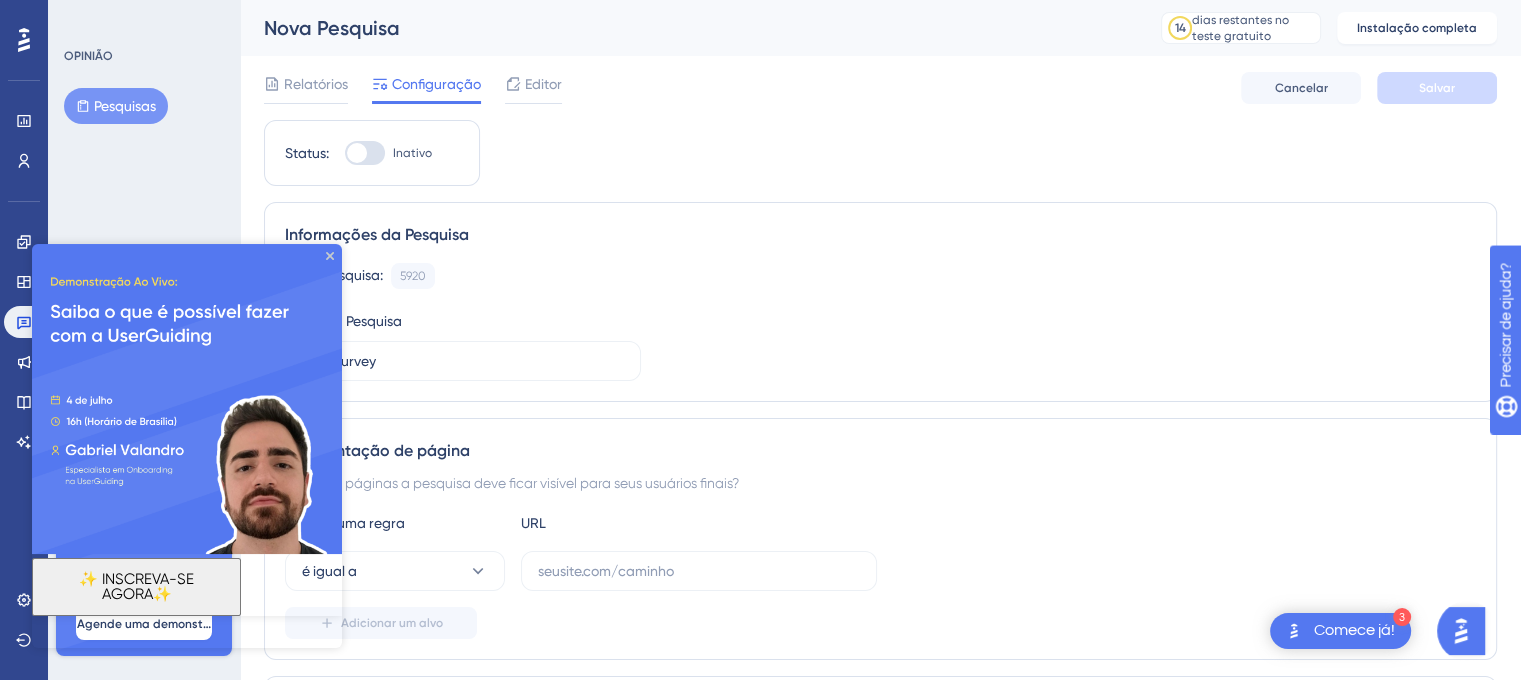 click at bounding box center [187, 399] 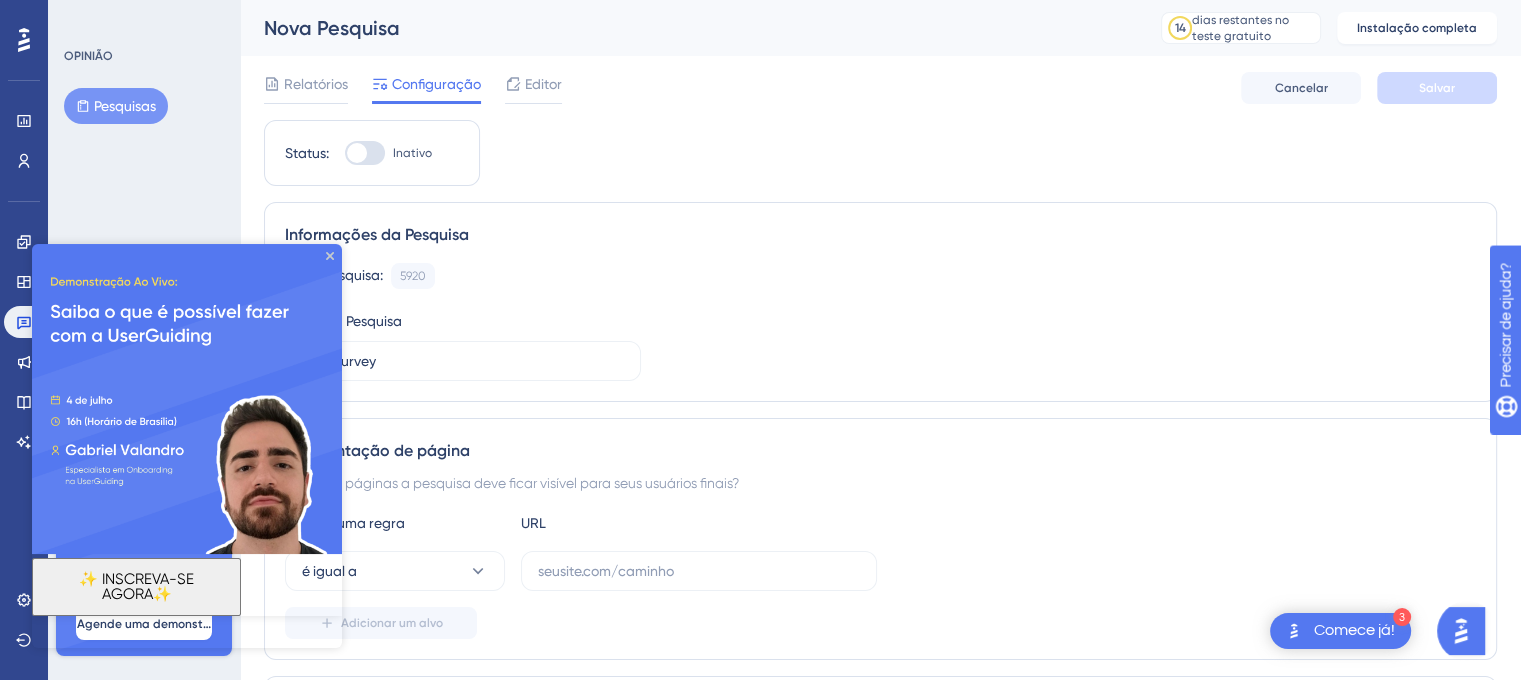 click on "OPINIÃO Pesquisas Conheça nossos especialistas em integração 🎧 Agende uma demonstração Plano de atualização" at bounding box center (144, 340) 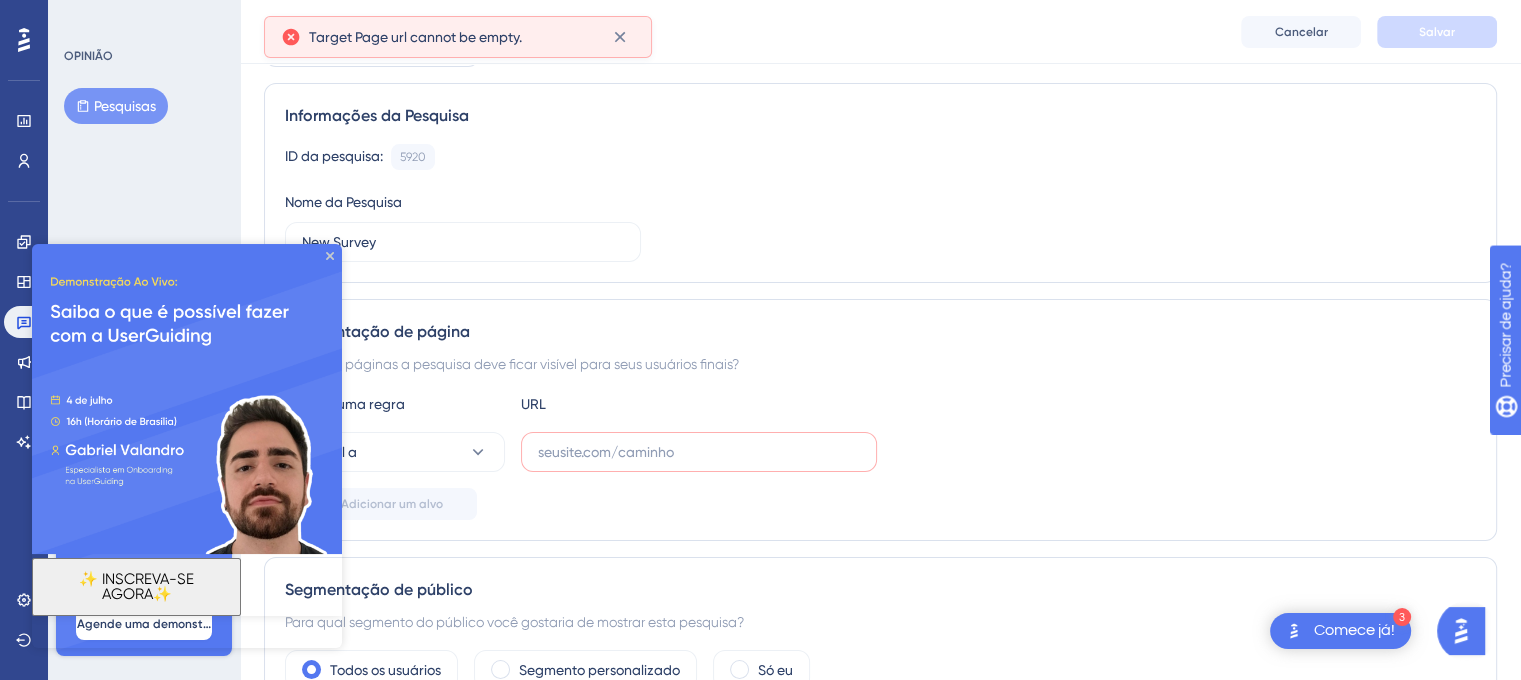 scroll, scrollTop: 229, scrollLeft: 0, axis: vertical 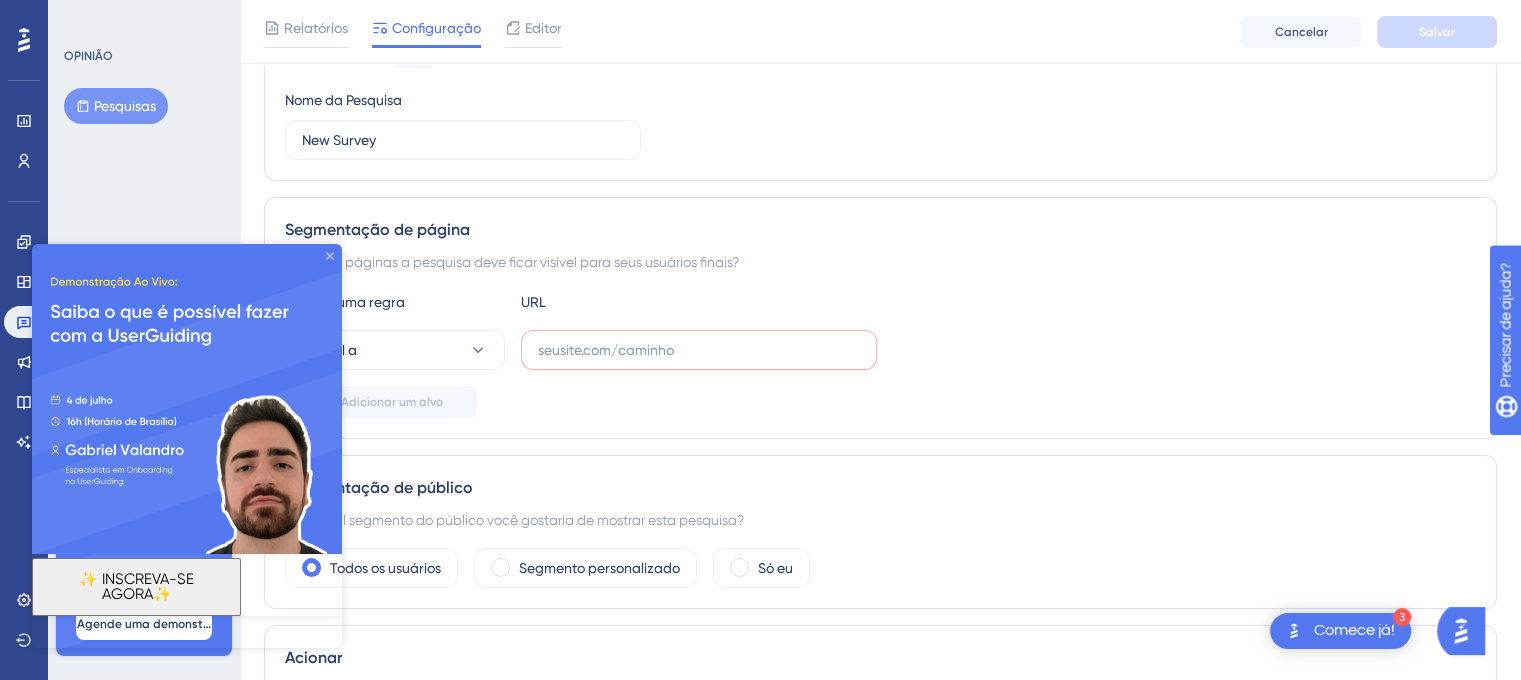 click 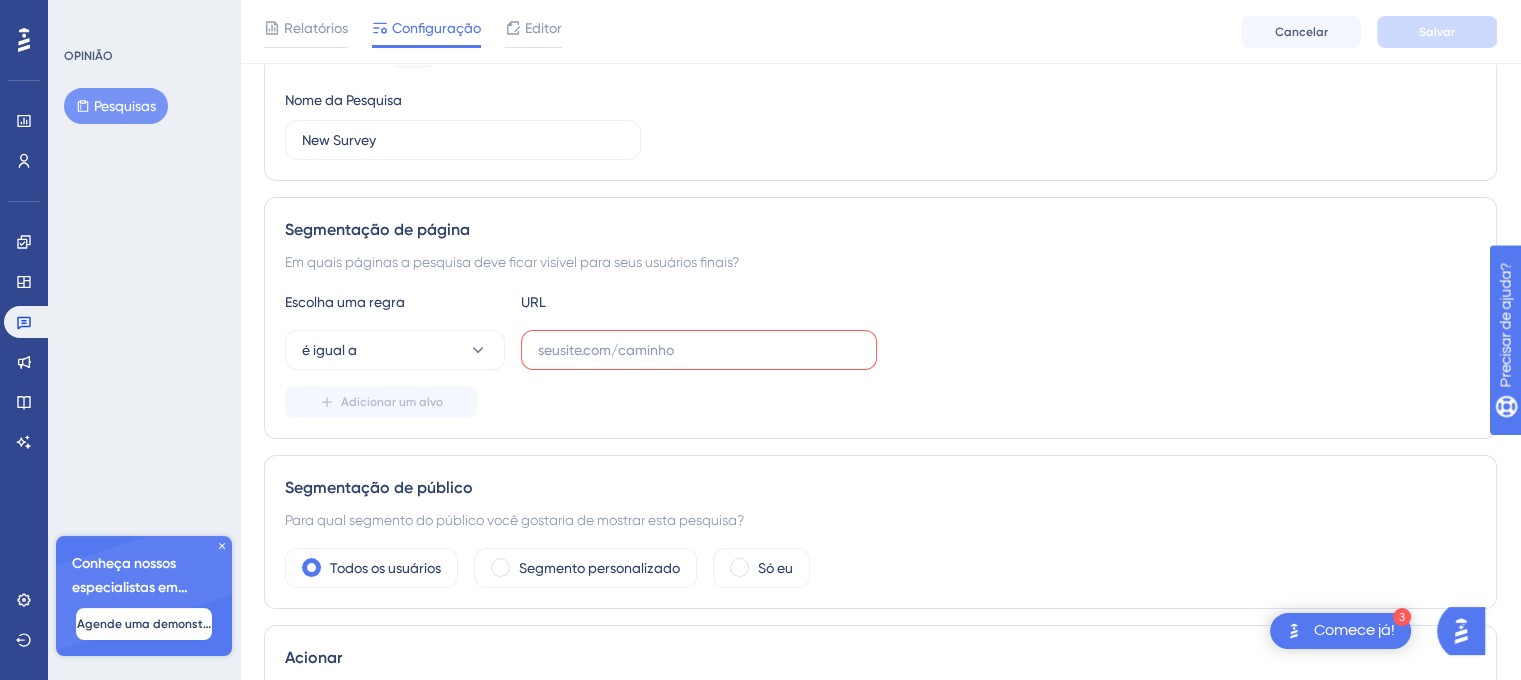 click at bounding box center [699, 350] 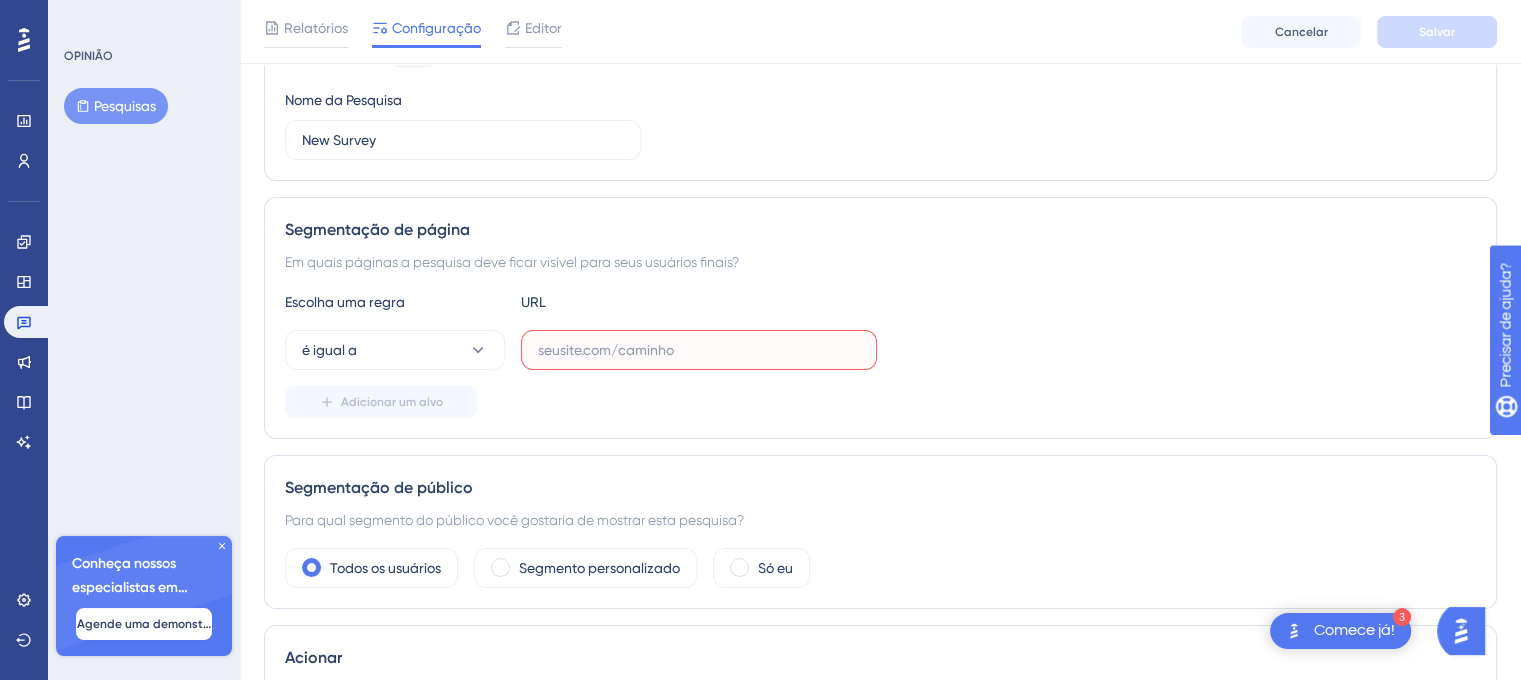 click at bounding box center (699, 350) 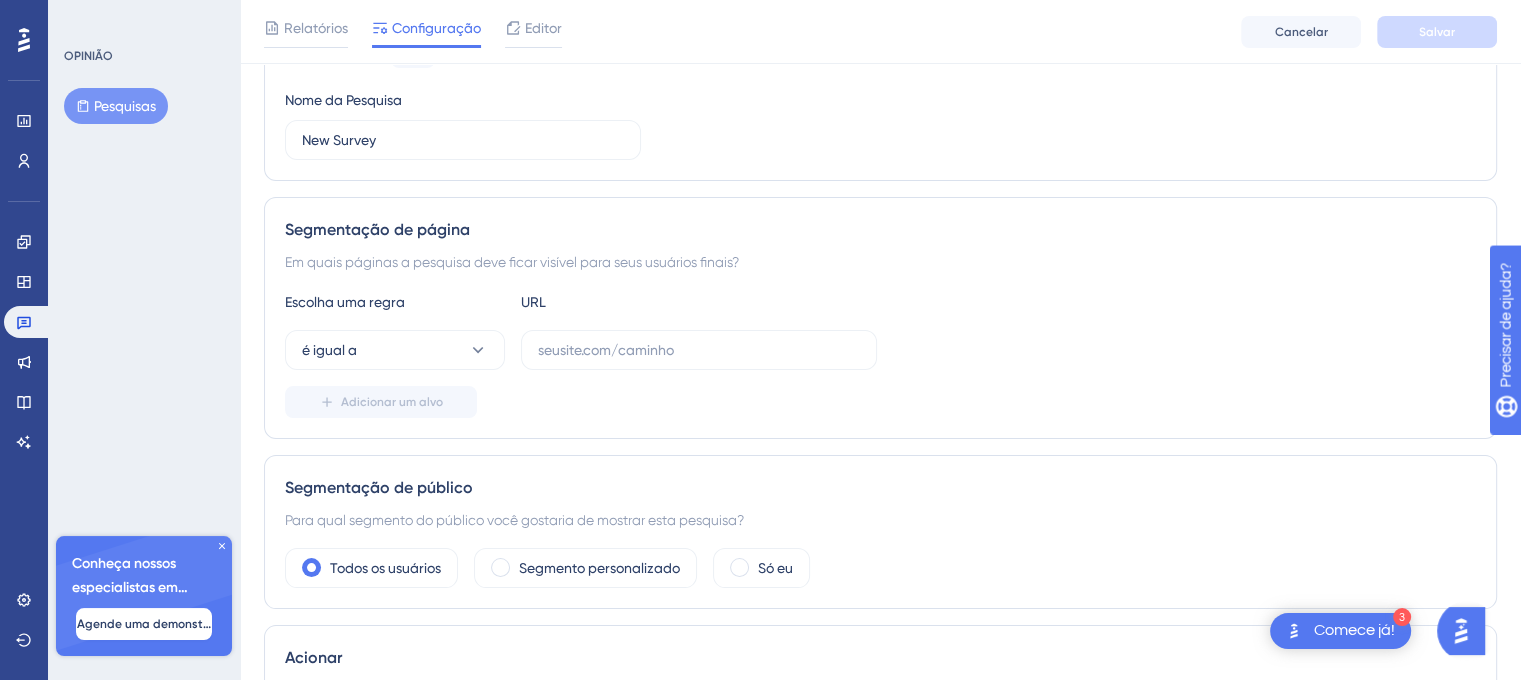 drag, startPoint x: 536, startPoint y: 351, endPoint x: 571, endPoint y: 449, distance: 104.062485 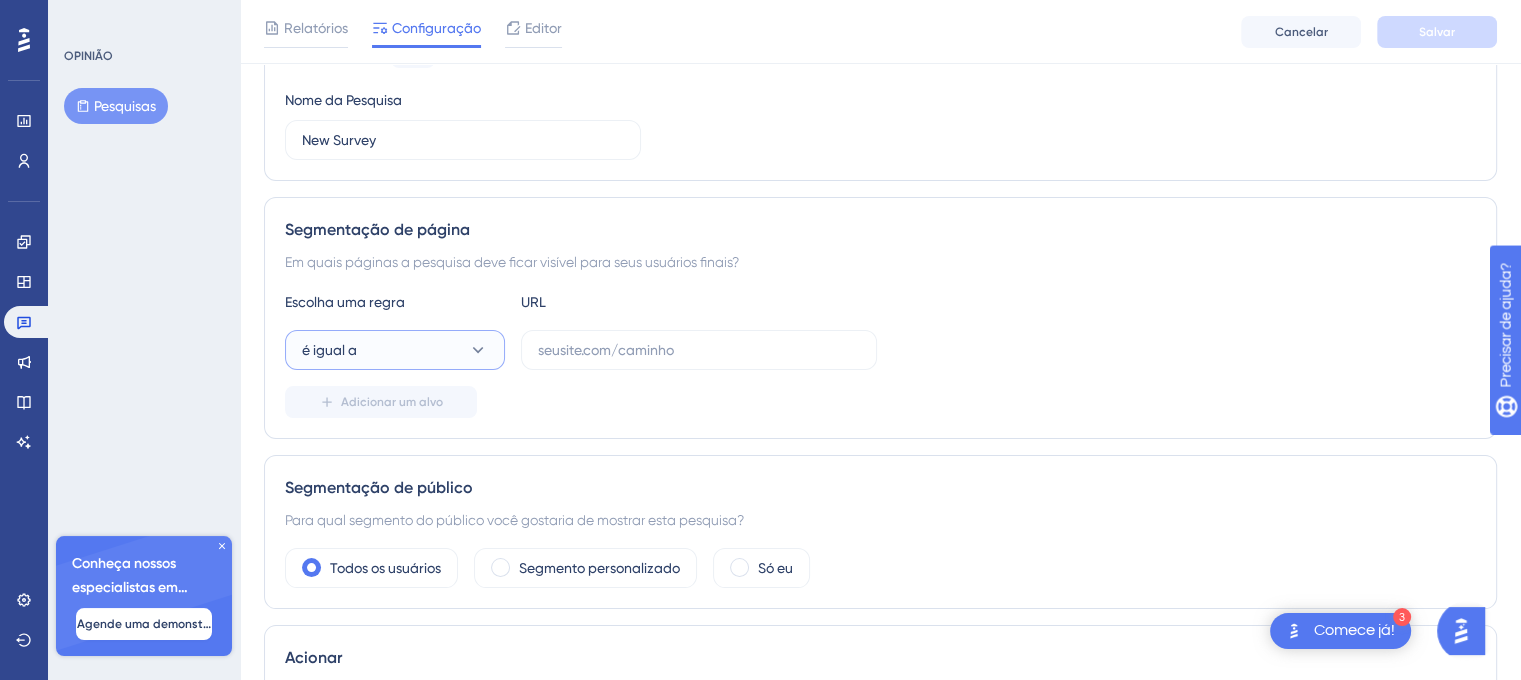 click 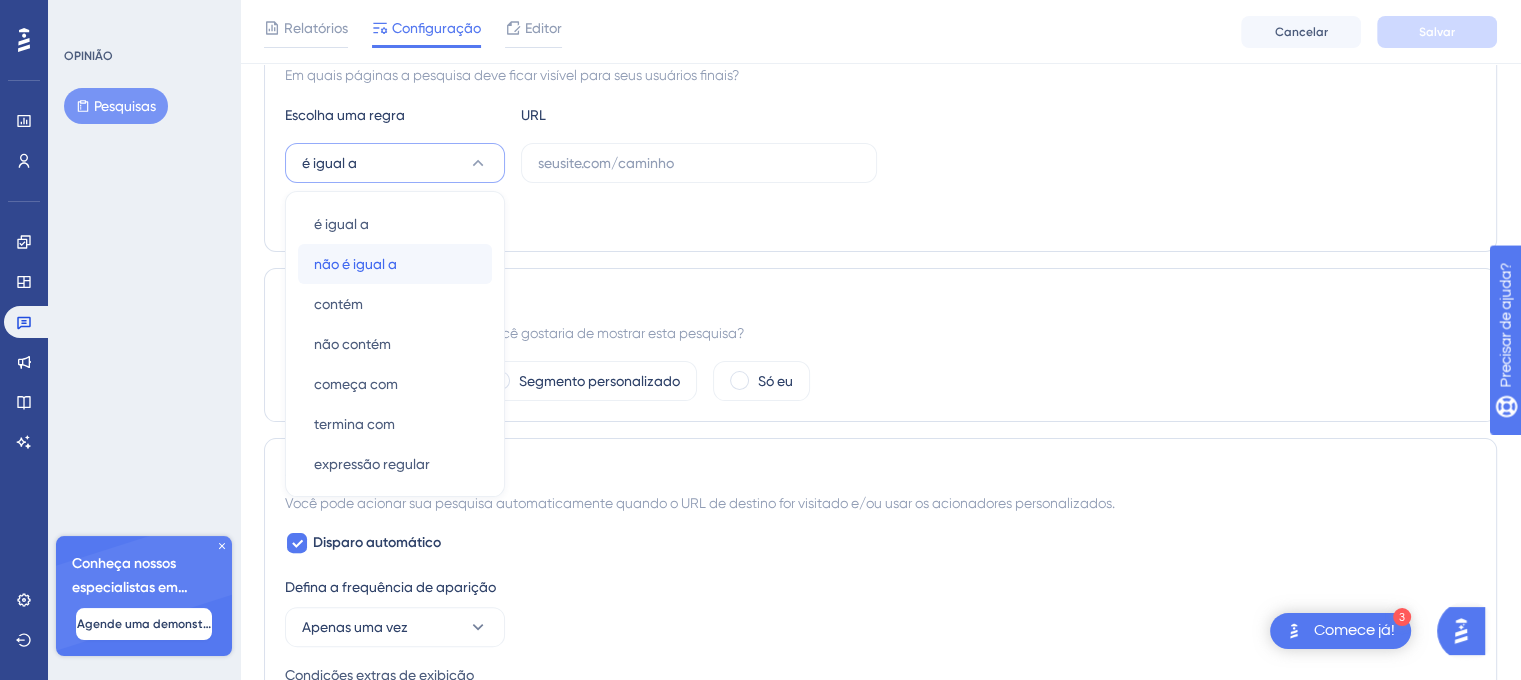 click on "não é igual a" at bounding box center [355, 264] 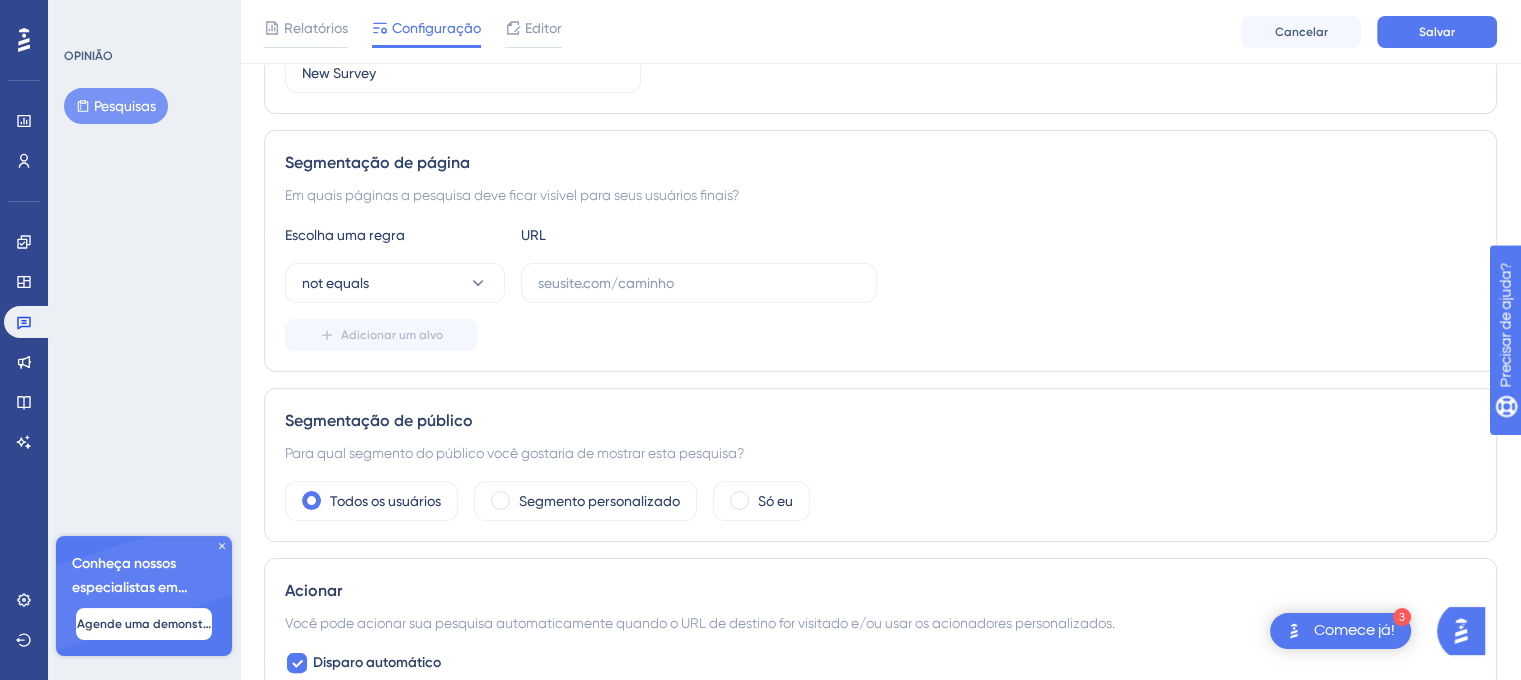 scroll, scrollTop: 237, scrollLeft: 0, axis: vertical 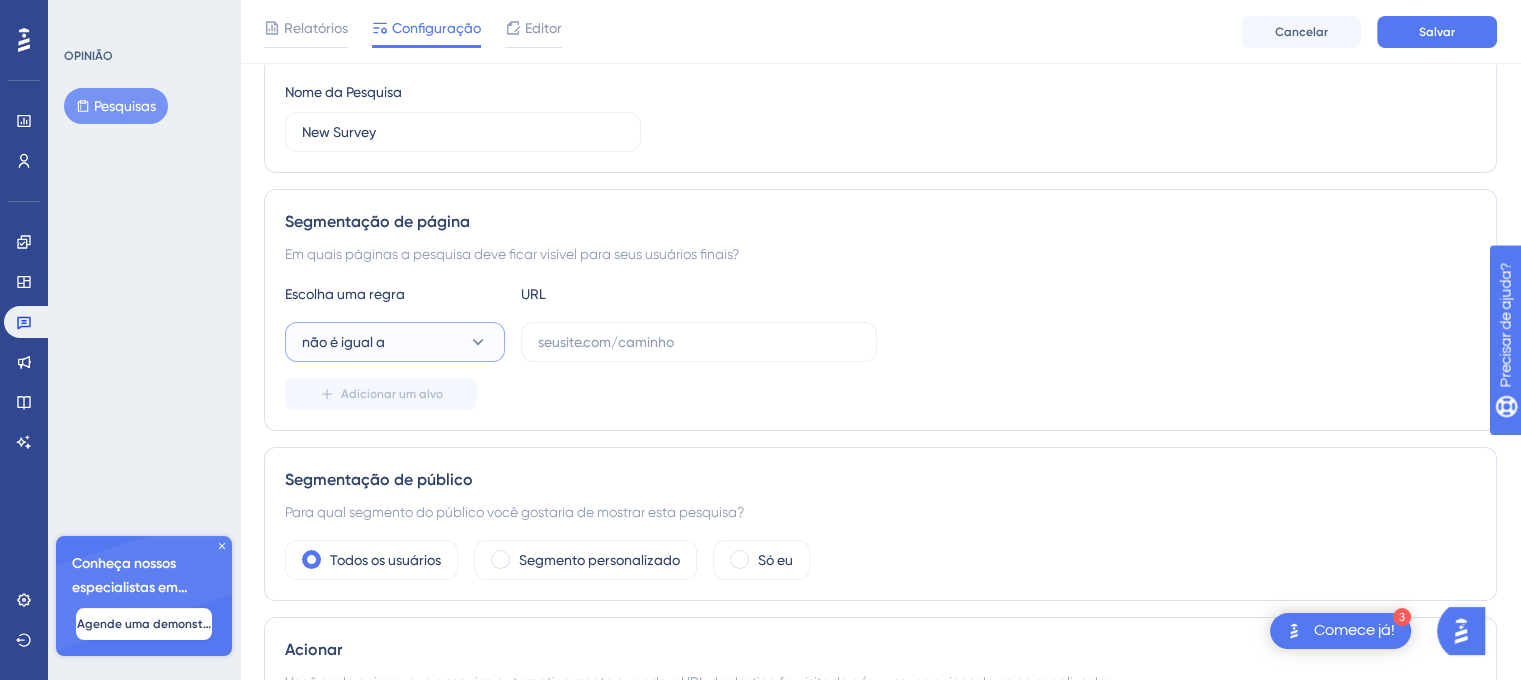 click 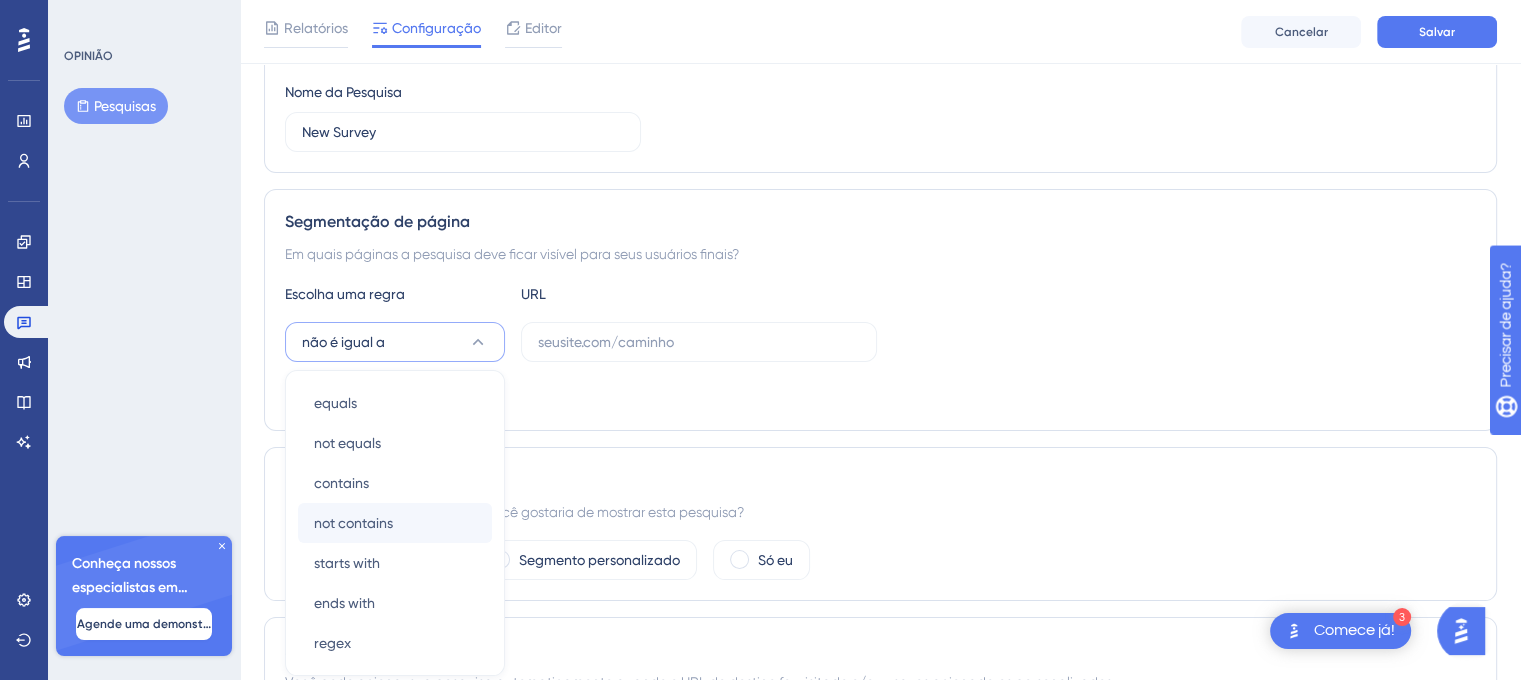 scroll, scrollTop: 418, scrollLeft: 0, axis: vertical 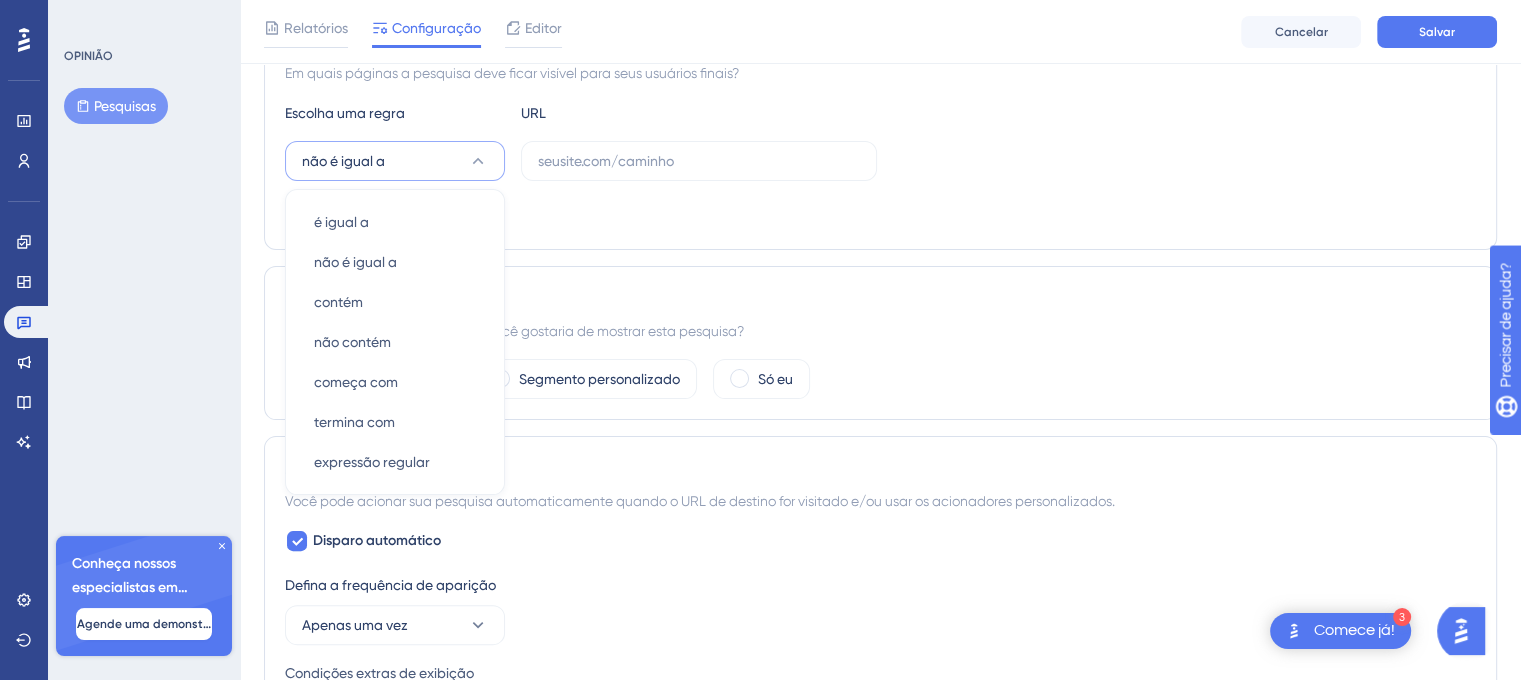 click on "Status: Inativo Informações da Pesquisa ID da pesquisa: 5920 Cópia Nome da Pesquisa New Survey Segmentação de página Em quais páginas a pesquisa deve ficar visível para seus usuários finais? Escolha uma regra URL não é igual a é igual a é igual a não é igual a não é igual a contém contém não contém não contém começa com começa com termina com termina com expressão regular expressão regular Adicionar um alvo Segmentação de público Para qual segmento do público você gostaria de mostrar esta pesquisa? Todos os usuários Segmento personalizado Só eu Acionar Você pode acionar sua pesquisa automaticamente quando o URL de destino for visitado e/ou usar os acionadores personalizados. Disparo automático [PERSON_NAME] a frequência de aparição Apenas uma vez Condições extras de exibição Um usuário deve primeiro visitar   5 páginas em uma sessão antes de ver a pesquisa. Mostrar a pesquisa novamente     15 [PERSON_NAME] após um usuário clicar no ícone “X” para sair. 100 Médio Padrão" at bounding box center (880, 544) 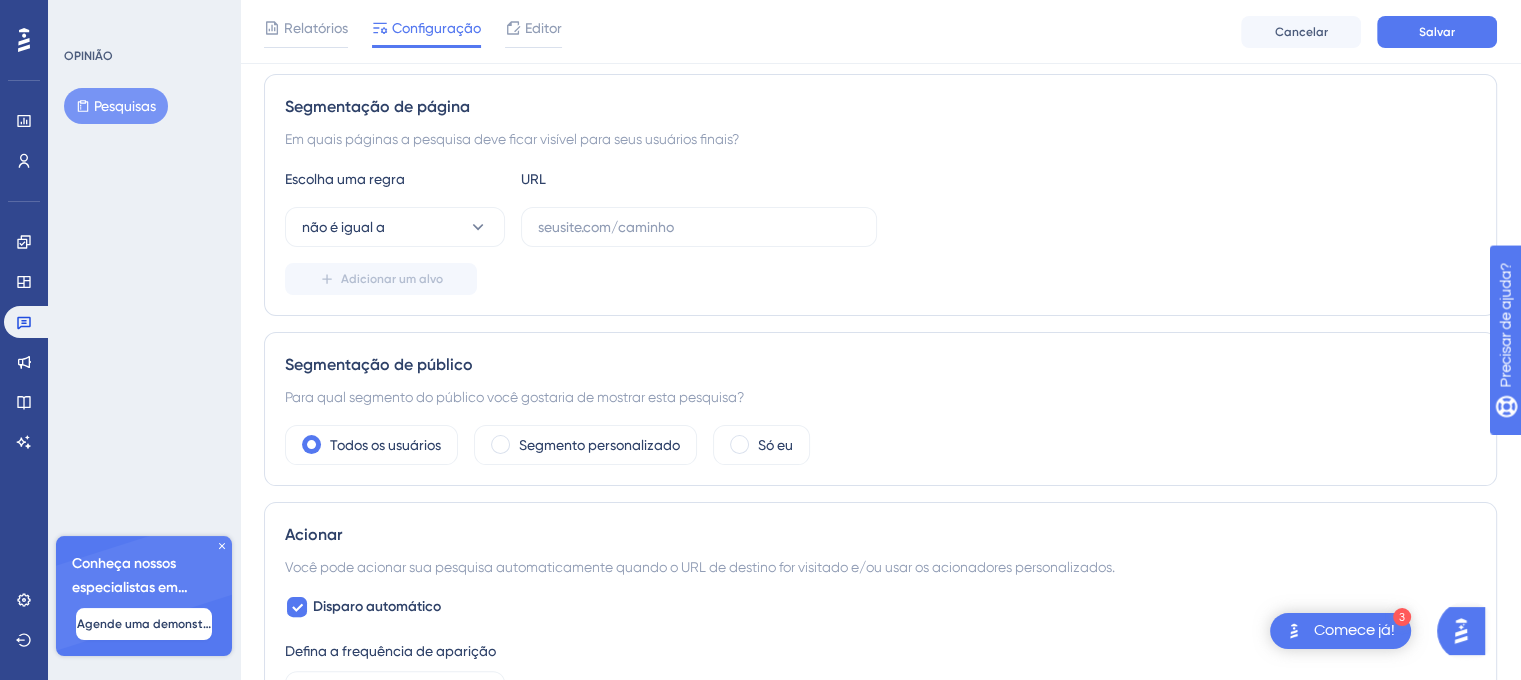 scroll, scrollTop: 318, scrollLeft: 0, axis: vertical 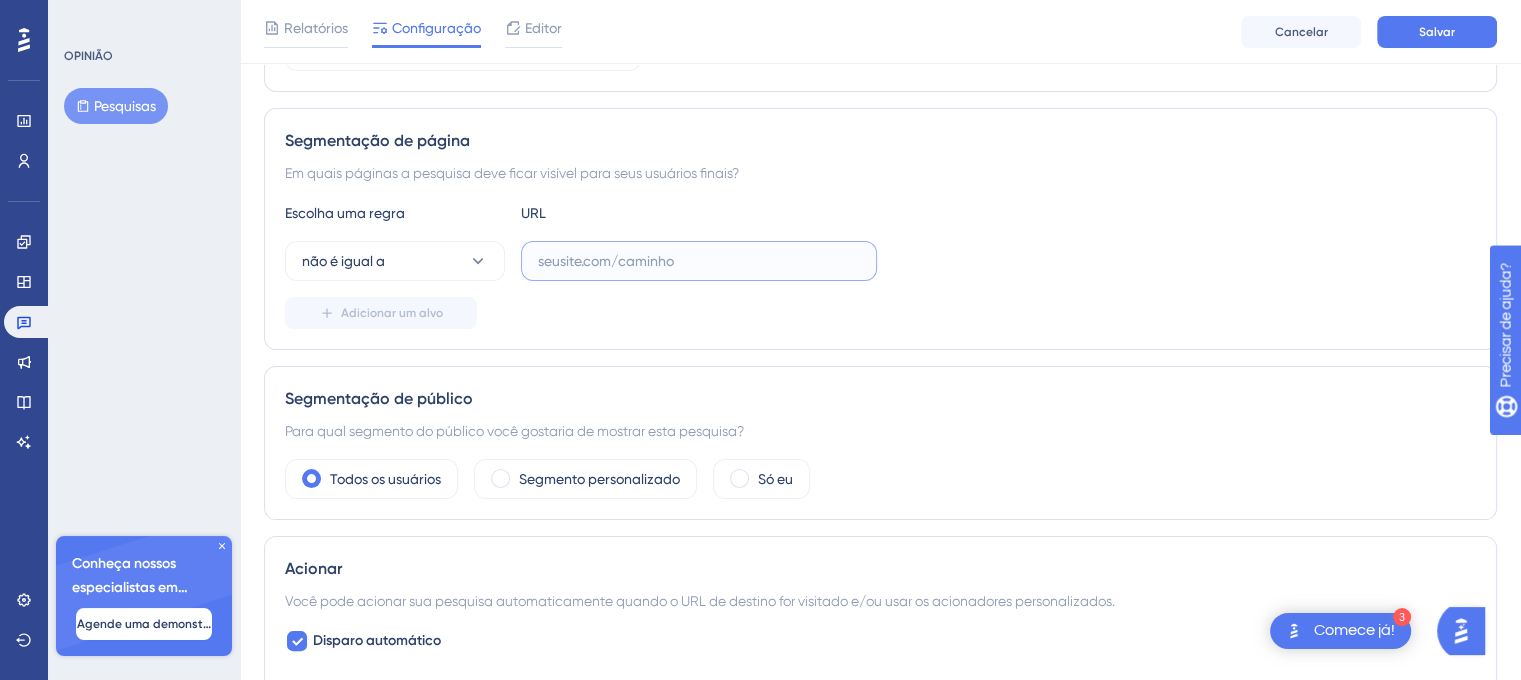 click at bounding box center (699, 261) 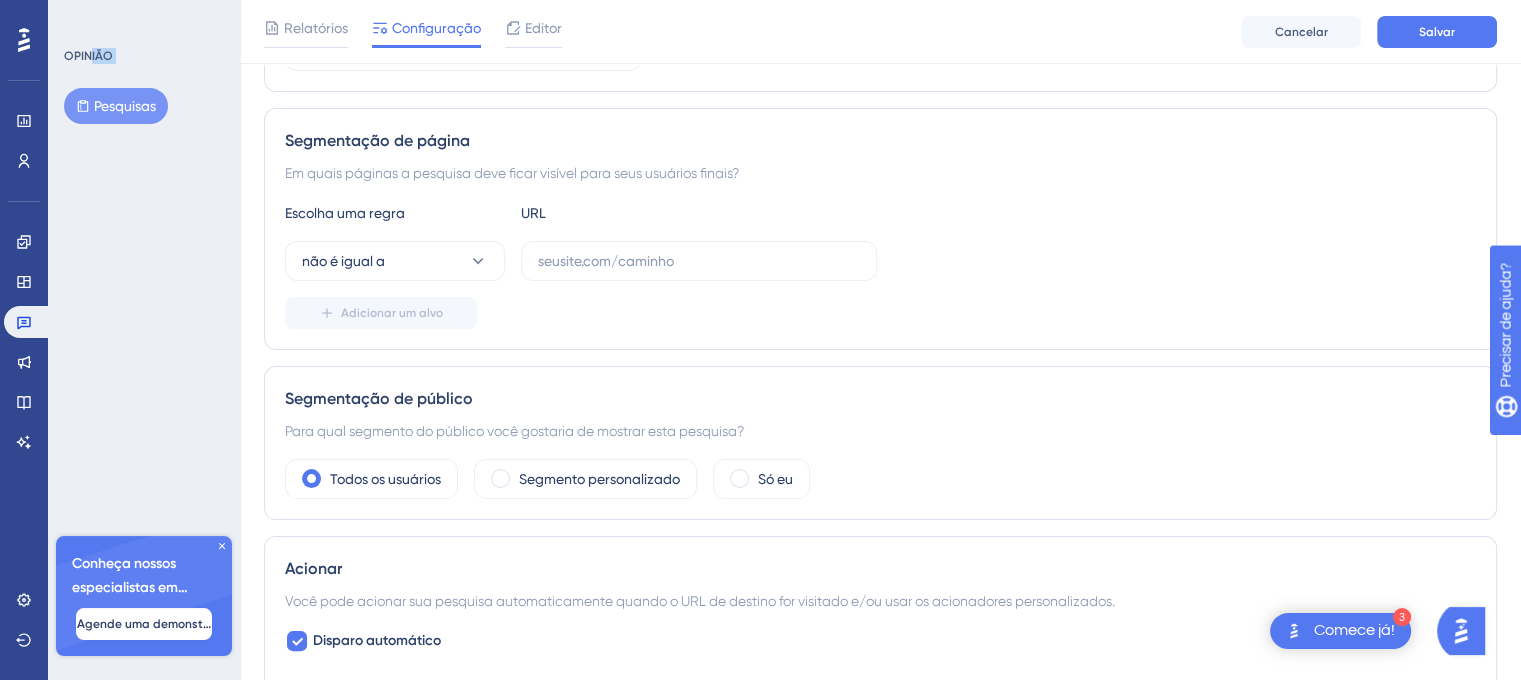 drag, startPoint x: 88, startPoint y: 61, endPoint x: 84, endPoint y: 107, distance: 46.173584 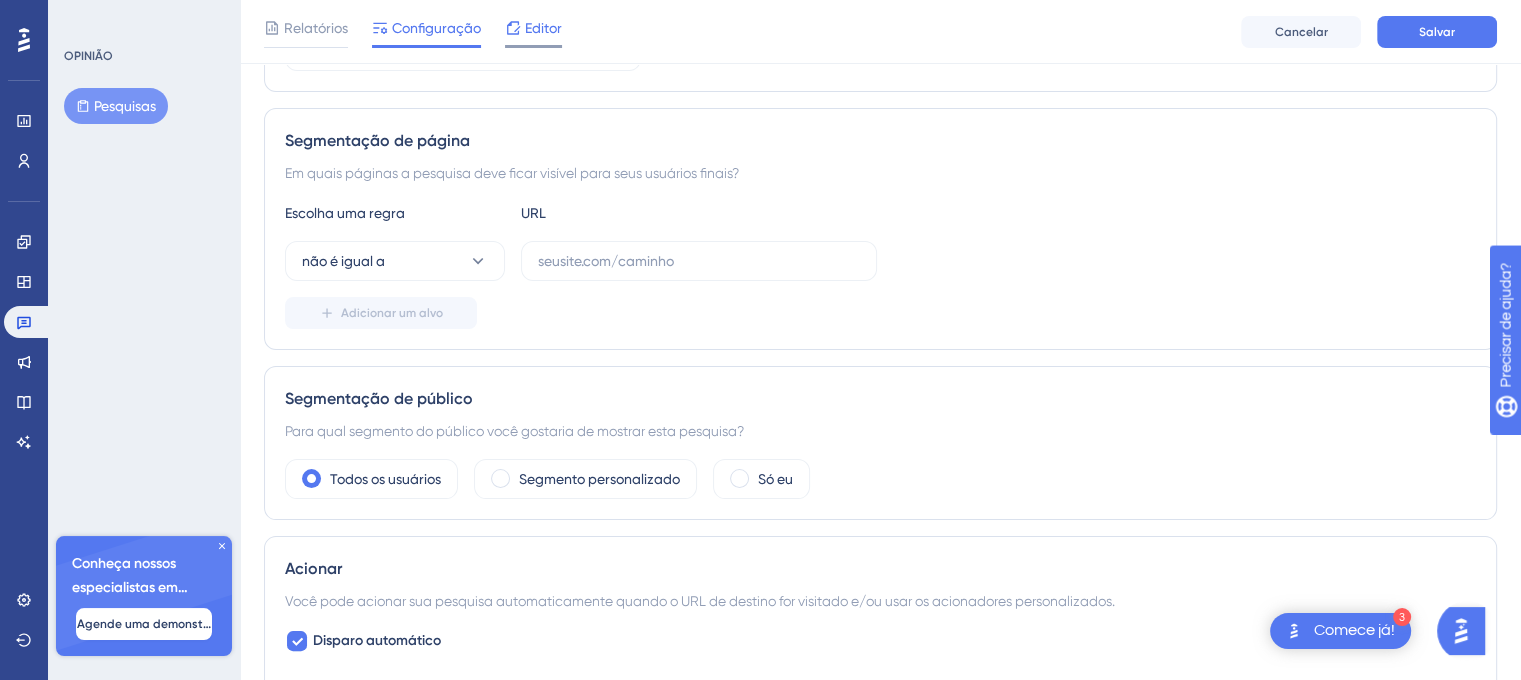 click on "Editor" at bounding box center [533, 28] 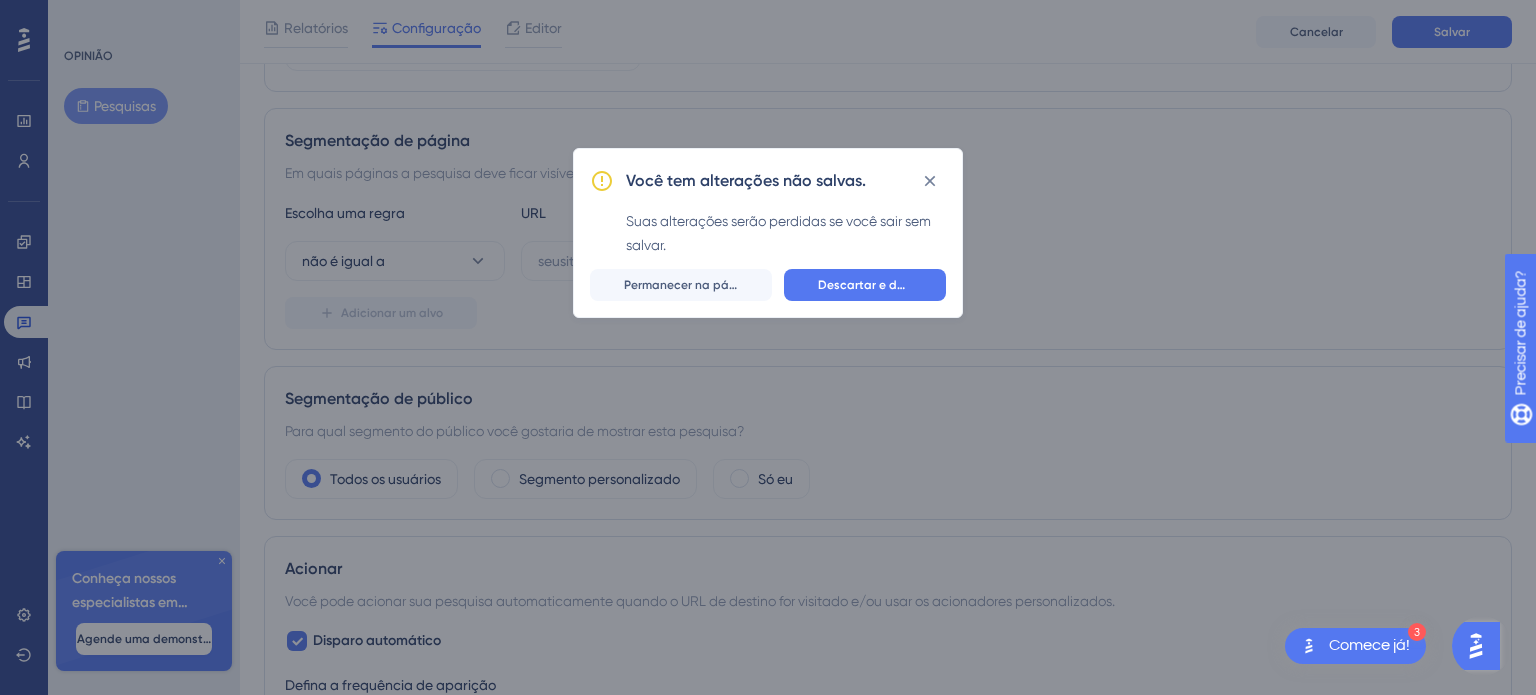 click on "Permanecer na página" at bounding box center [689, 285] 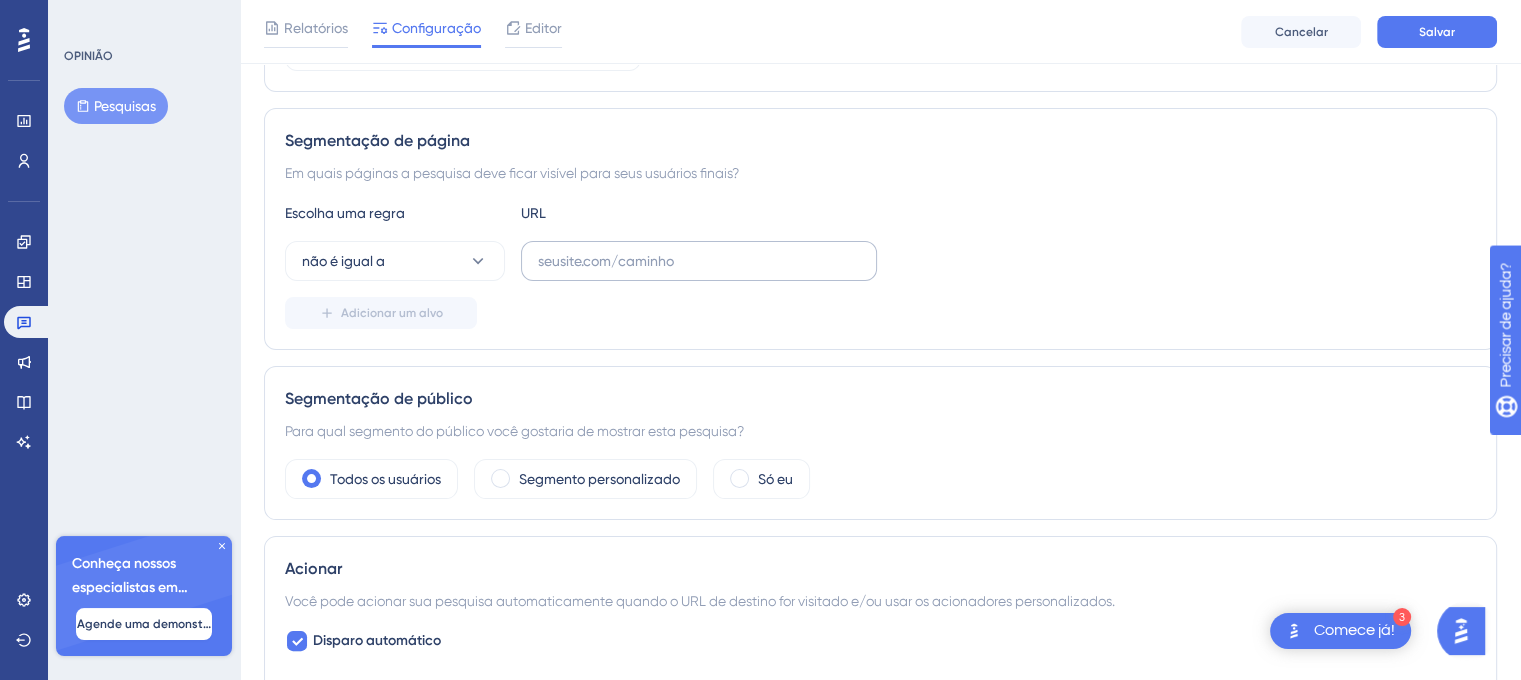 click at bounding box center (699, 261) 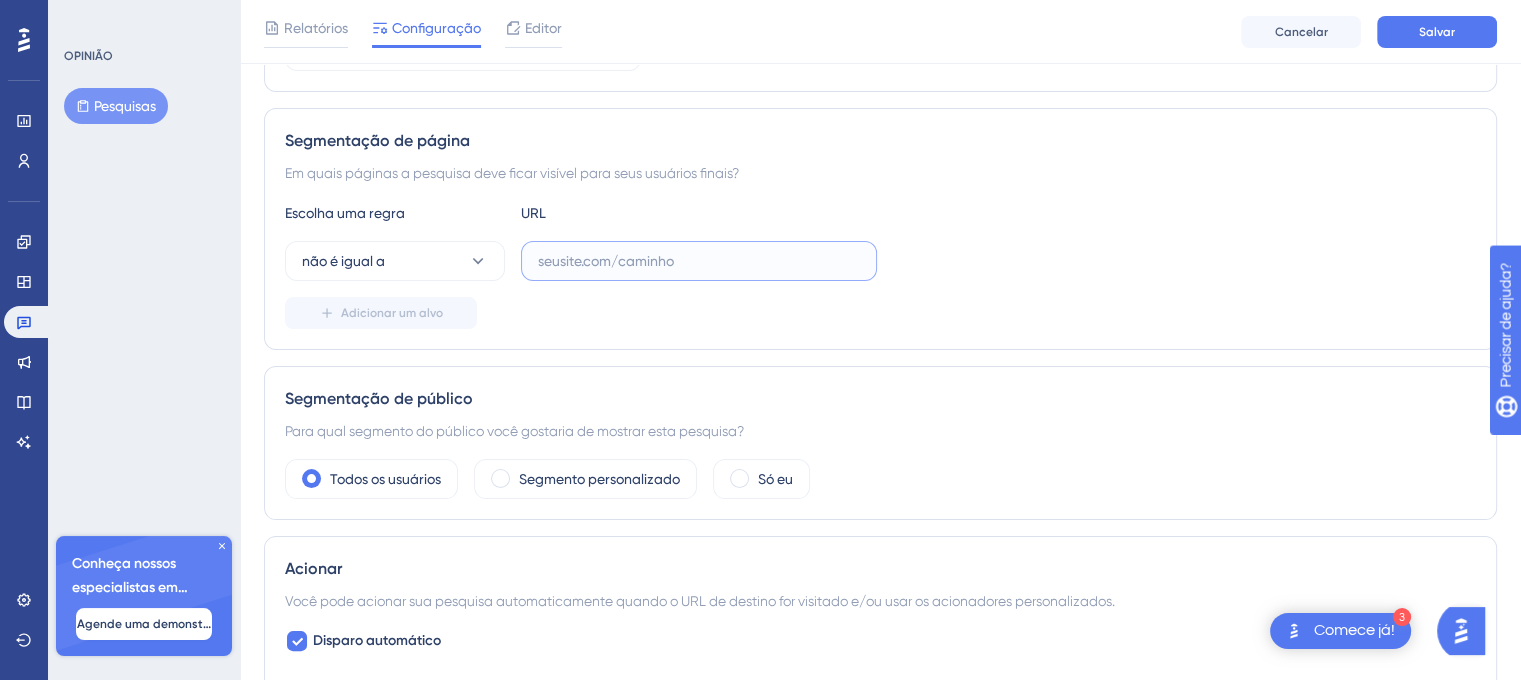 click at bounding box center (699, 261) 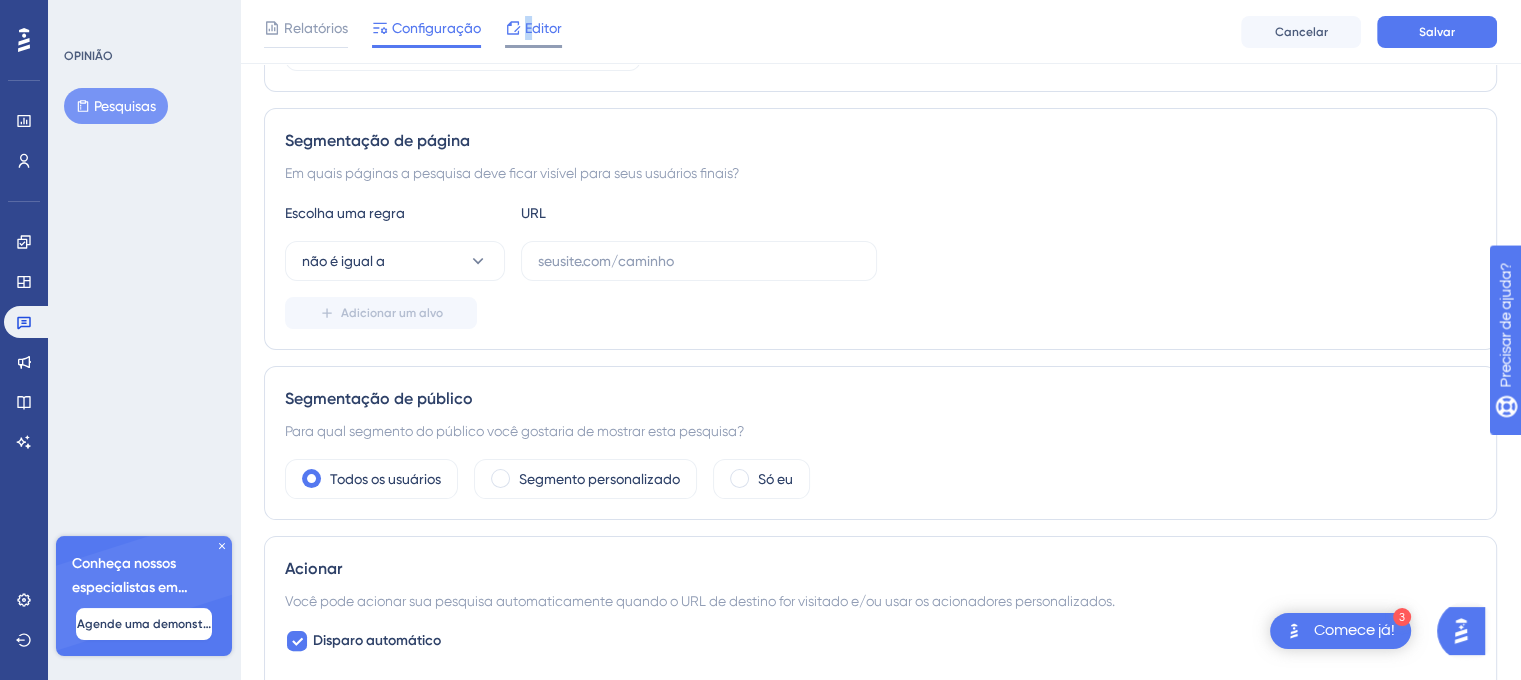click on "Editor" at bounding box center [543, 28] 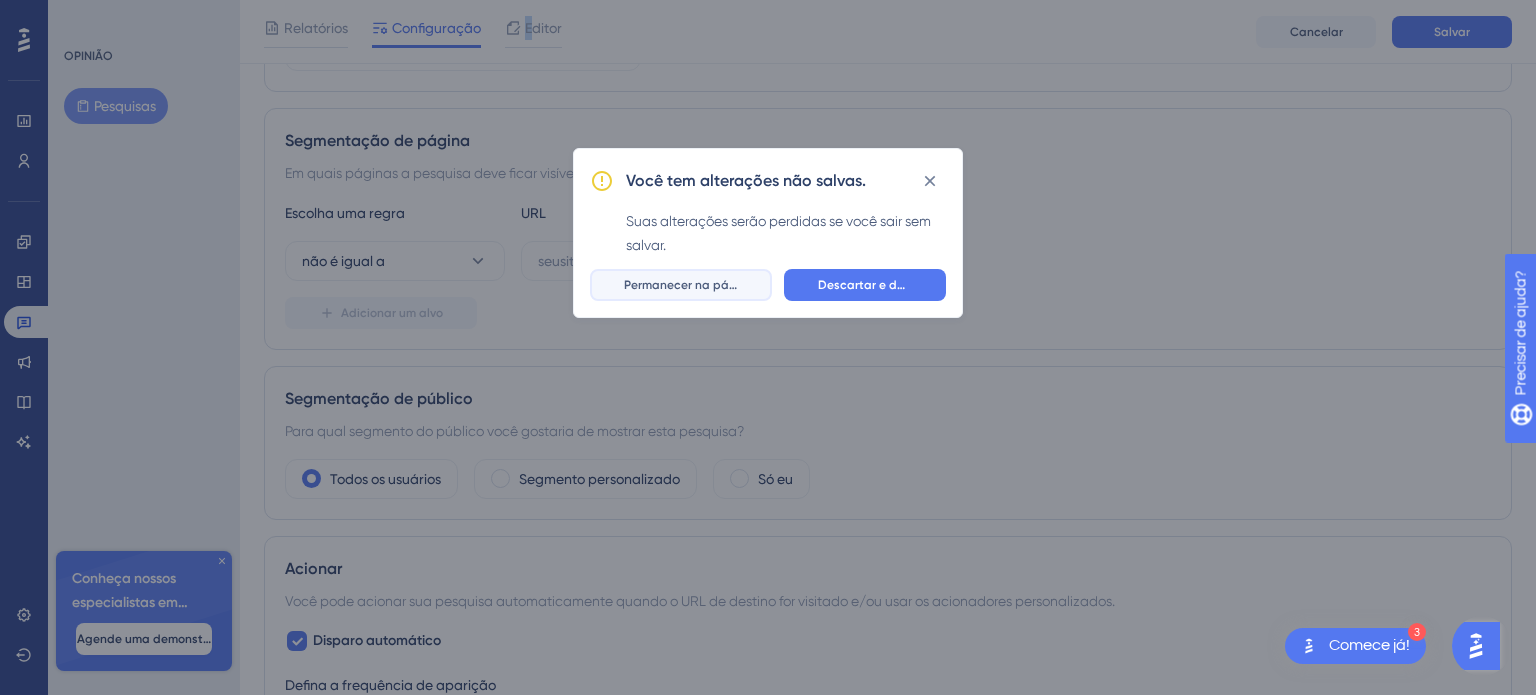 click on "Permanecer na página" at bounding box center [689, 285] 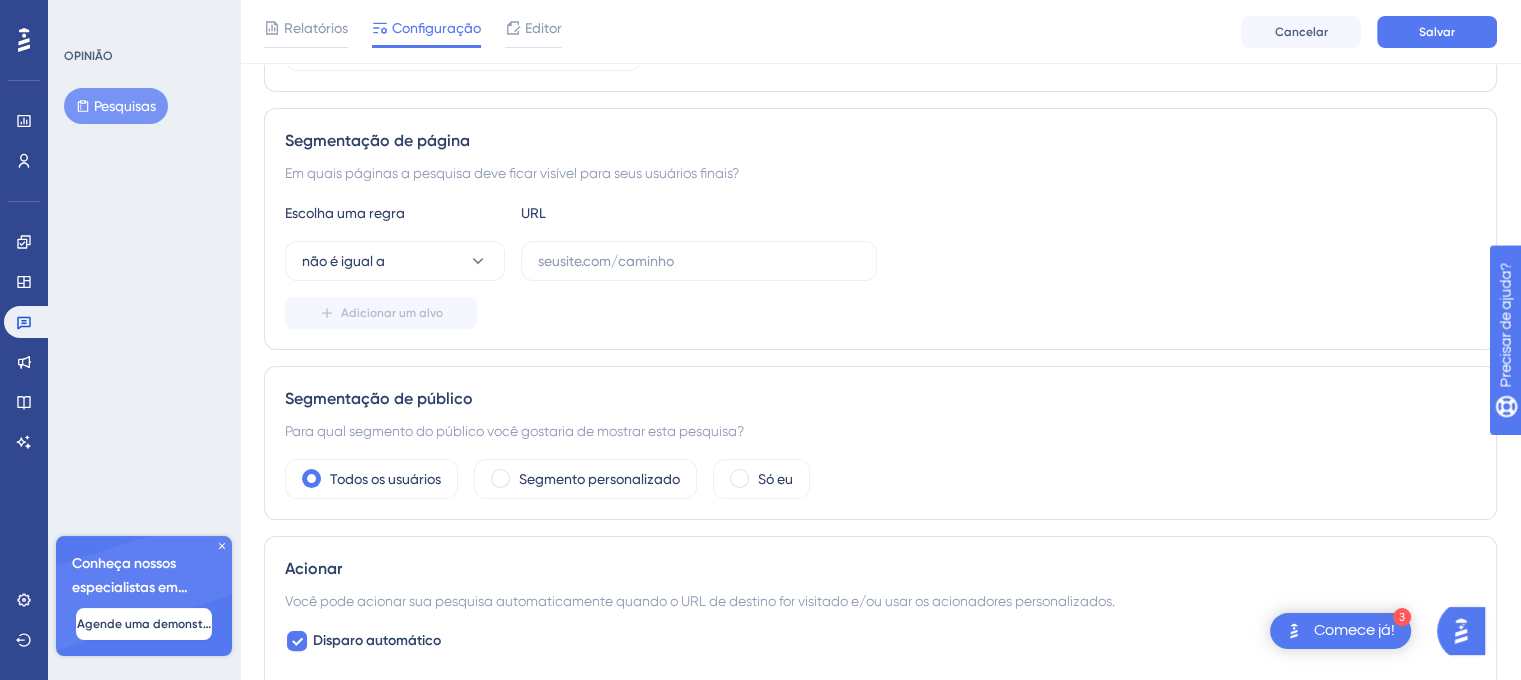 click on "Comece já!" at bounding box center [1354, 631] 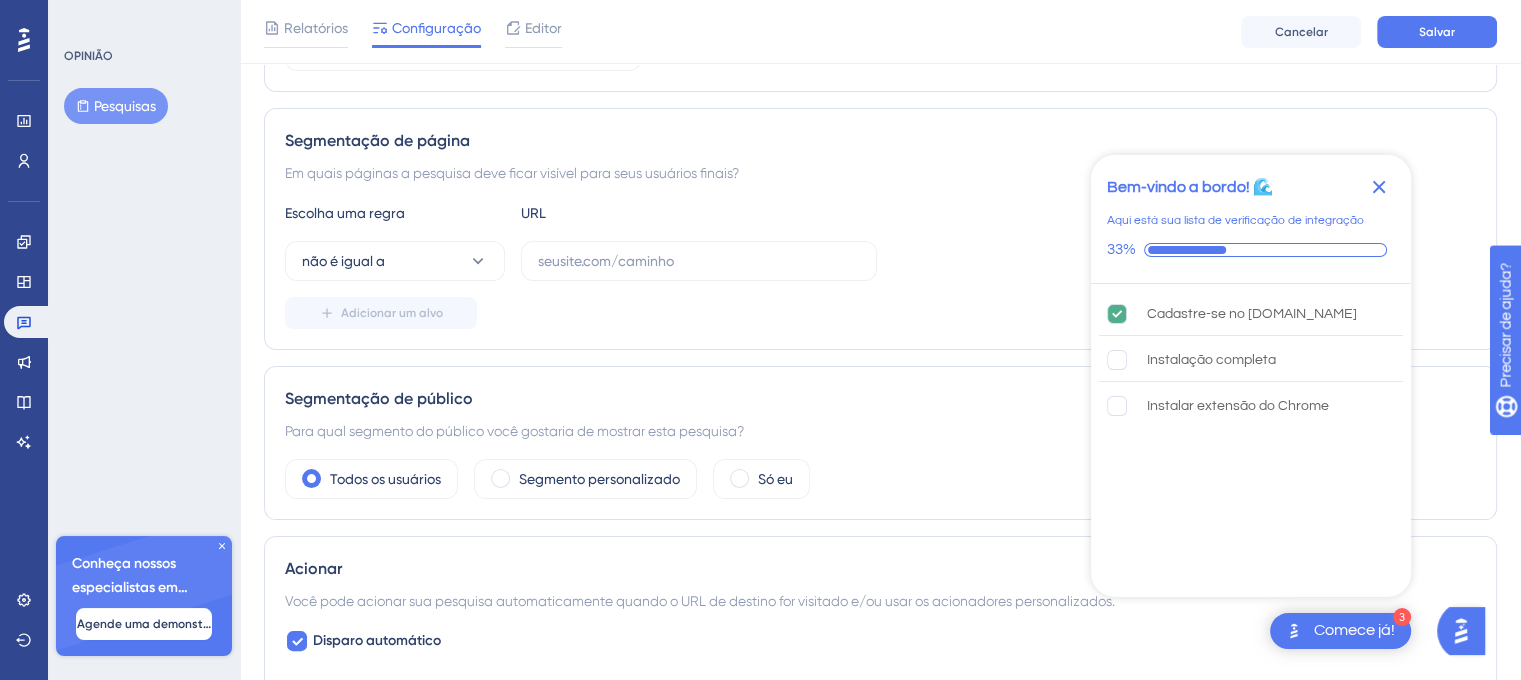 click 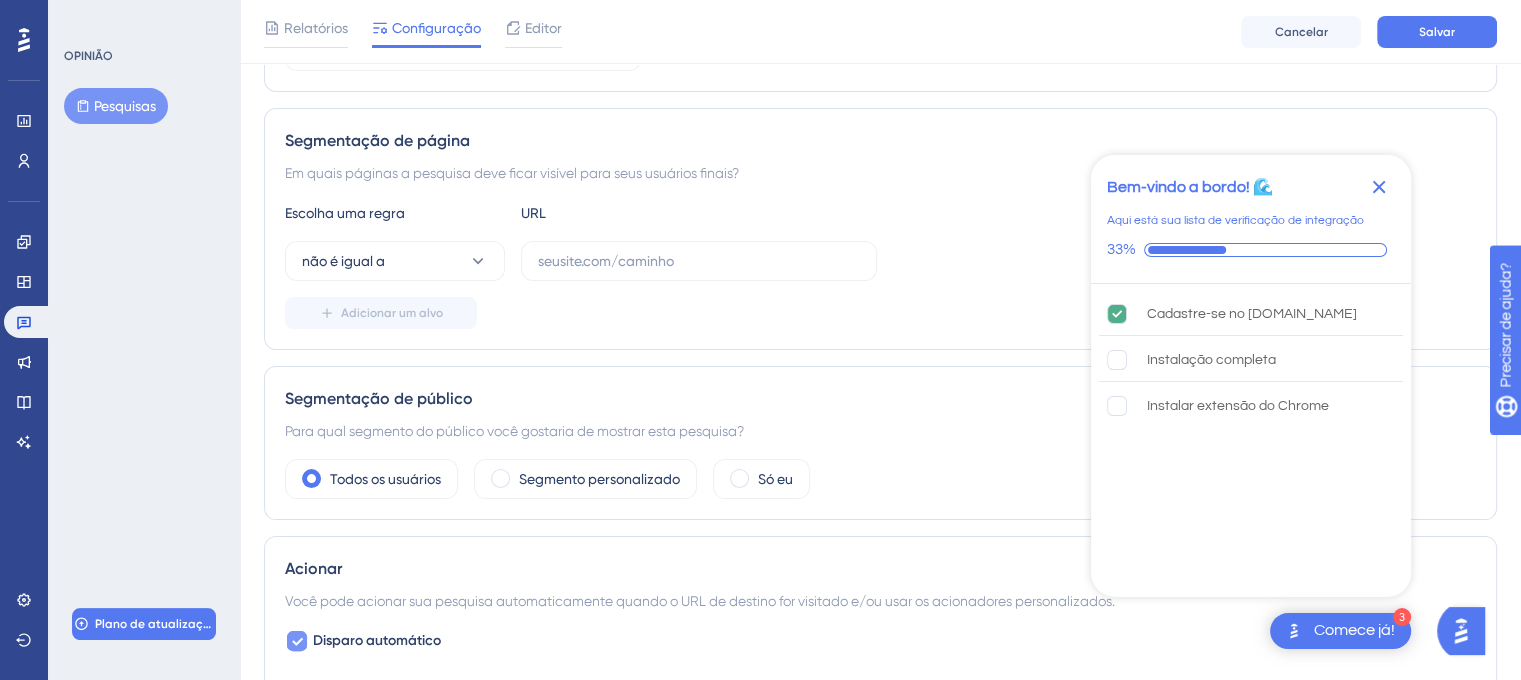 click on "Disparo automático" at bounding box center (377, 640) 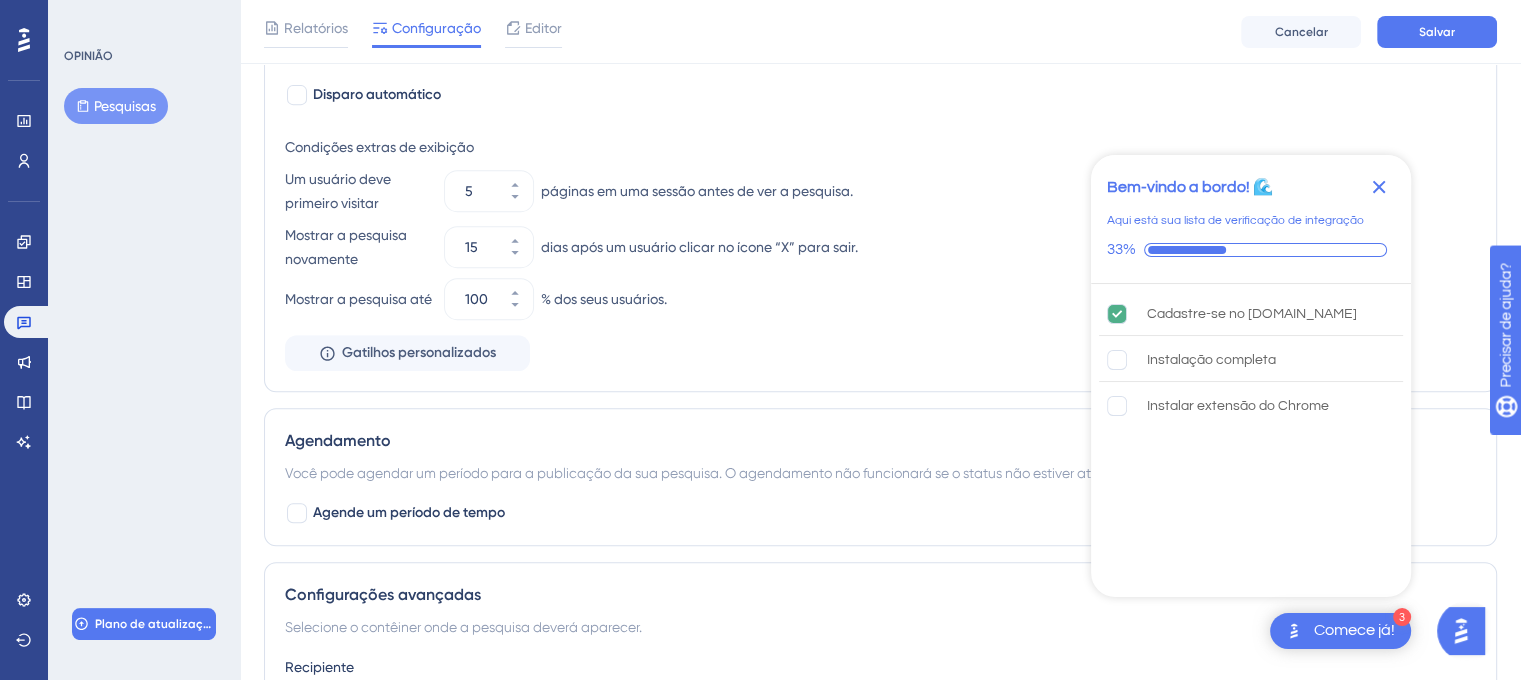 drag, startPoint x: 1528, startPoint y: 669, endPoint x: 43, endPoint y: 50, distance: 1608.8462 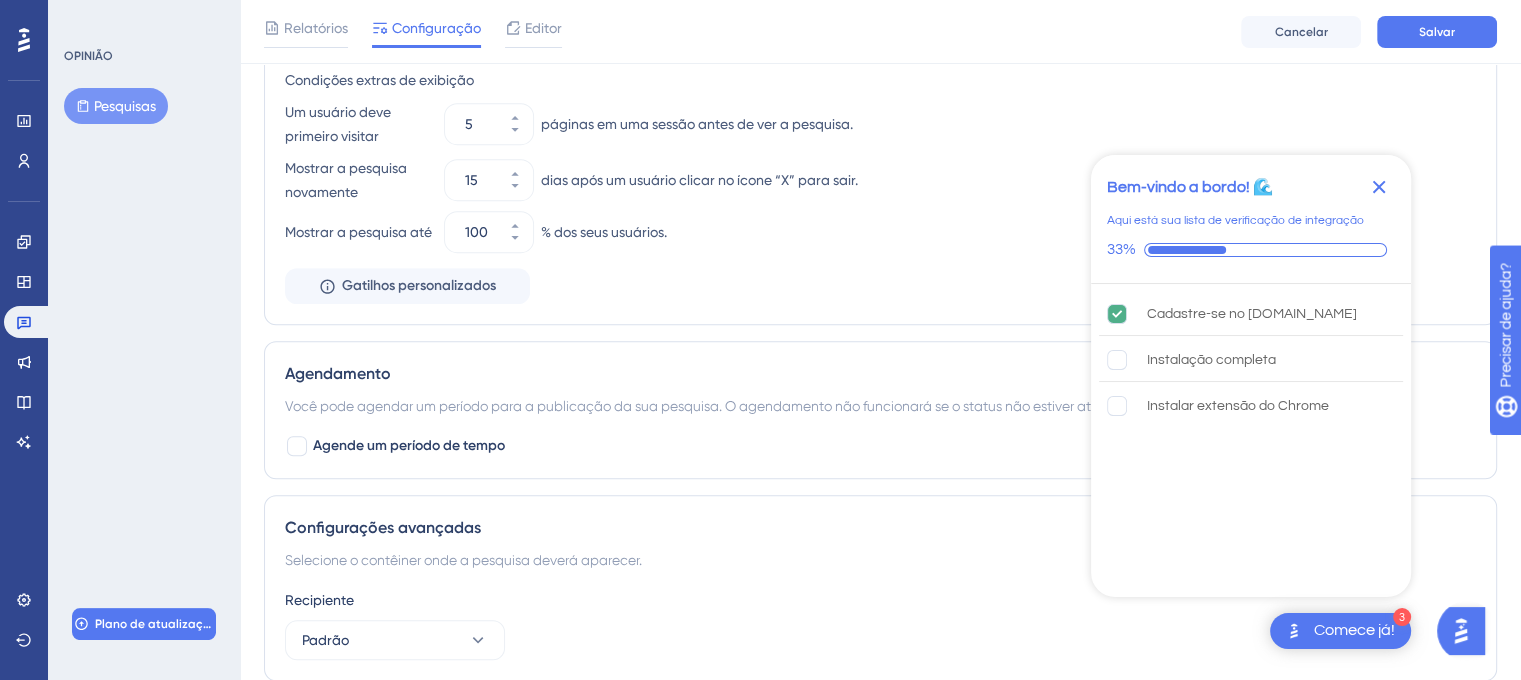 scroll, scrollTop: 1031, scrollLeft: 0, axis: vertical 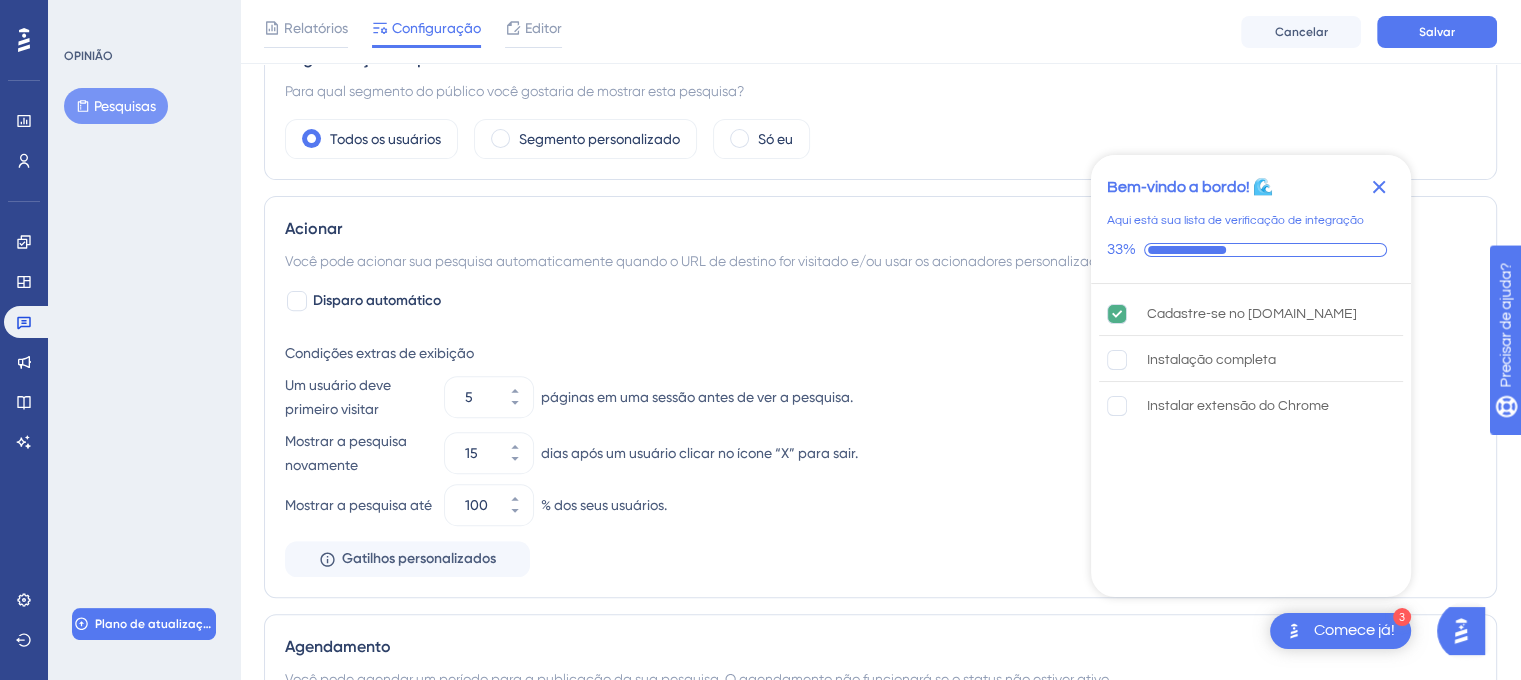 click on "Acionar" at bounding box center [313, 228] 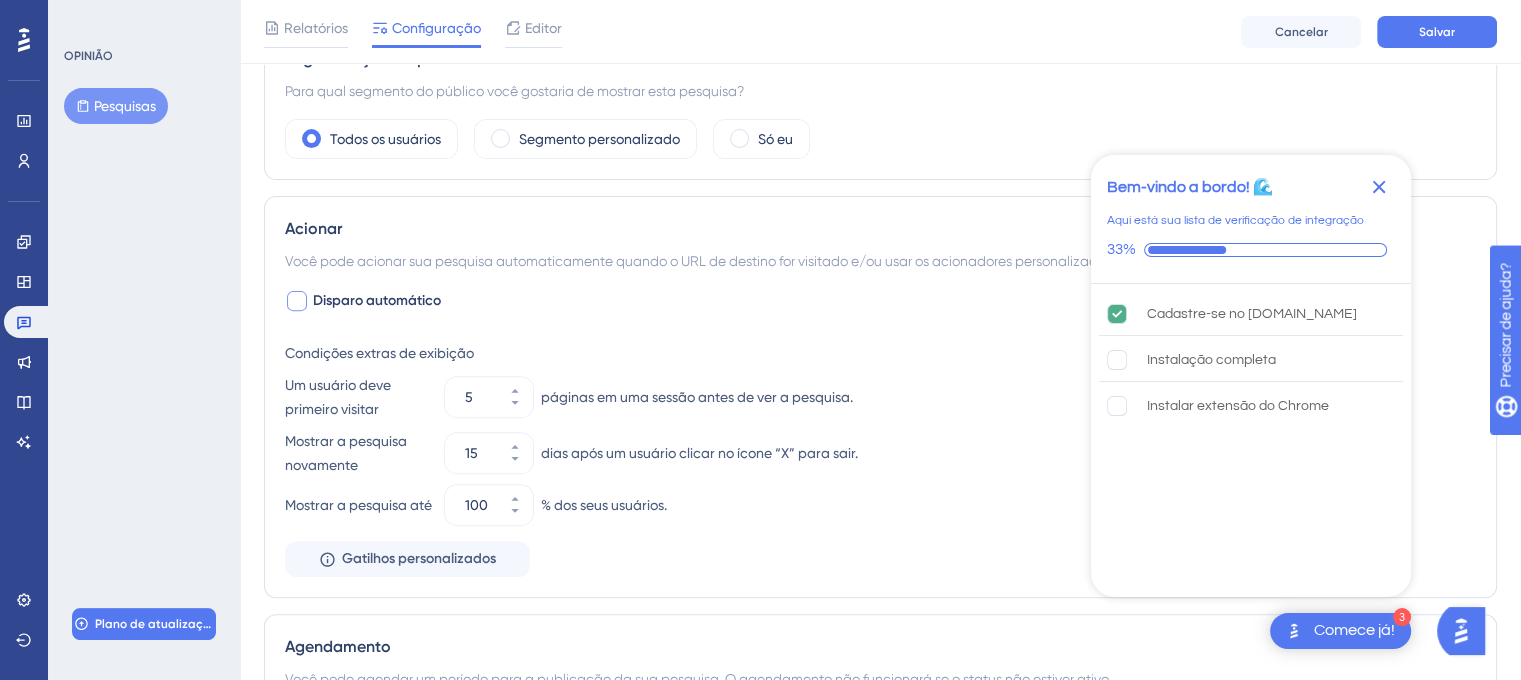 click at bounding box center [297, 301] 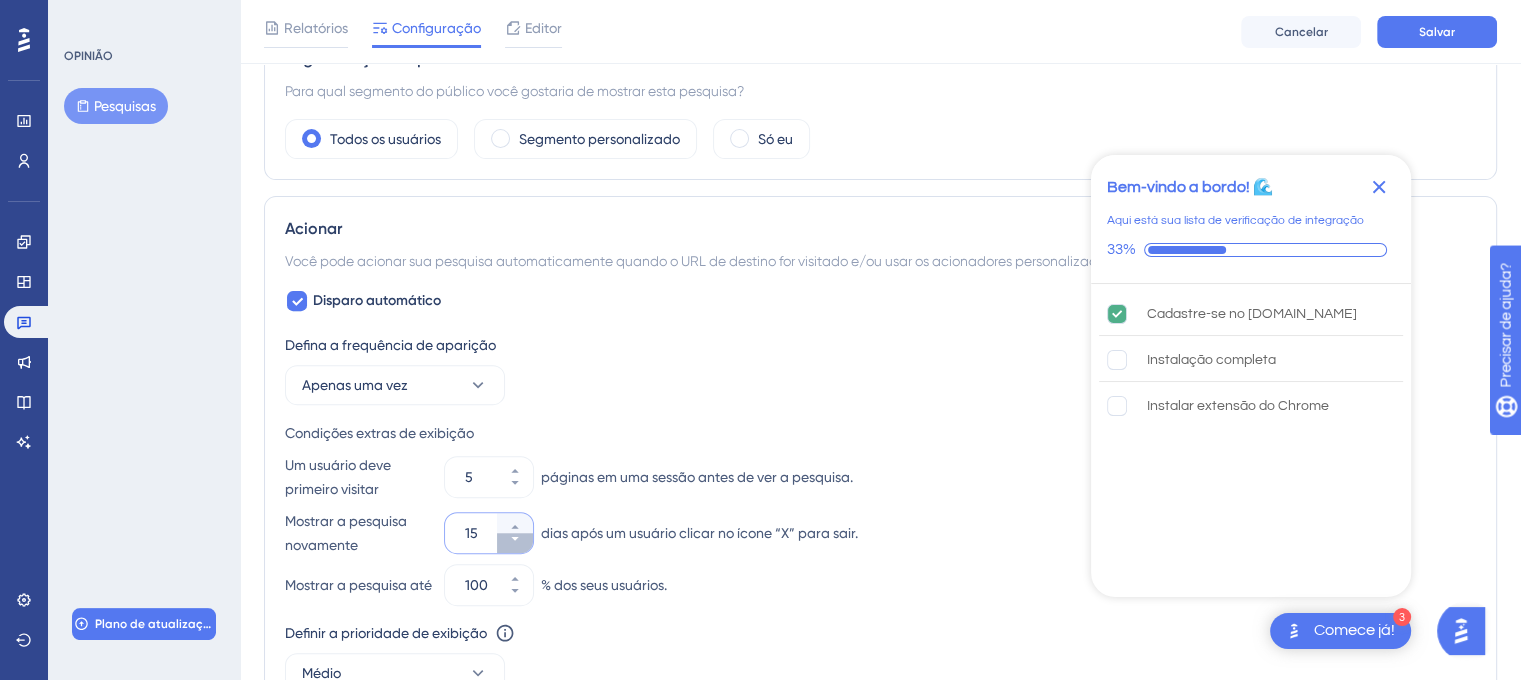 click 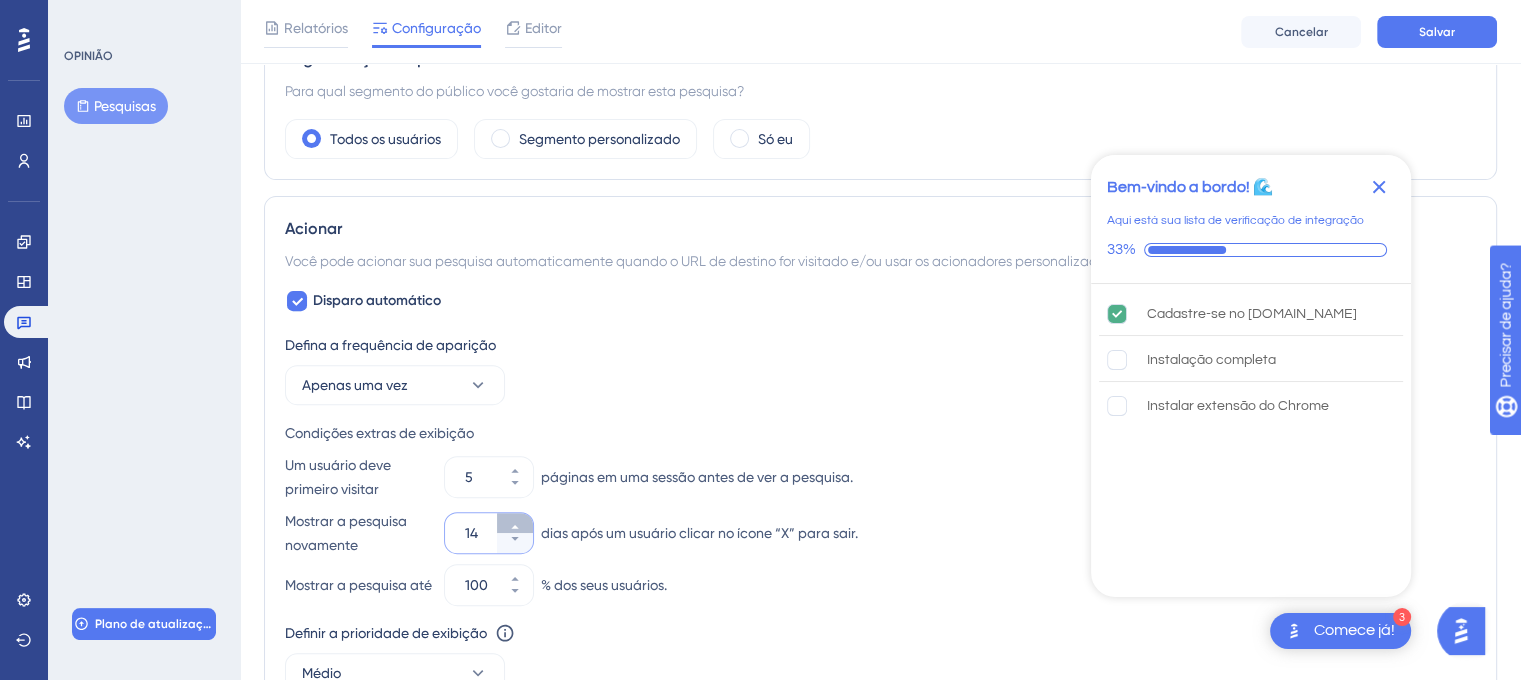 click 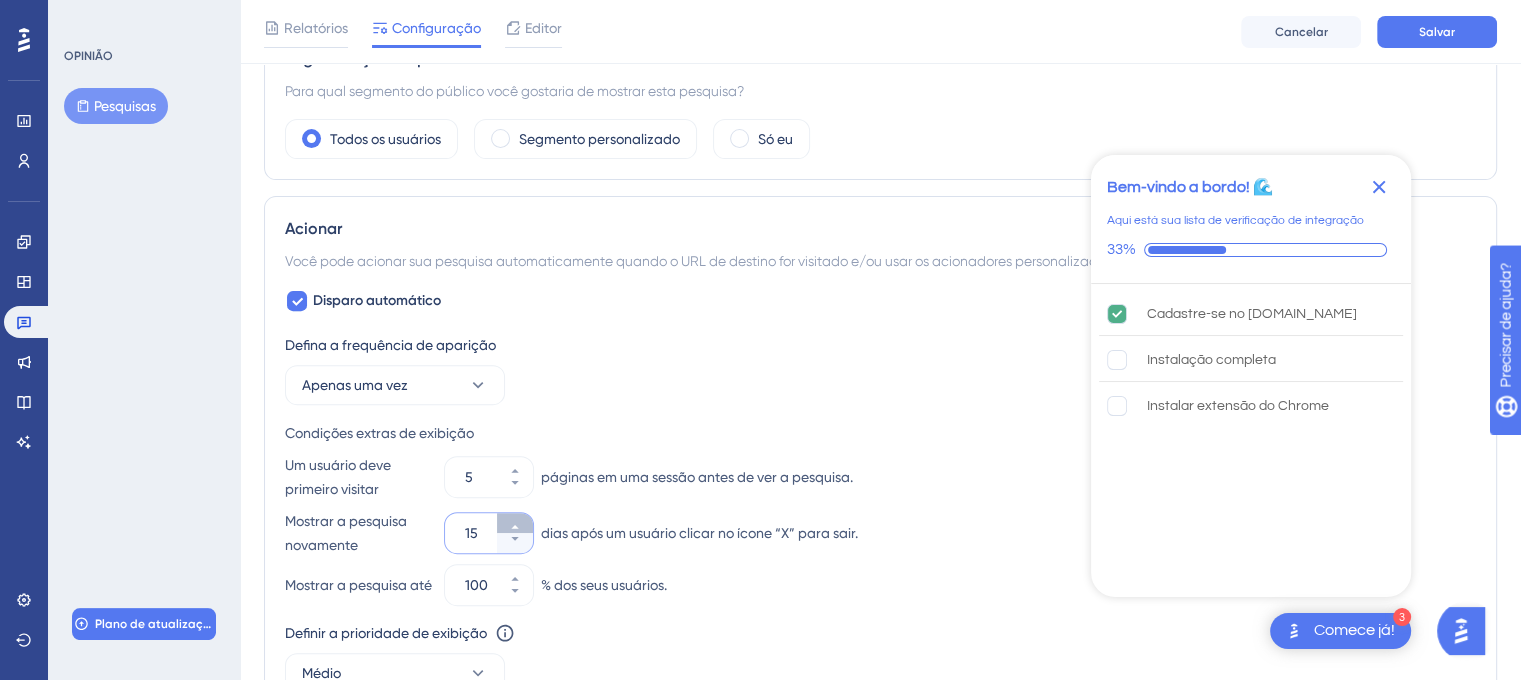 click 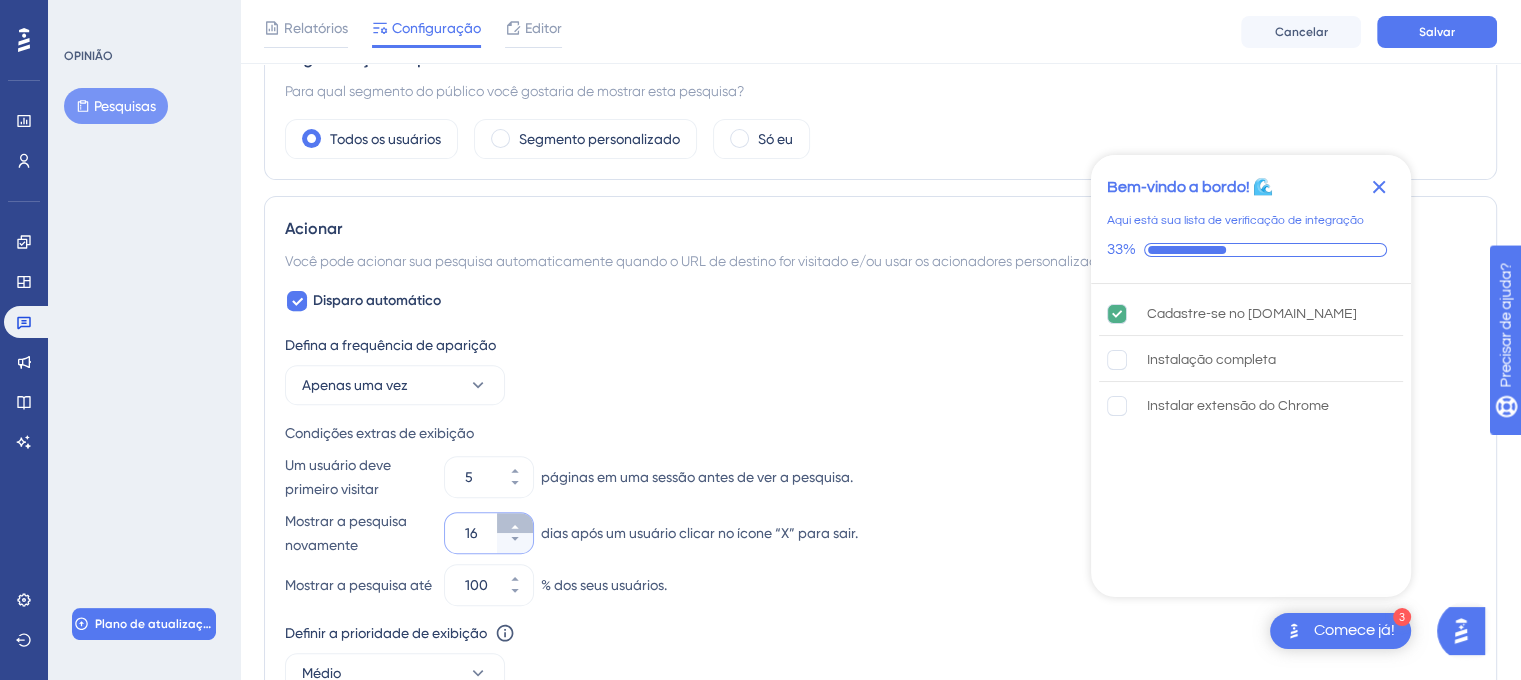 click 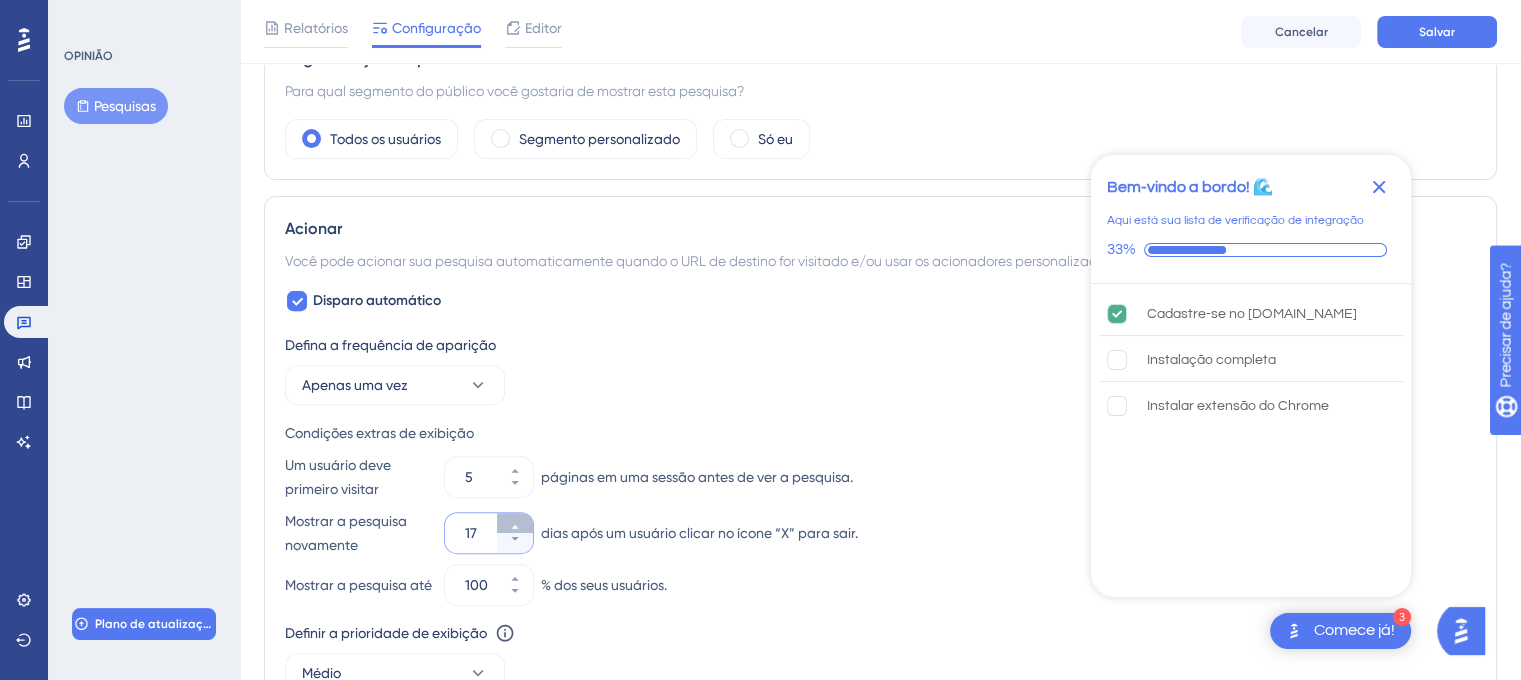 click 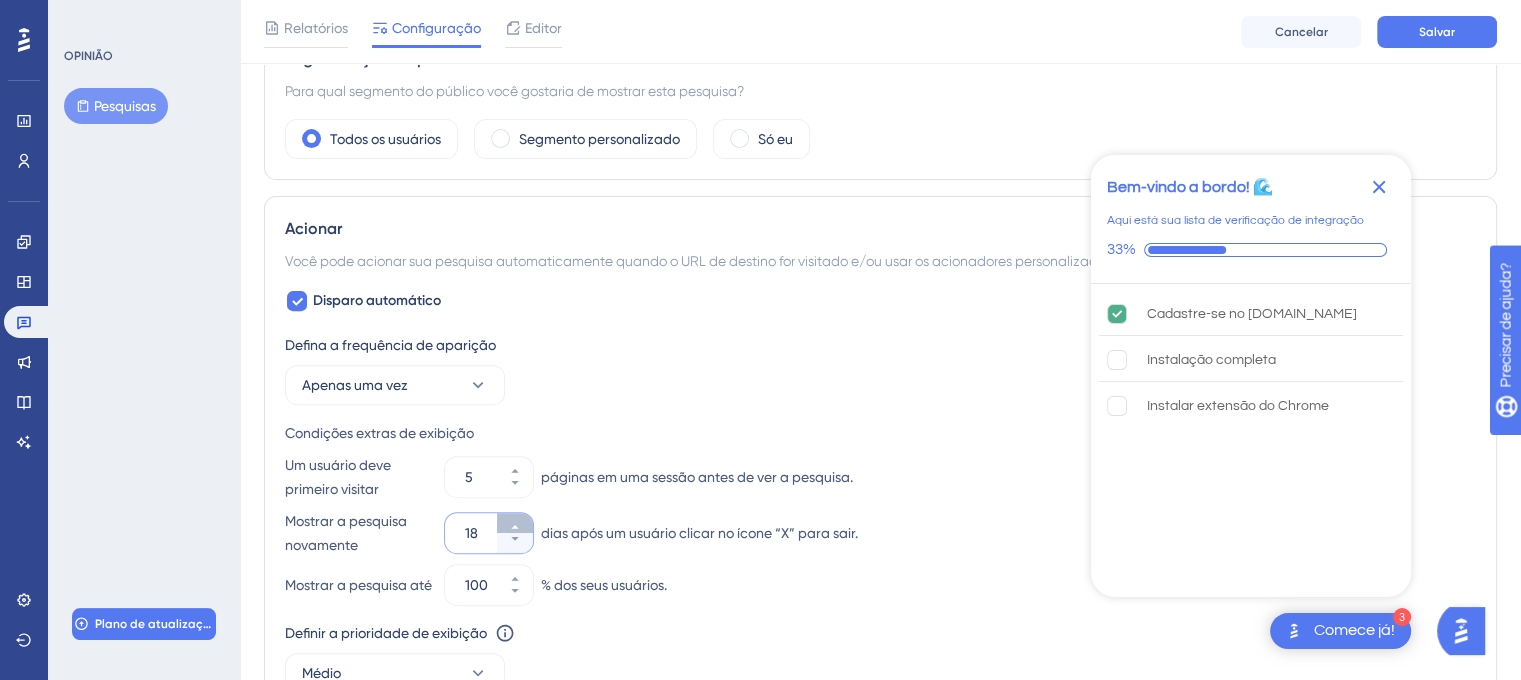 click 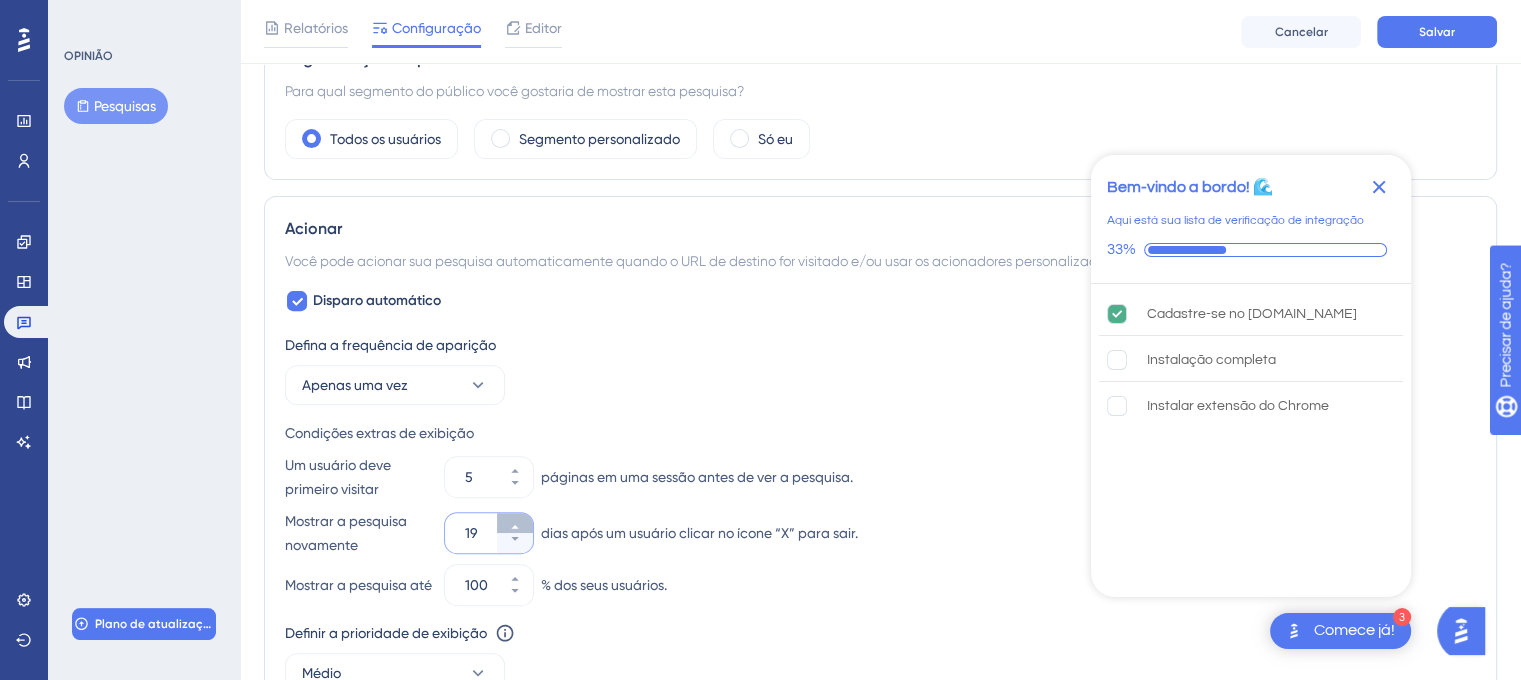 click 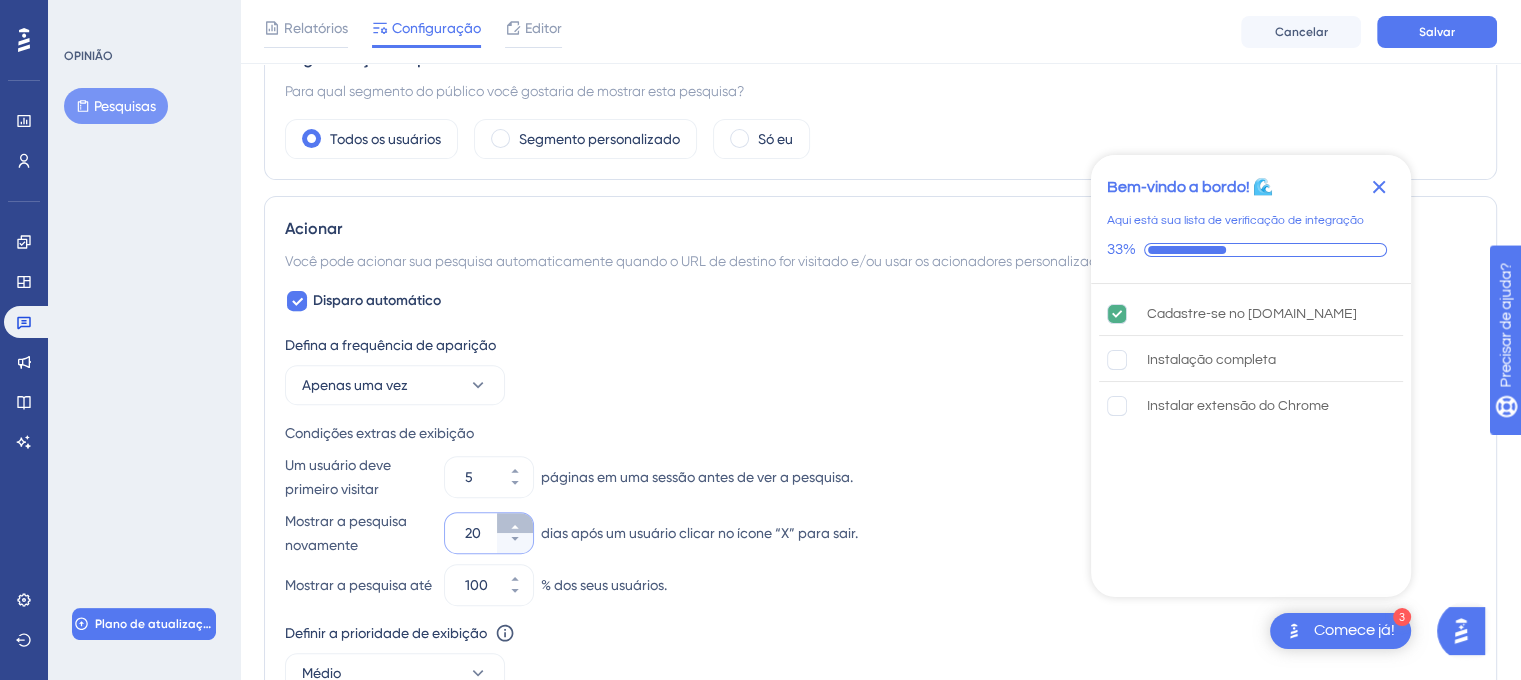 click 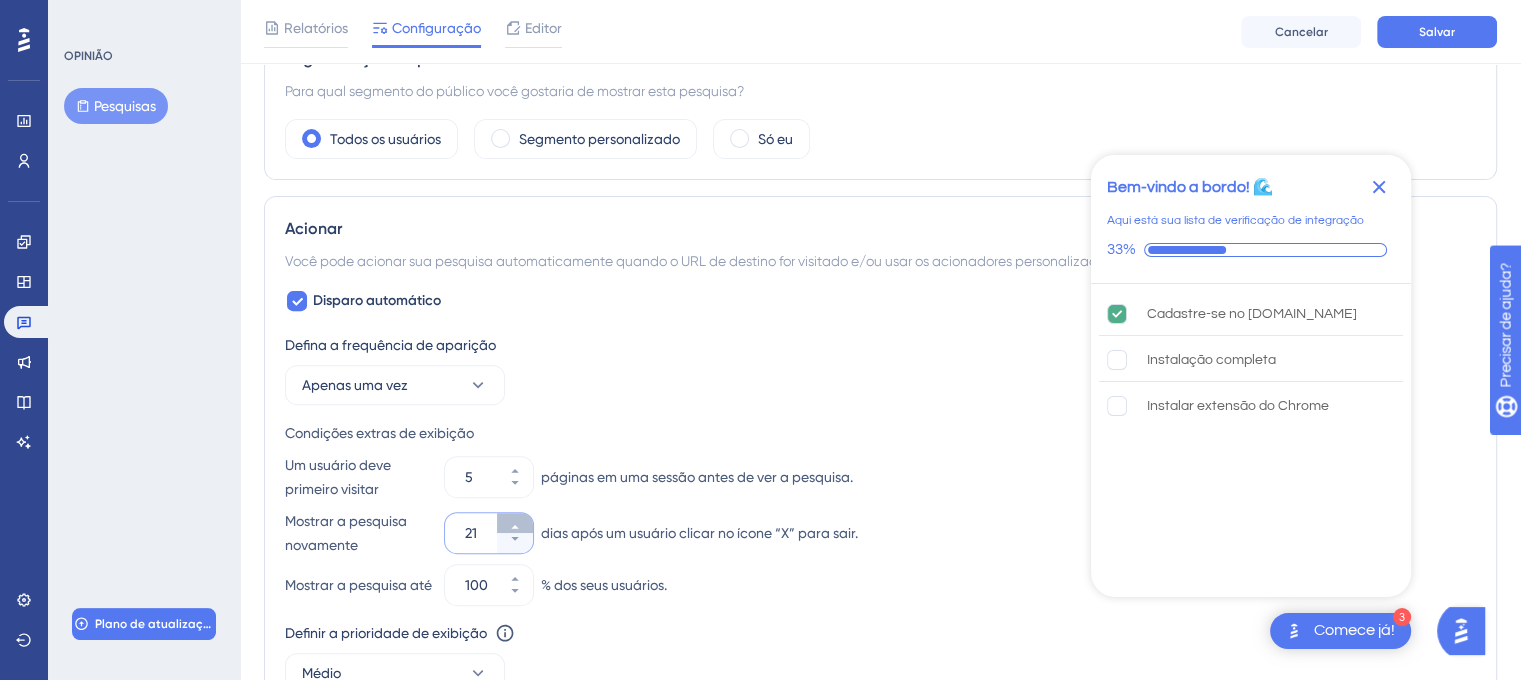 click 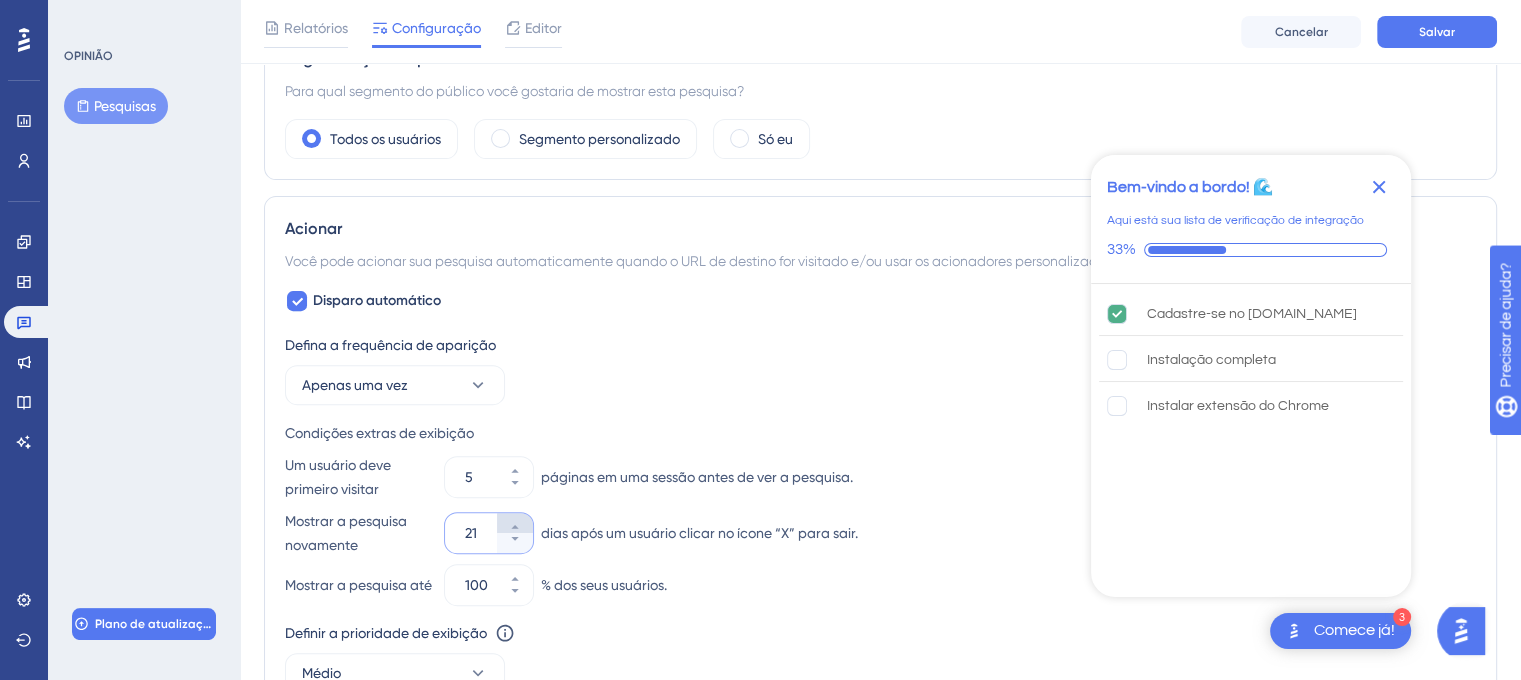 type on "22" 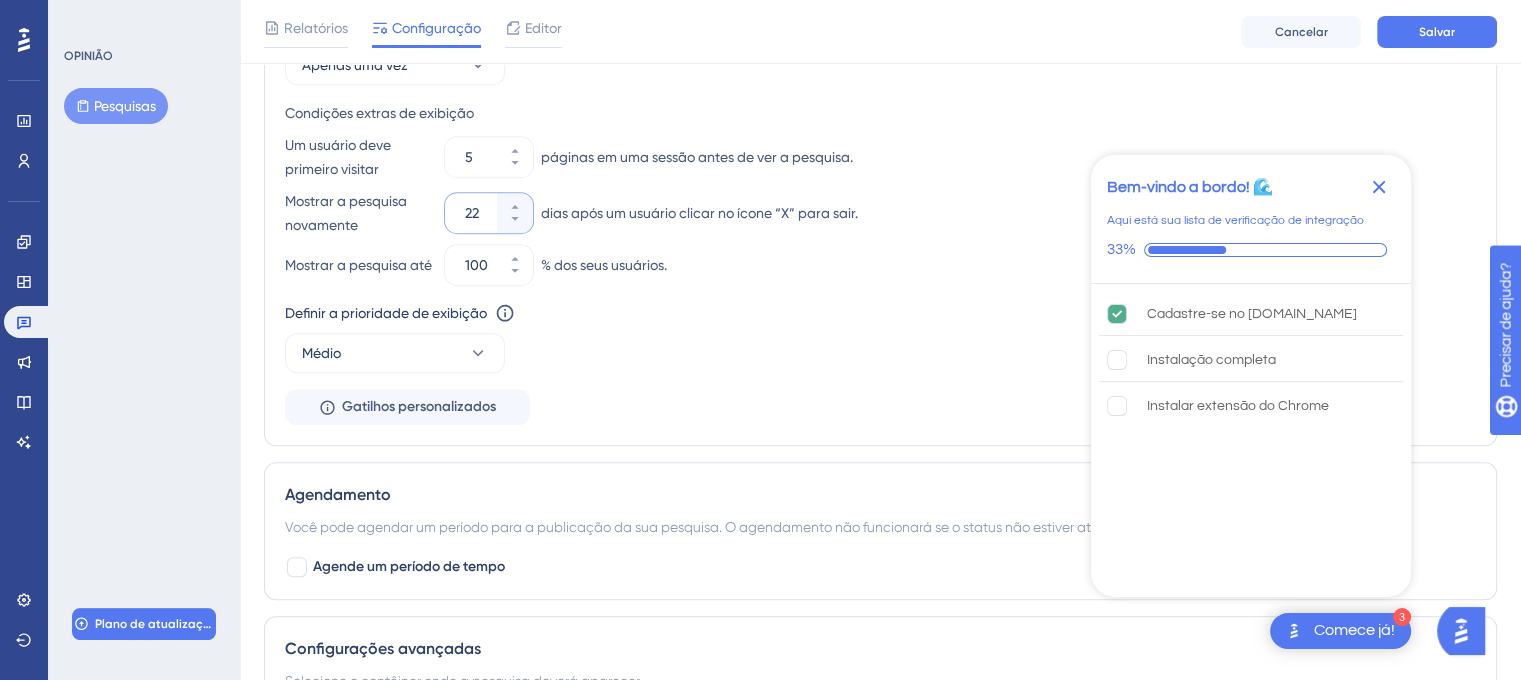 scroll, scrollTop: 1004, scrollLeft: 0, axis: vertical 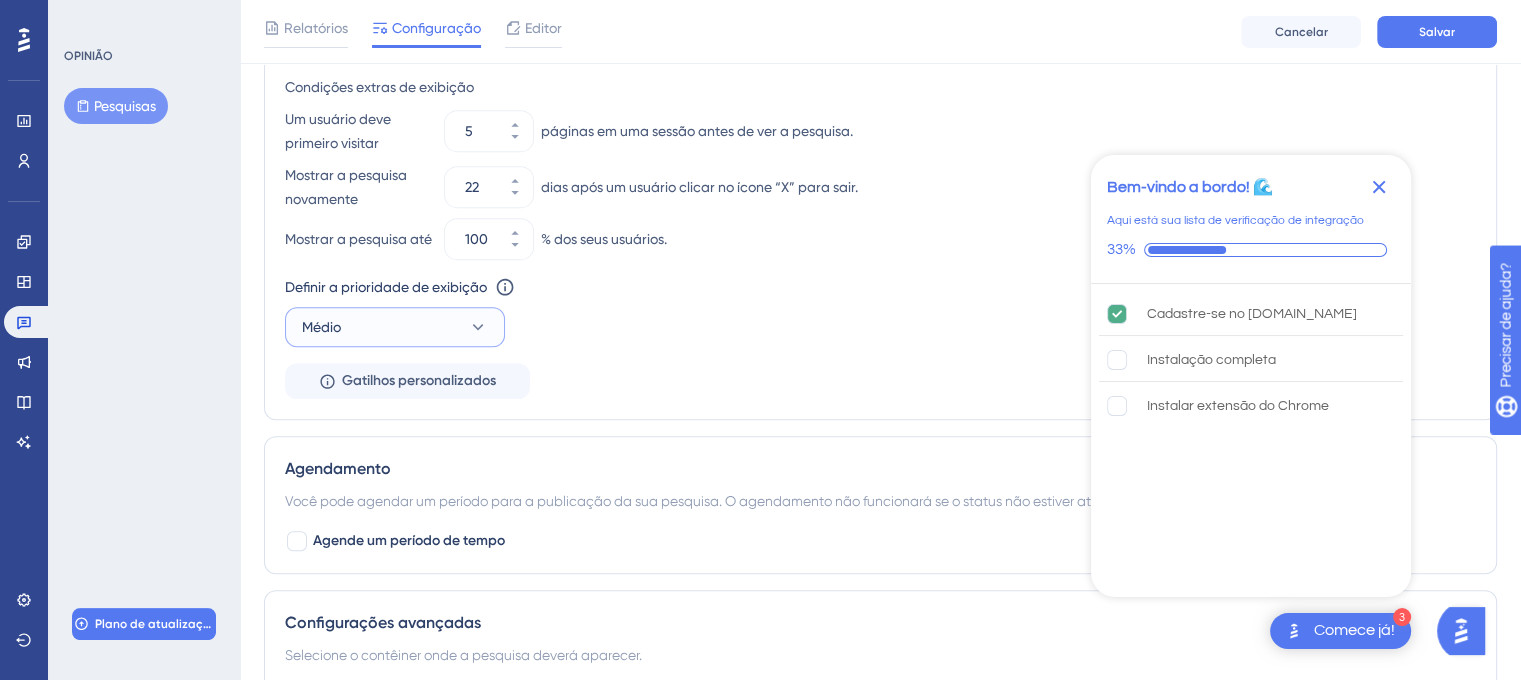 click 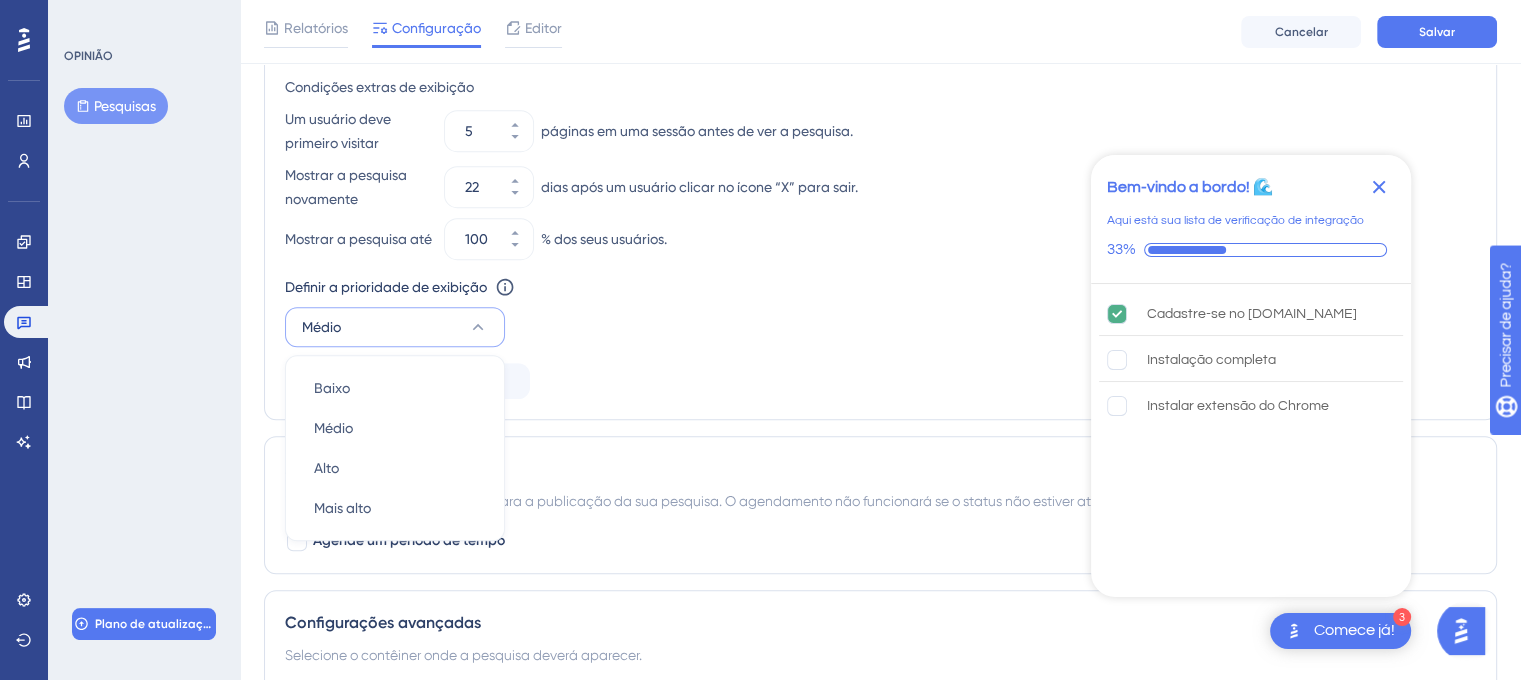 click 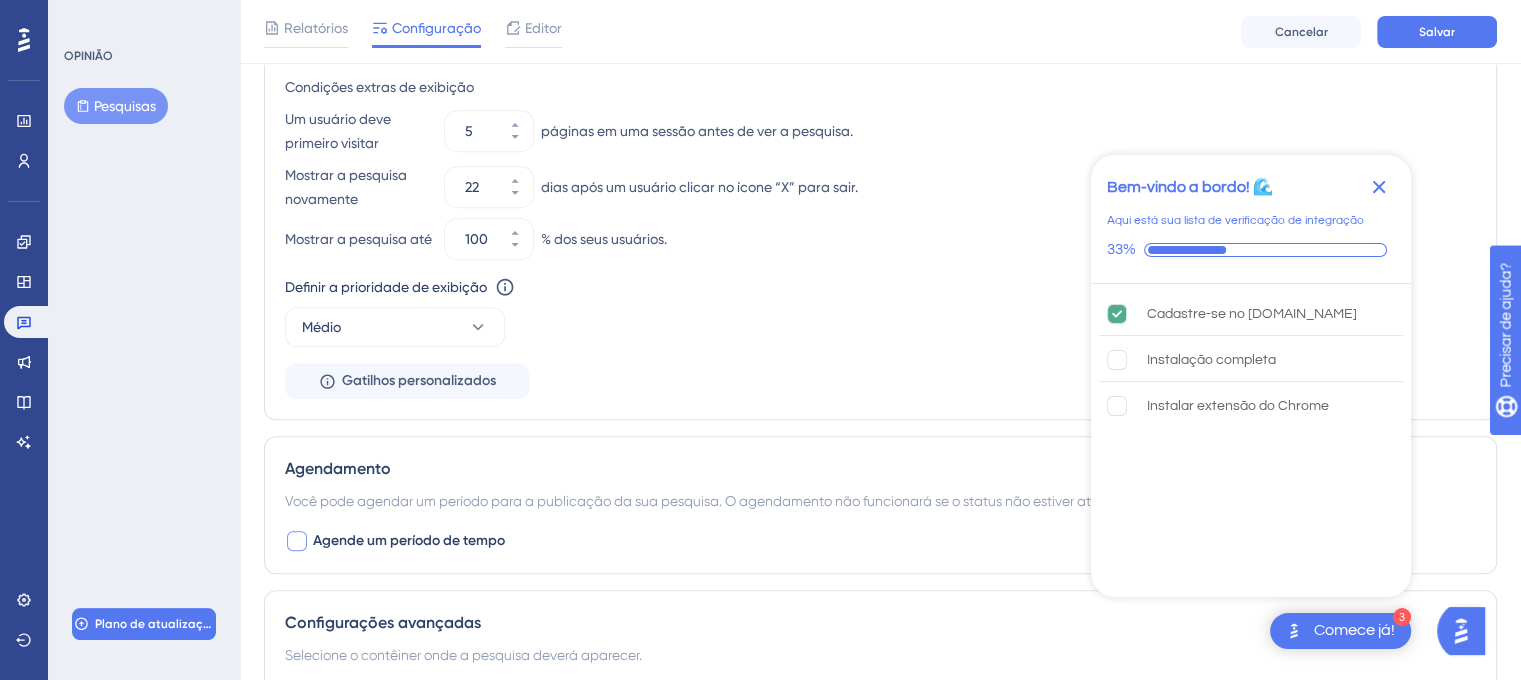 click at bounding box center (297, 541) 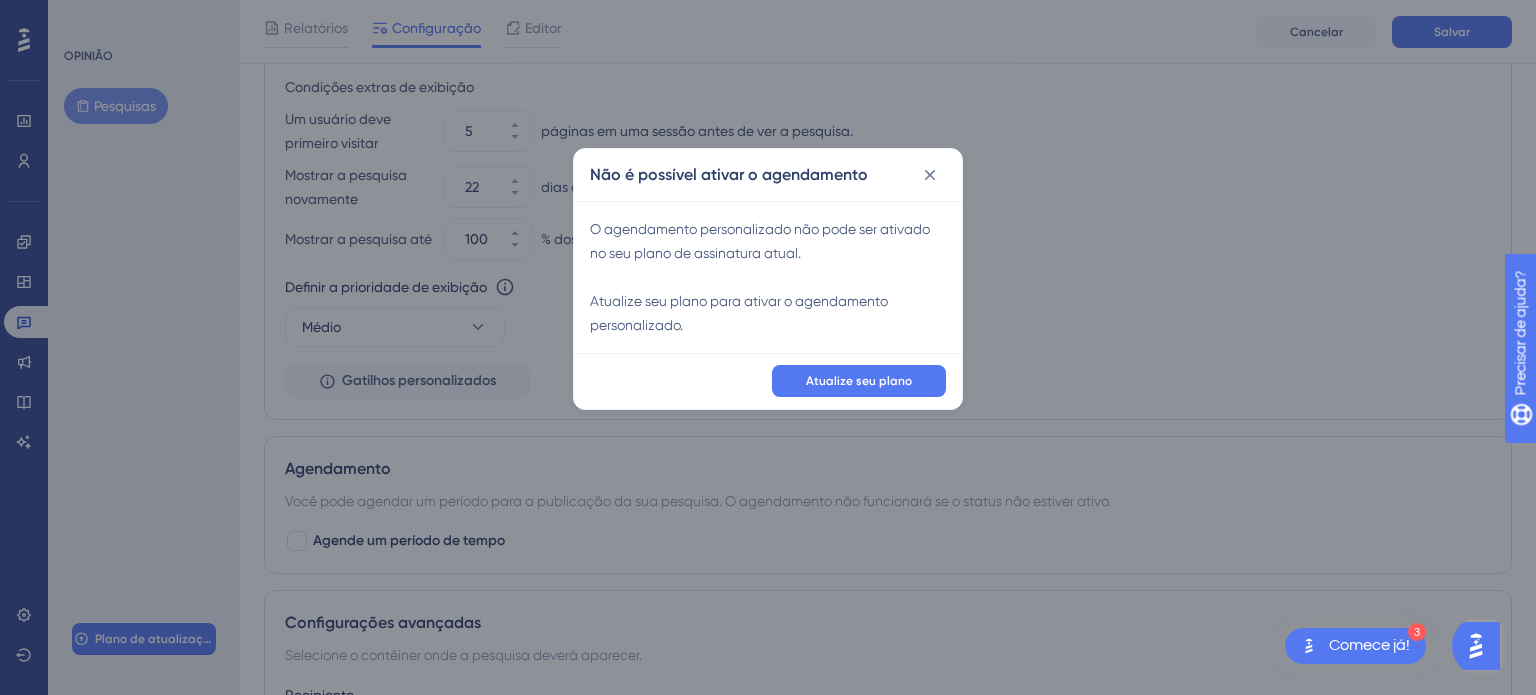 click on "Não é possível ativar o agendamento O agendamento personalizado não pode ser ativado no seu plano de assinatura atual.  Atualize seu plano para ativar o agendamento personalizado. Atualize seu plano" at bounding box center (768, 347) 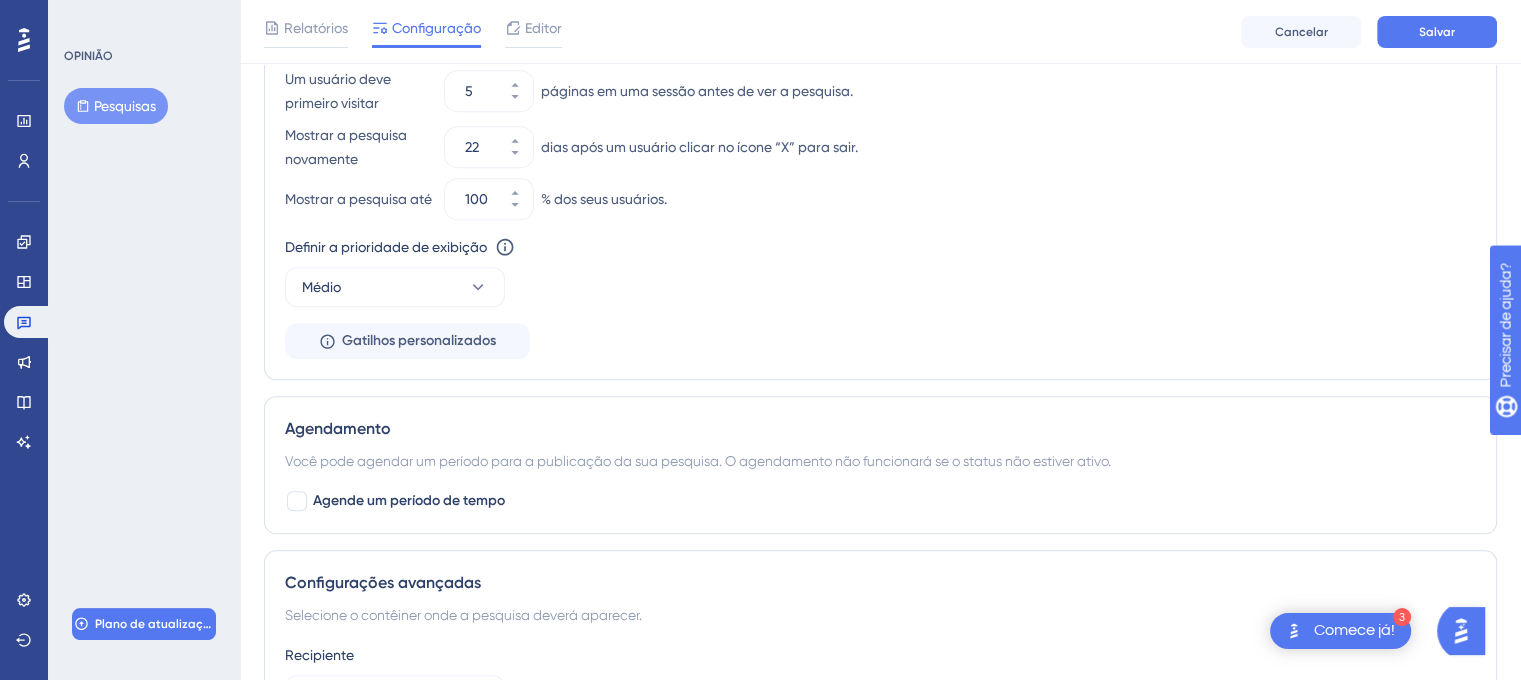 scroll, scrollTop: 1224, scrollLeft: 0, axis: vertical 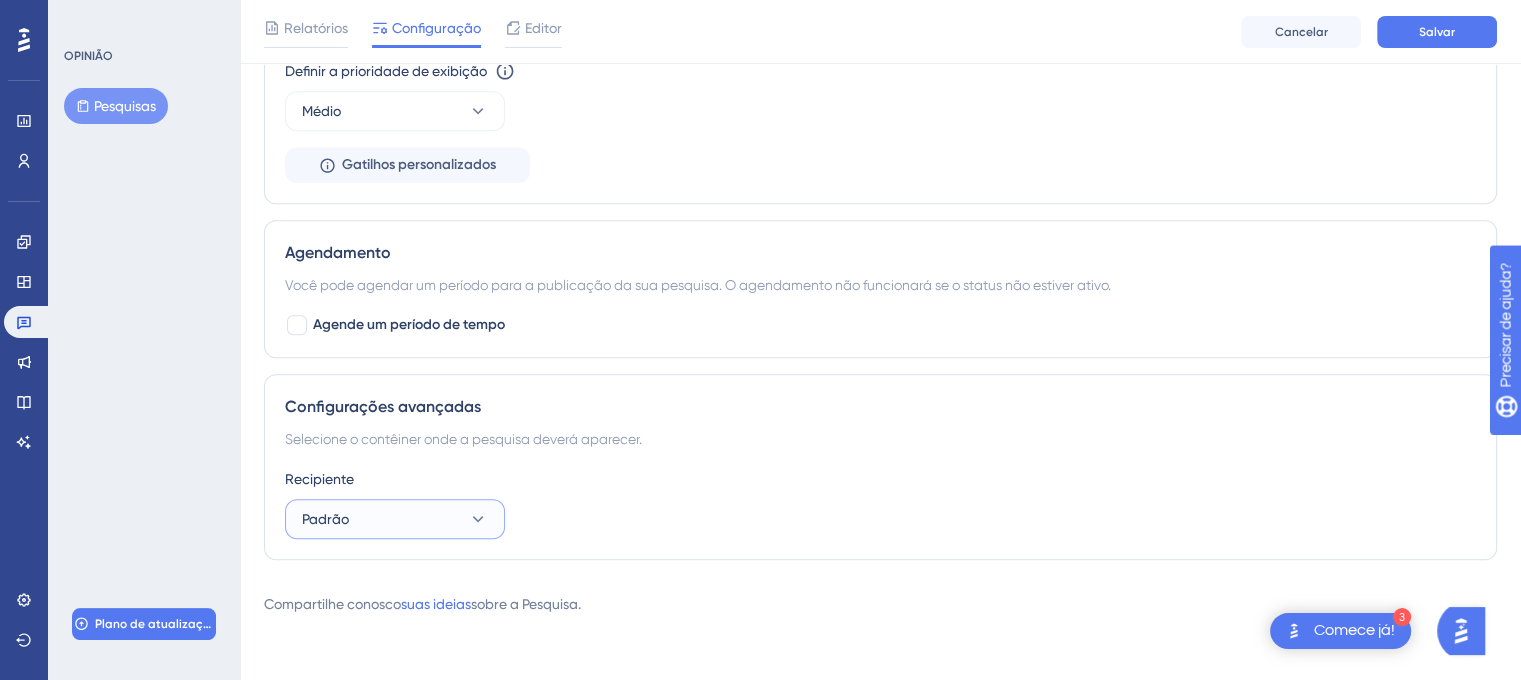 click 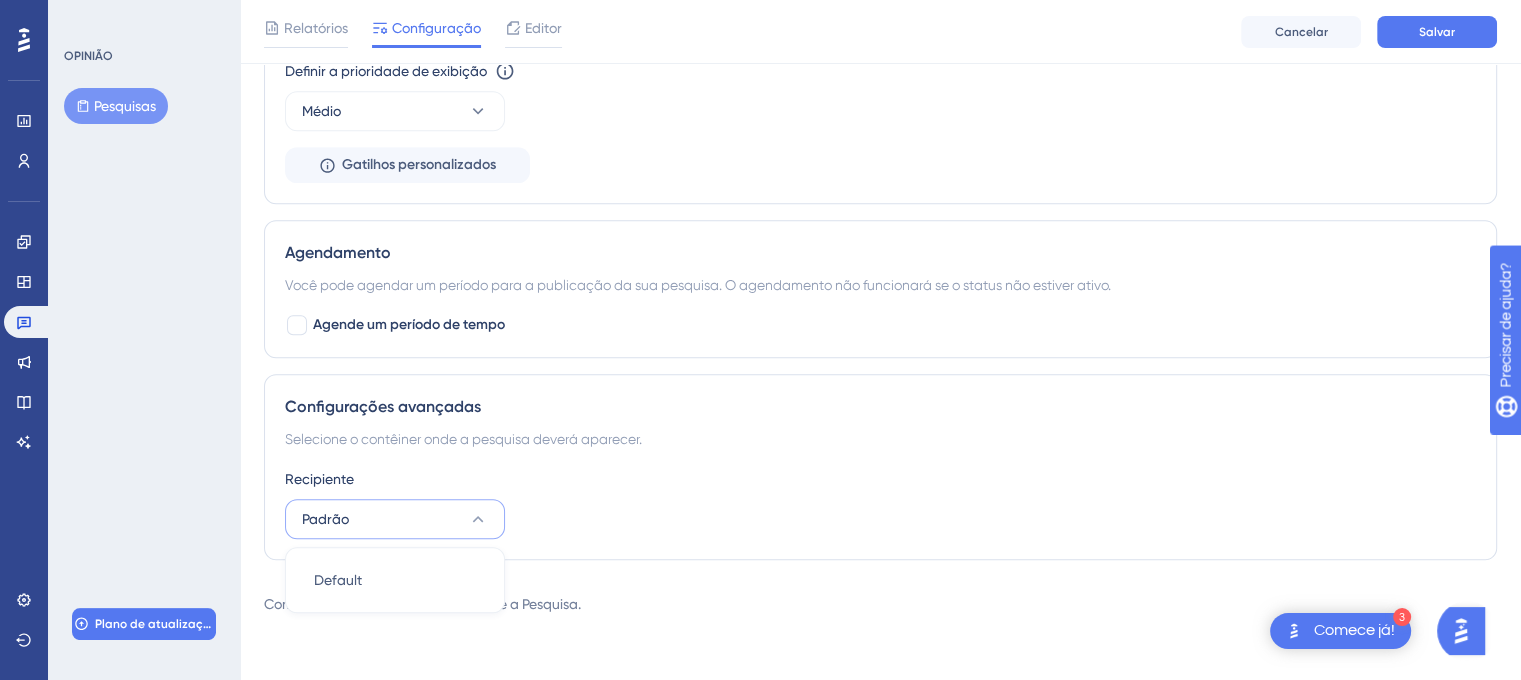 click on "Padrão" at bounding box center (395, 519) 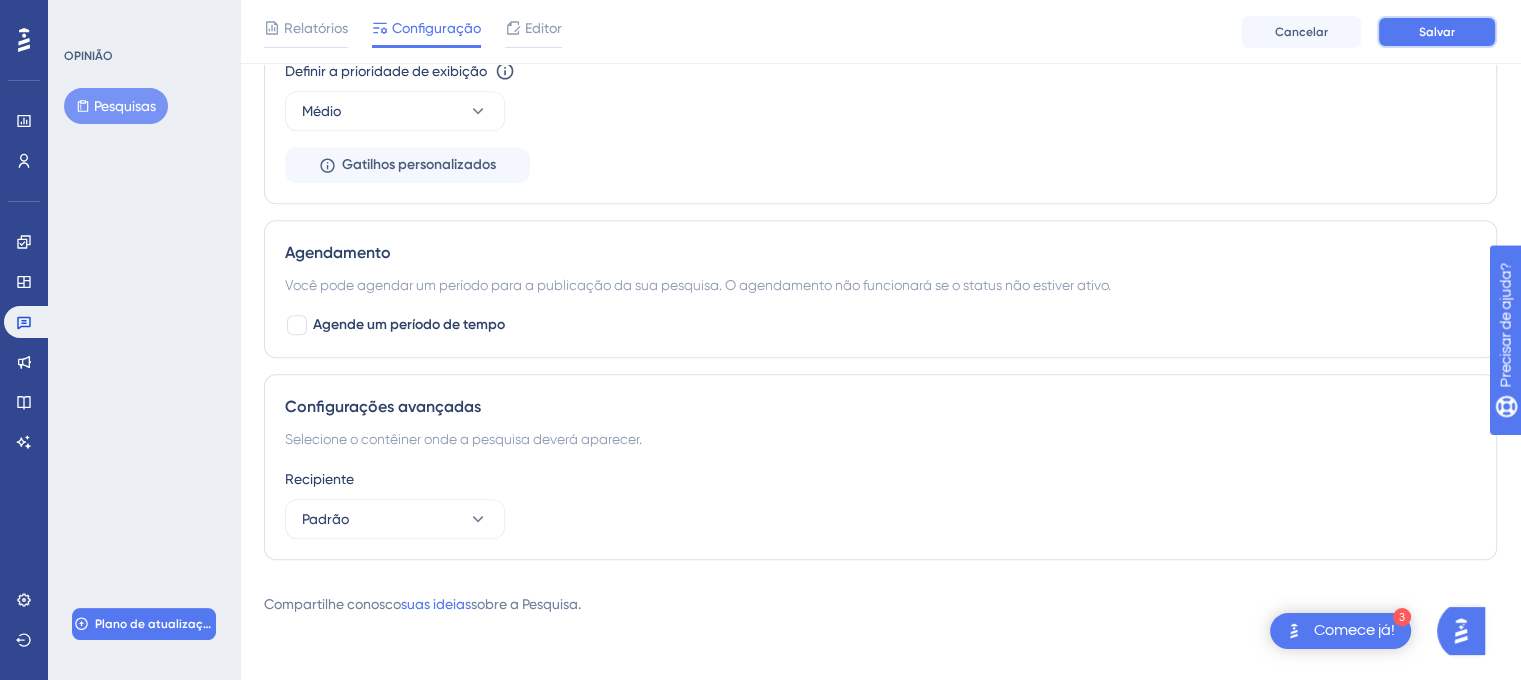 click on "Salvar" at bounding box center (1437, 32) 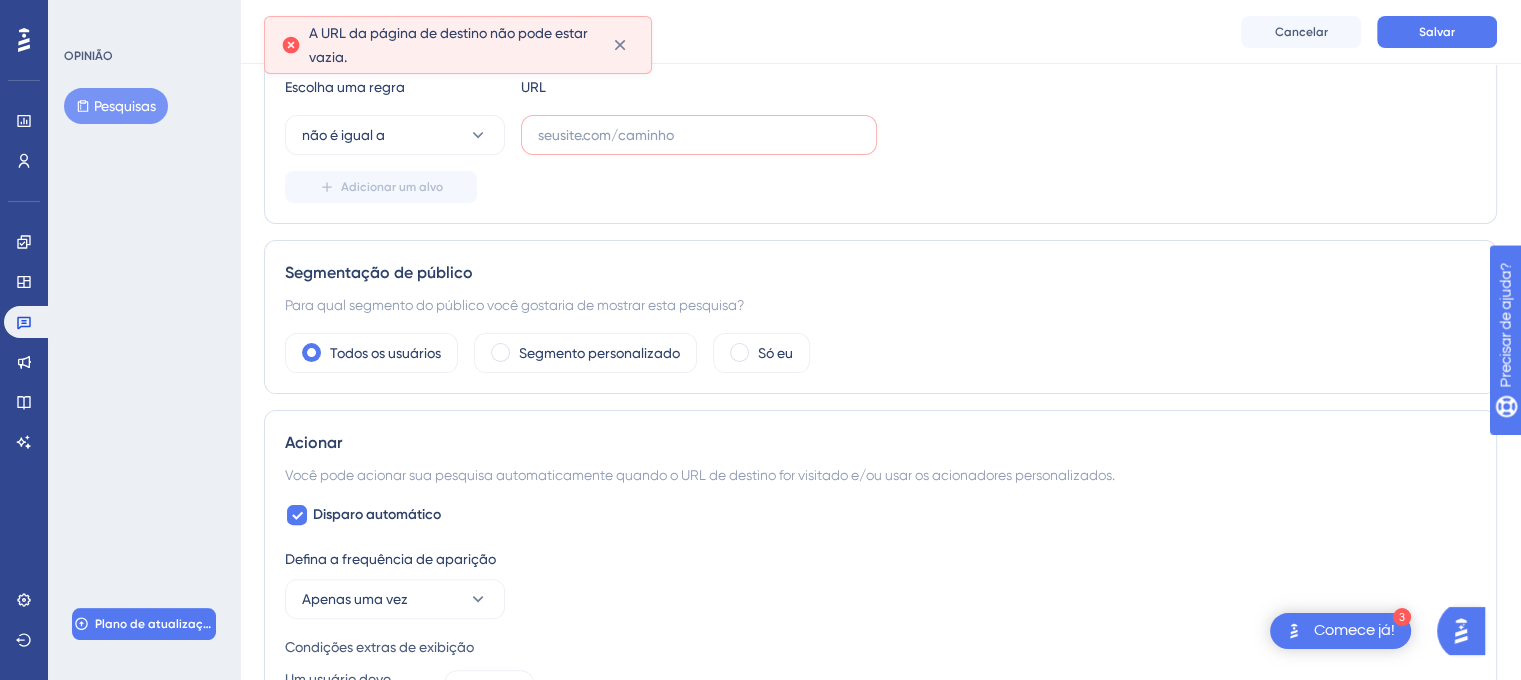 scroll, scrollTop: 237, scrollLeft: 0, axis: vertical 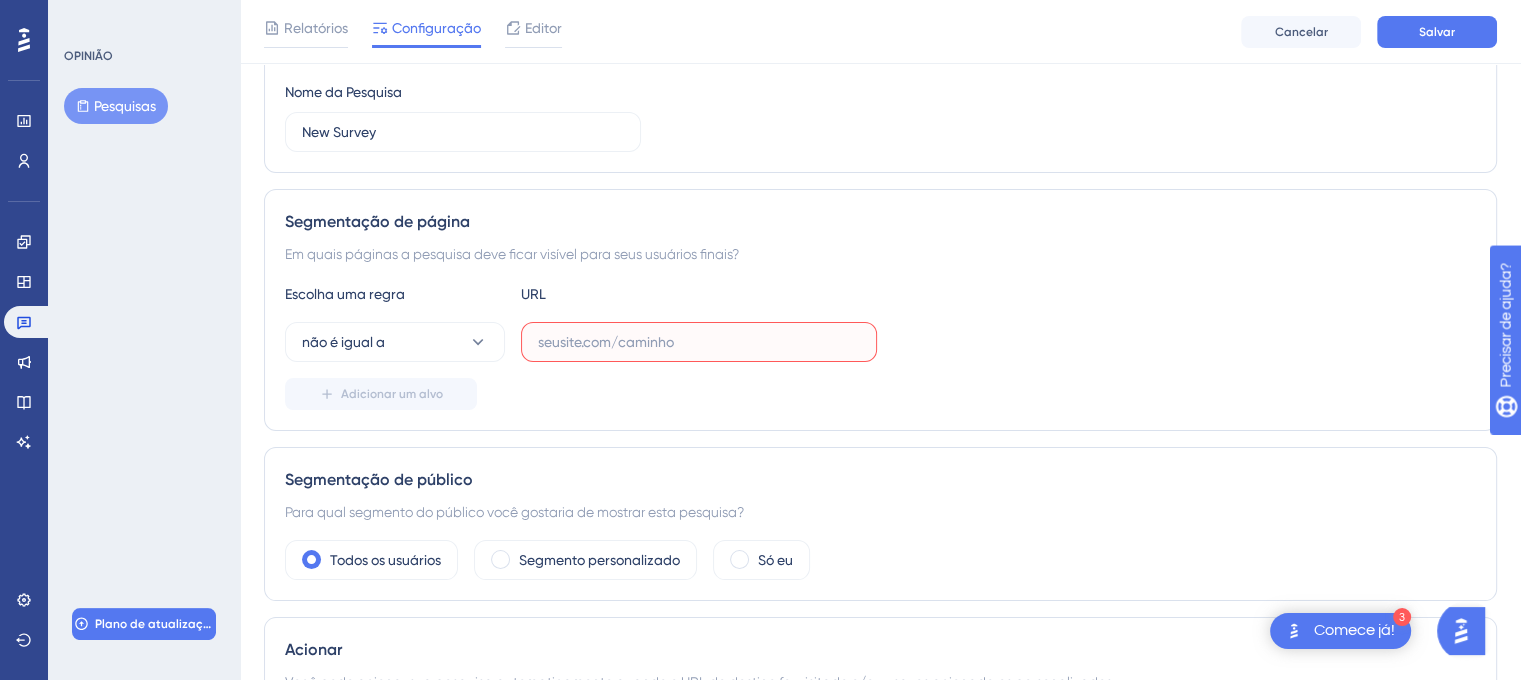 click at bounding box center [699, 342] 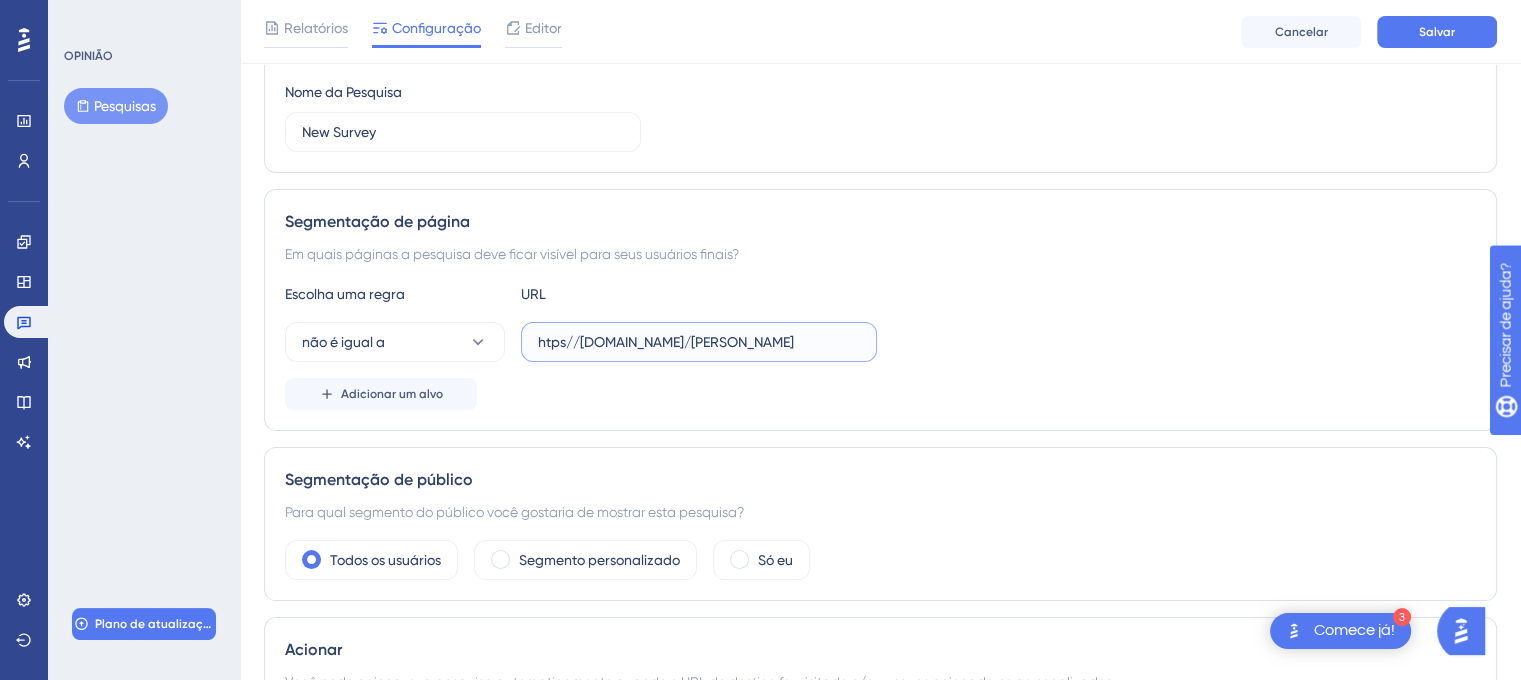 type on "htps//[DOMAIN_NAME]/[PERSON_NAME]" 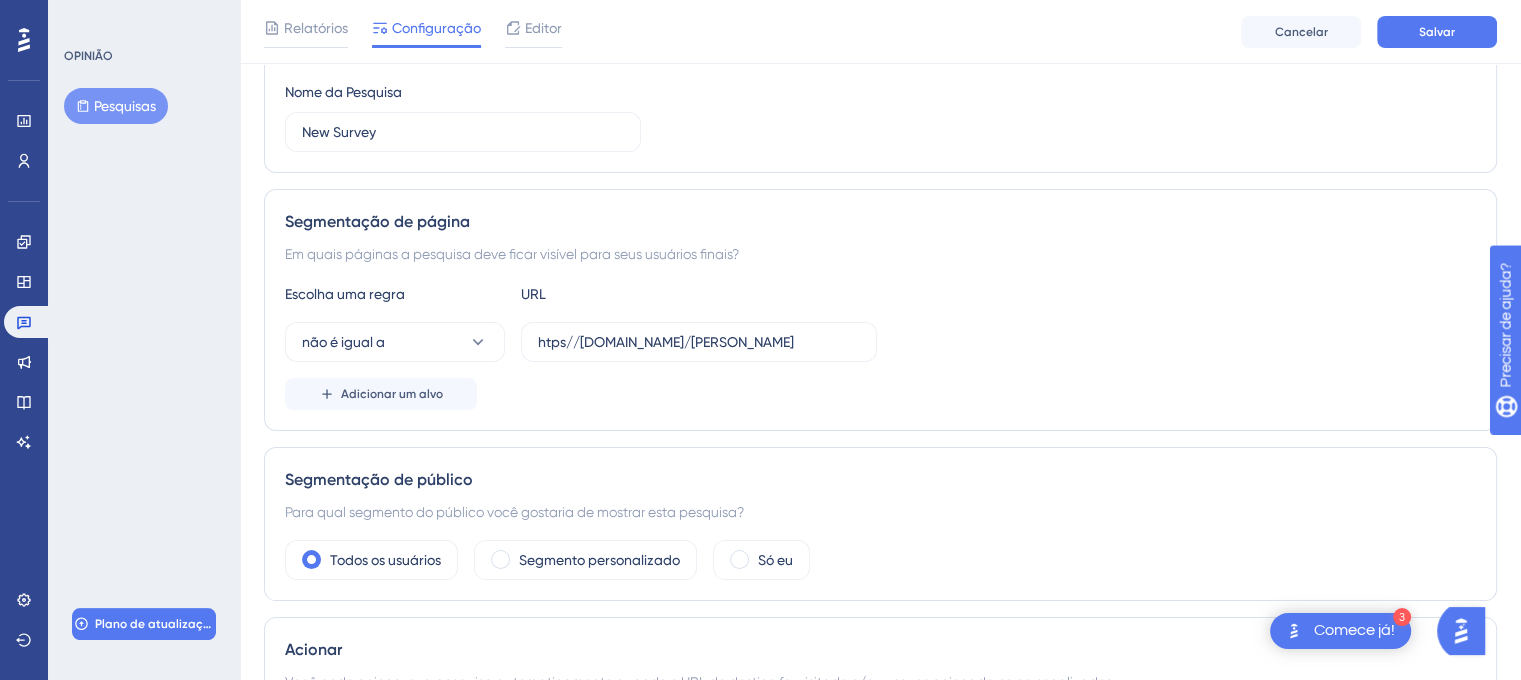click on "Para qual segmento do público você gostaria de mostrar esta pesquisa?" at bounding box center (514, 512) 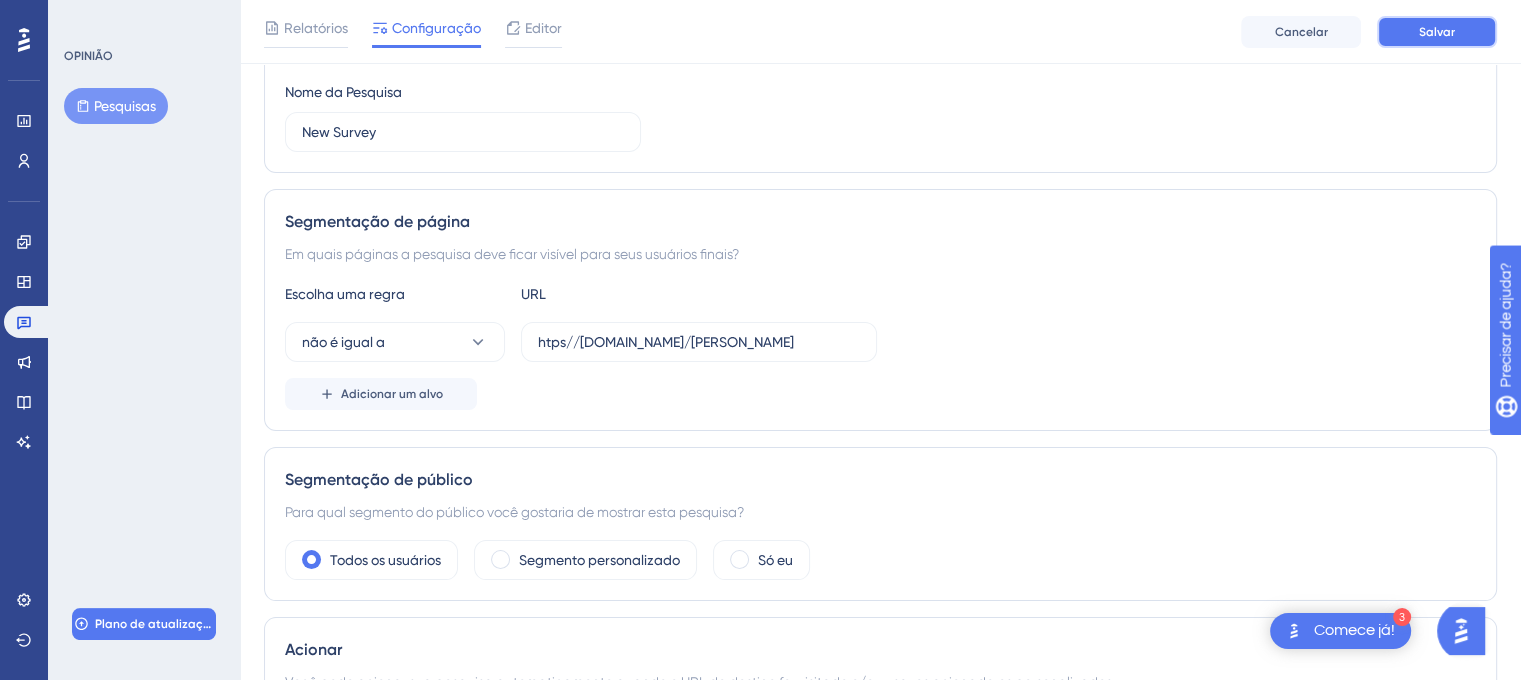 click on "Salvar" at bounding box center (1437, 32) 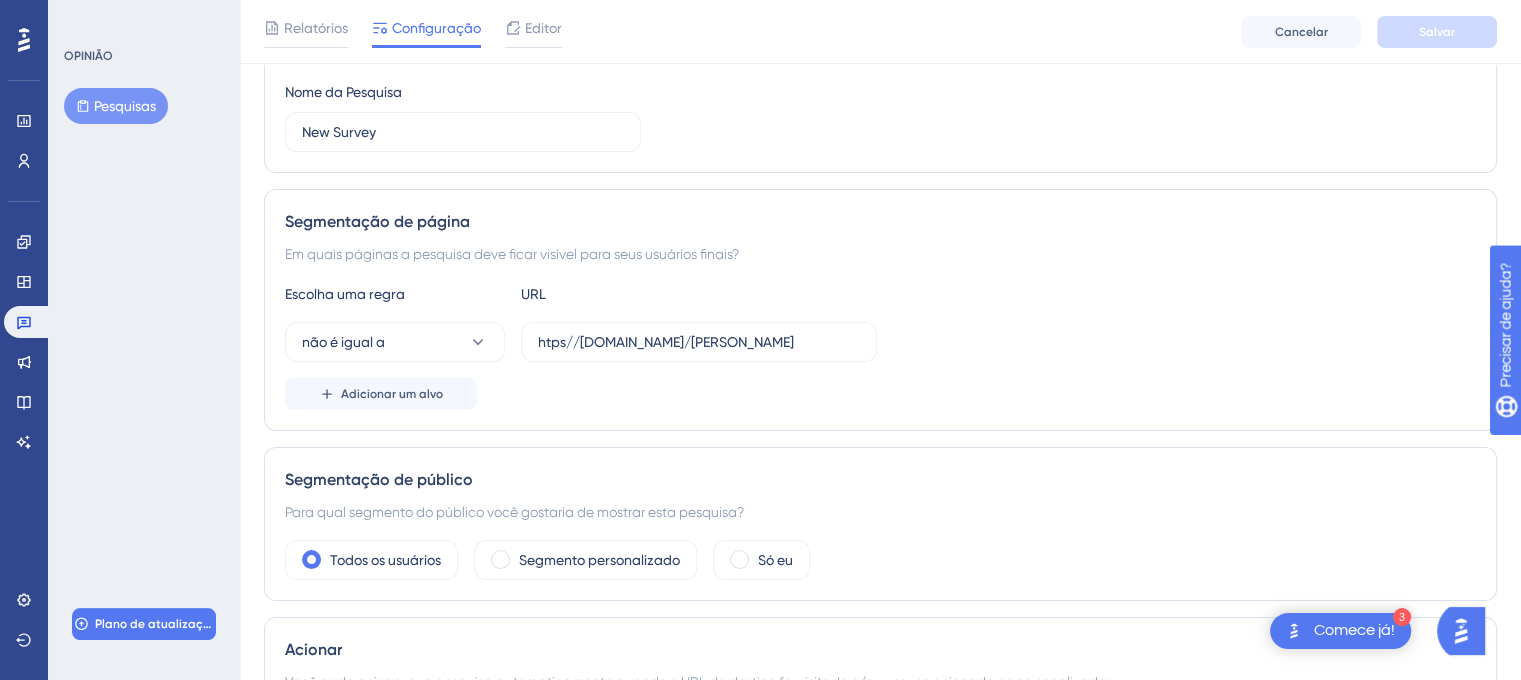 click on "Comece já!" at bounding box center (1354, 630) 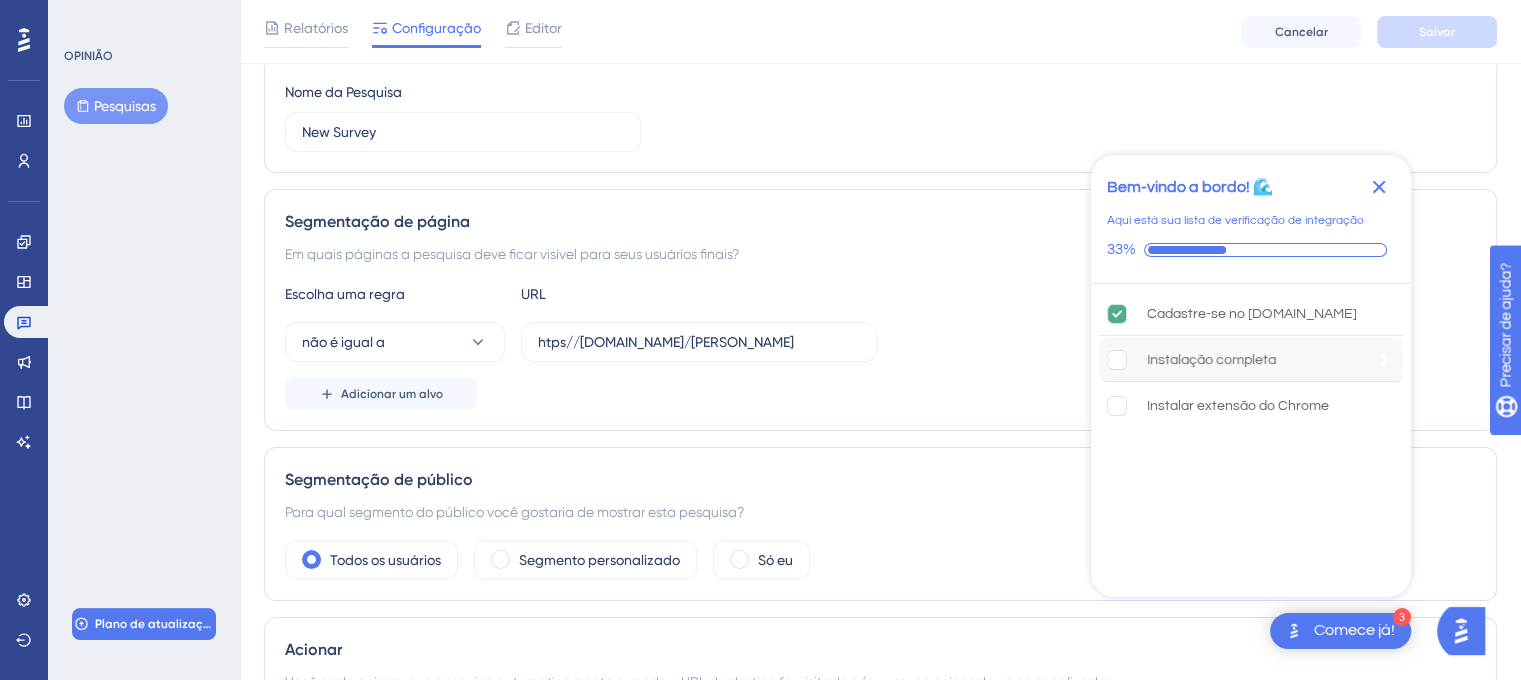 click on "Instalação completa" at bounding box center [1211, 360] 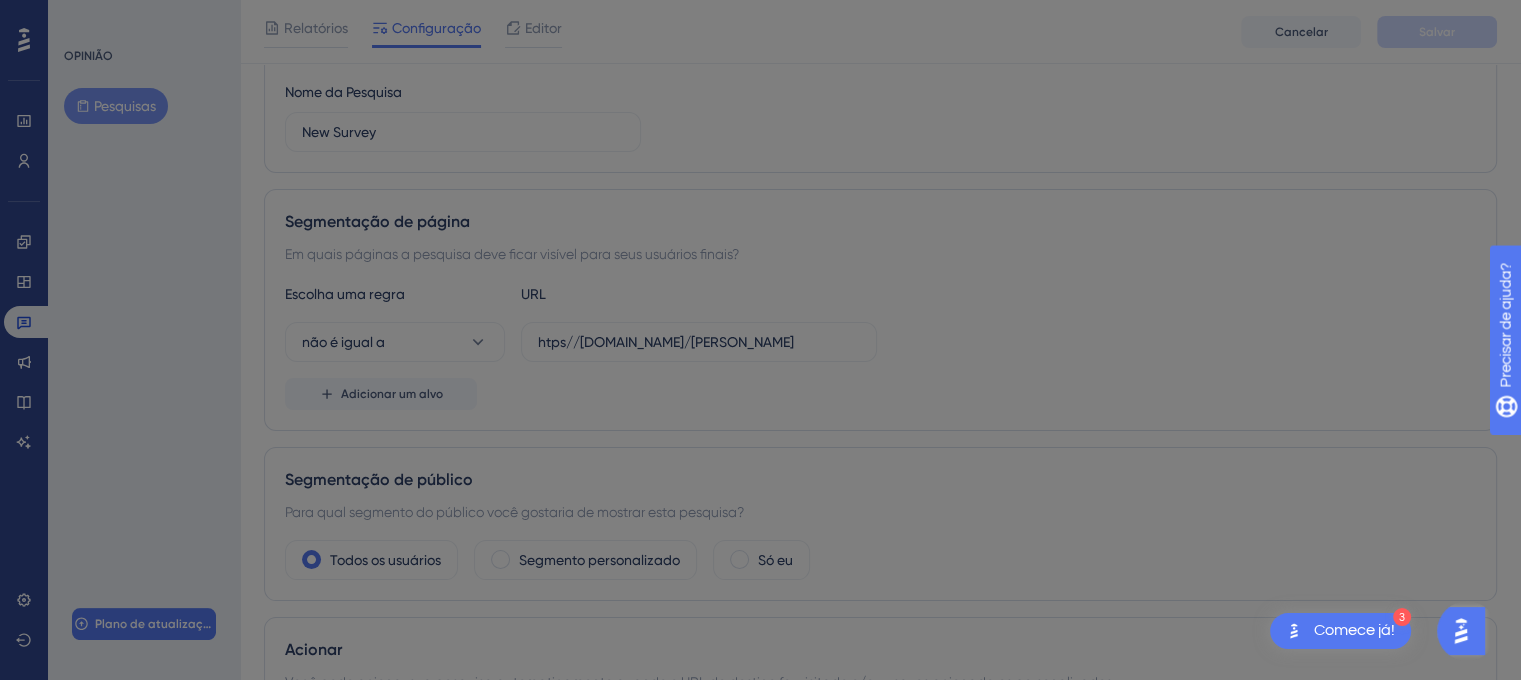 scroll, scrollTop: 0, scrollLeft: 0, axis: both 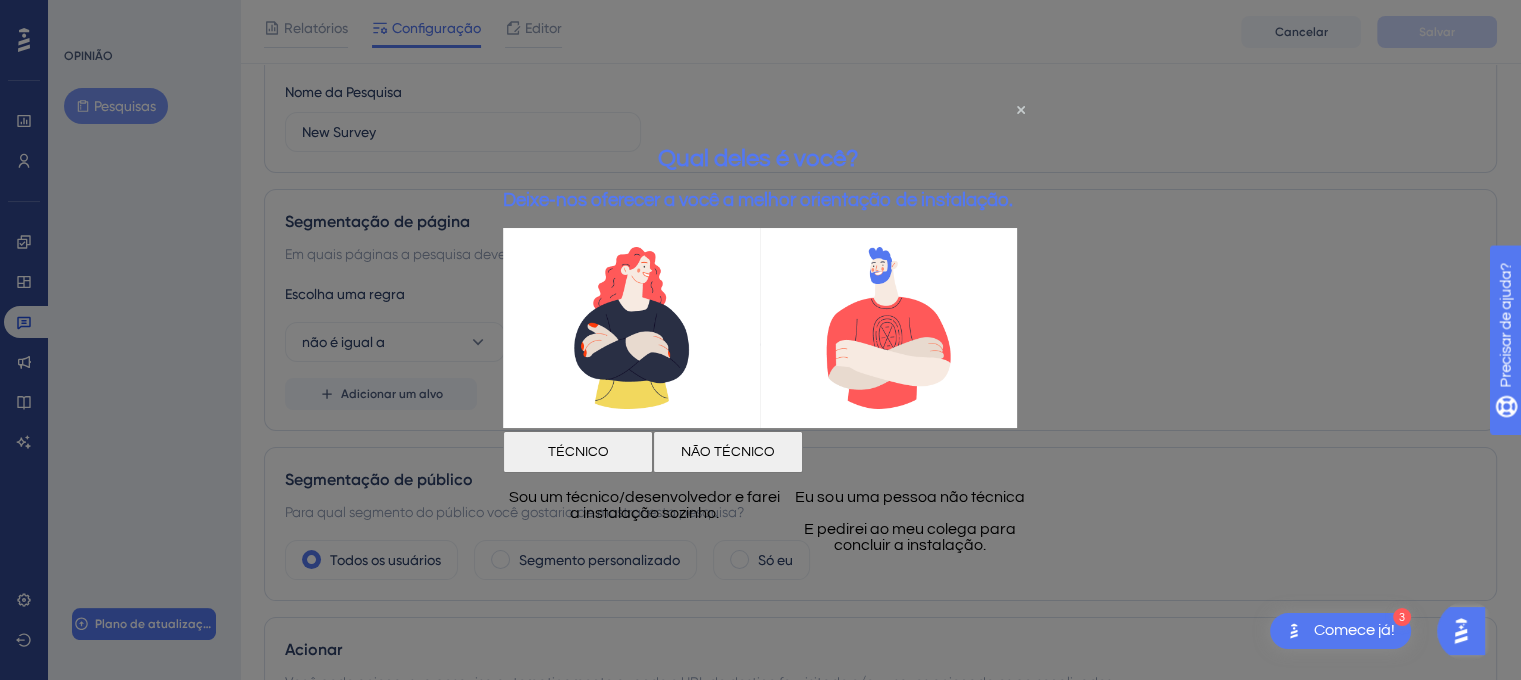 click on "NÃO TÉCNICO" at bounding box center (728, 452) 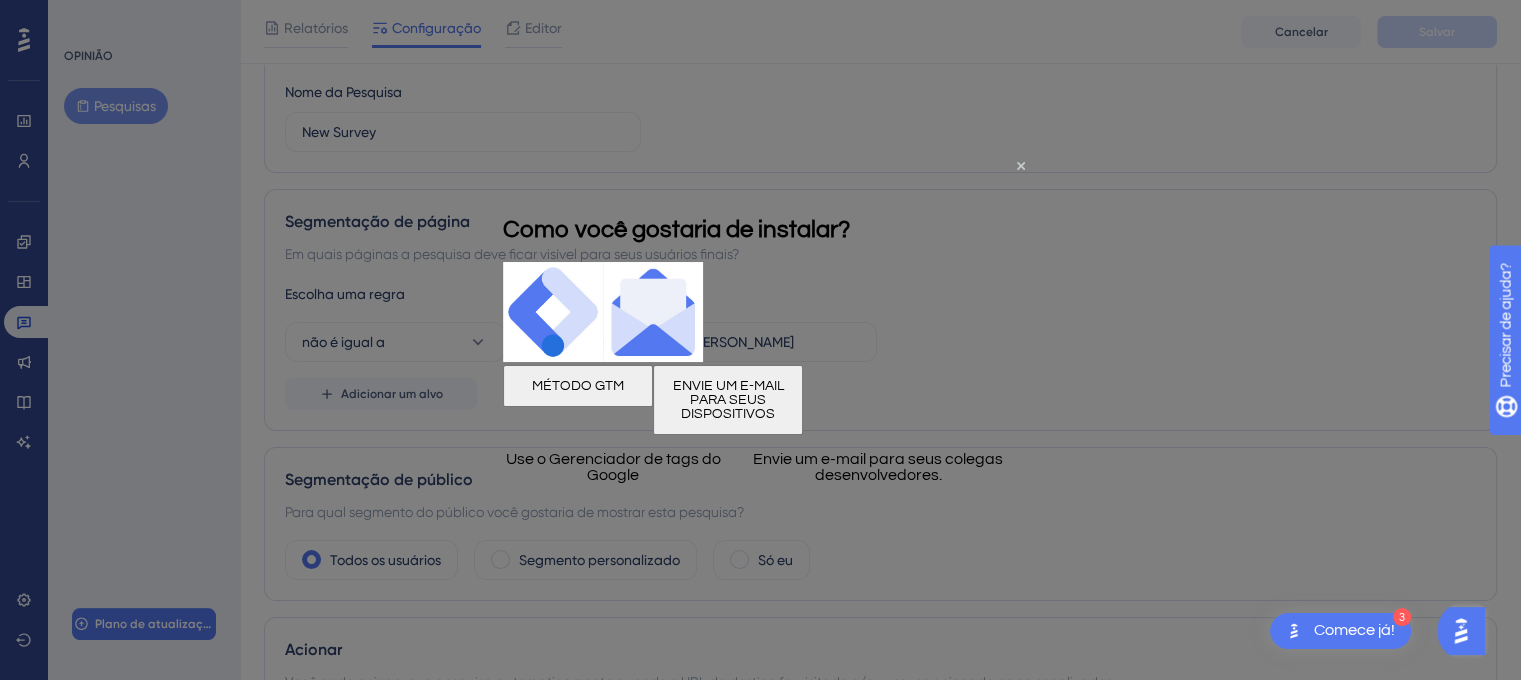 click on "MÉTODO GTM" at bounding box center [578, 385] 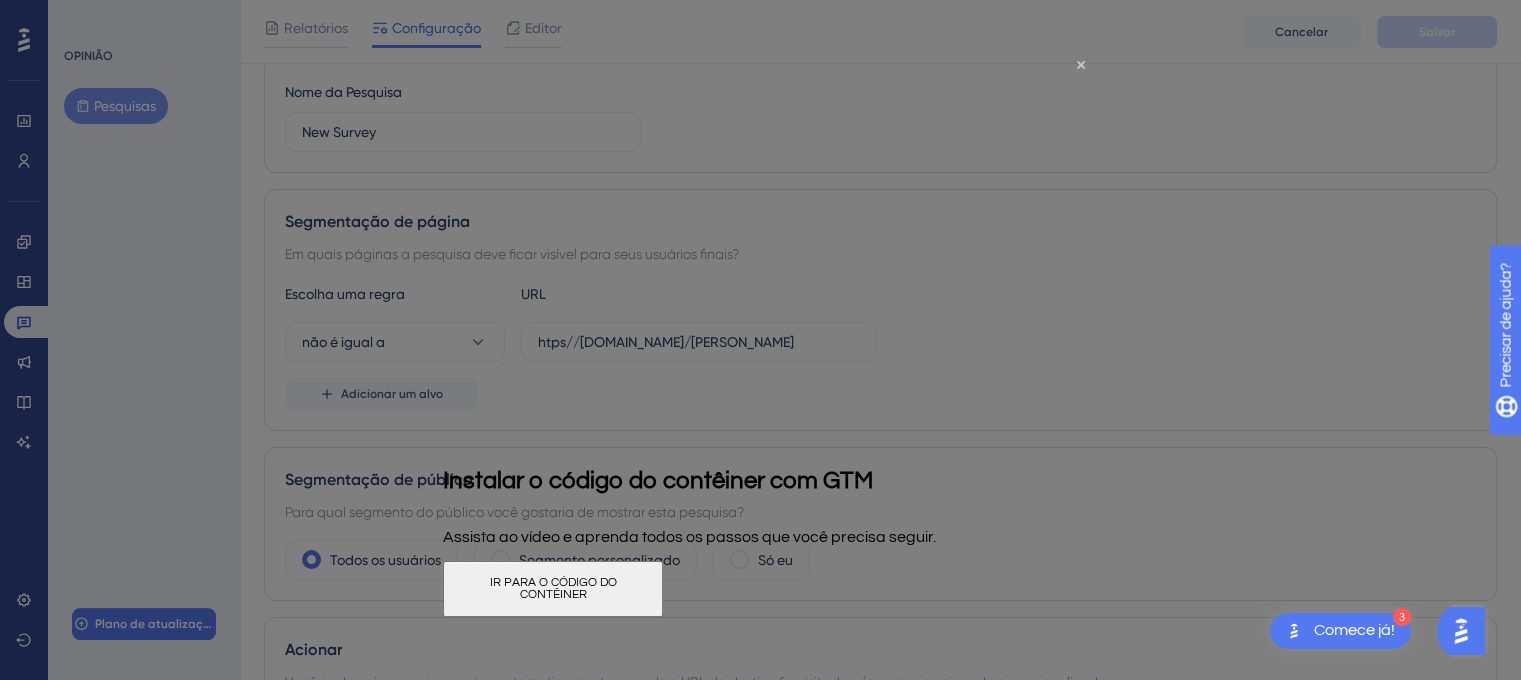scroll, scrollTop: 0, scrollLeft: 0, axis: both 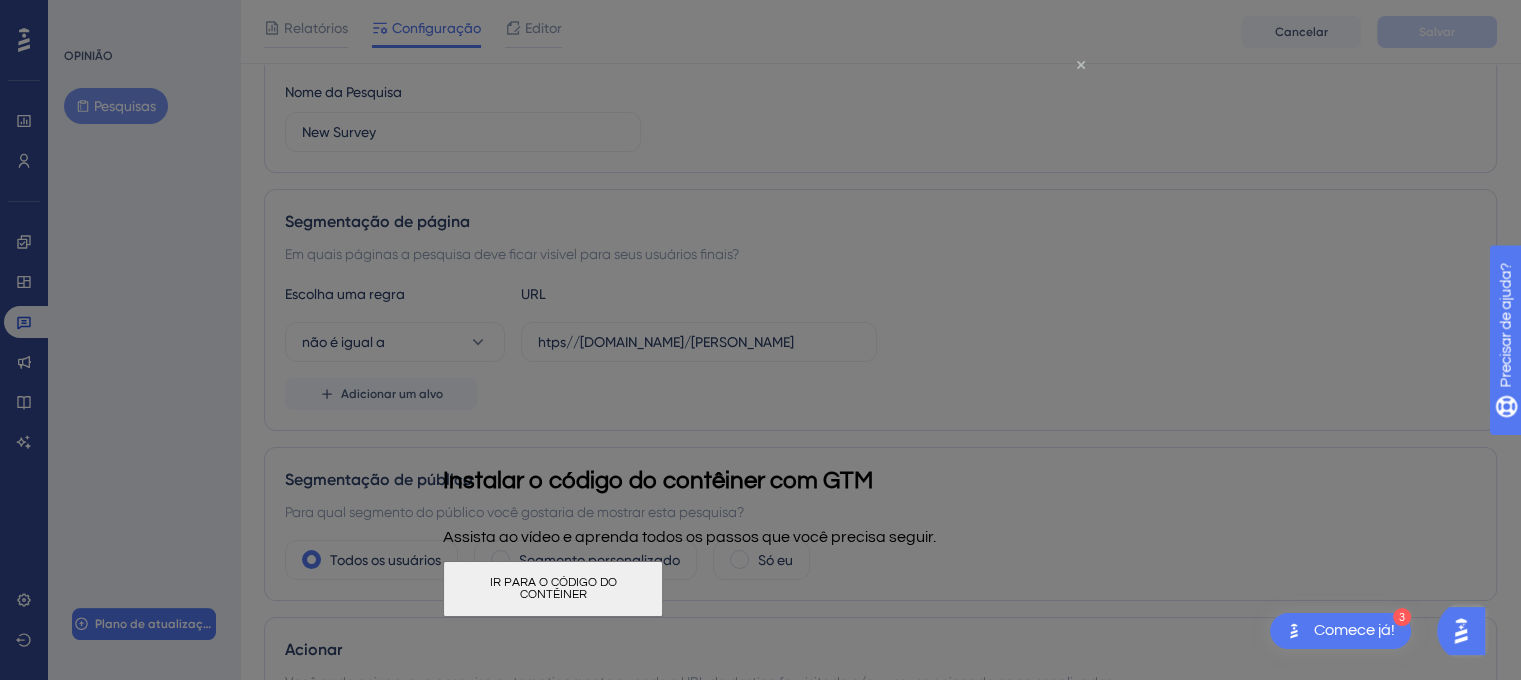 click 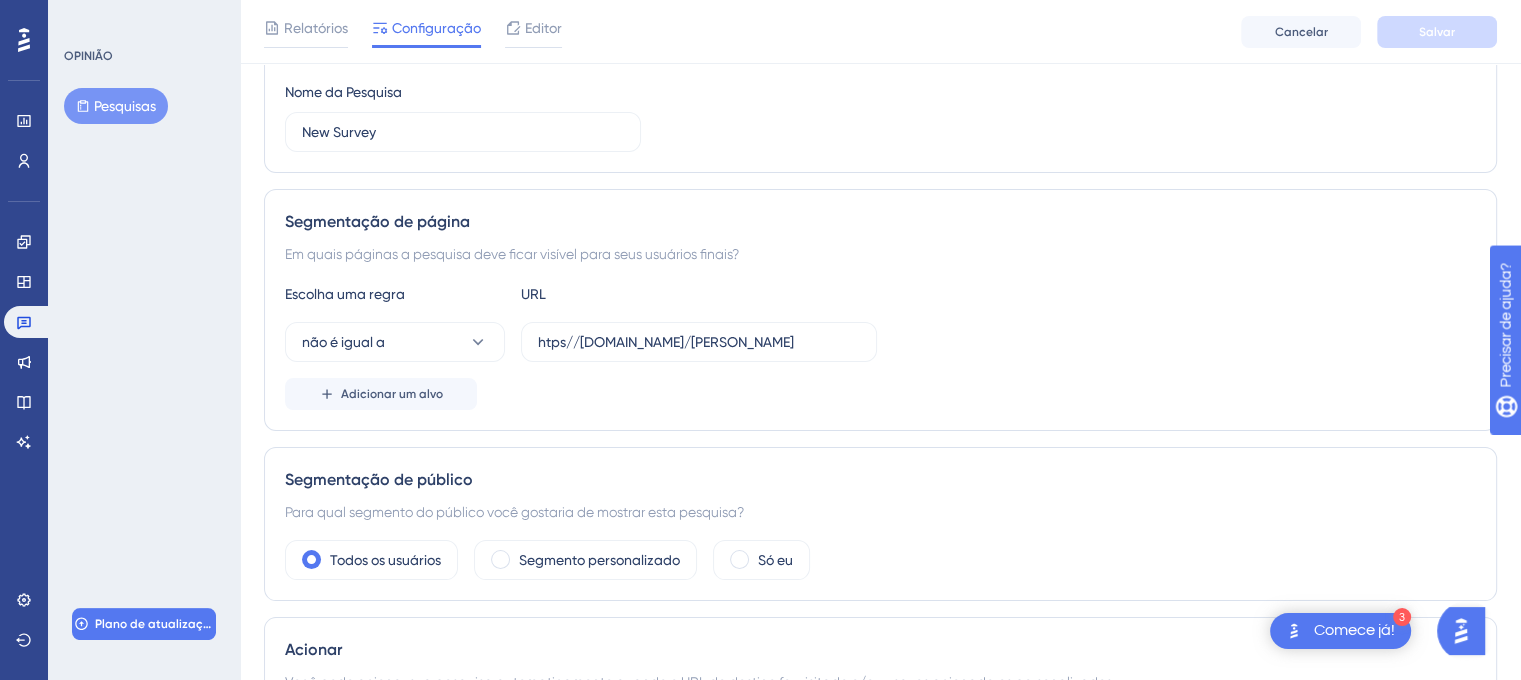 click on "Escolha uma regra URL" at bounding box center [880, 294] 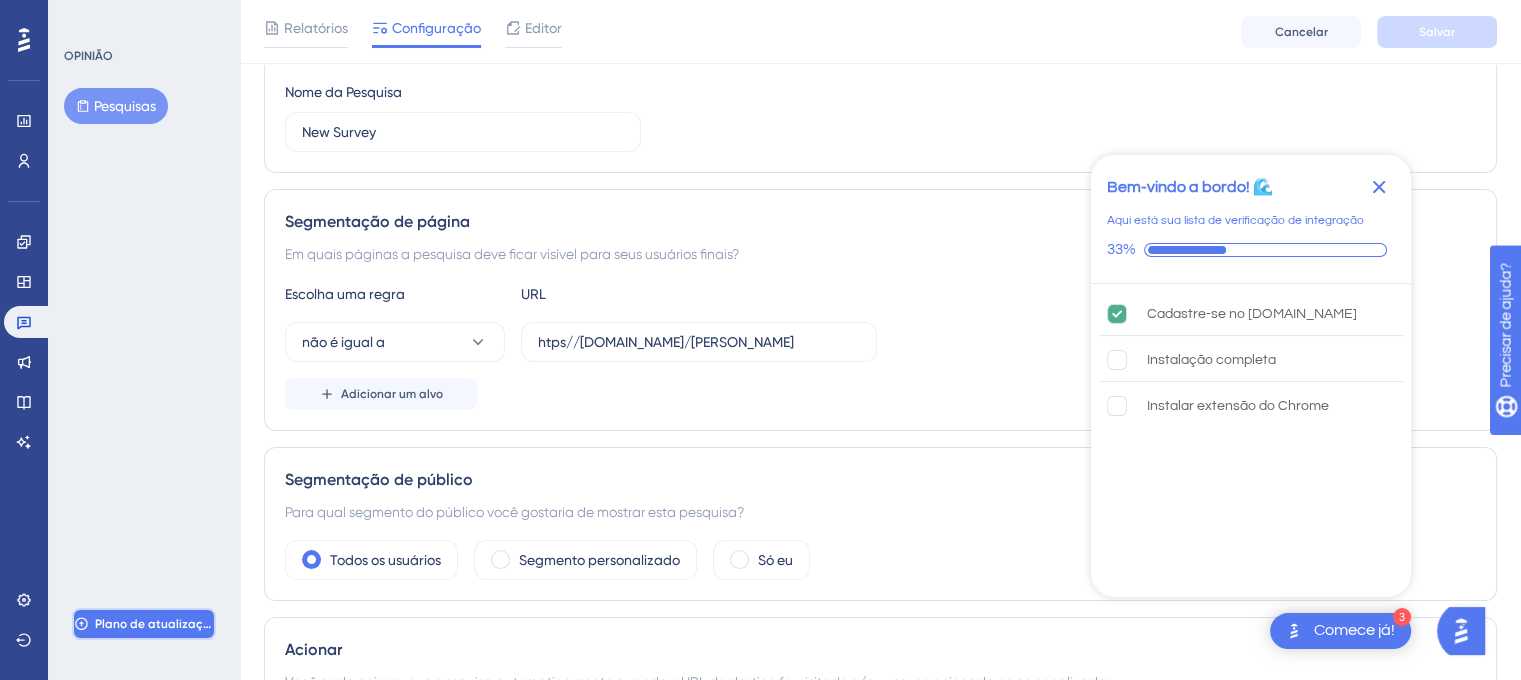 click on "Plano de atualização" at bounding box center (156, 624) 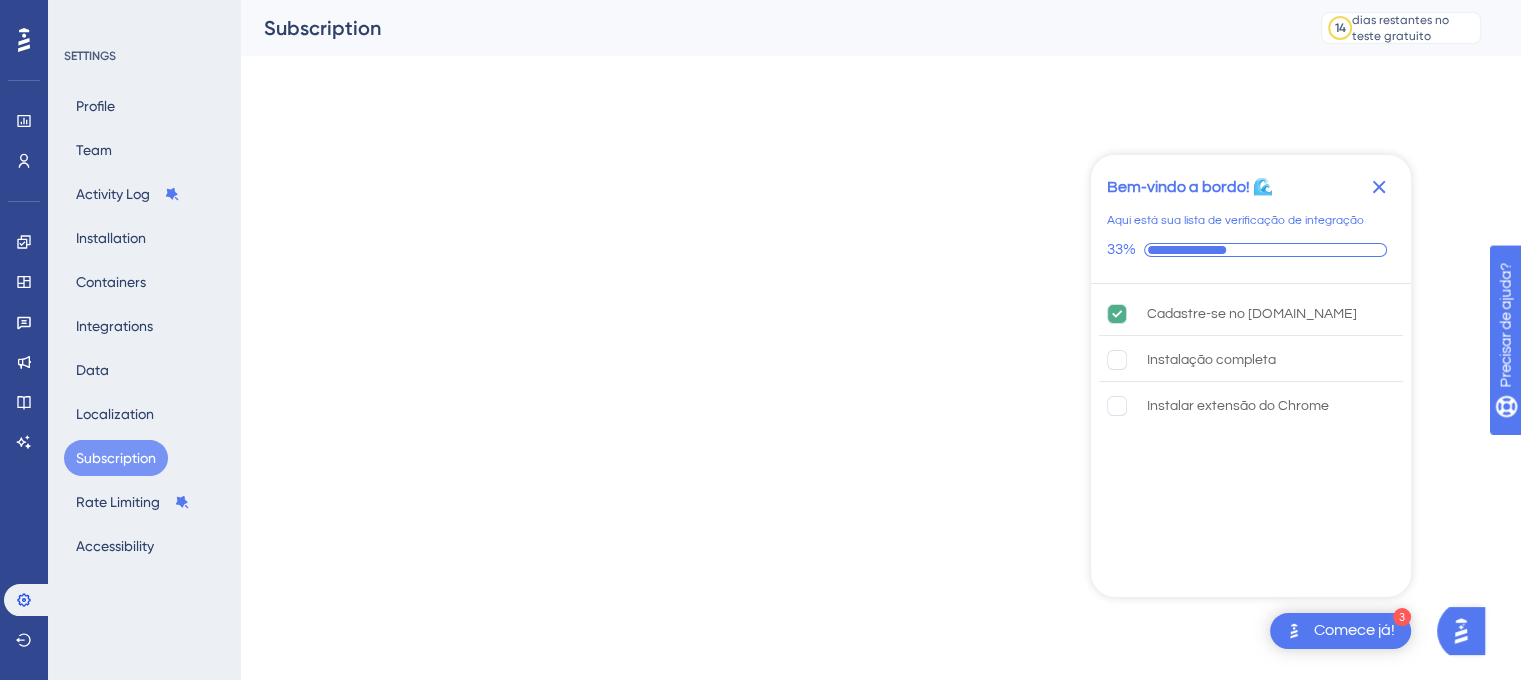 scroll, scrollTop: 0, scrollLeft: 0, axis: both 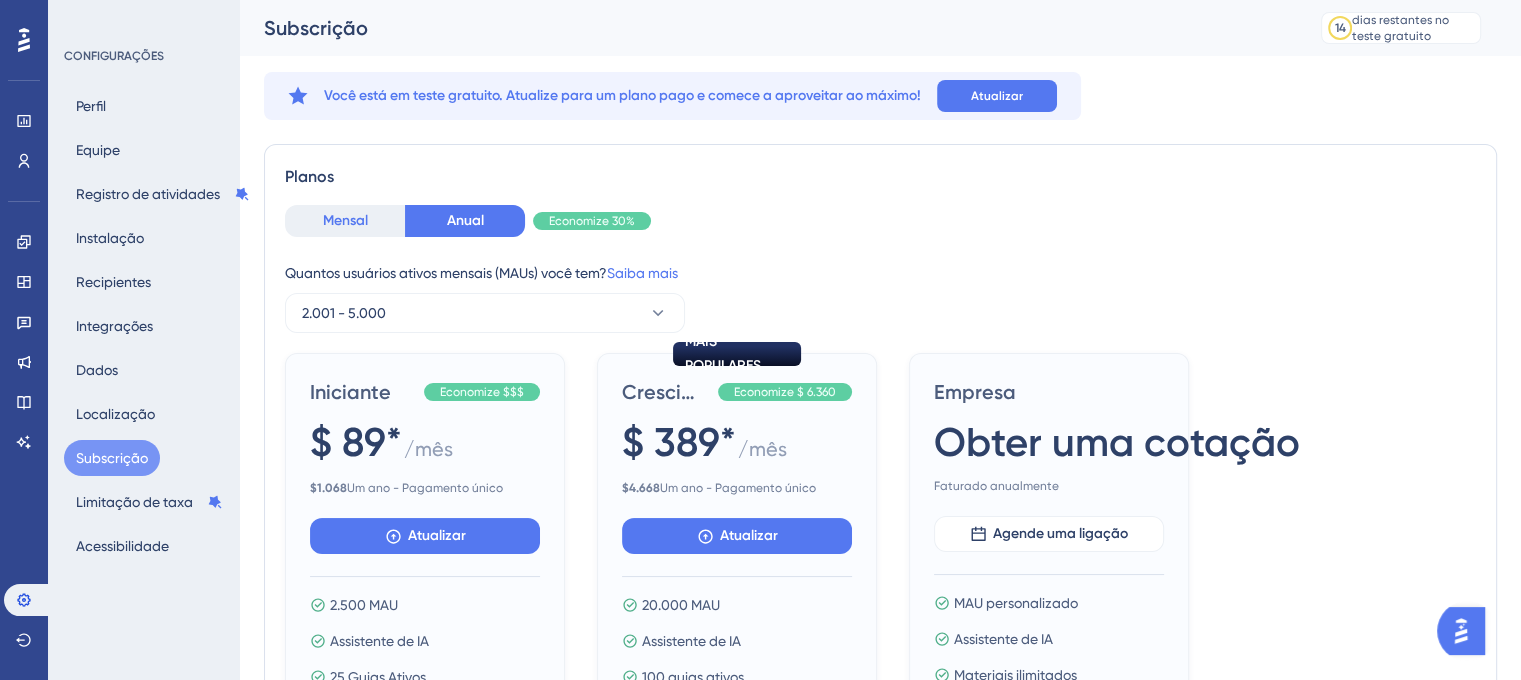 click on "Mensal" at bounding box center [345, 220] 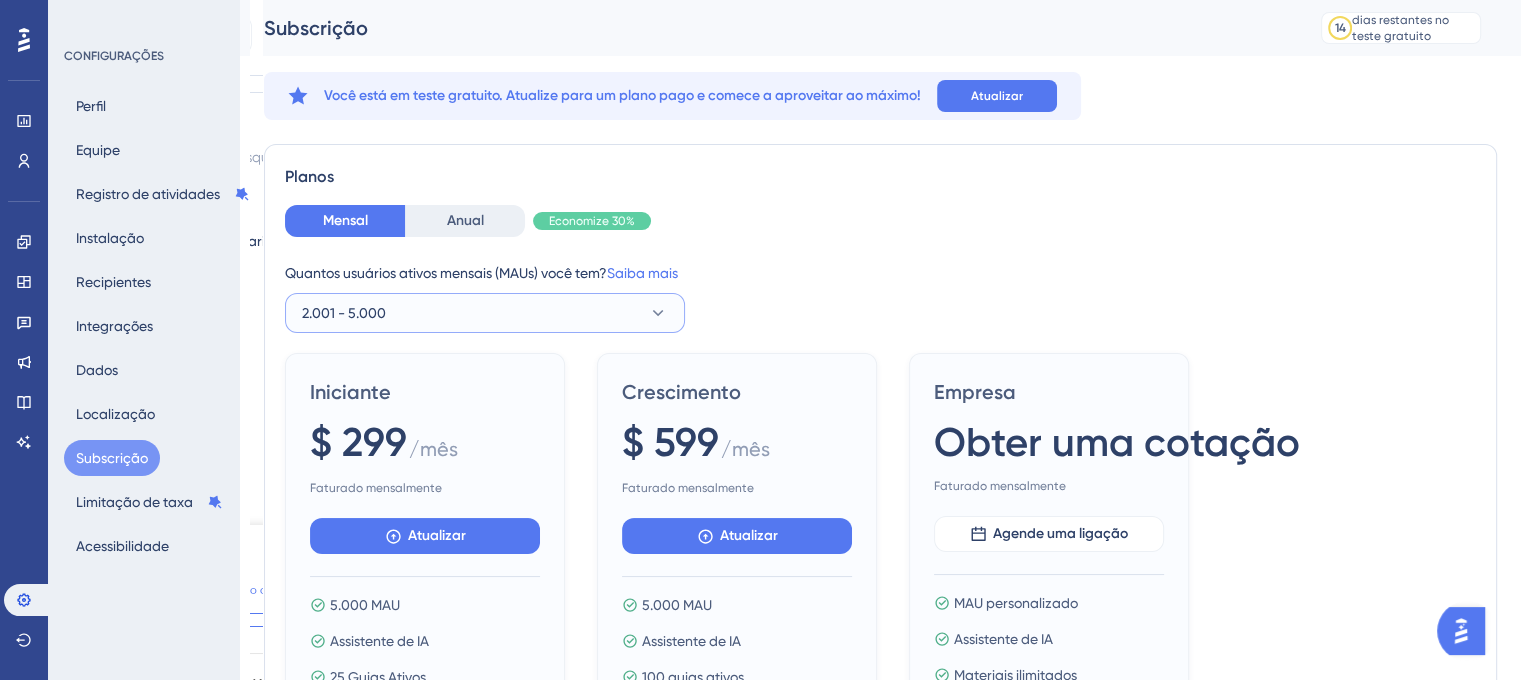 click 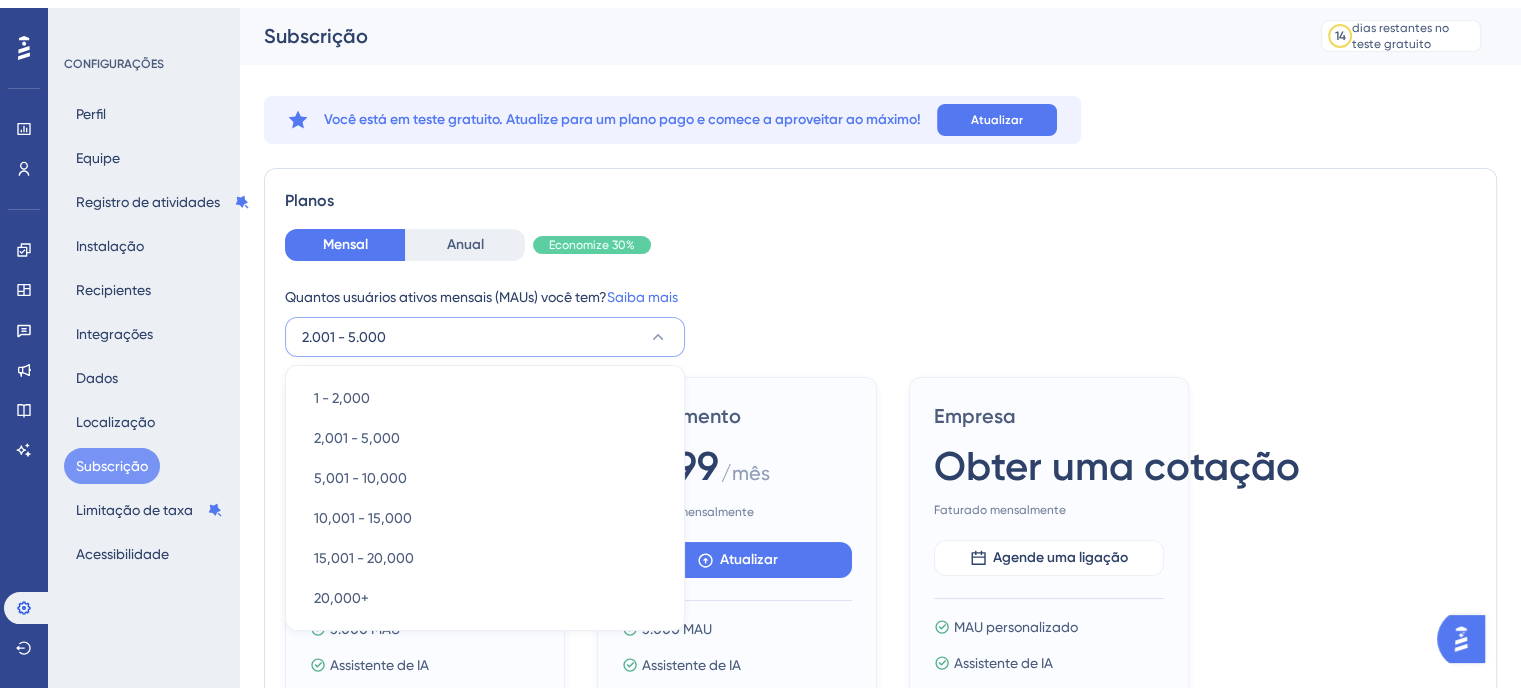 scroll, scrollTop: 131, scrollLeft: 0, axis: vertical 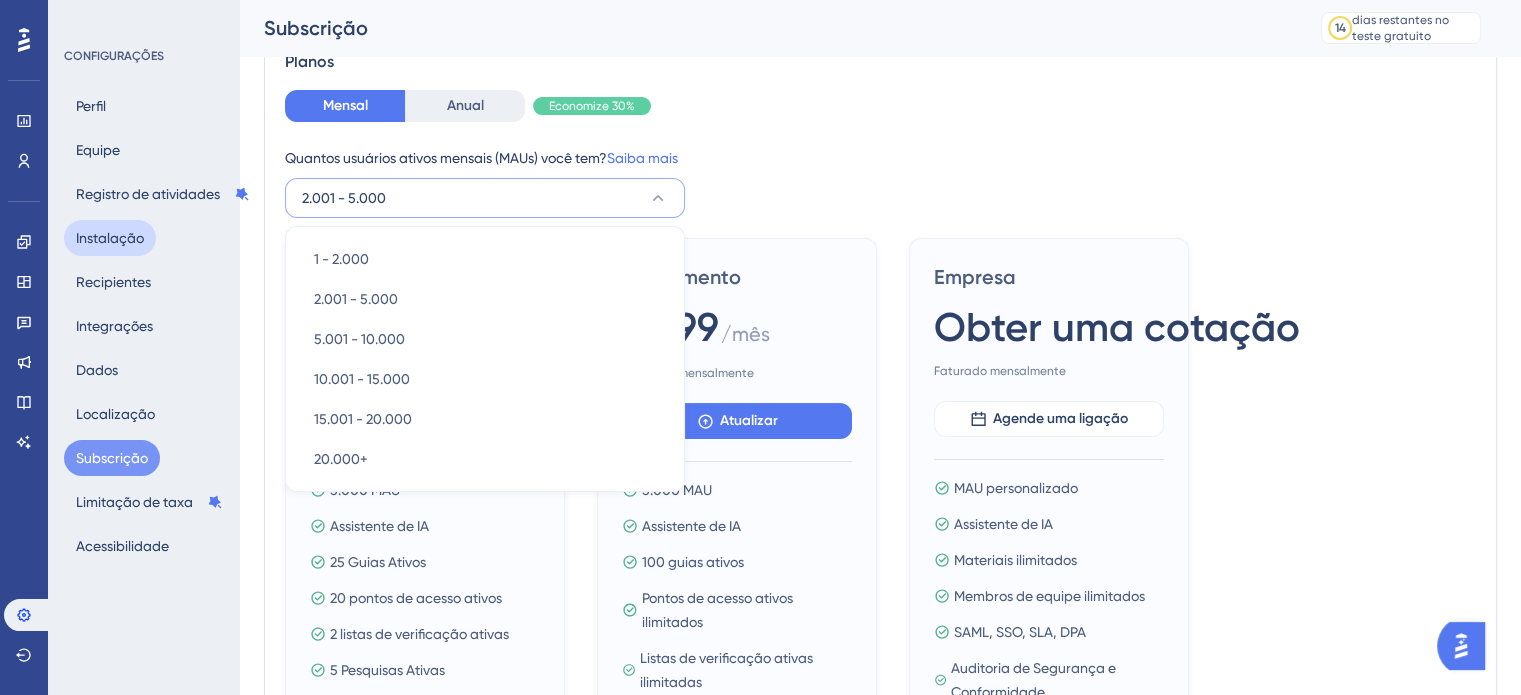 click on "Instalação" at bounding box center [110, 238] 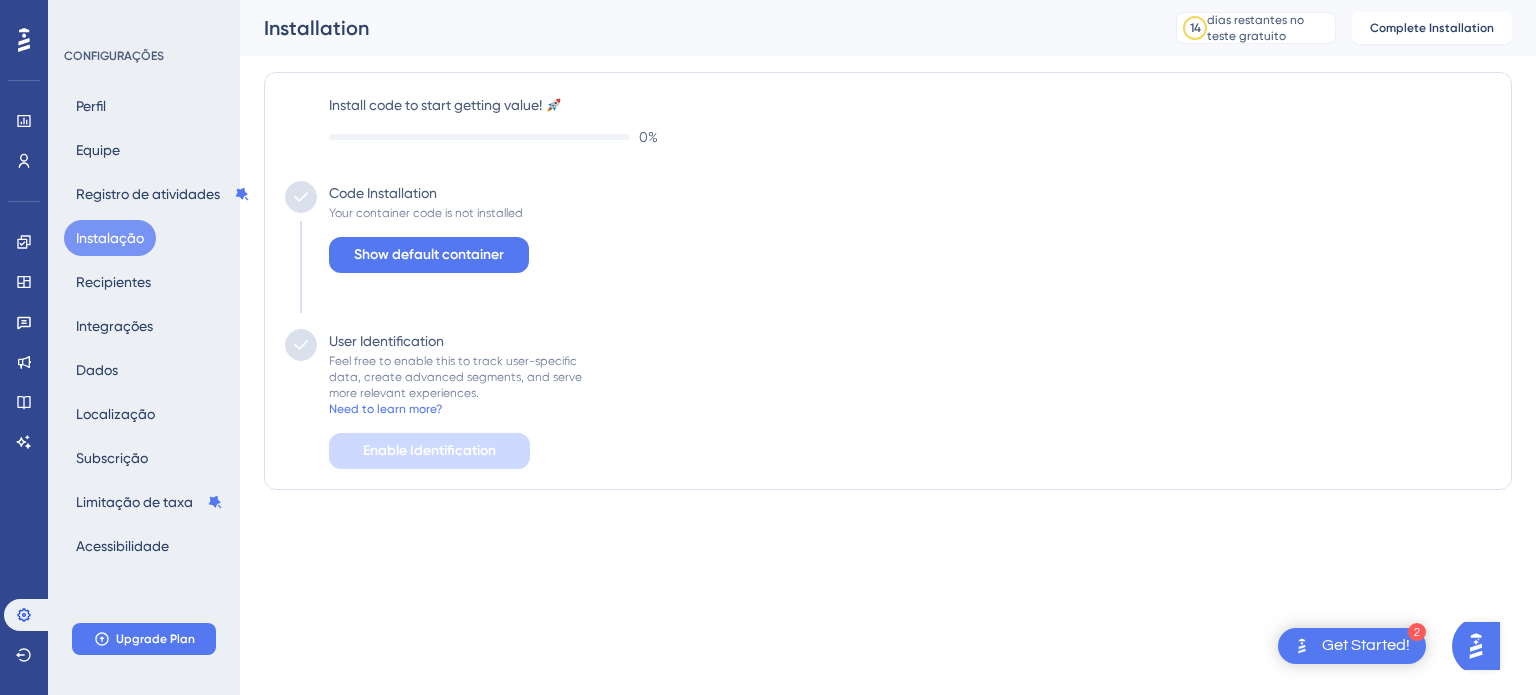 scroll, scrollTop: 0, scrollLeft: 0, axis: both 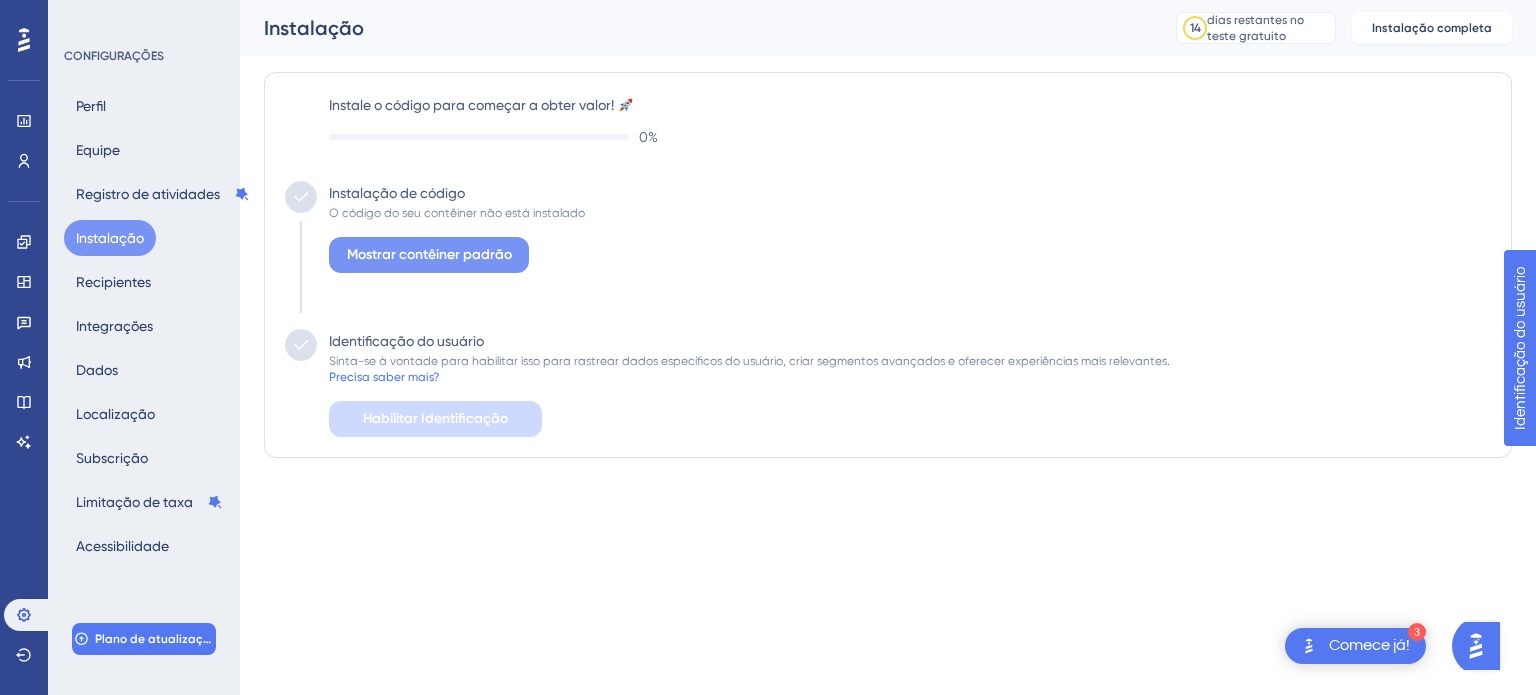 click on "Mostrar contêiner padrão" at bounding box center (429, 254) 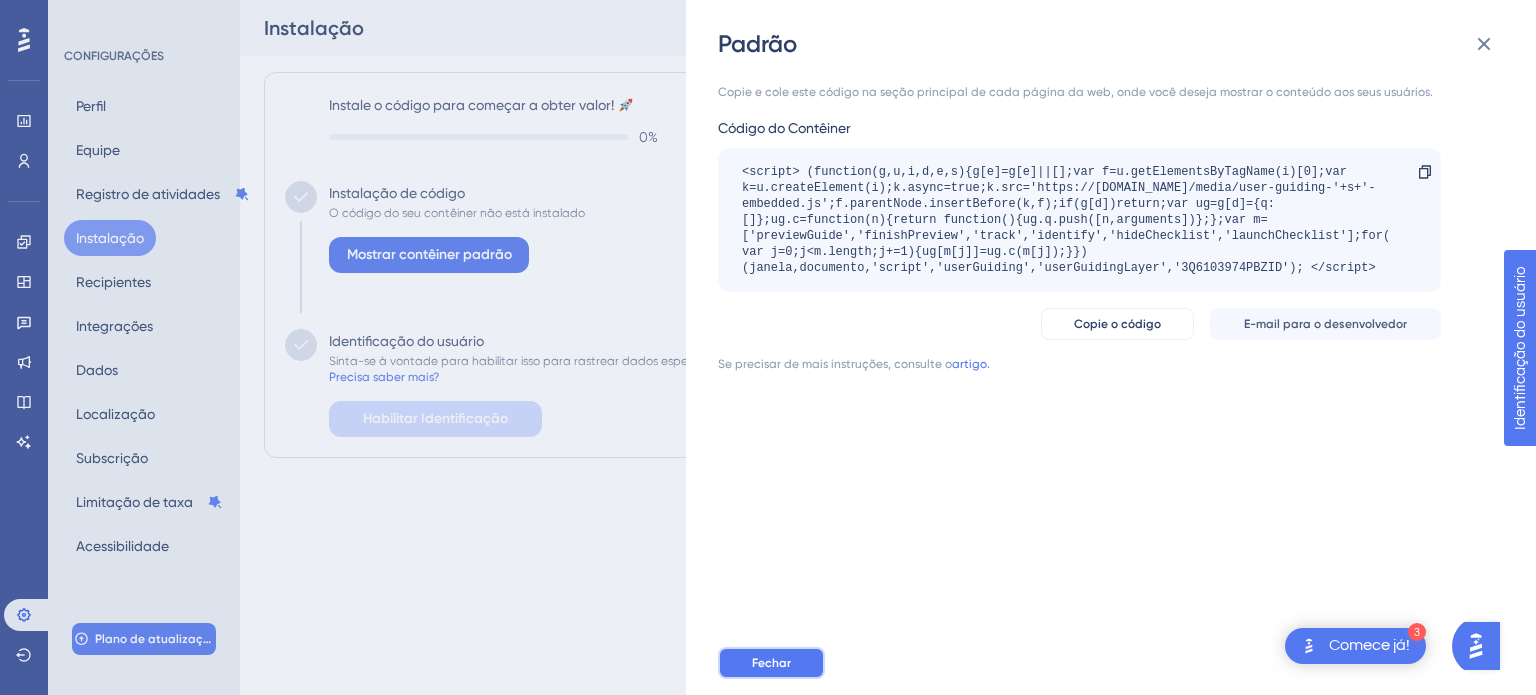 drag, startPoint x: 759, startPoint y: 661, endPoint x: 744, endPoint y: 646, distance: 21.213203 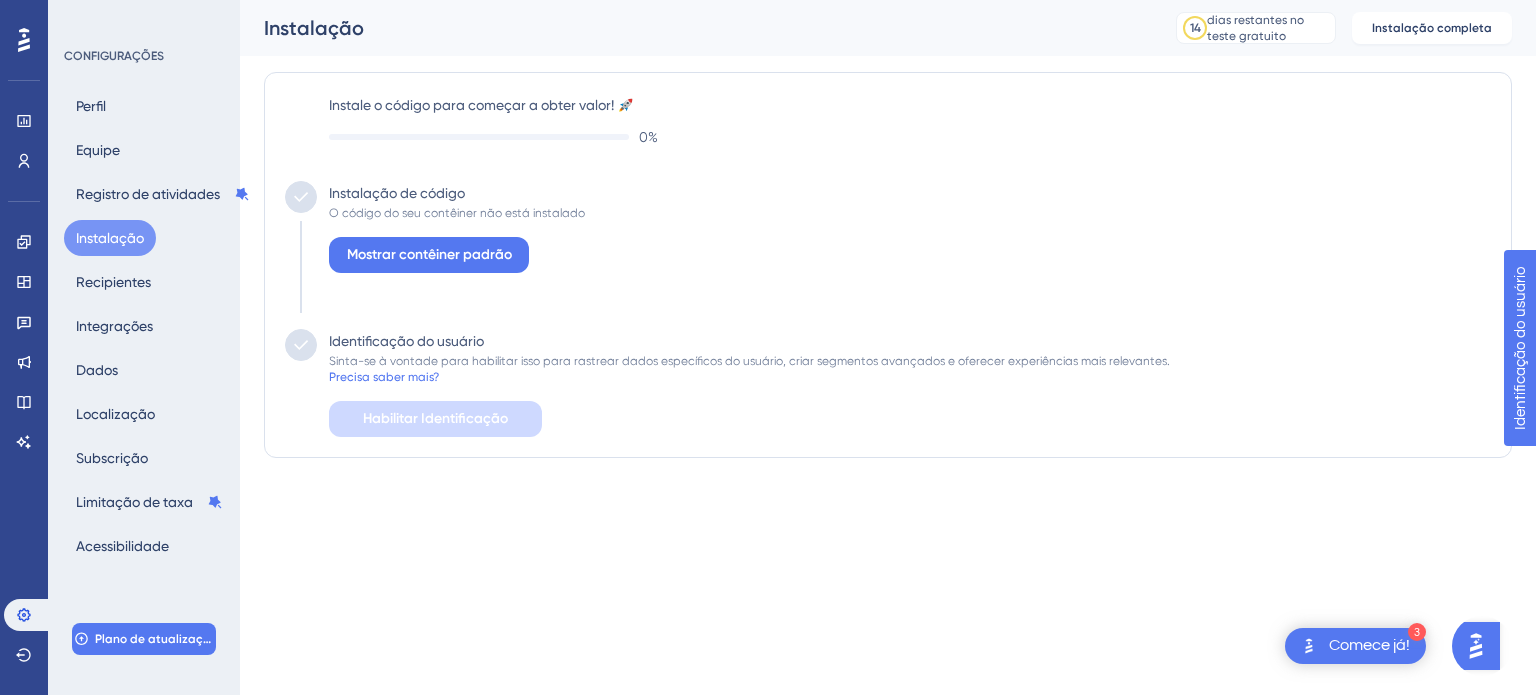 click on "Instalação" at bounding box center [110, 238] 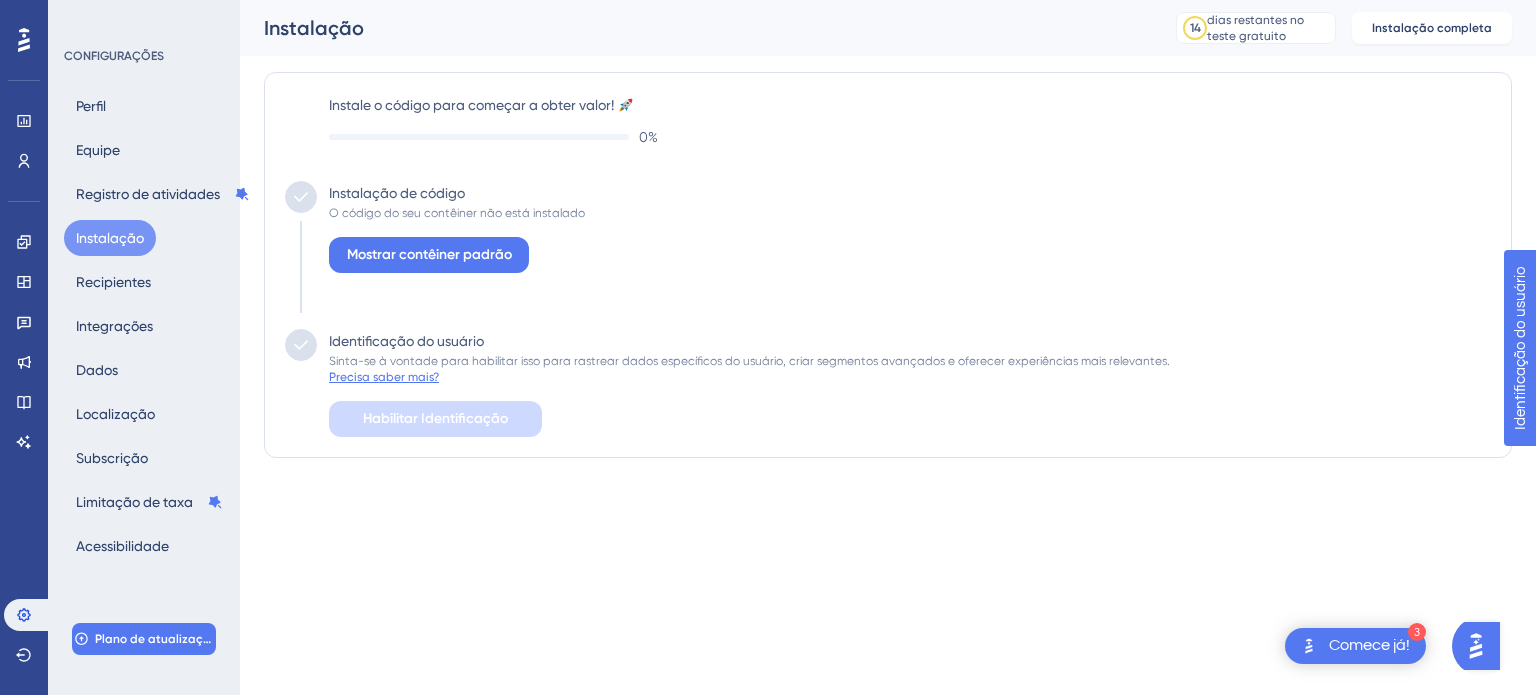 click on "Precisa saber mais?" at bounding box center (384, 377) 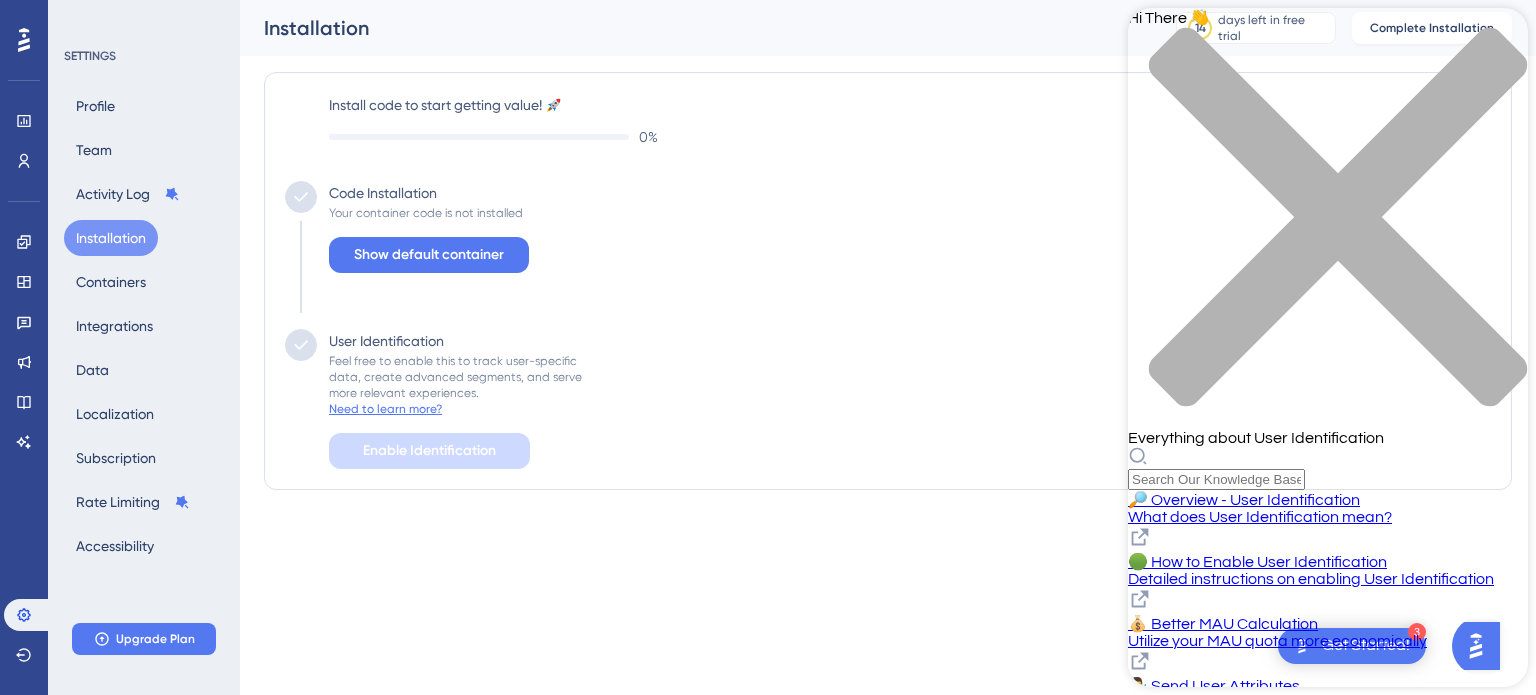 click on "Install code to start getting value! 🚀 0 % Code Installation Your container code is not installed Show default container User Identification Feel free to enable this to track user-specific
data, create advanced segments, and serve
more relevant experiences.  Need to learn more? Enable Identification" at bounding box center [888, 281] 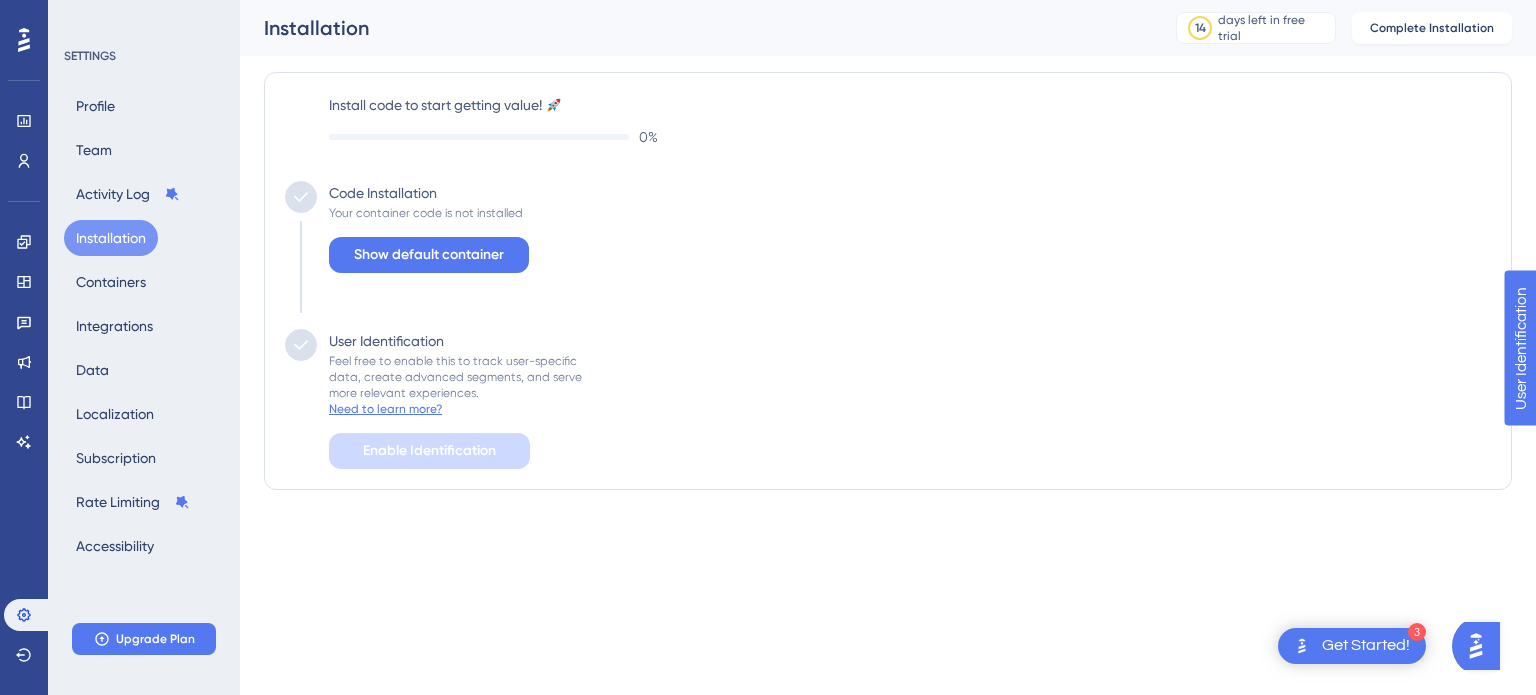 click on "Get Started!" at bounding box center (1366, 646) 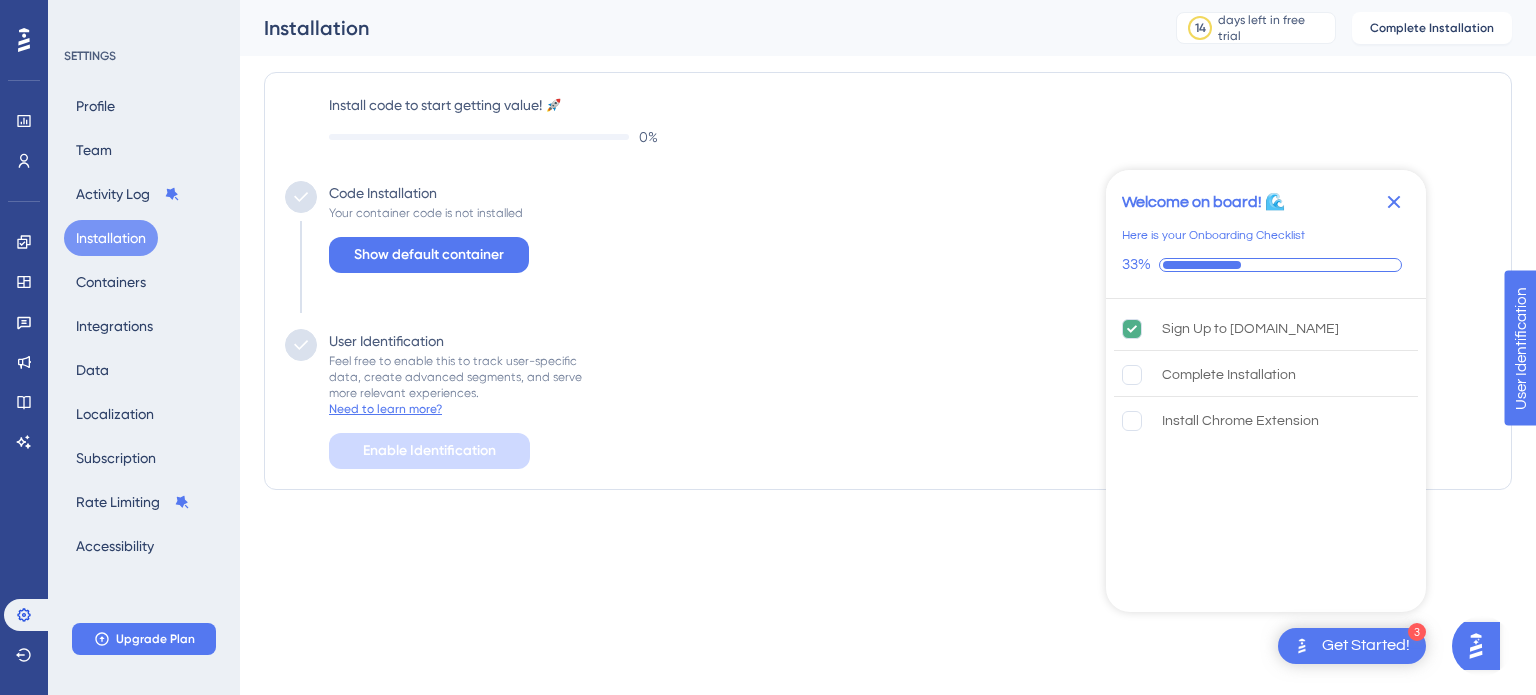 click 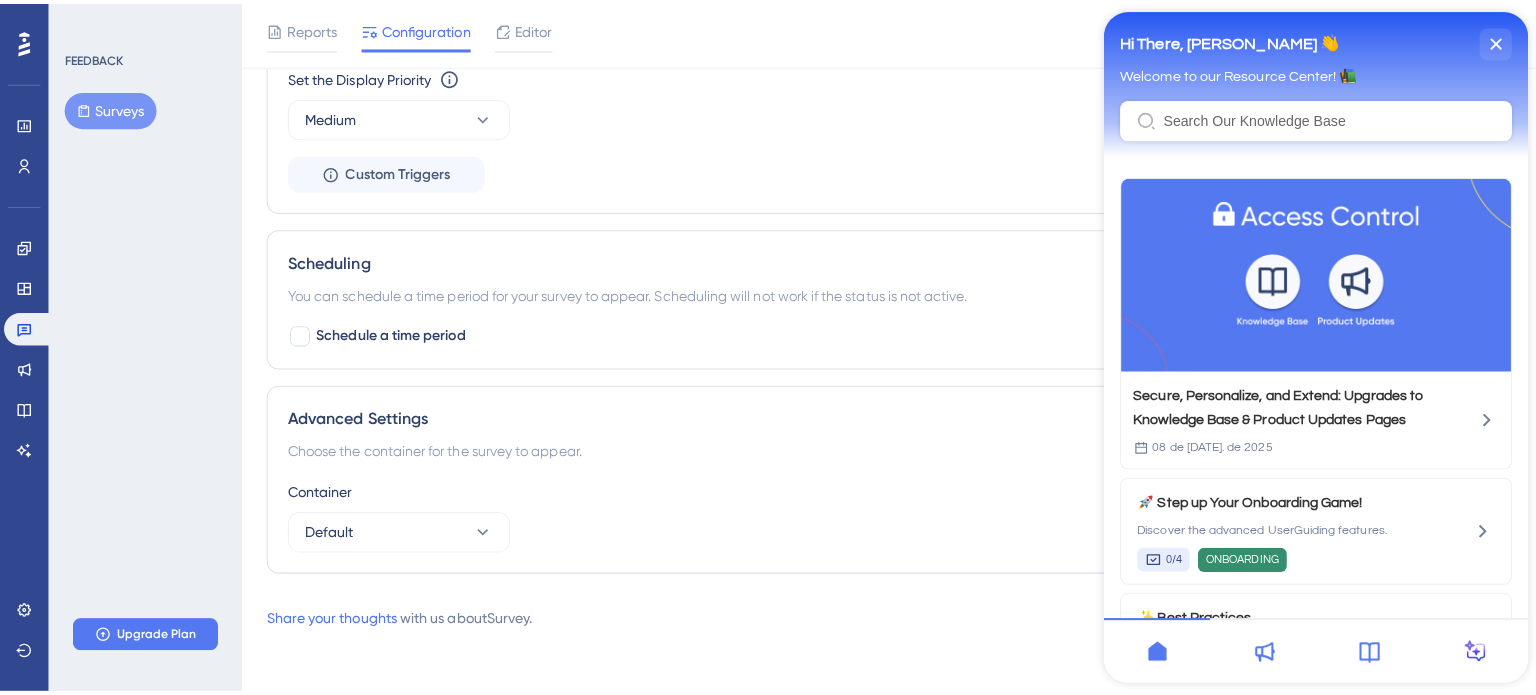 scroll, scrollTop: 0, scrollLeft: 0, axis: both 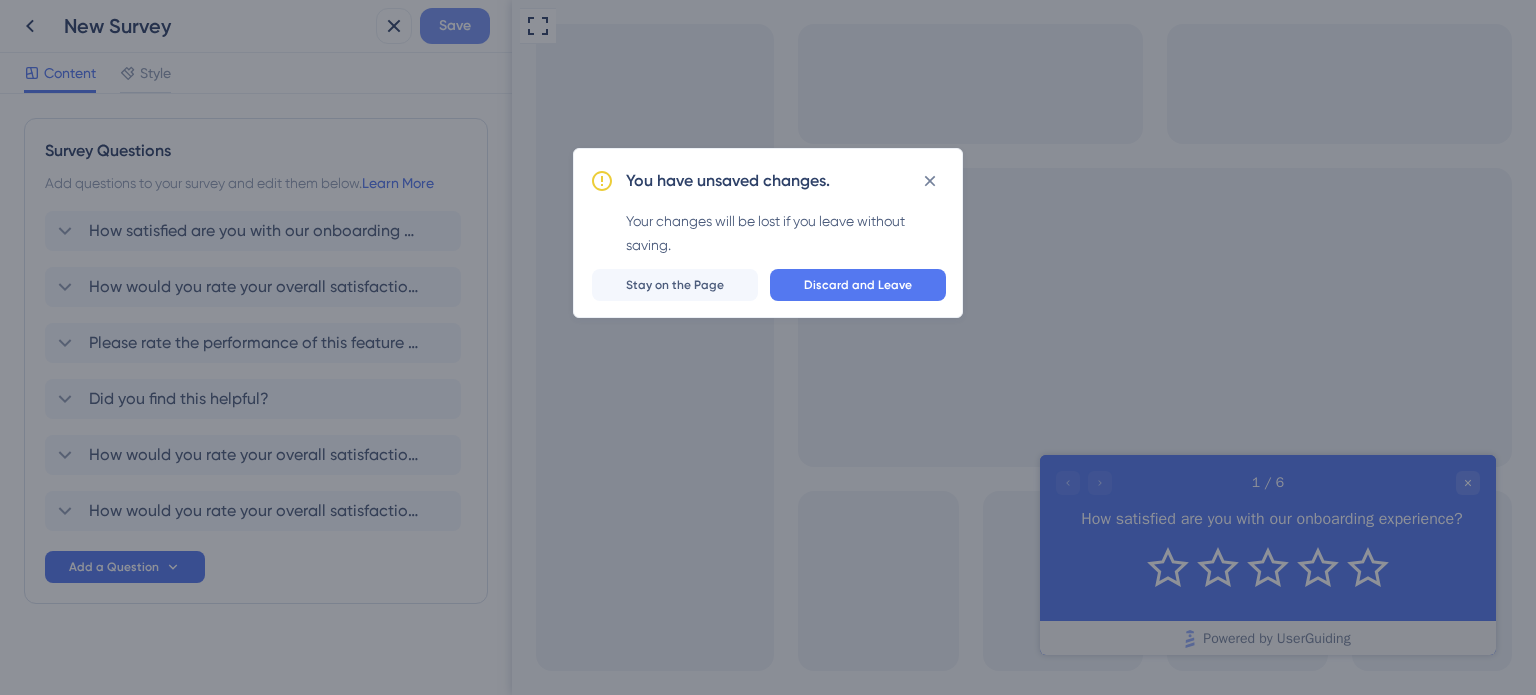 drag, startPoint x: 451, startPoint y: 27, endPoint x: 456, endPoint y: 43, distance: 16.763054 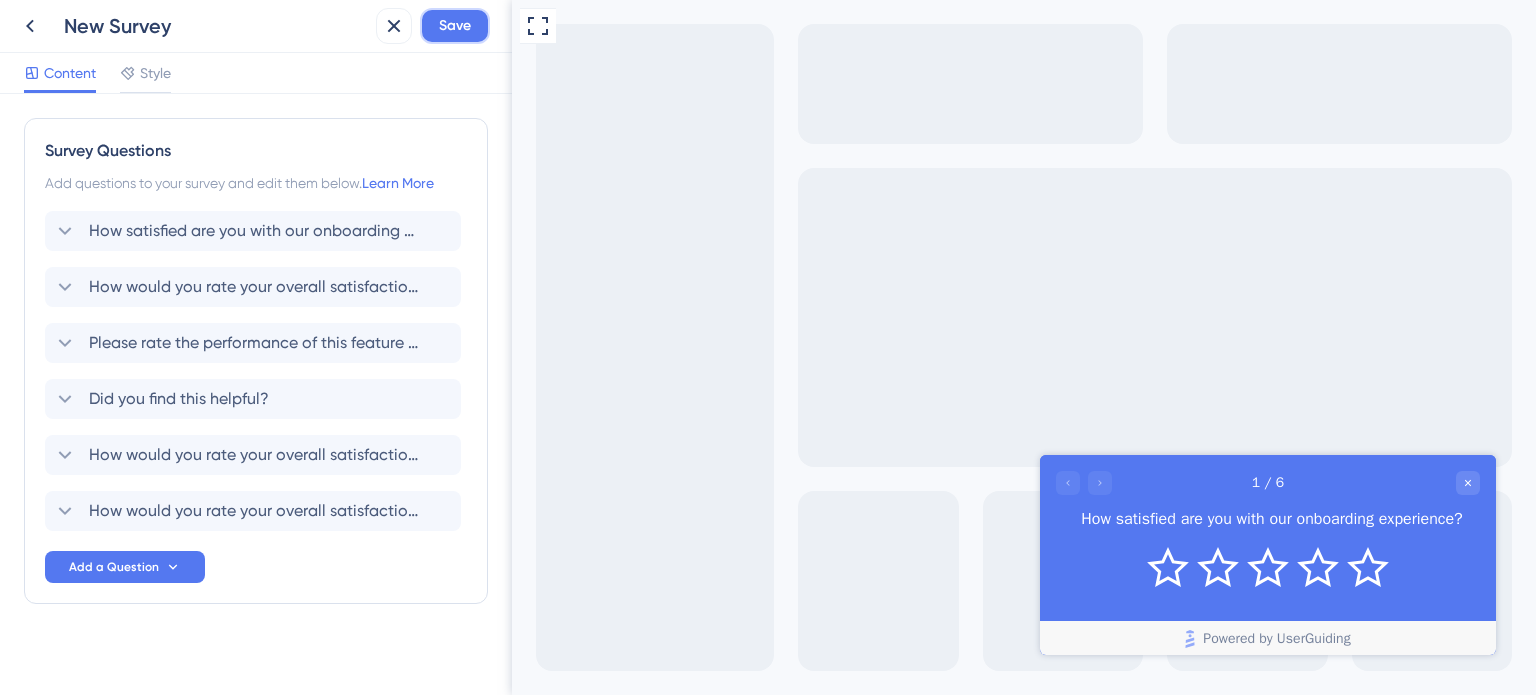 click on "Save" at bounding box center (455, 26) 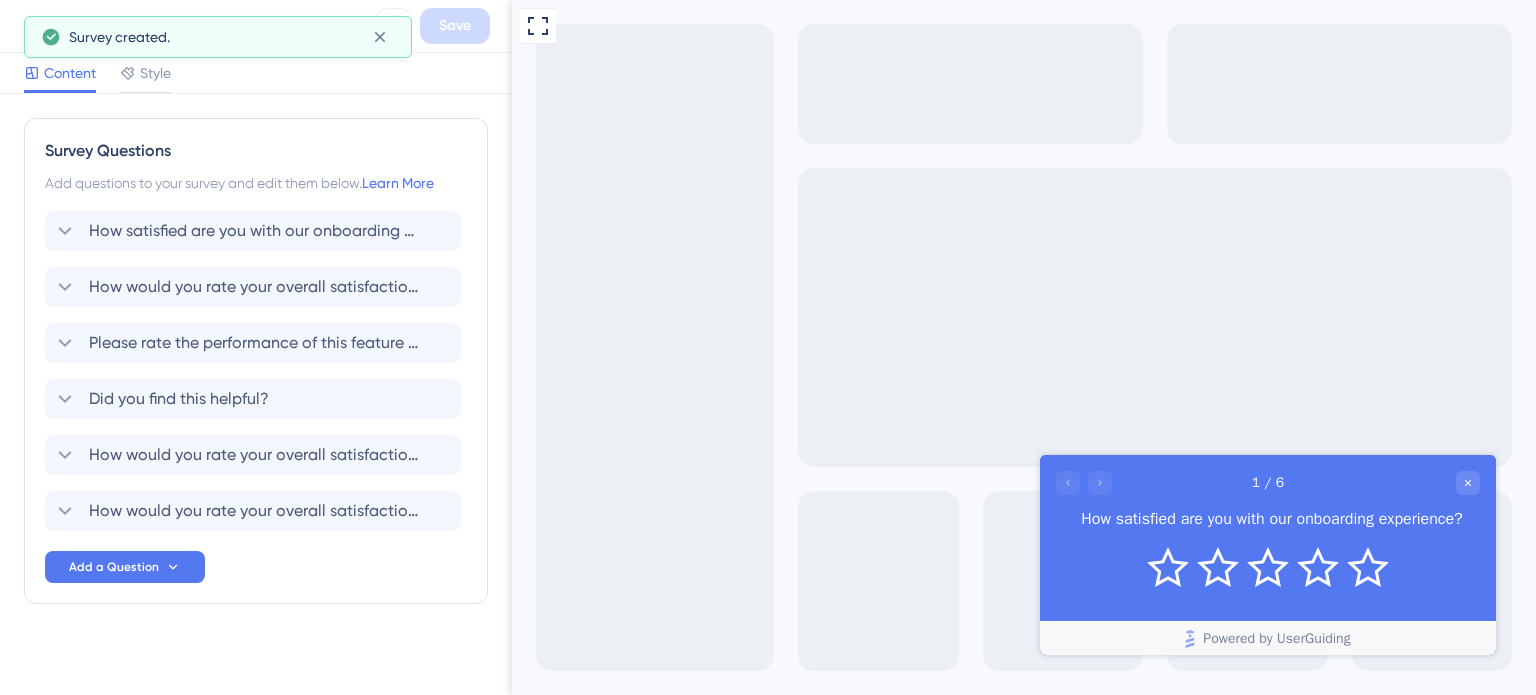 scroll, scrollTop: 0, scrollLeft: 0, axis: both 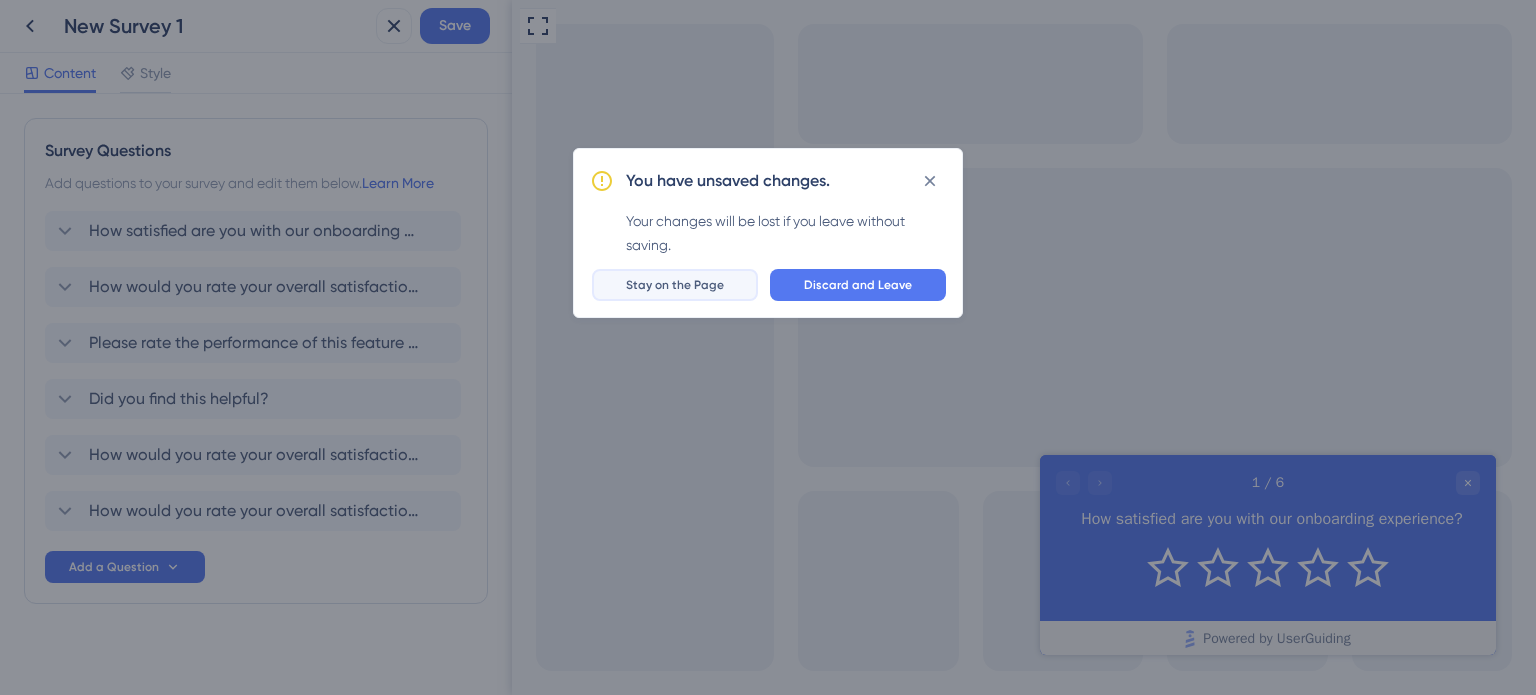drag, startPoint x: 688, startPoint y: 282, endPoint x: 173, endPoint y: 279, distance: 515.0087 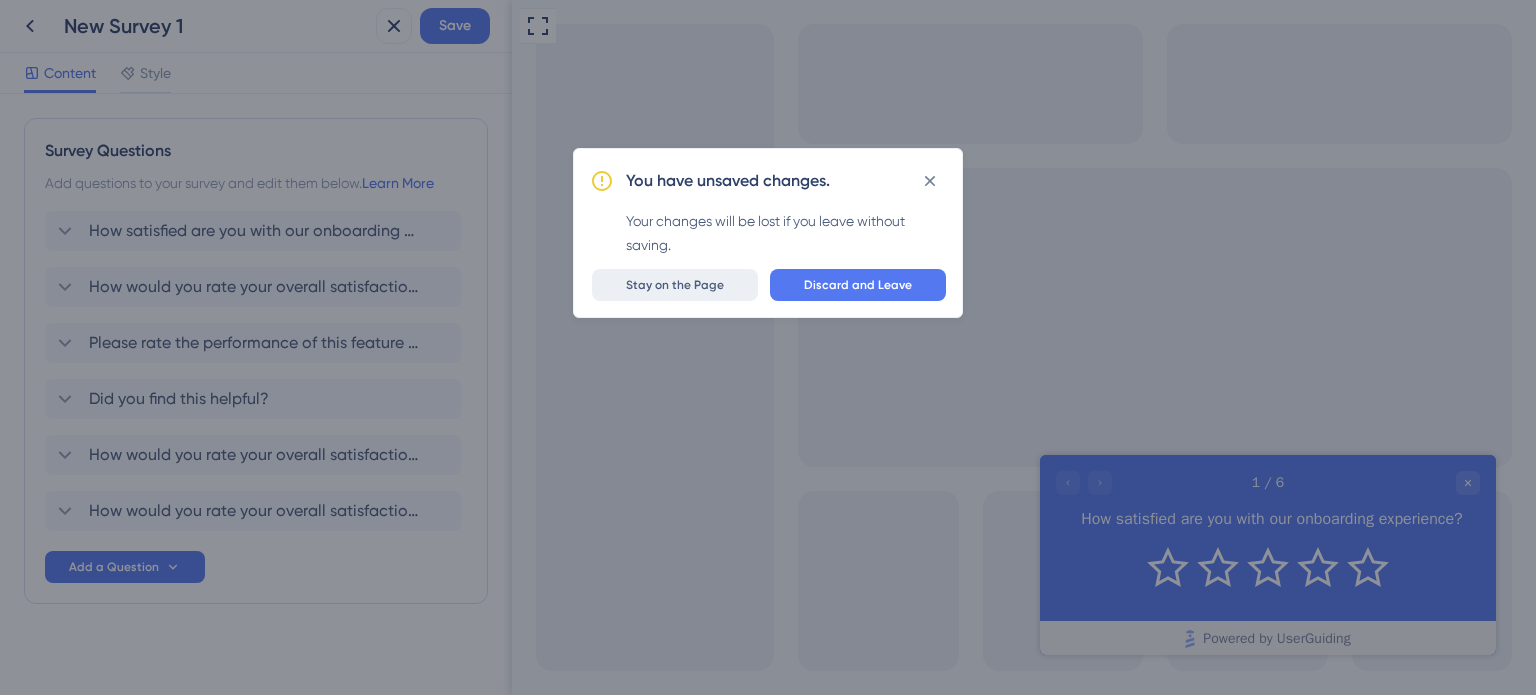 click on "Stay on the Page" at bounding box center (675, 285) 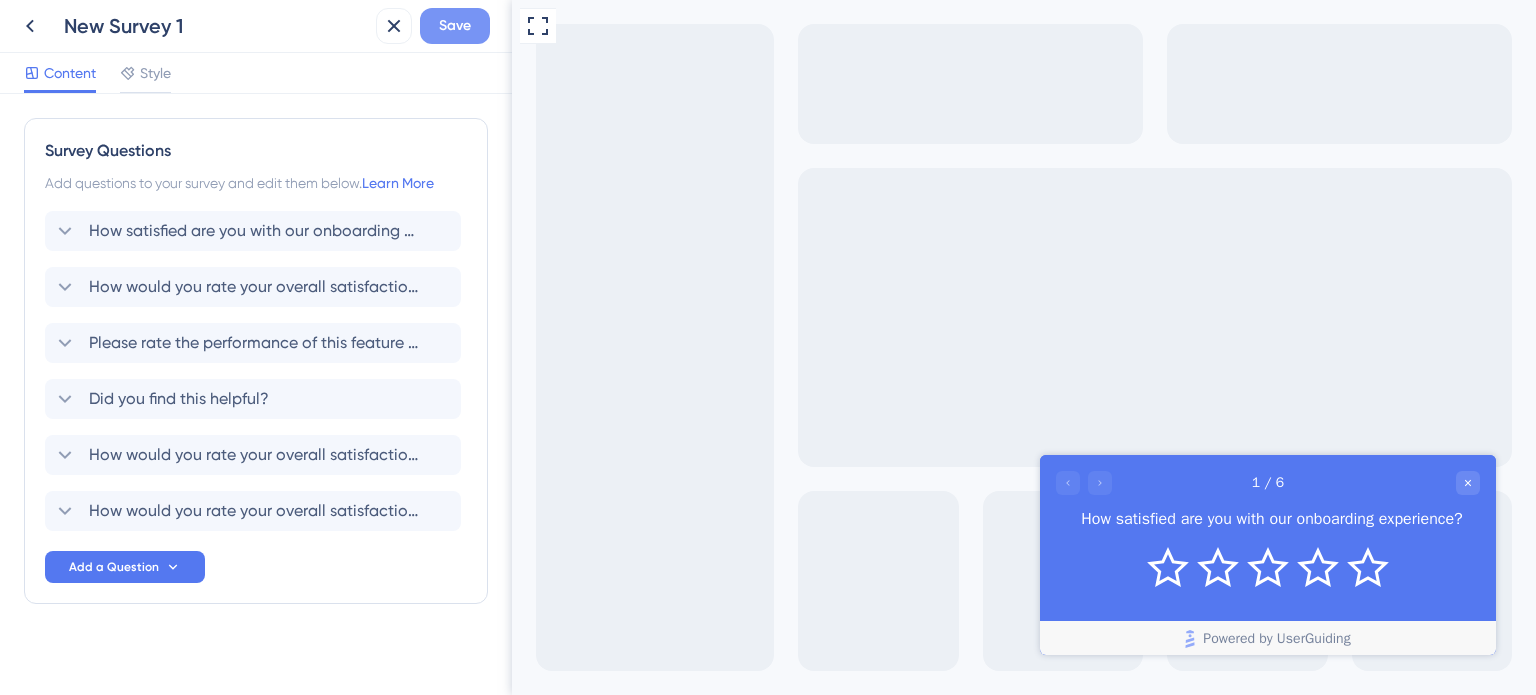 click on "Save" at bounding box center (455, 26) 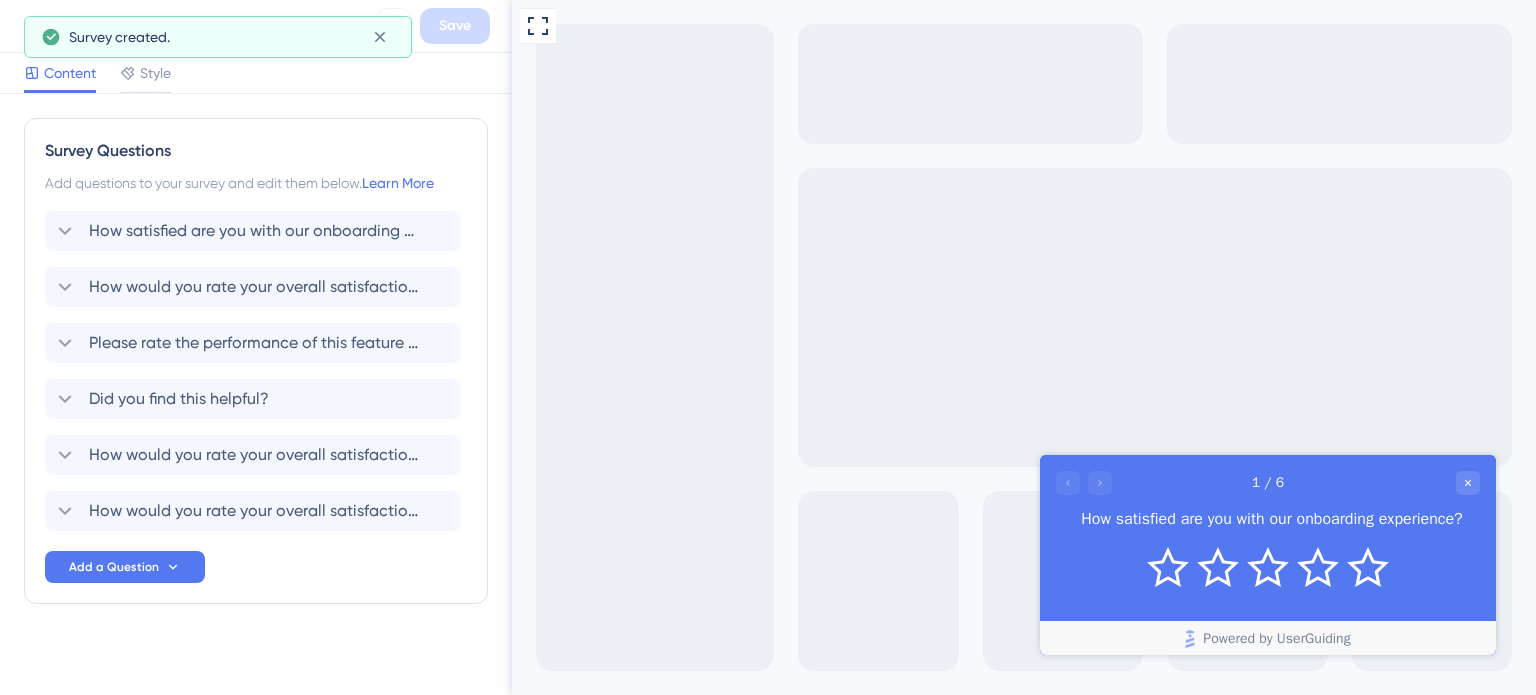 scroll, scrollTop: 0, scrollLeft: 0, axis: both 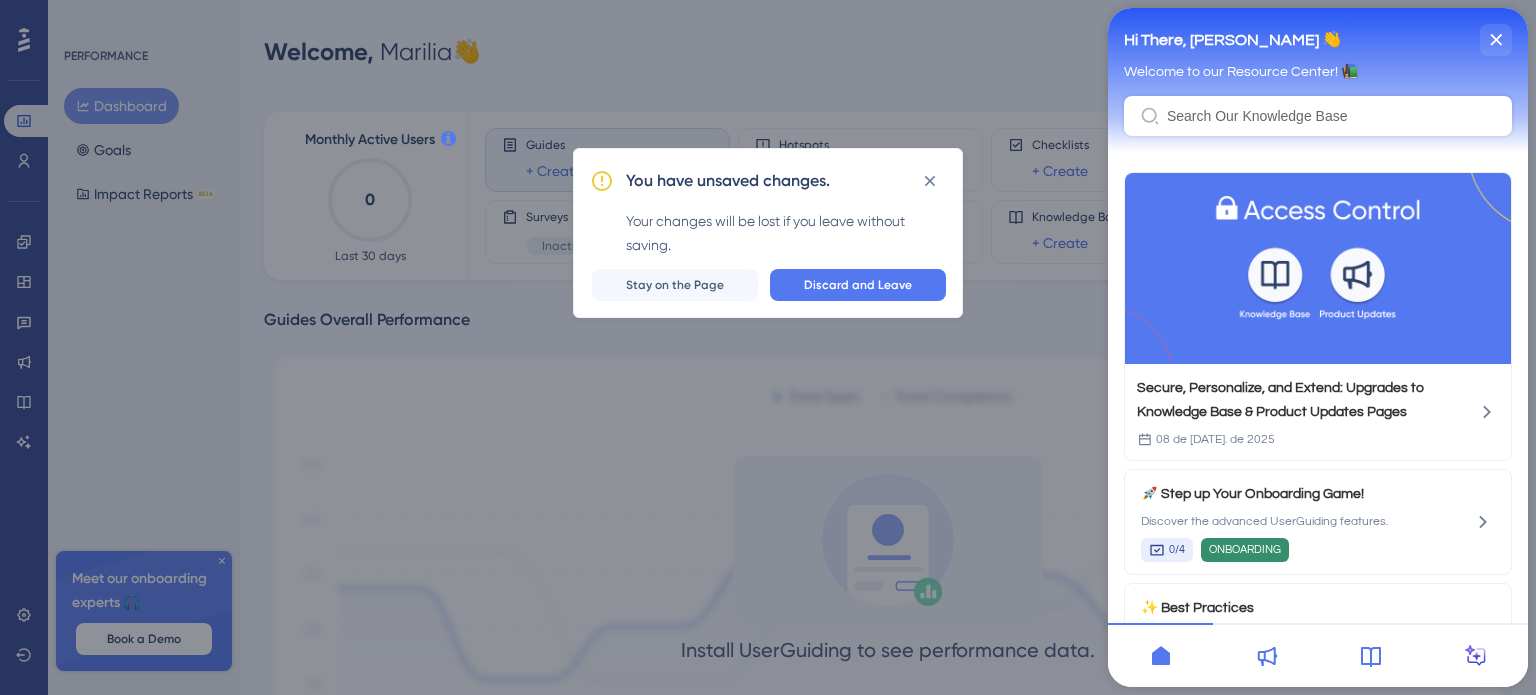 click on "You have unsaved changes. Your changes will be lost if you leave without saving. Discard and Leave Stay on the Page" at bounding box center (768, 347) 